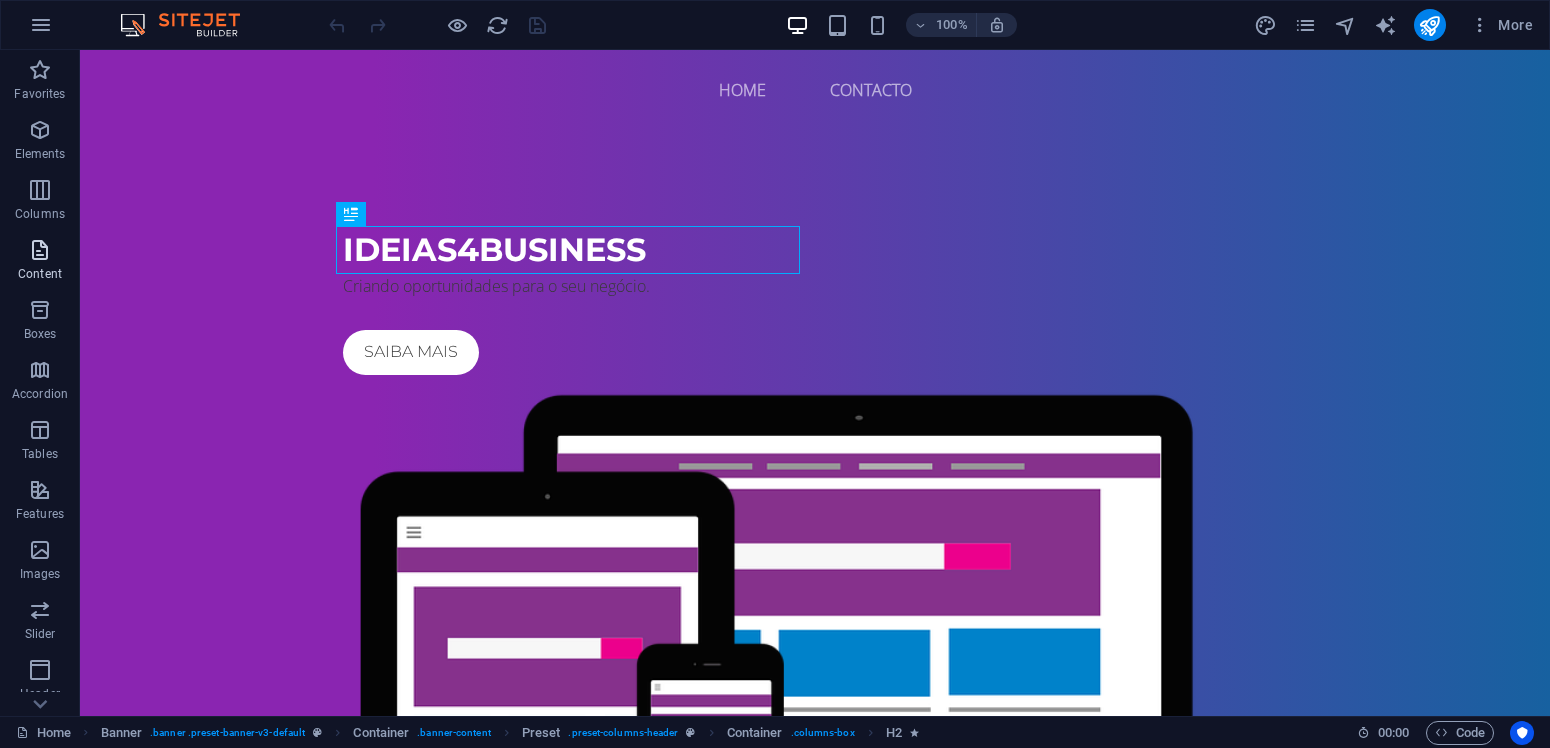 scroll, scrollTop: 0, scrollLeft: 0, axis: both 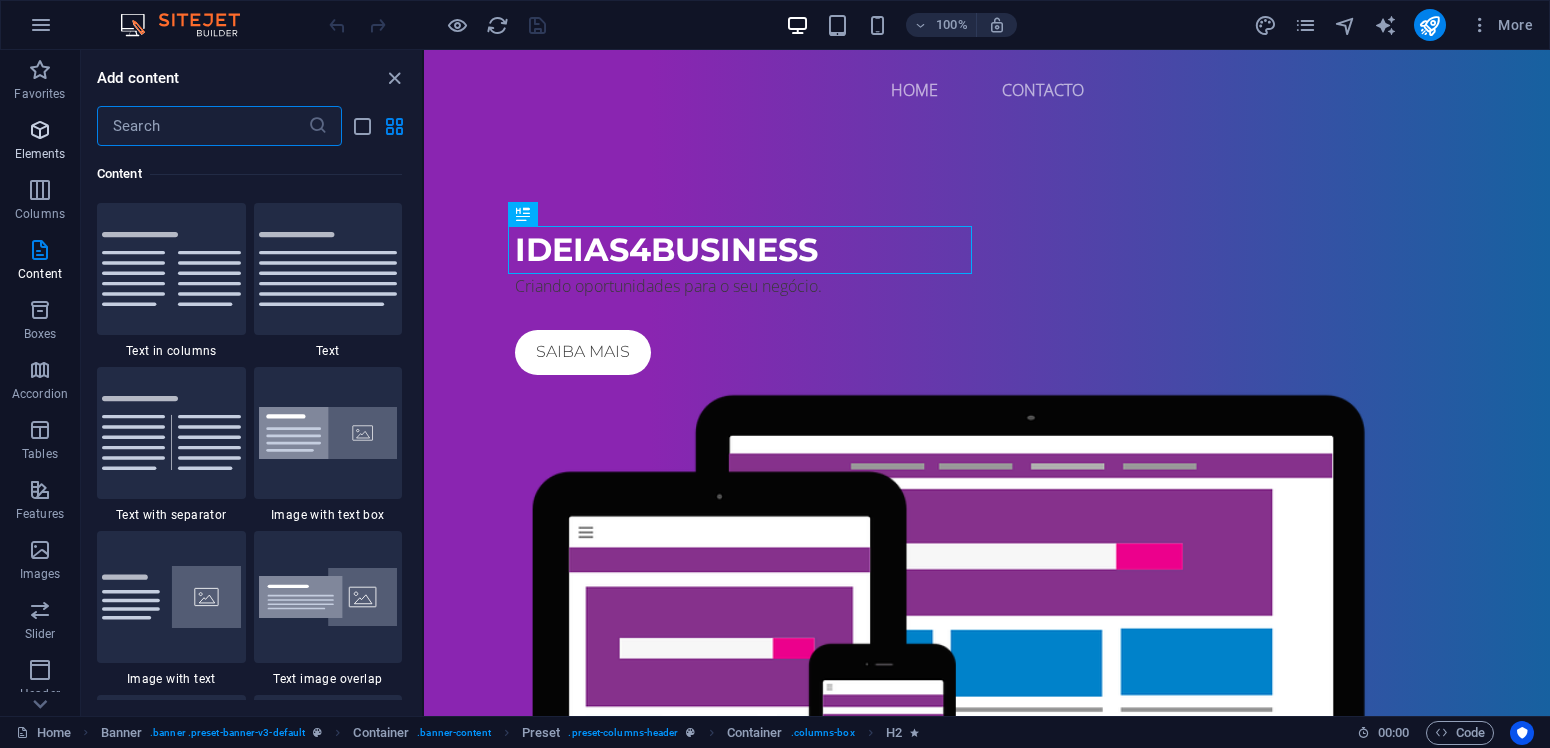 click on "Elements" at bounding box center [40, 142] 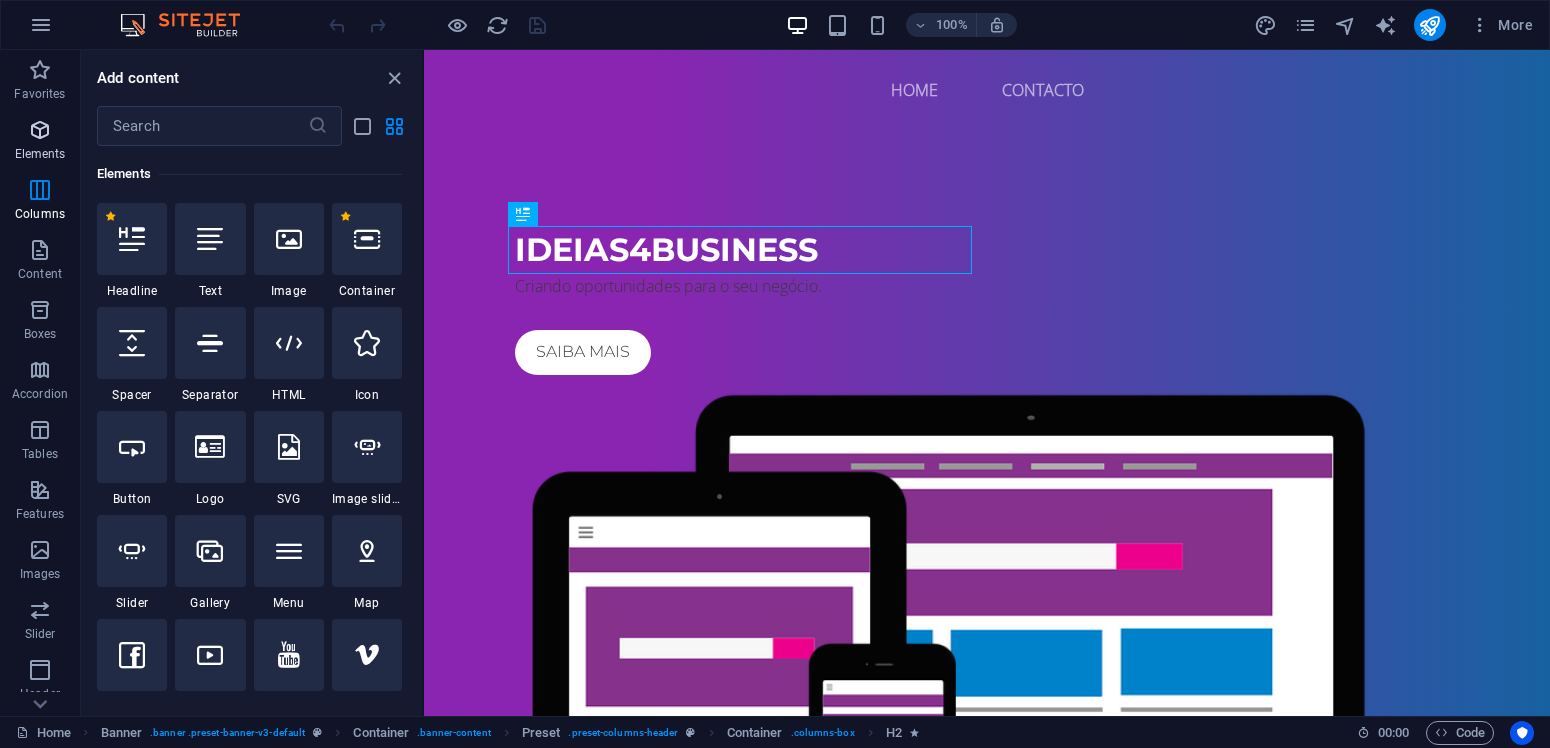 scroll, scrollTop: 213, scrollLeft: 0, axis: vertical 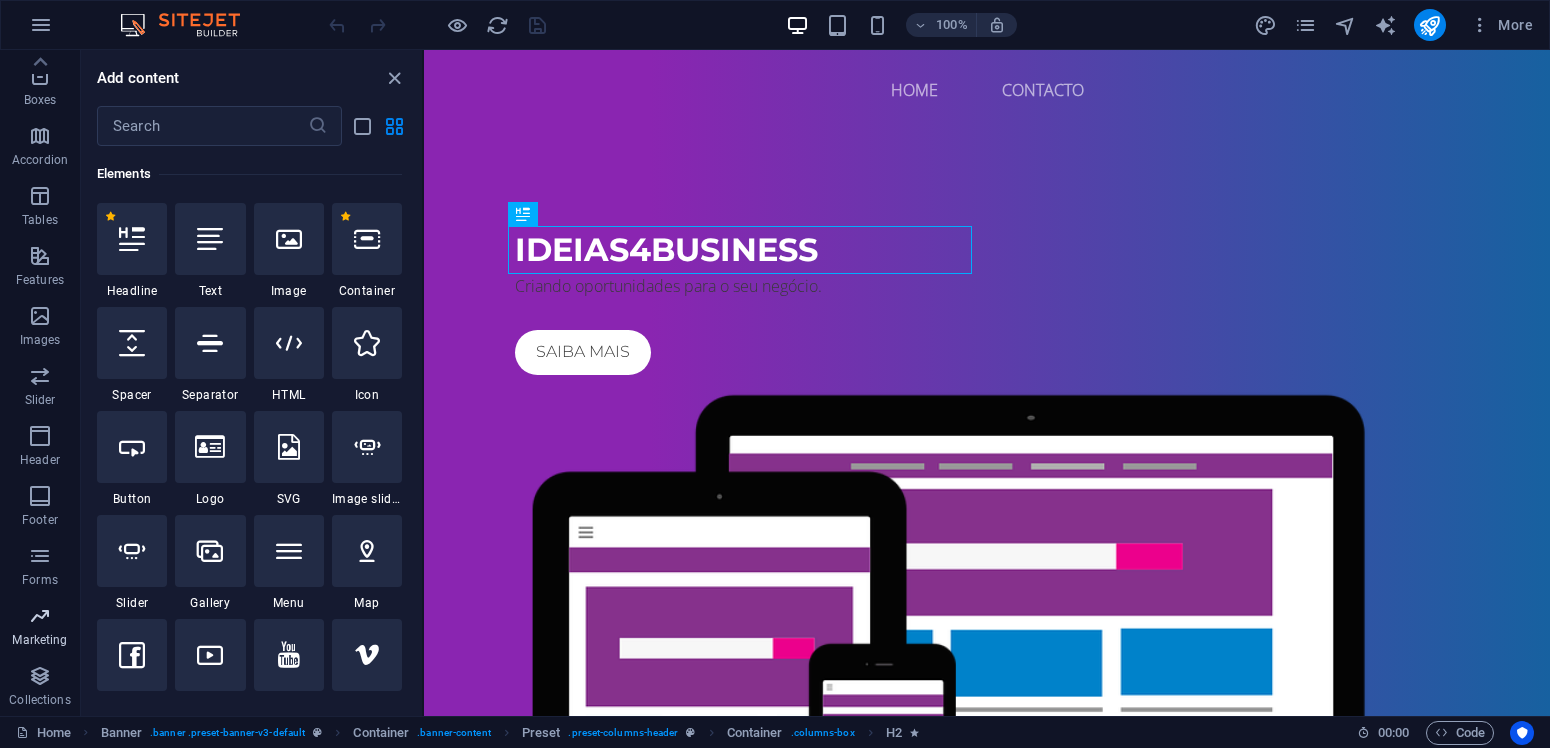 click on "Marketing" at bounding box center [40, 628] 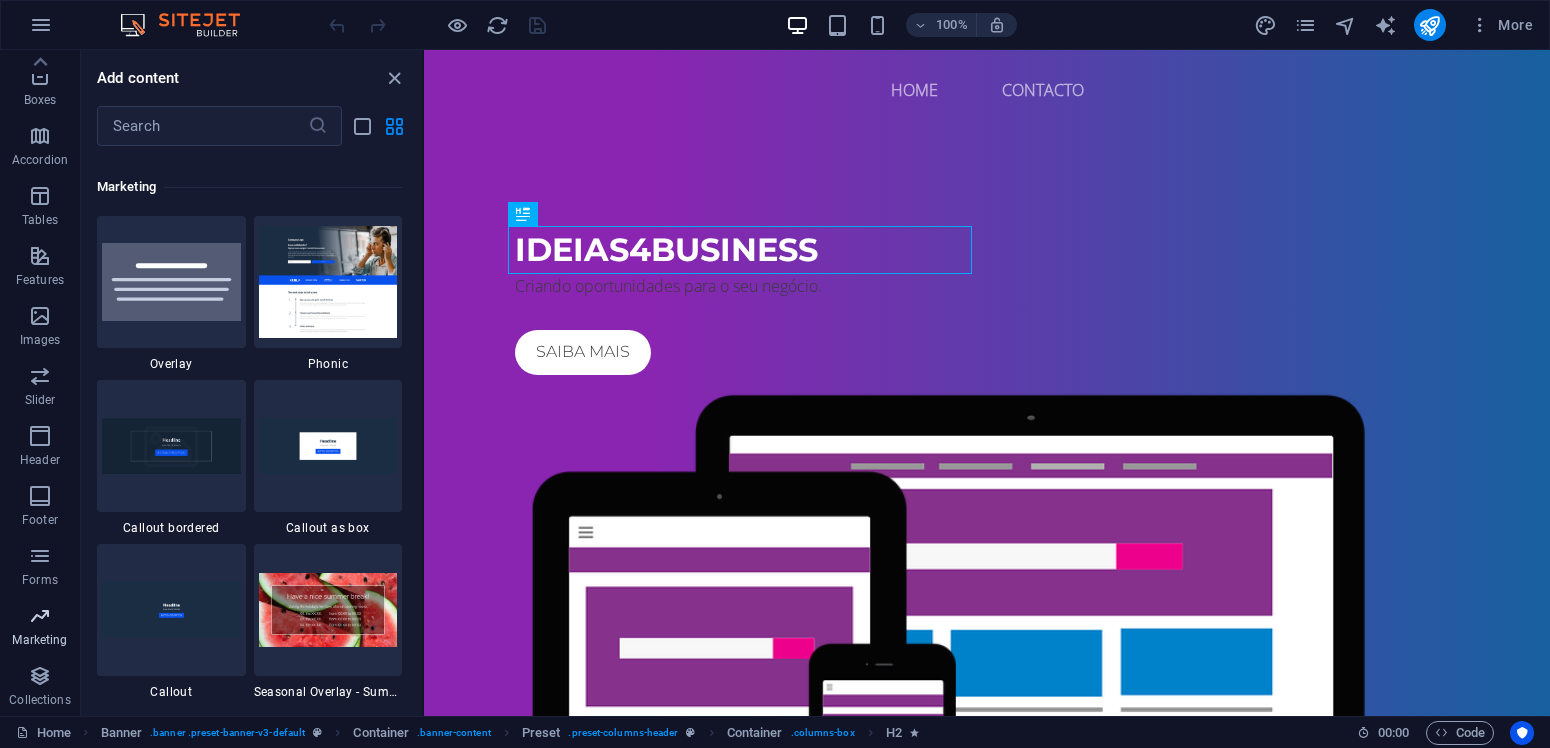 scroll, scrollTop: 16289, scrollLeft: 0, axis: vertical 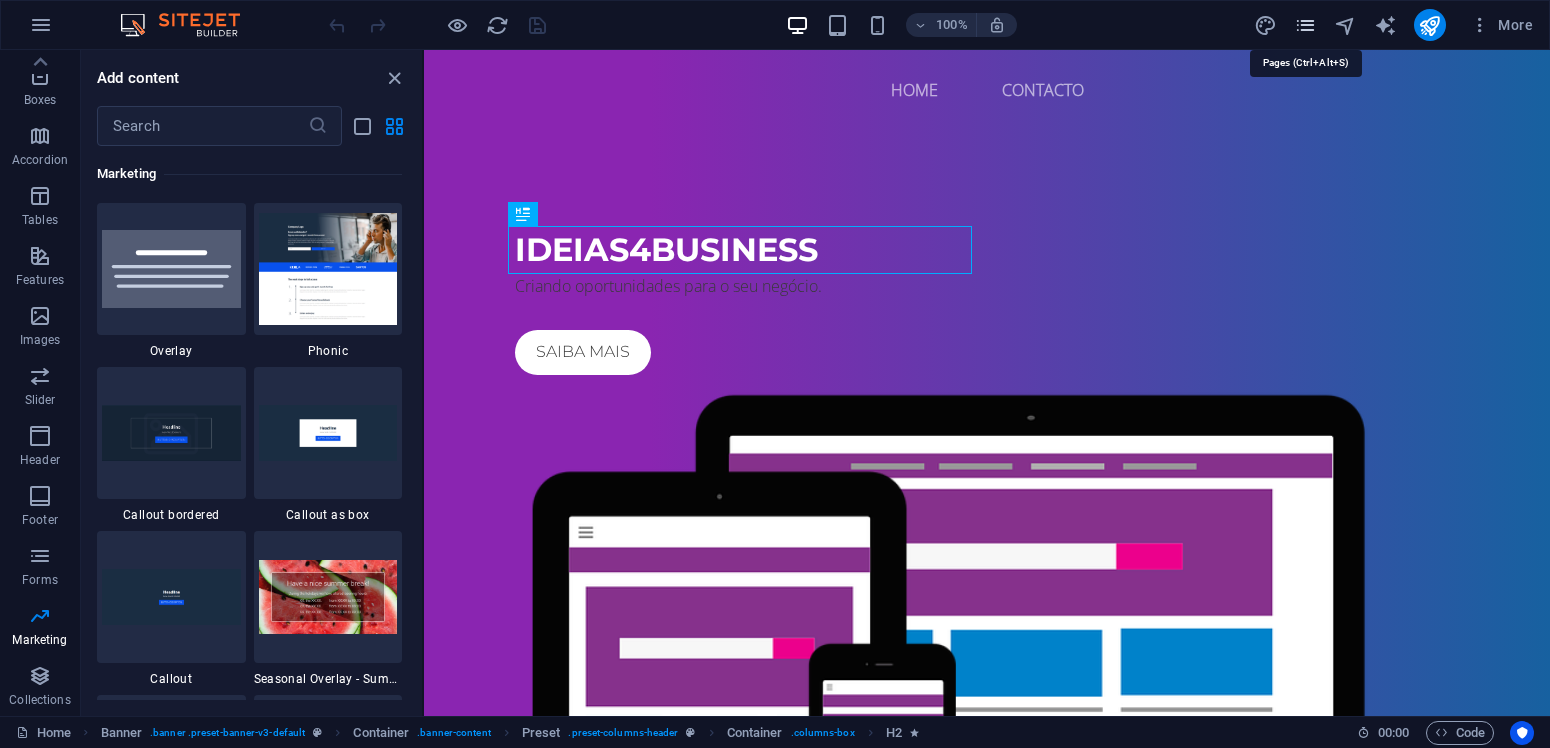 click at bounding box center [1305, 25] 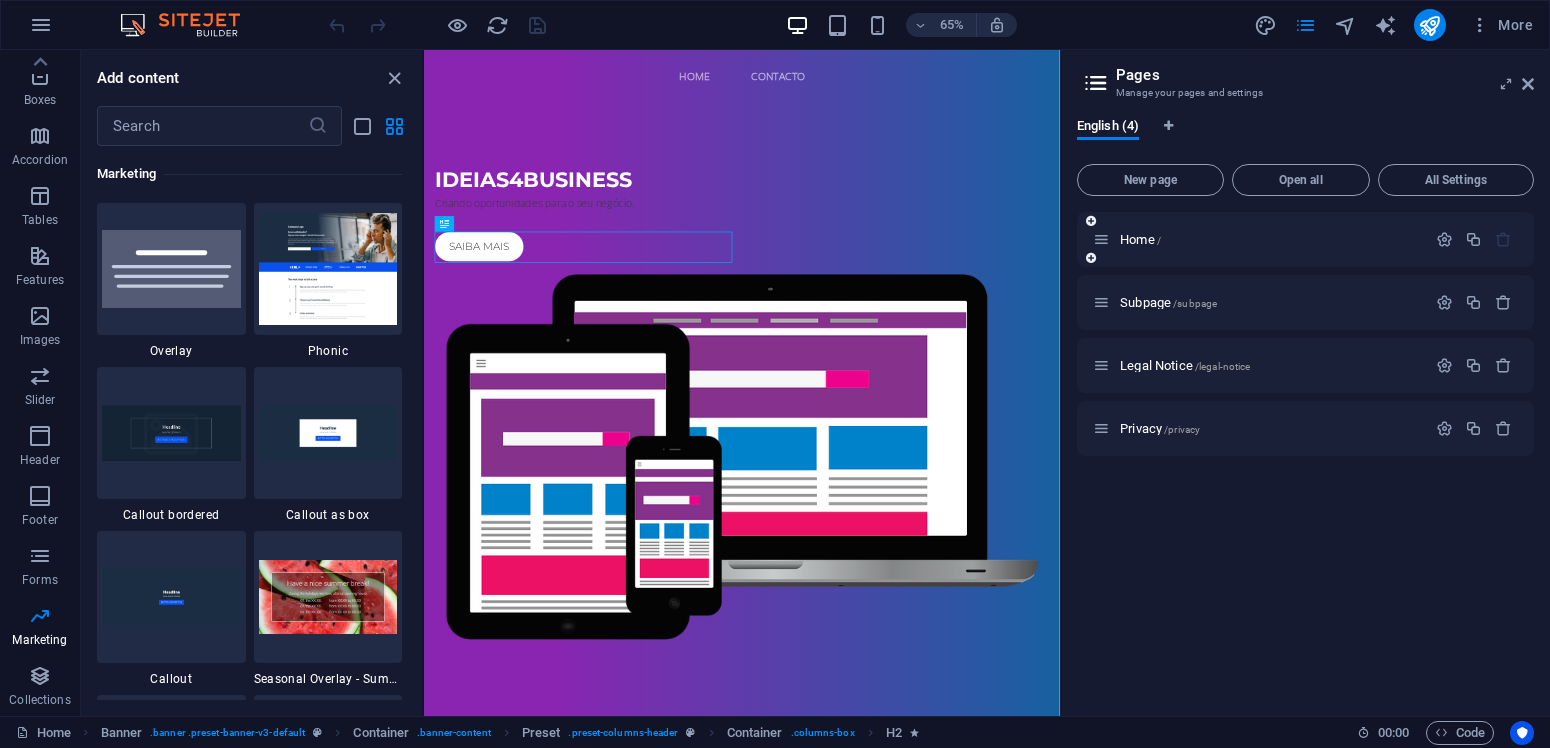 click on "Home /" at bounding box center [1305, 239] 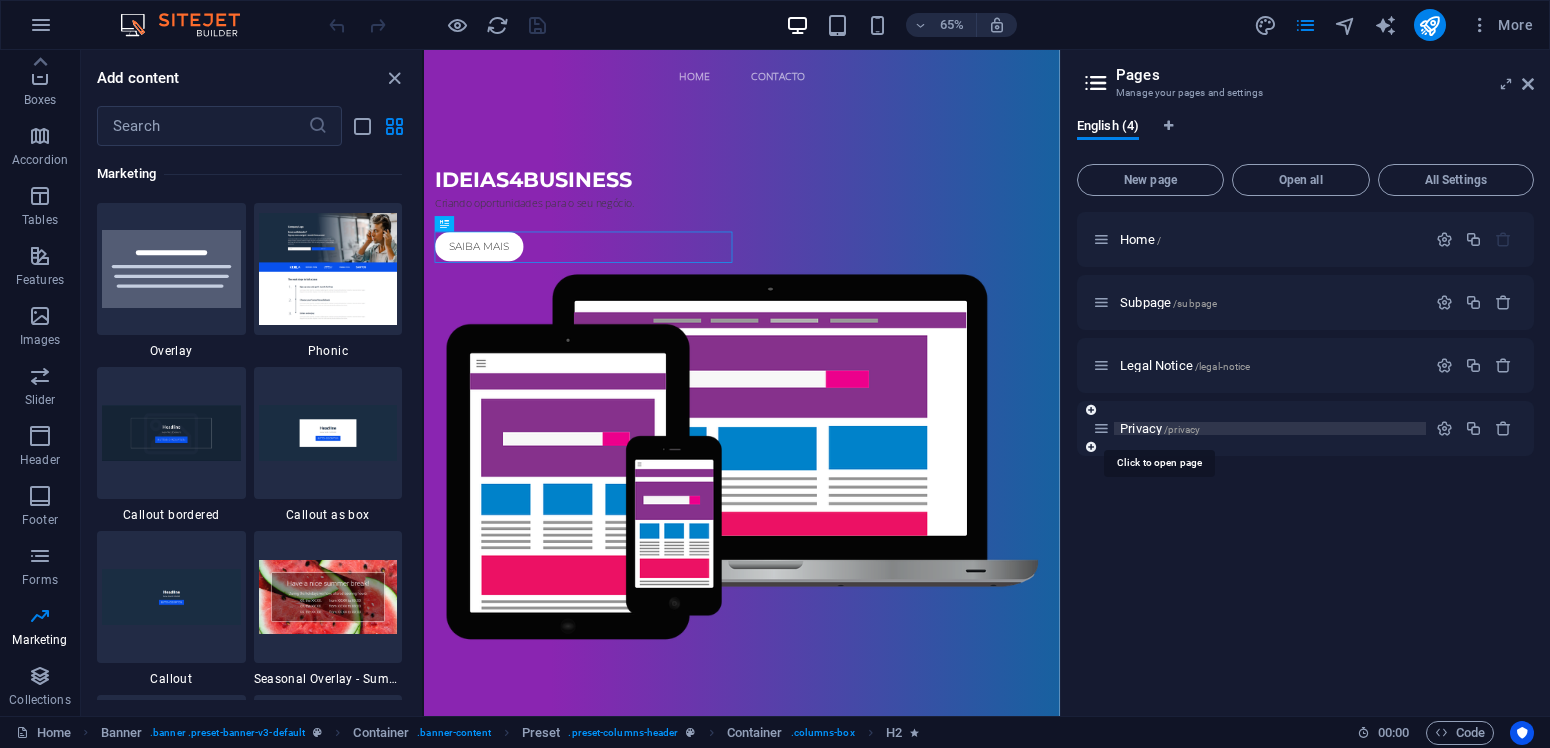 click on "Privacy /privacy" at bounding box center (1160, 428) 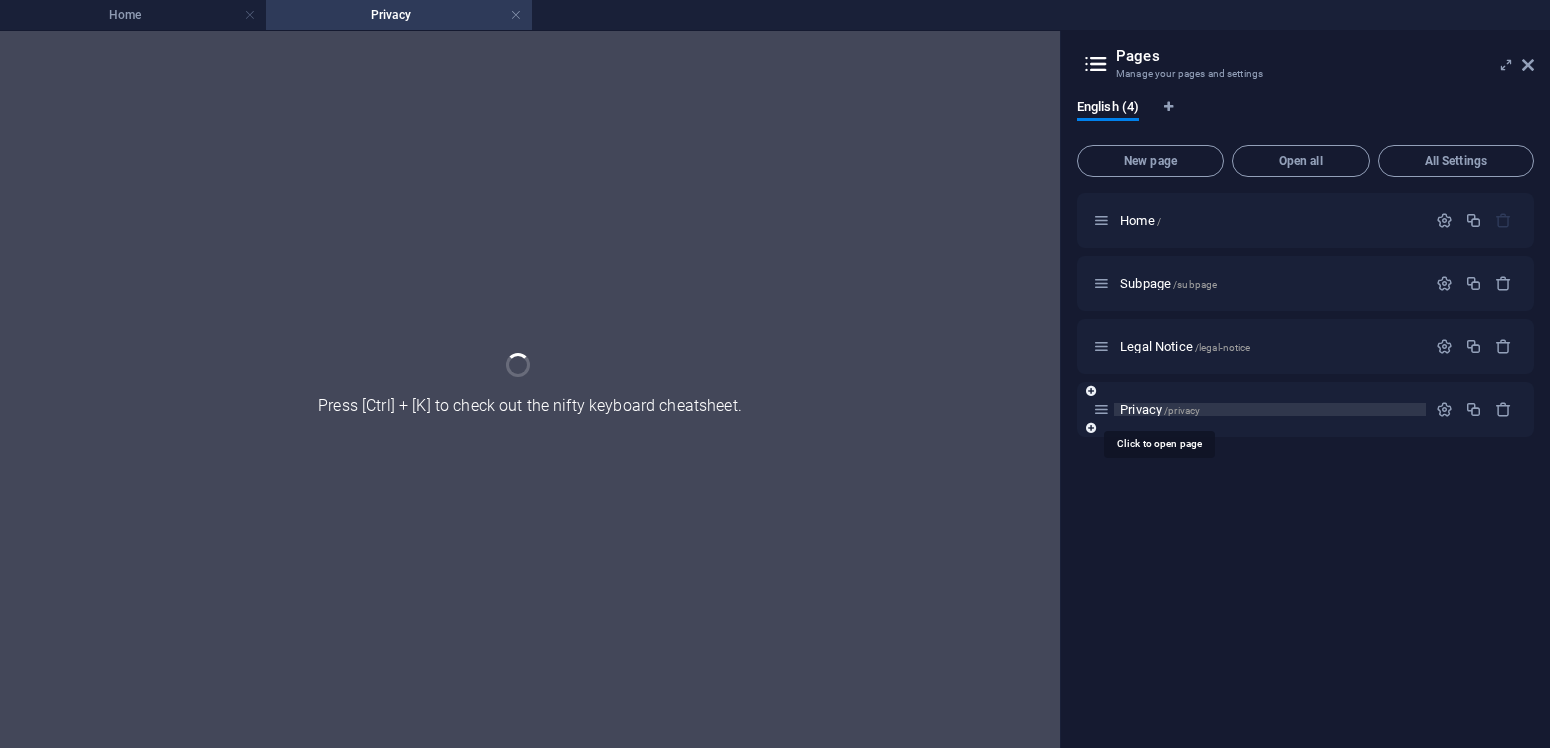 scroll, scrollTop: 0, scrollLeft: 0, axis: both 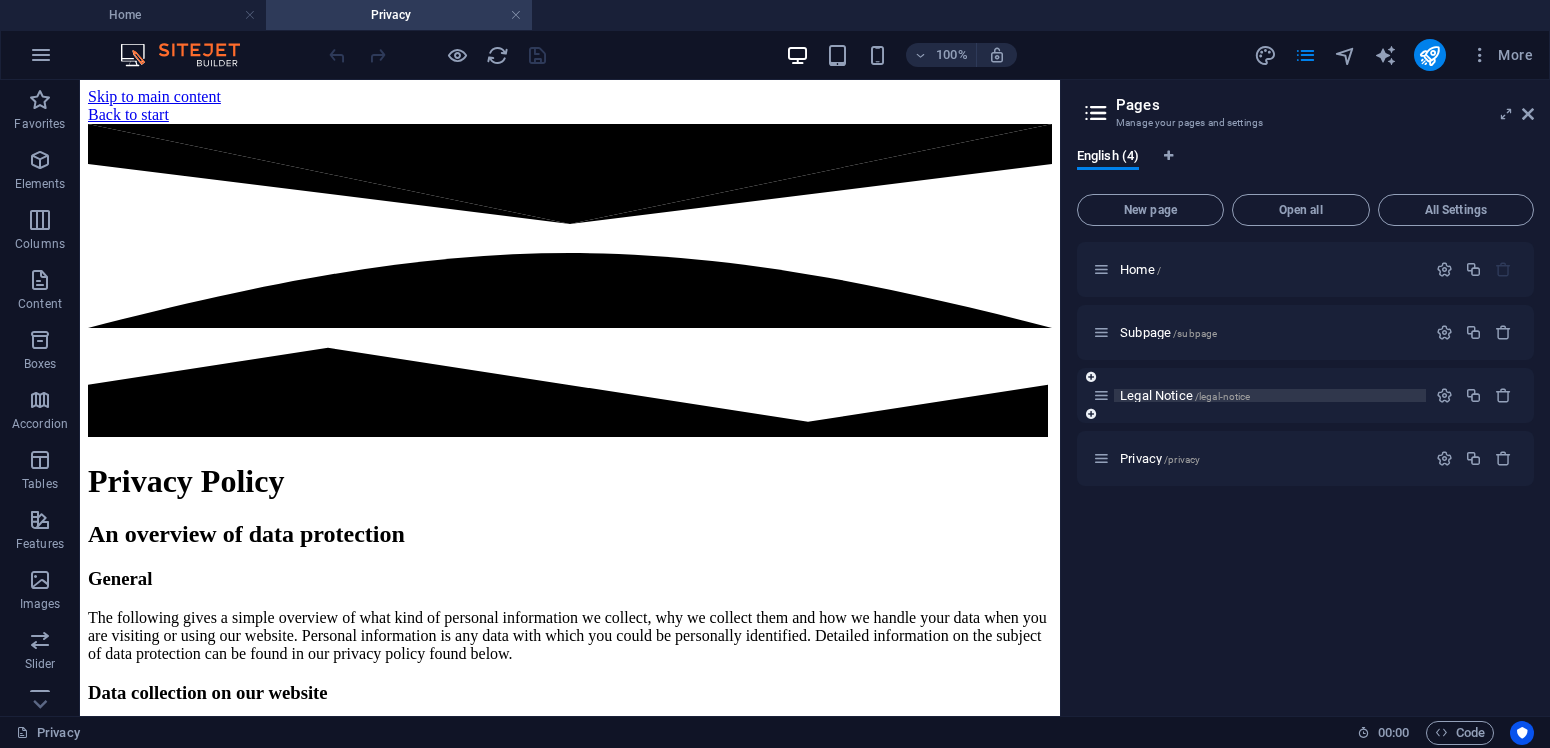 click on "Legal Notice /legal-notice" at bounding box center [1185, 395] 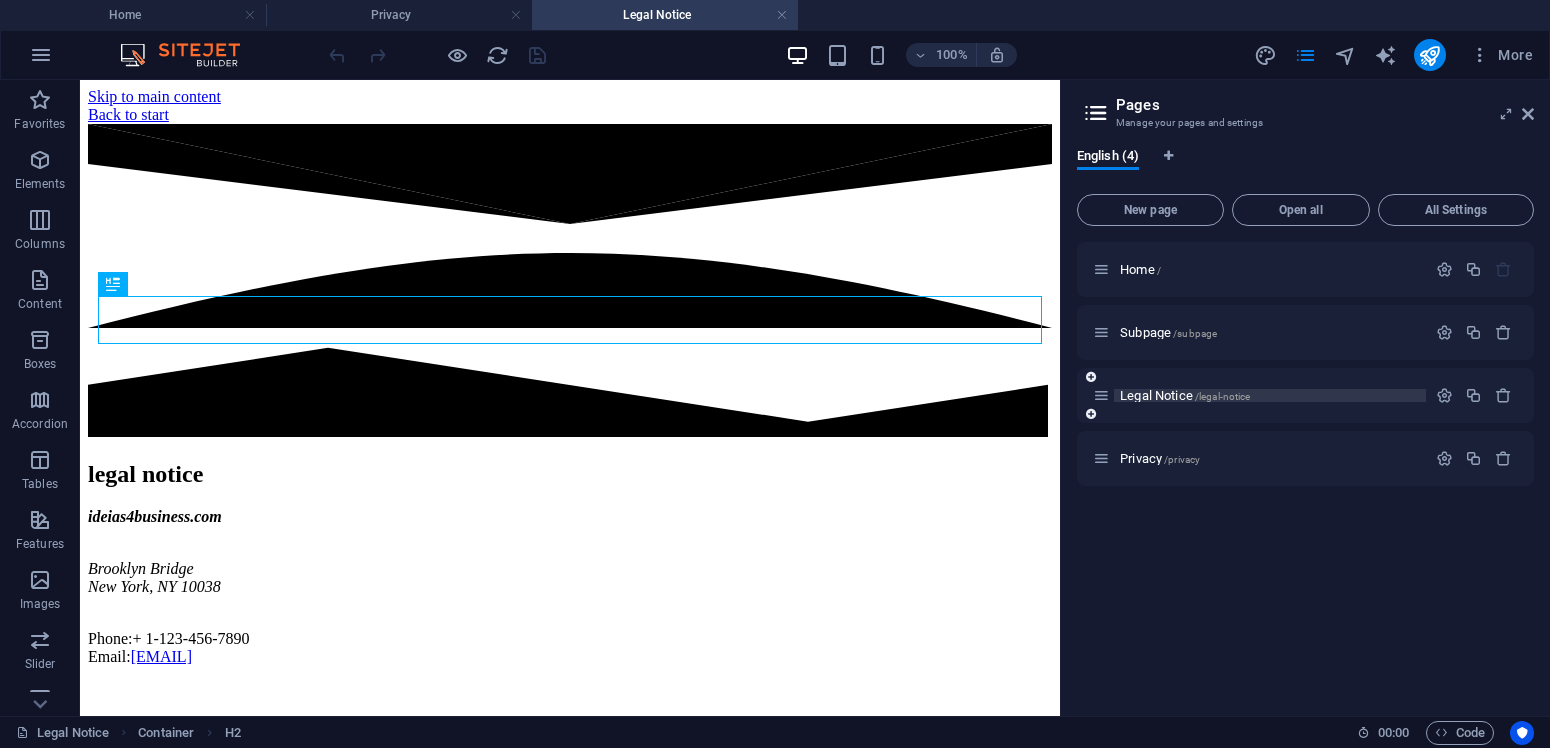 scroll, scrollTop: 0, scrollLeft: 0, axis: both 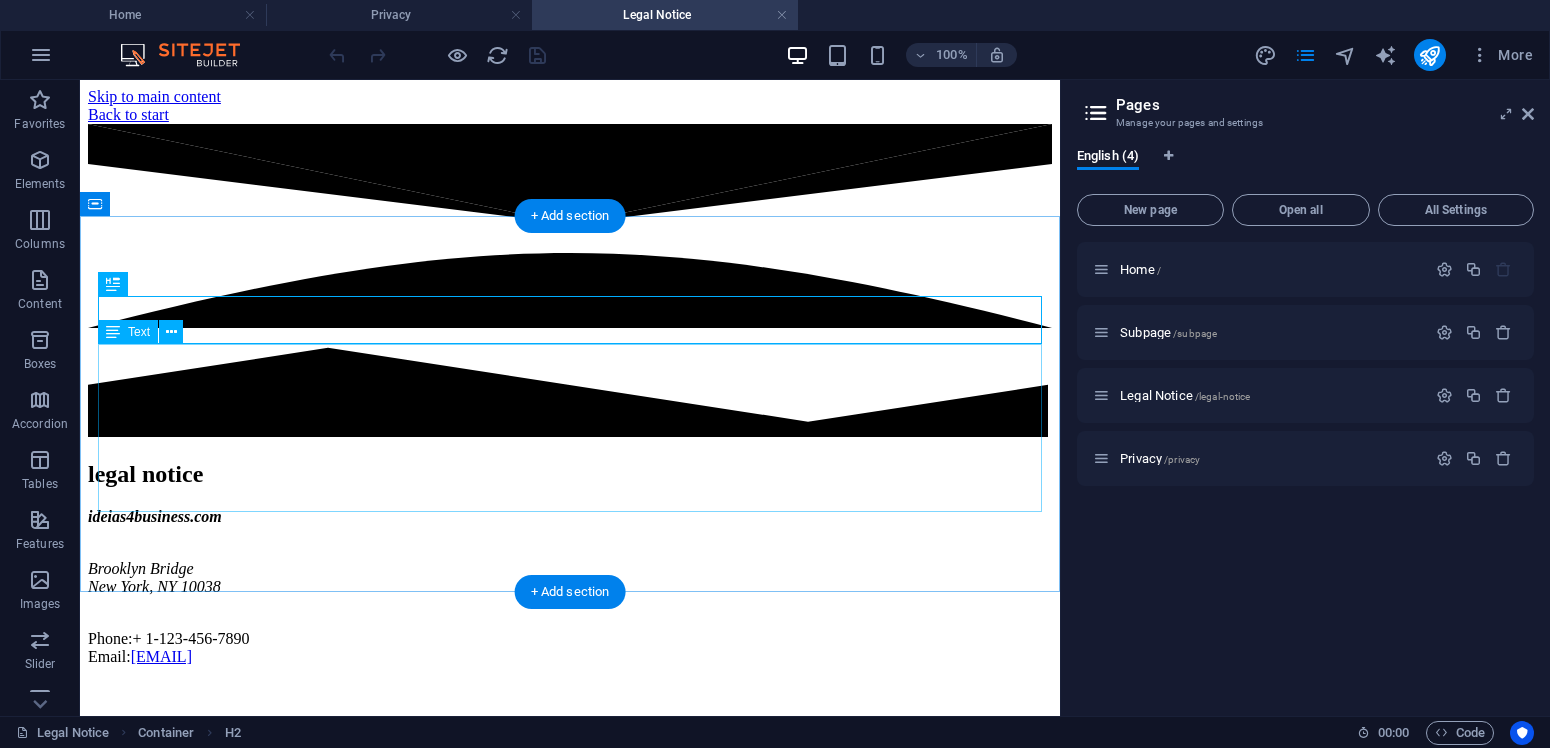 click on "ideias4business.com   Brooklyn Bridge New York, NY   10038 Phone:  + 1-123-456-7890 Email:  df6c6146c556bb5d8ebdcd9beb9297@cpanel.local" at bounding box center [570, 587] 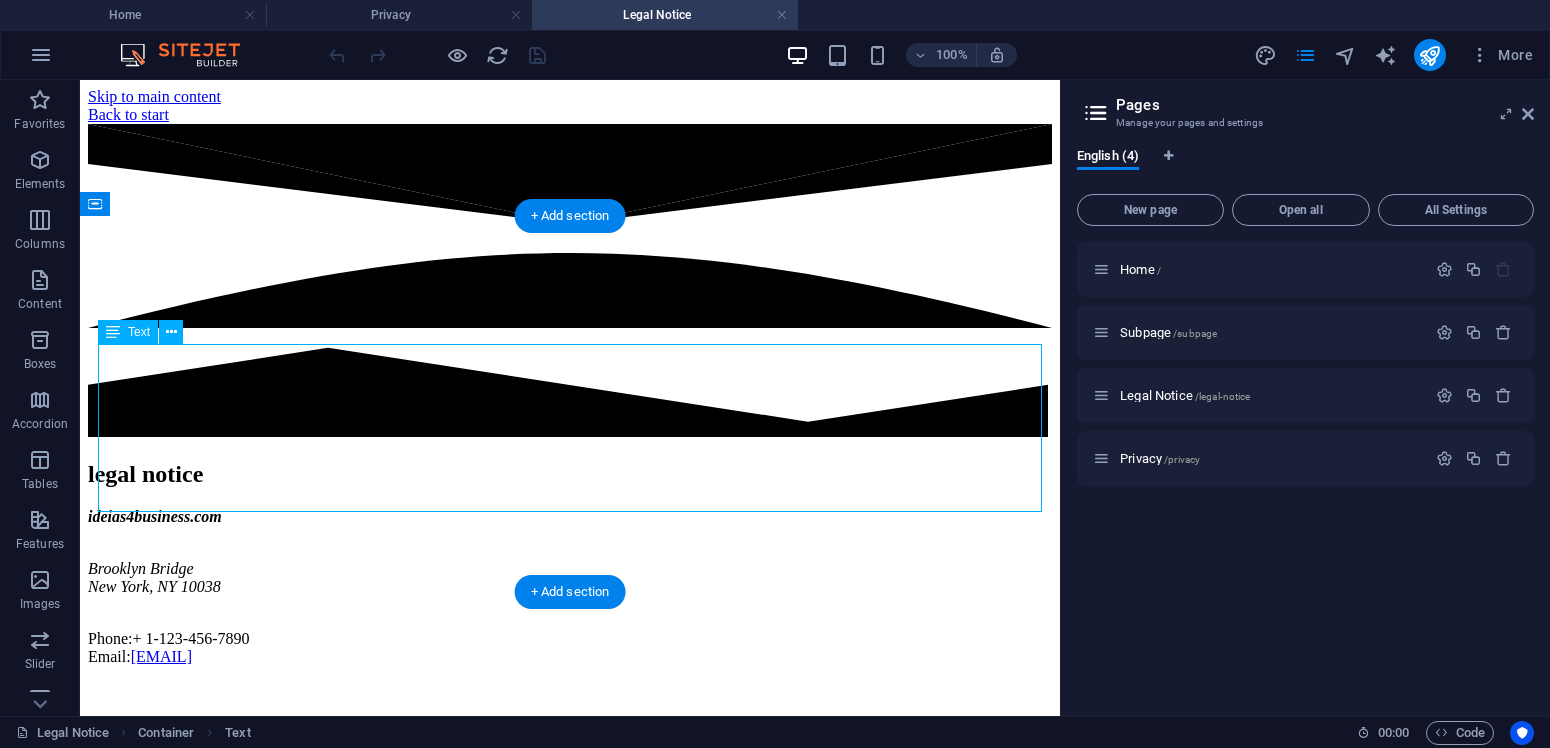 click on "ideias4business.com   Brooklyn Bridge New York, NY   10038 Phone:  + 1-123-456-7890 Email:  df6c6146c556bb5d8ebdcd9beb9297@cpanel.local" at bounding box center [570, 587] 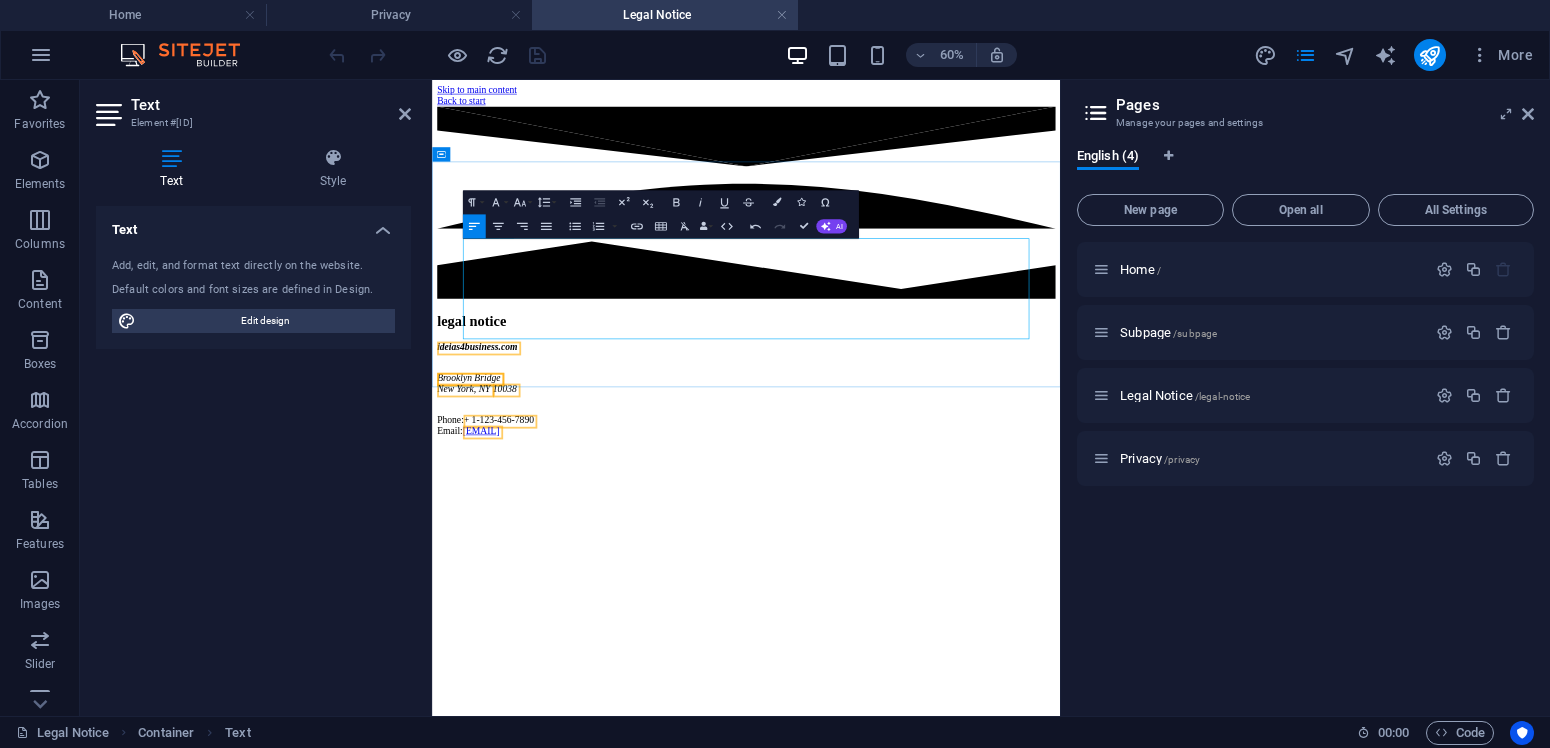 click on "ideias4business.com   Brooklyn Bridge New York, NY   10038" at bounding box center [955, 569] 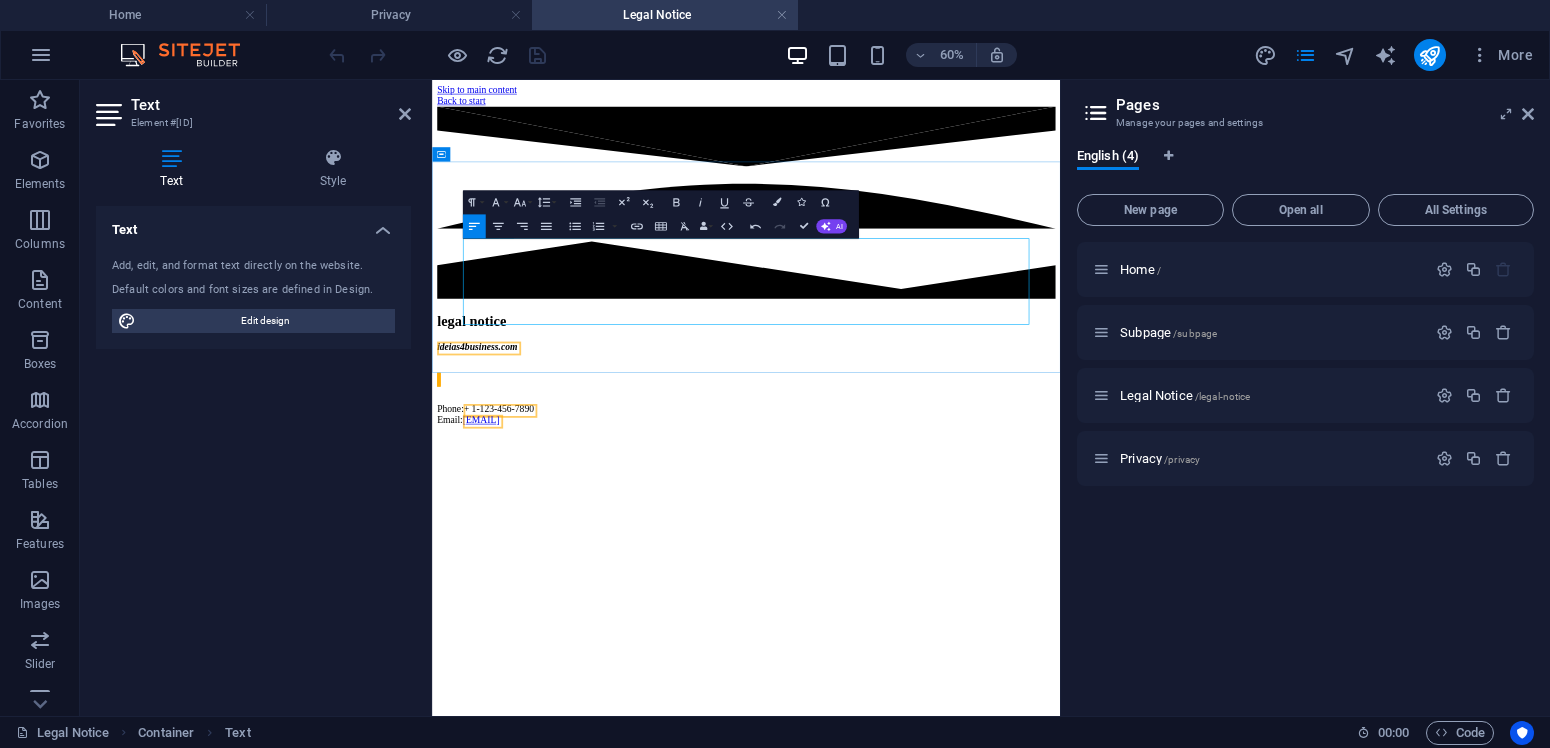 type 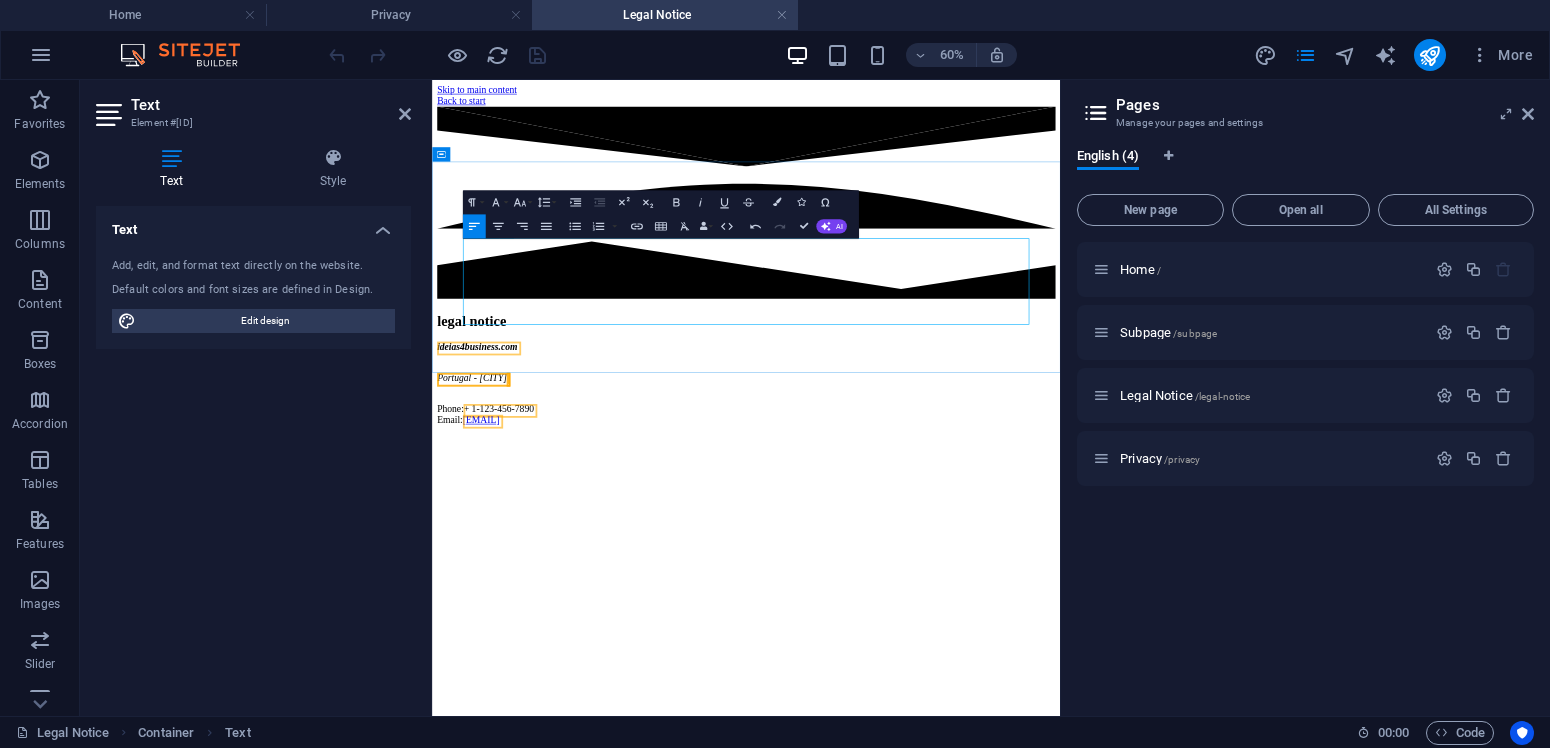 click on "Phone:  + 1-123-456-7890 Email:  df6c6146c556bb5d8ebdcd9beb9297@cpanel.local" at bounding box center (955, 638) 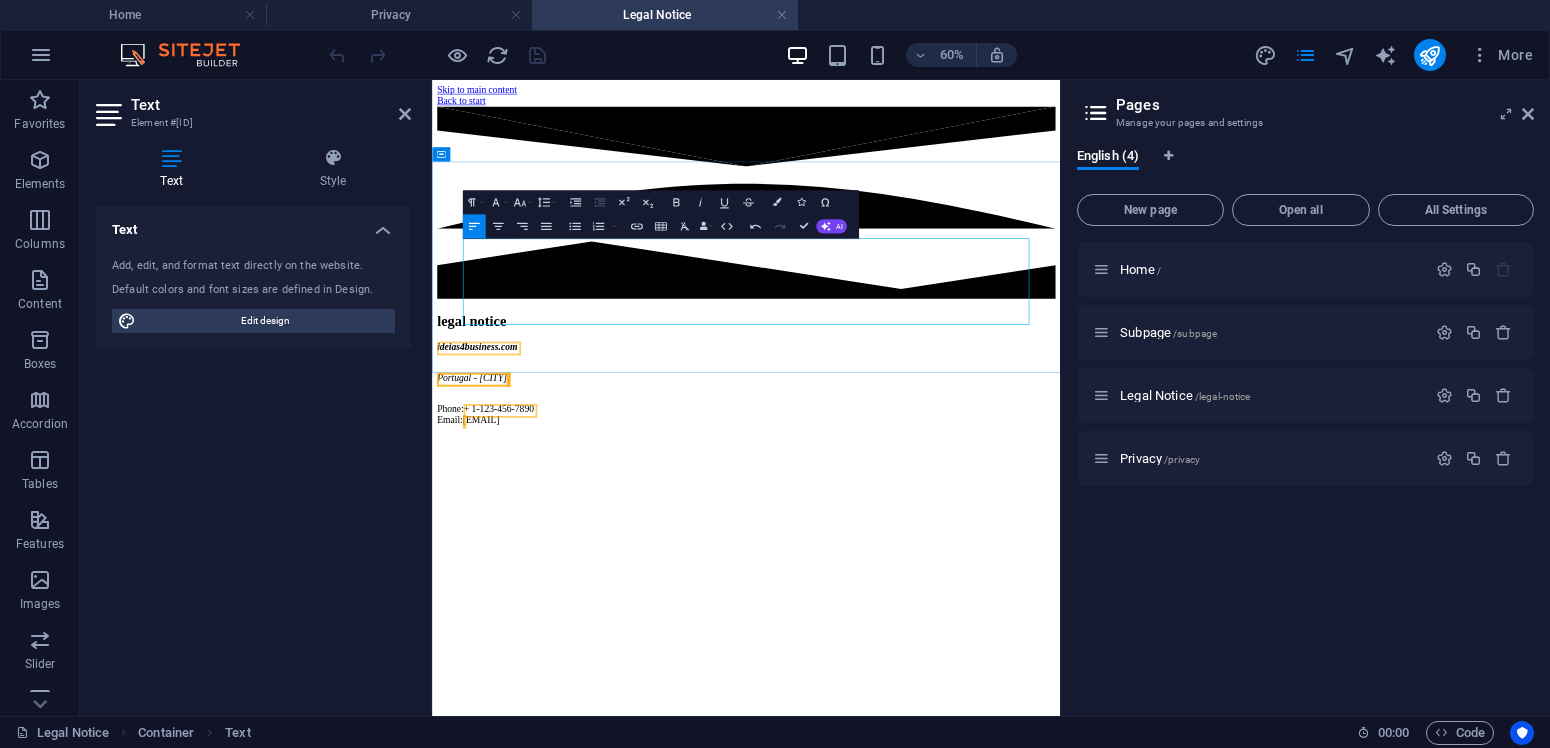 click on "Phone:  + 1-123-456-7890 Email:  geral@ideias4business.com" at bounding box center (955, 638) 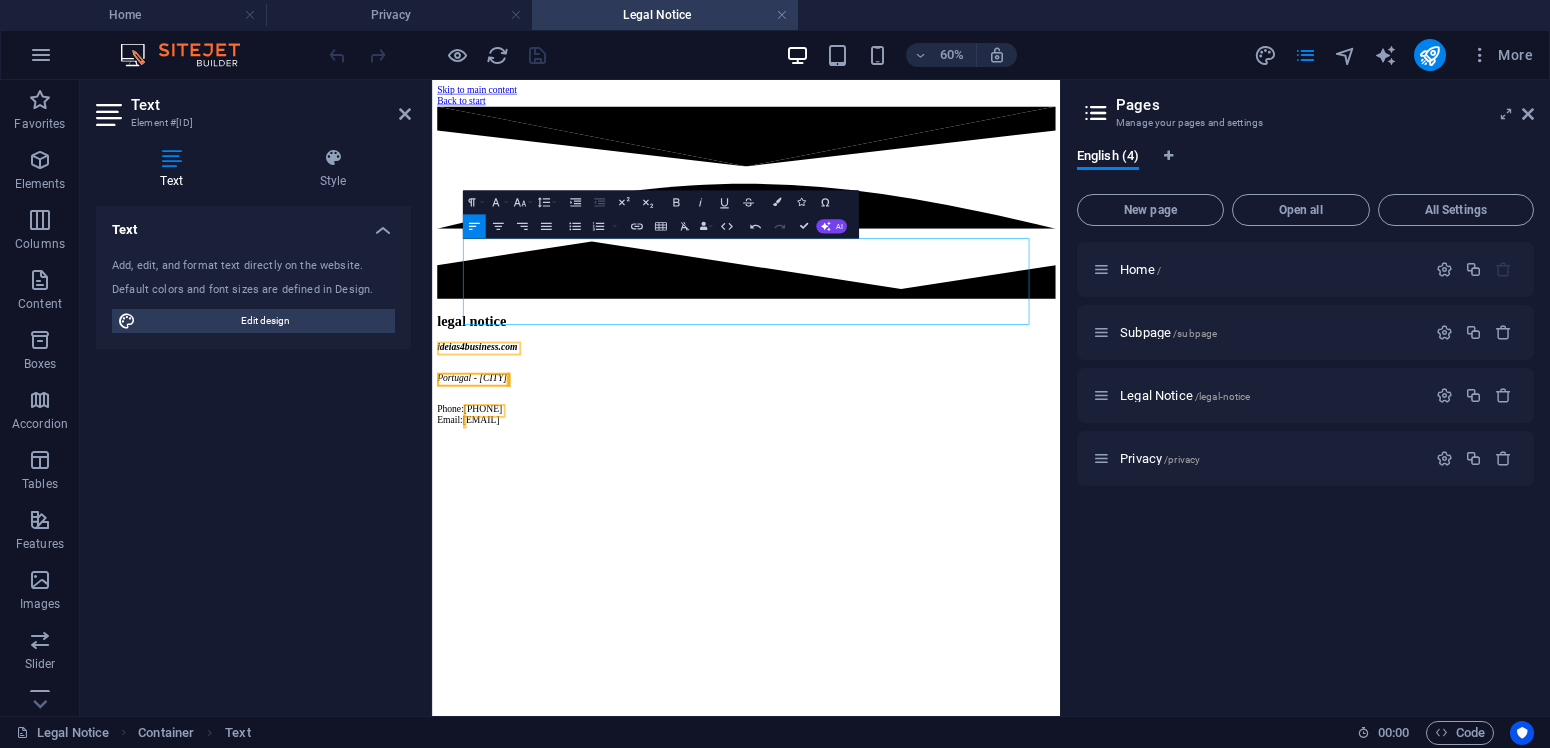 click on "Skip to main content
Back to start
legal notice ideias4business.com   Portugal - Aveiro Phone:  +351 917 463 784 Email:  geral@ideias4business.com" at bounding box center (955, 376) 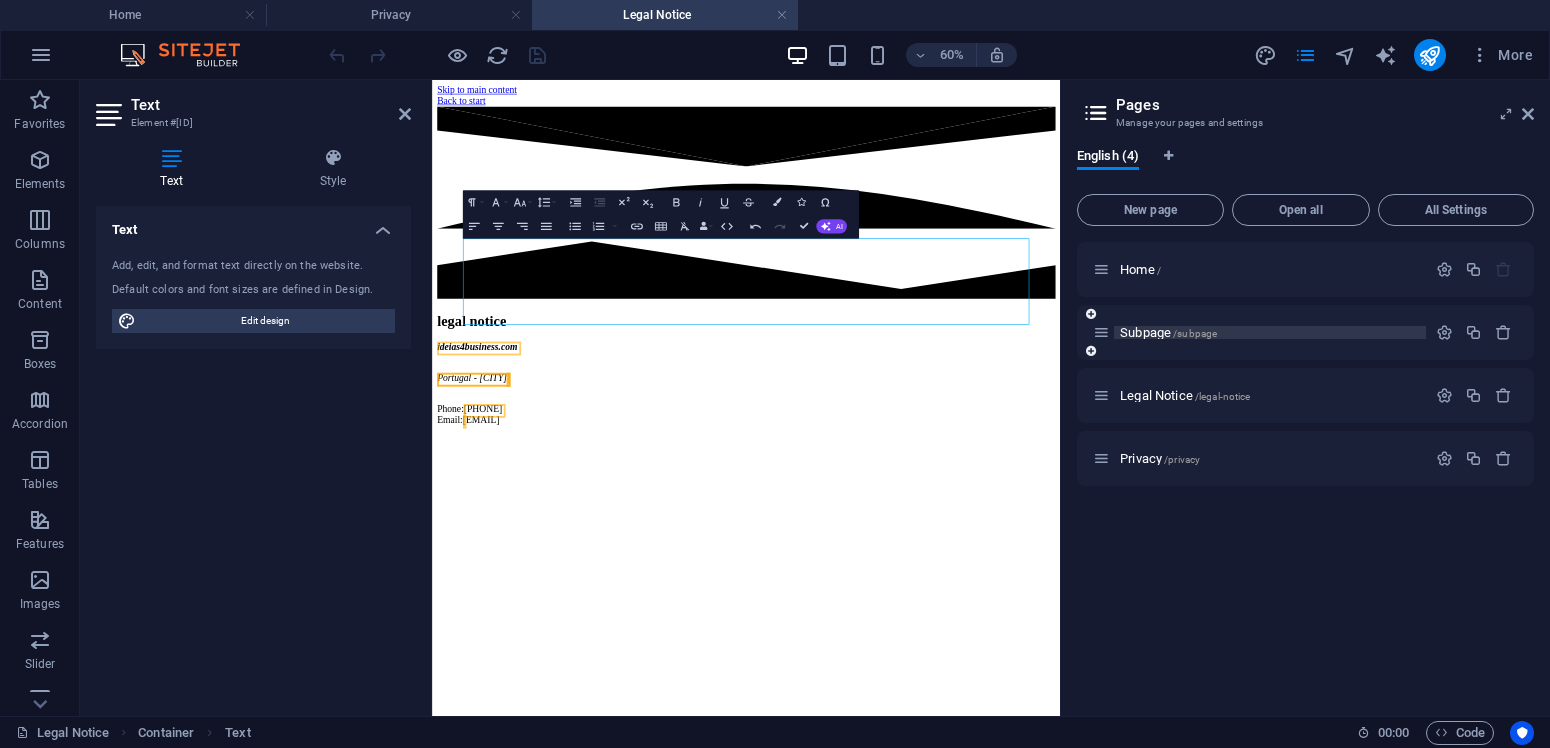 click on "Subpage /subpage" at bounding box center [1270, 332] 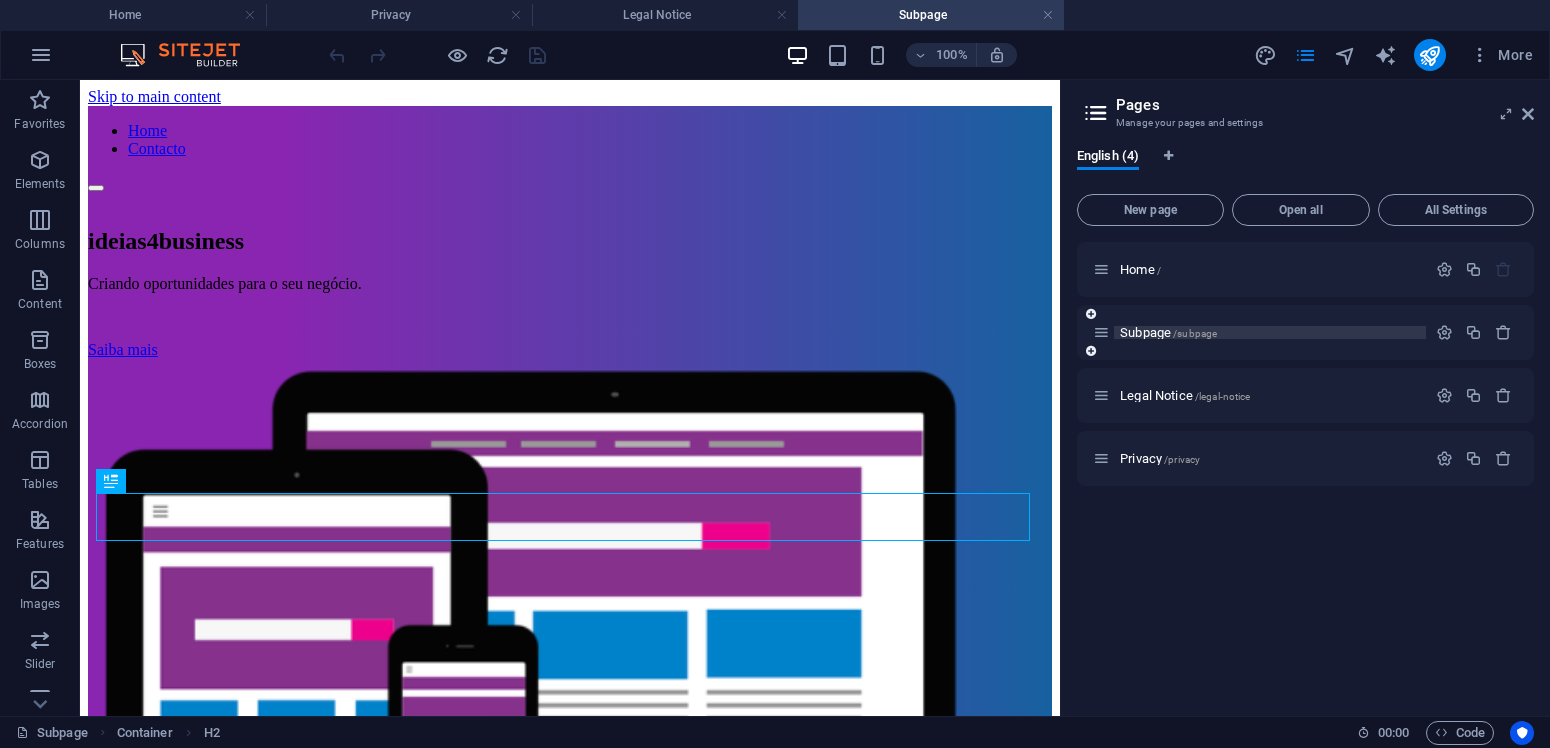 scroll, scrollTop: 383, scrollLeft: 0, axis: vertical 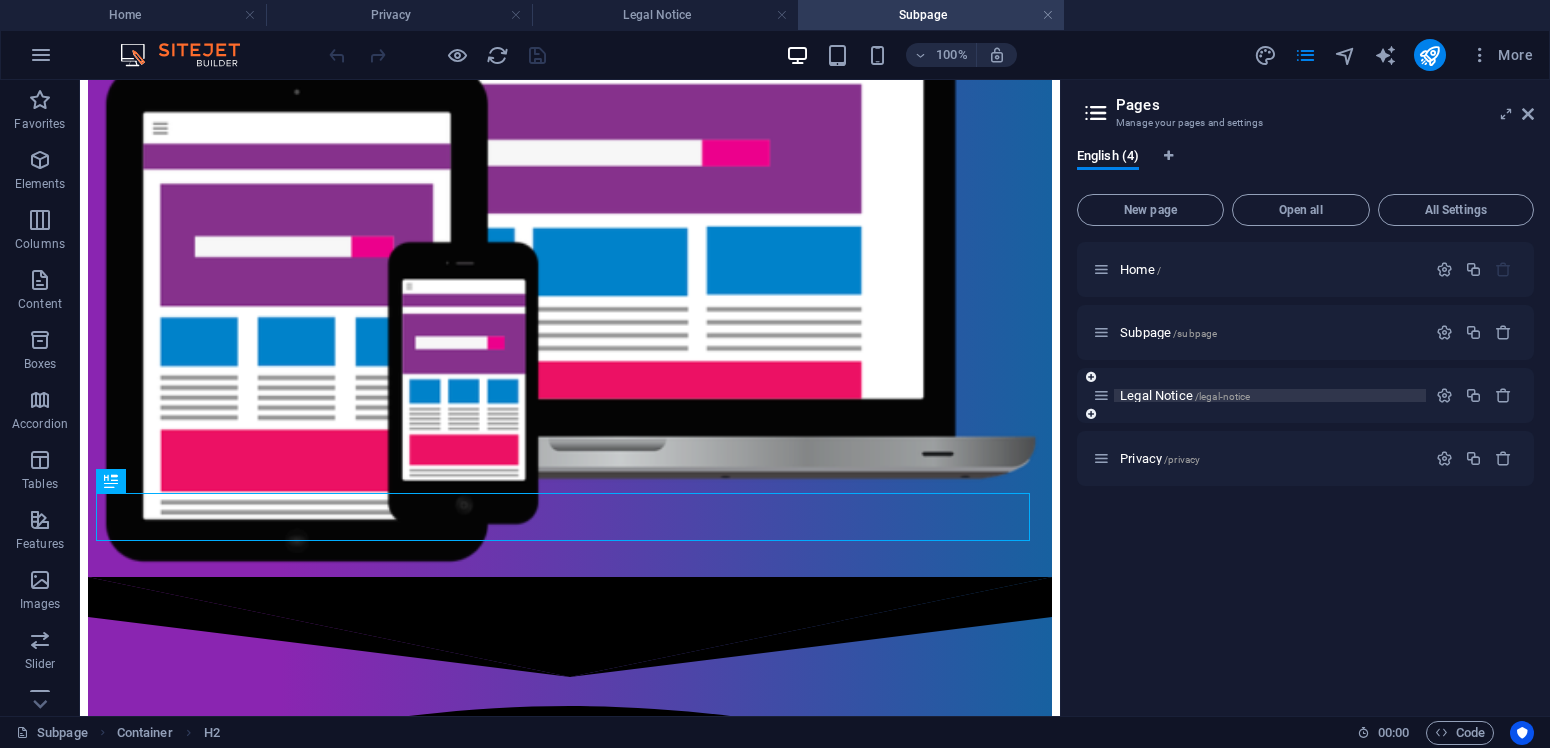click on "Legal Notice /legal-notice" at bounding box center [1185, 395] 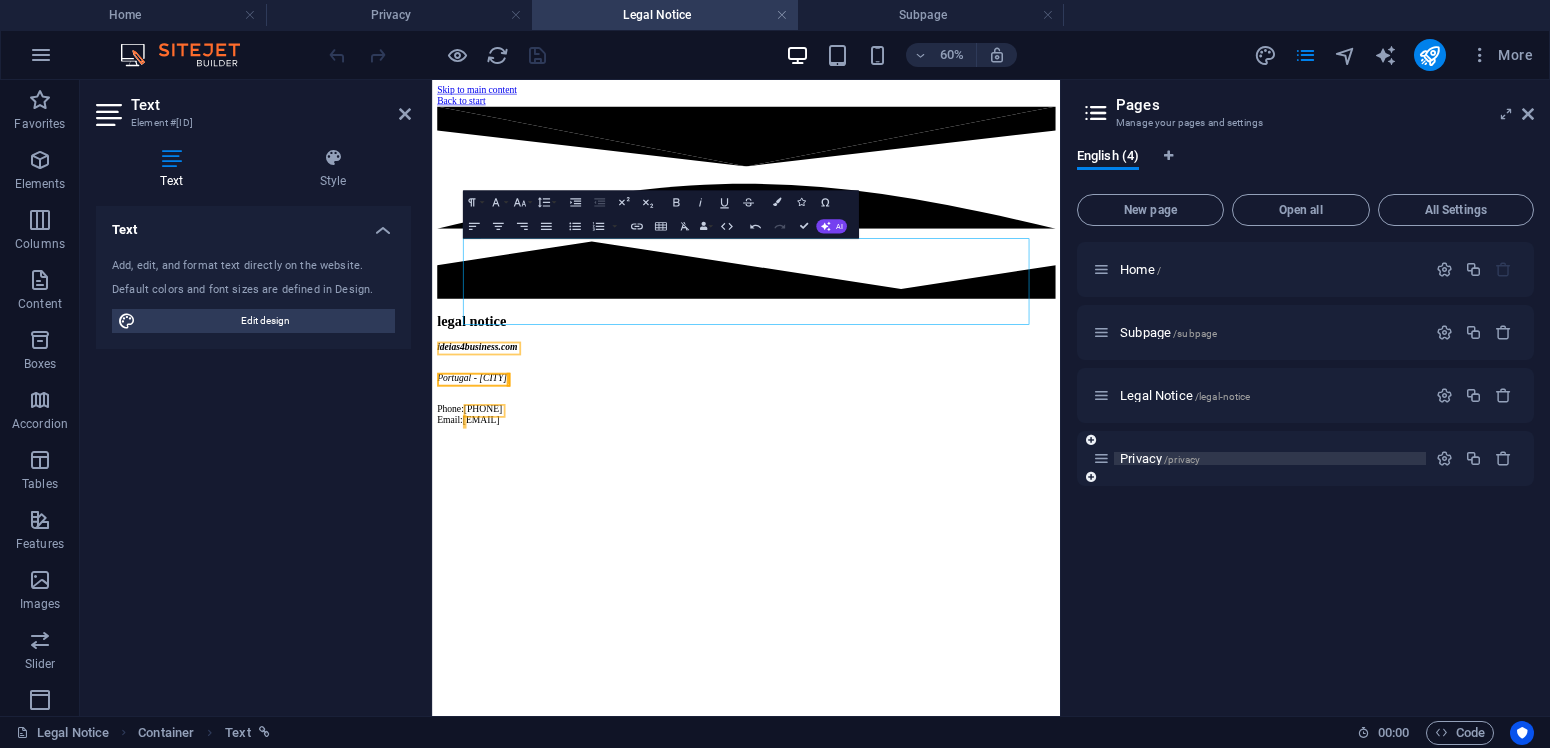 click on "/privacy" at bounding box center (1182, 459) 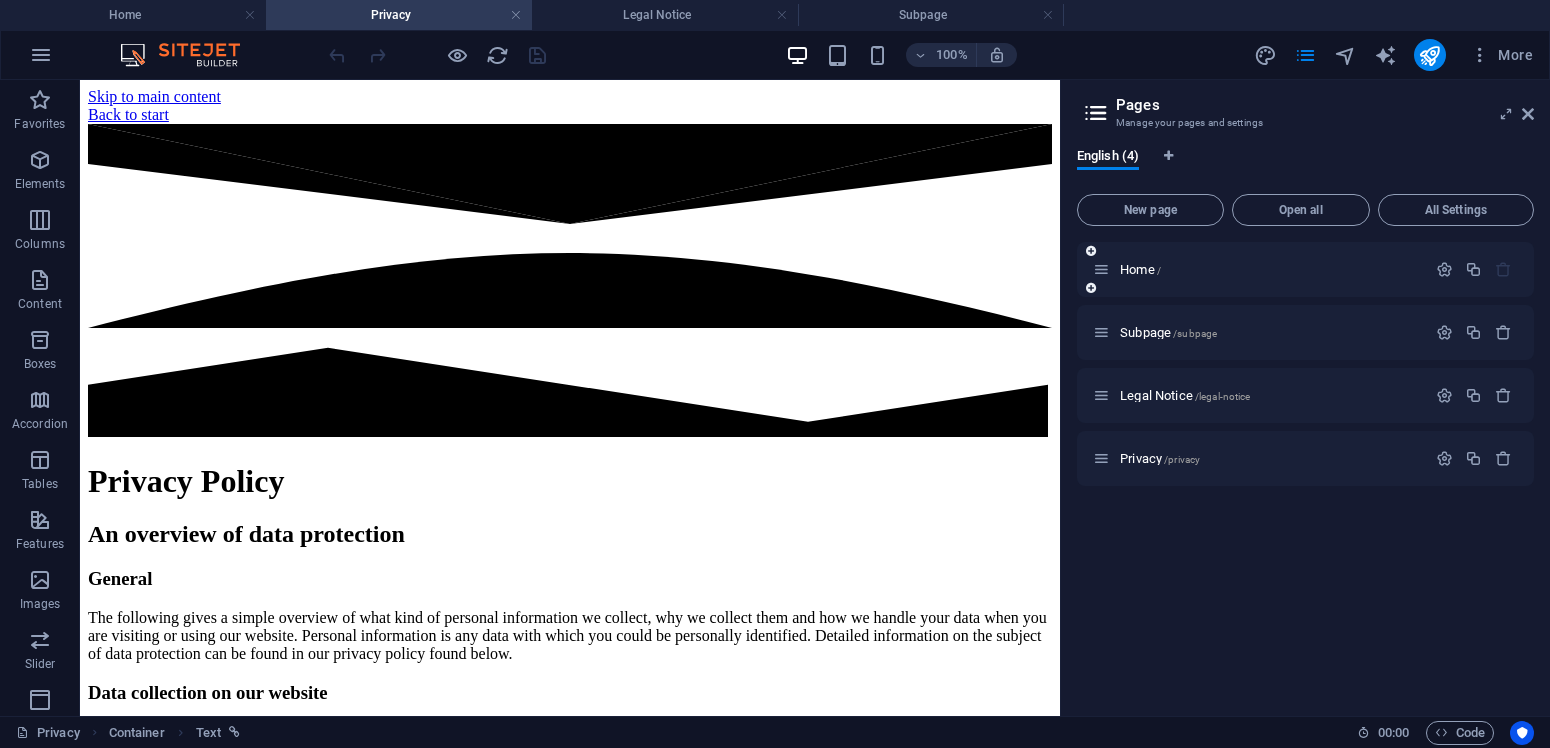 click on "Home /" at bounding box center [1259, 269] 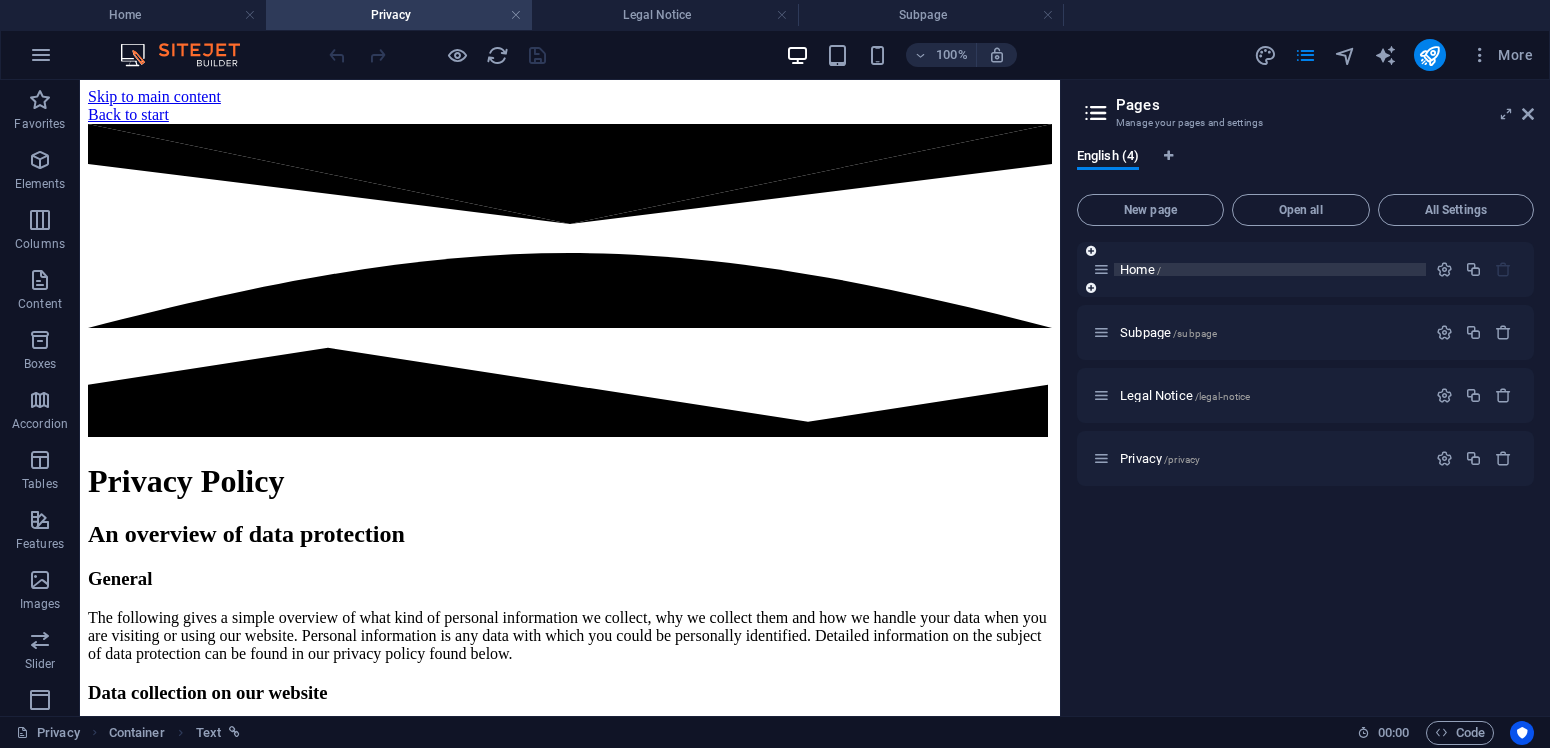 click on "Home /" at bounding box center [1140, 269] 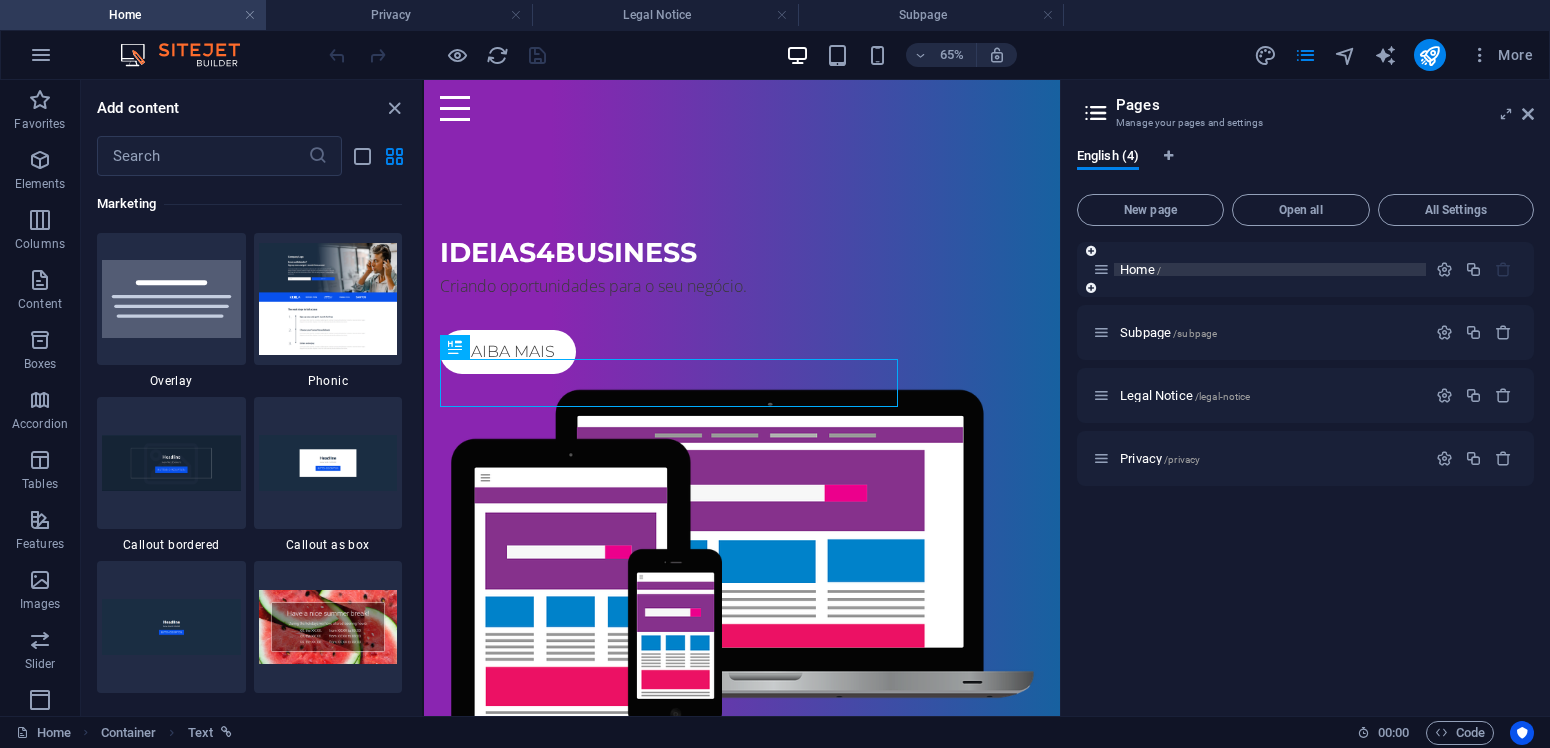 scroll, scrollTop: 16289, scrollLeft: 0, axis: vertical 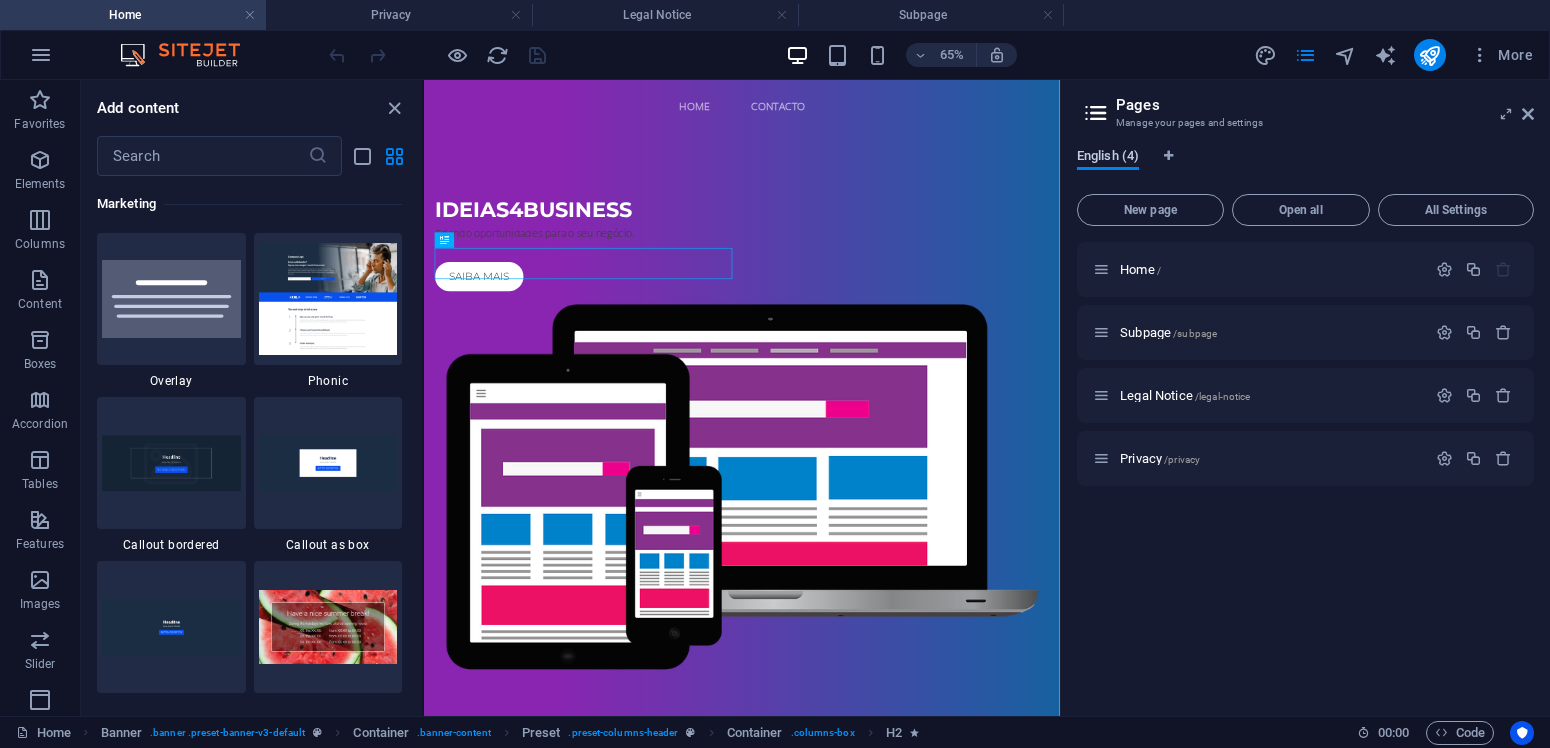 click on "English (4)" at bounding box center (1108, 158) 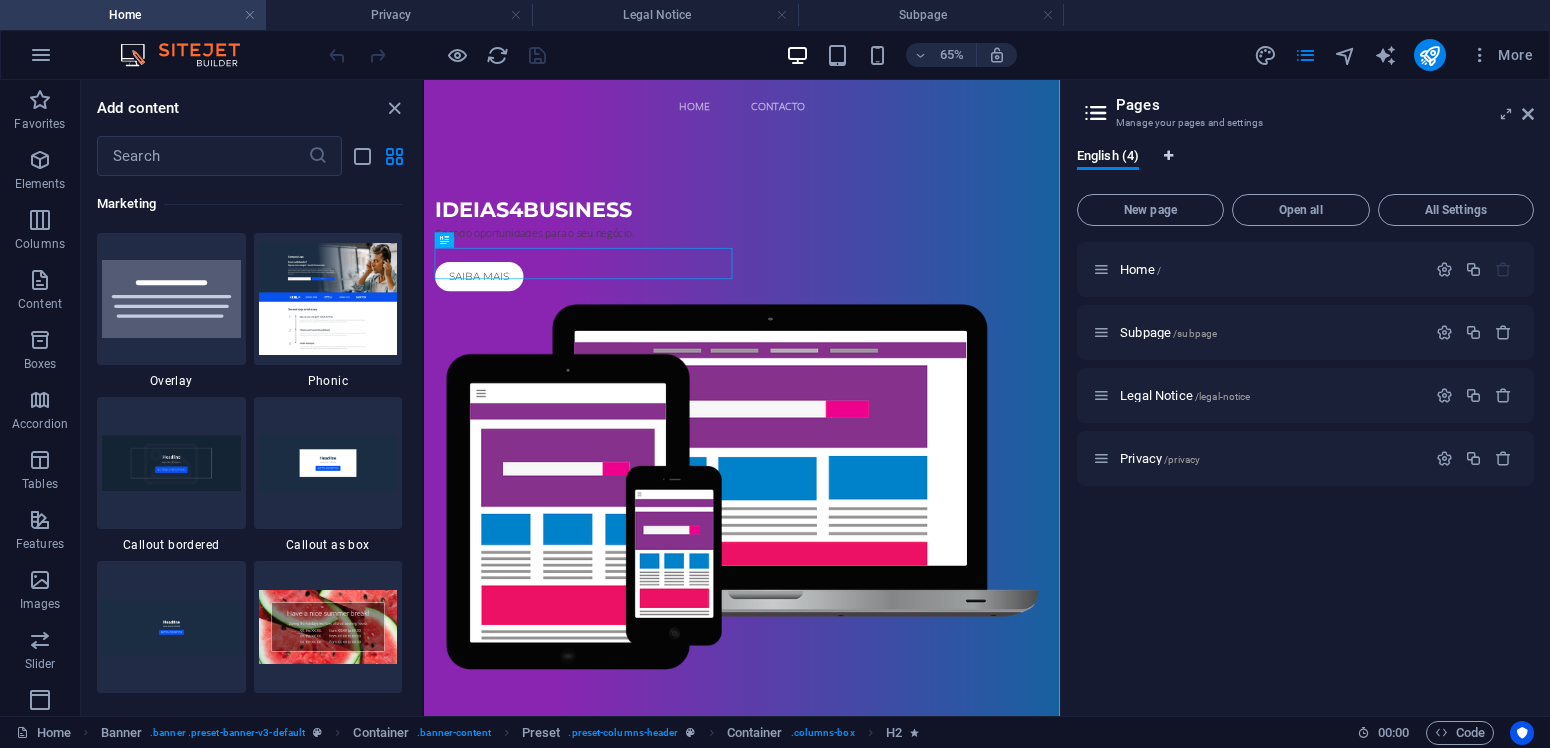 click at bounding box center [1168, 156] 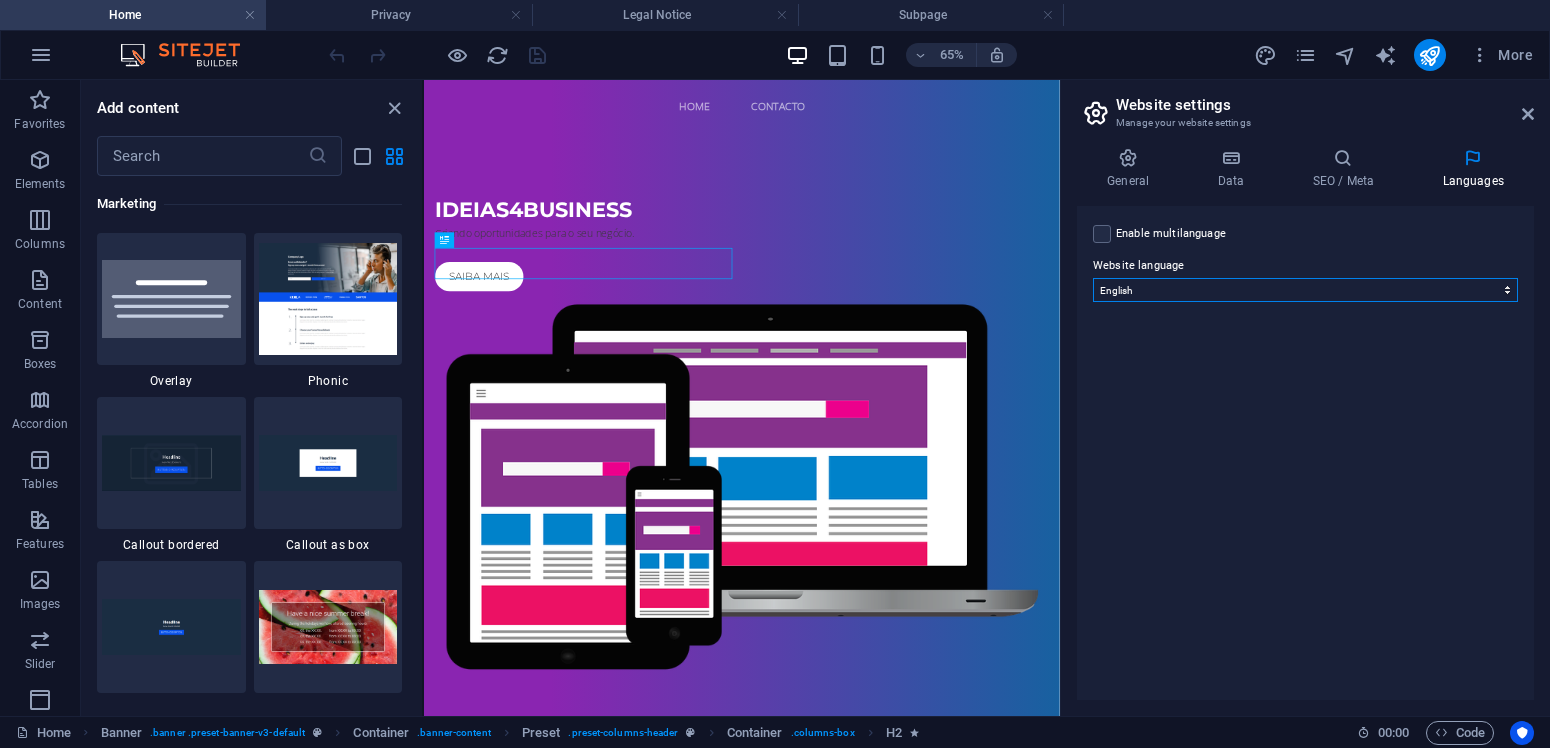 click on "Abkhazian Afar Afrikaans Akan Albanian Amharic Arabic Aragonese Armenian Assamese Avaric Avestan Aymara Azerbaijani Bambara Bashkir Basque Belarusian Bengali Bihari languages Bislama Bokmål Bosnian Breton Bulgarian Burmese Catalan Central Khmer Chamorro Chechen Chinese Church Slavic Chuvash Cornish Corsican Cree Croatian Czech Danish Dutch Dzongkha English Esperanto Estonian Ewe Faroese Farsi (Persian) Fijian Finnish French Fulah Gaelic Galician Ganda Georgian German Greek Greenlandic Guaraní Gujarati Haitian Creole Hausa Hebrew Herero Hindi Hiri Motu Hungarian Icelandic Ido Igbo Indonesian Interlingua Interlingue Inuktitut Inupiaq Irish Italian Japanese Javanese Kannada Kanuri Kashmiri Kazakh Kikuyu Kinyarwanda Komi Kongo Korean Kurdish Kwanyama Kyrgyz Lao Latin Latvian Limburgish Lingala Lithuanian Luba-Katanga Luxembourgish Macedonian Malagasy Malay Malayalam Maldivian Maltese Manx Maori Marathi Marshallese Mongolian Nauru Navajo Ndonga Nepali North Ndebele Northern Sami Norwegian Norwegian Nynorsk Nuosu" at bounding box center (1305, 290) 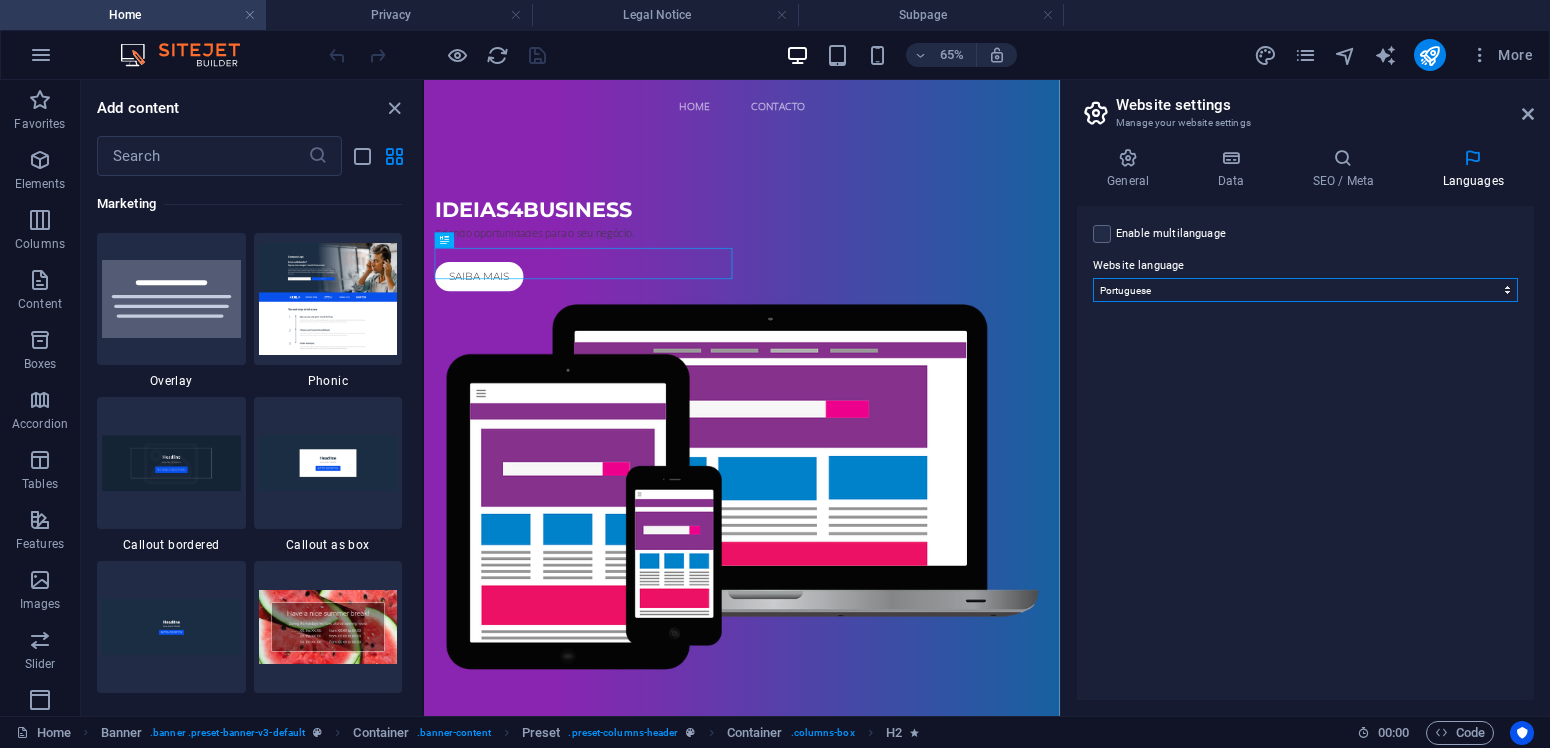 click on "Portuguese" at bounding box center (0, 0) 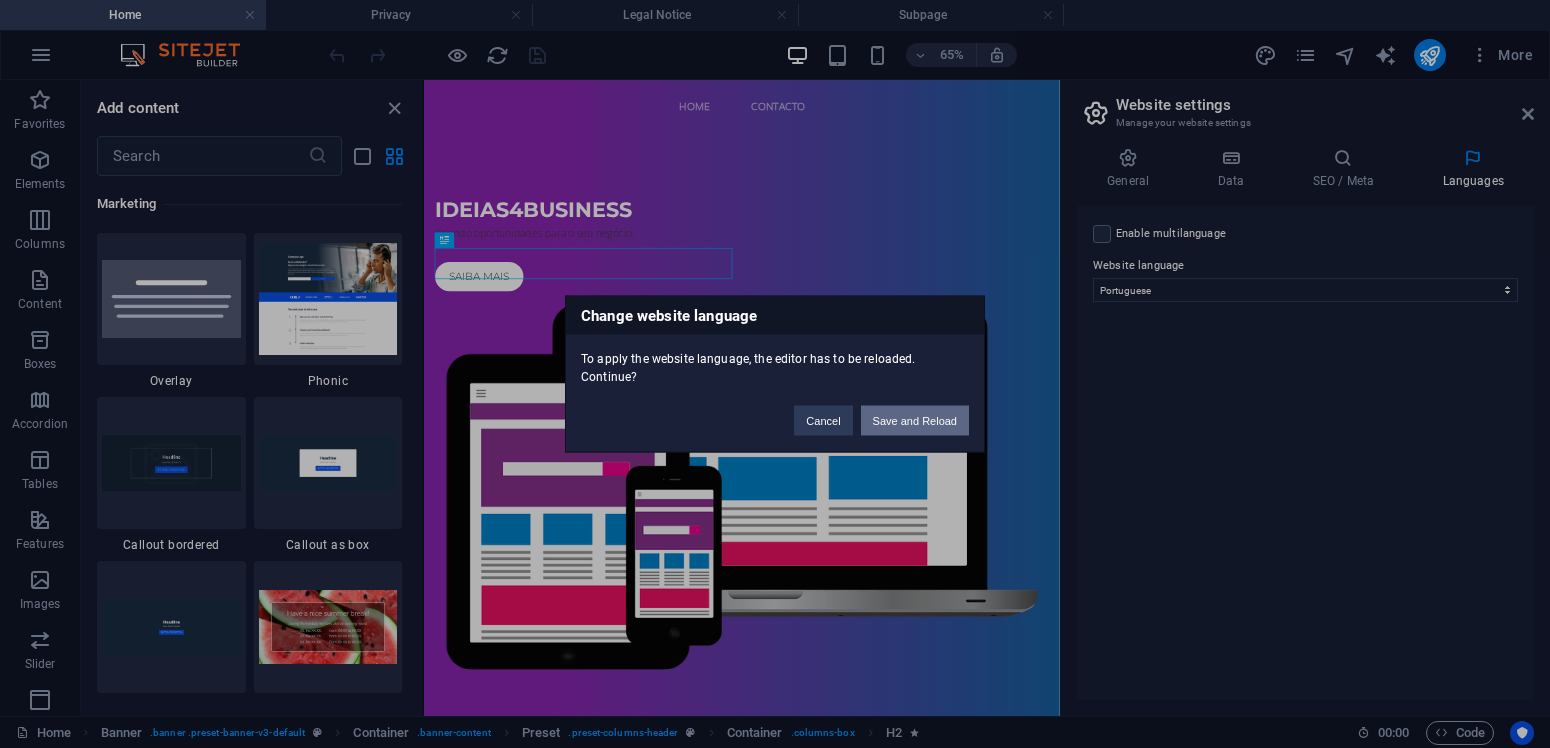 click on "Save and Reload" at bounding box center (915, 421) 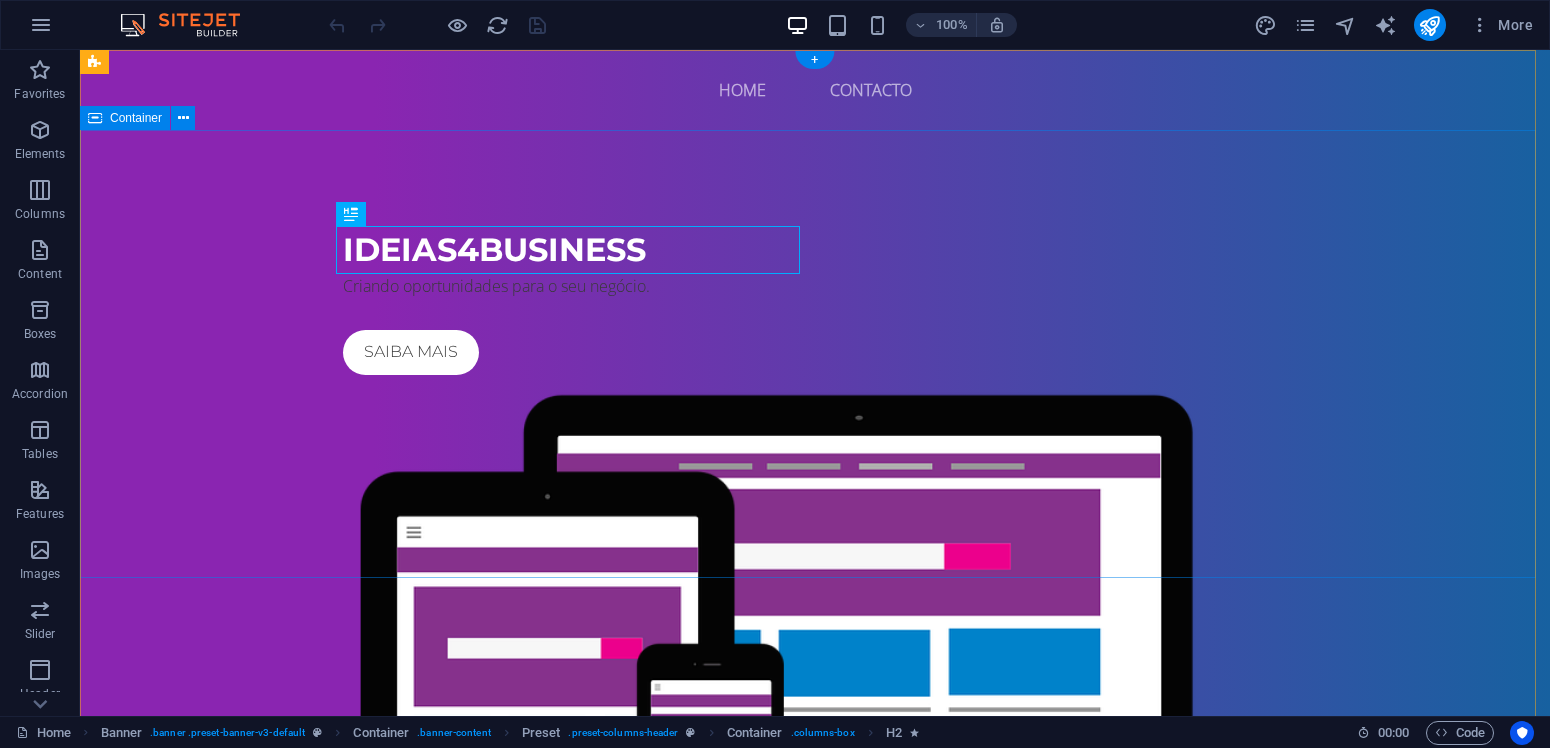 scroll, scrollTop: 0, scrollLeft: 0, axis: both 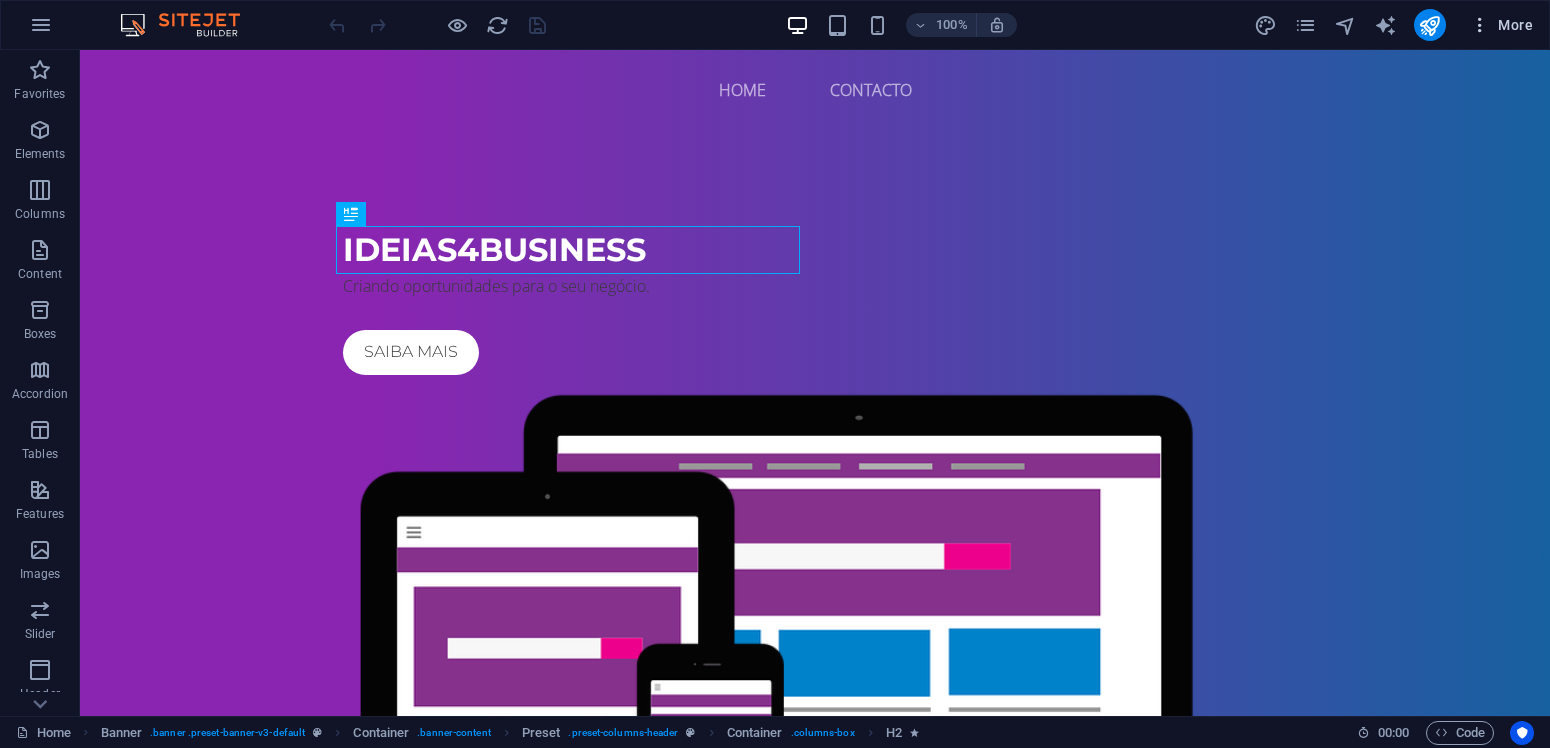 click on "More" at bounding box center [1501, 25] 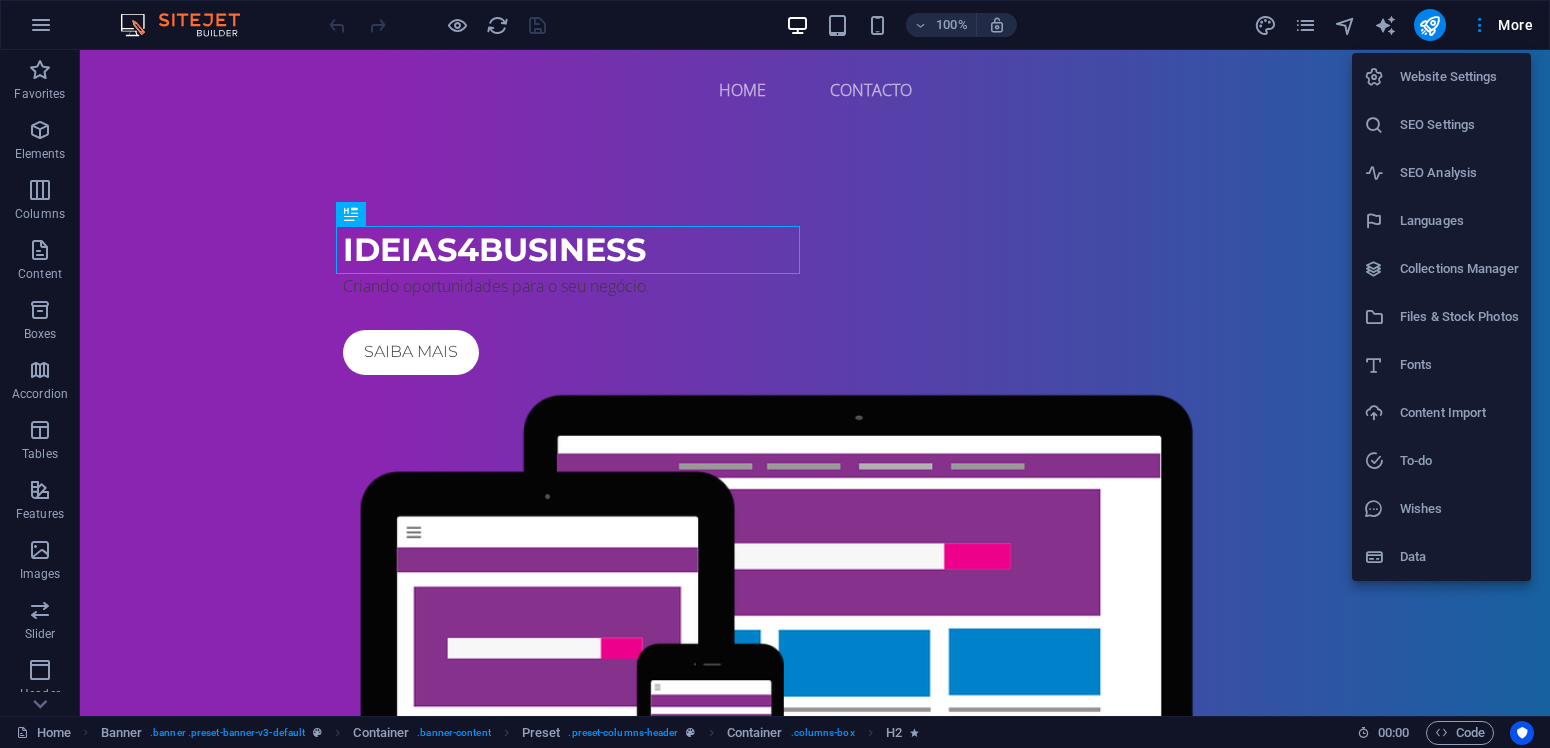 click on "SEO Settings" at bounding box center (1459, 125) 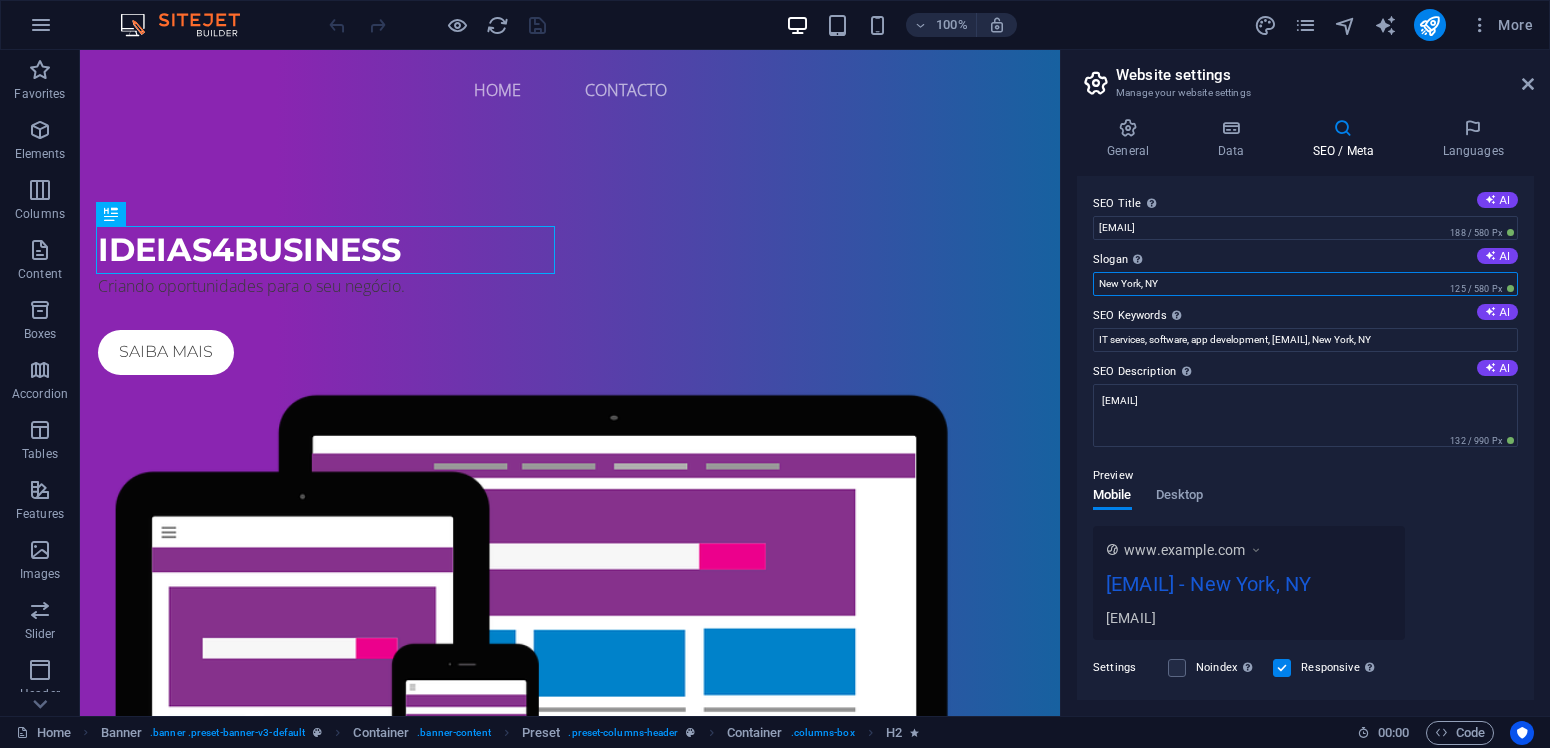 click on "New York, NY" at bounding box center (1305, 284) 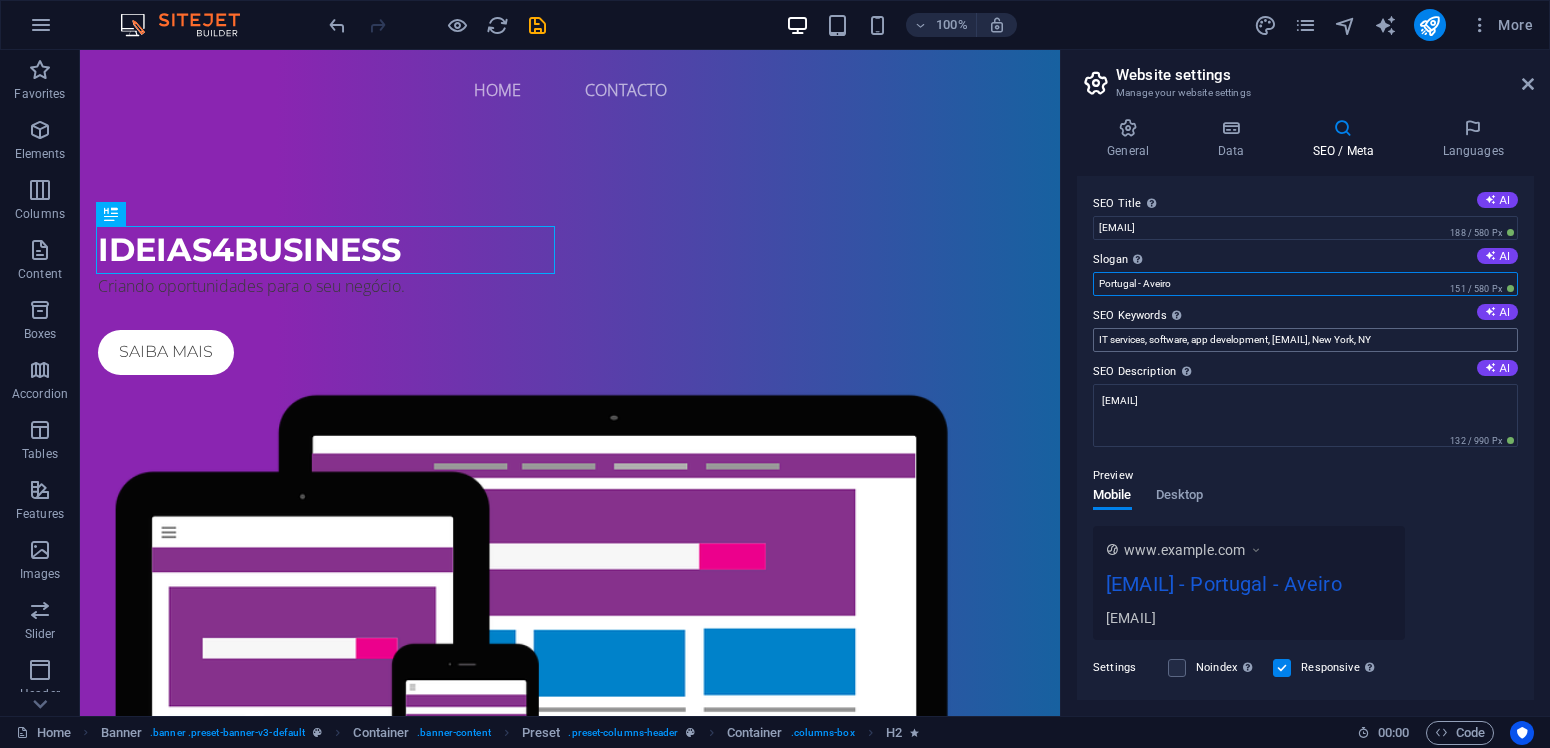 type on "Portugal - Aveiro" 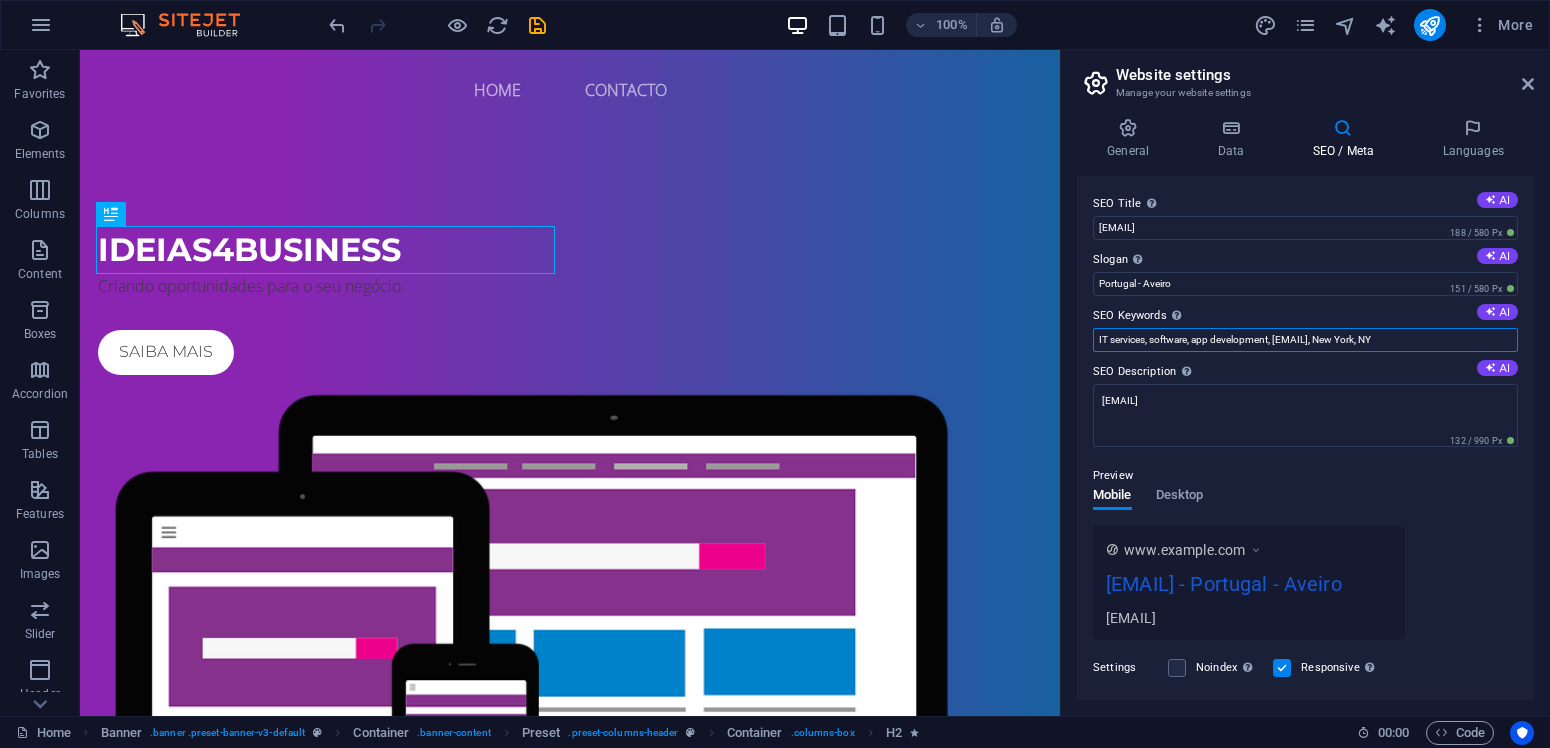drag, startPoint x: 1451, startPoint y: 338, endPoint x: 1035, endPoint y: 343, distance: 416.03006 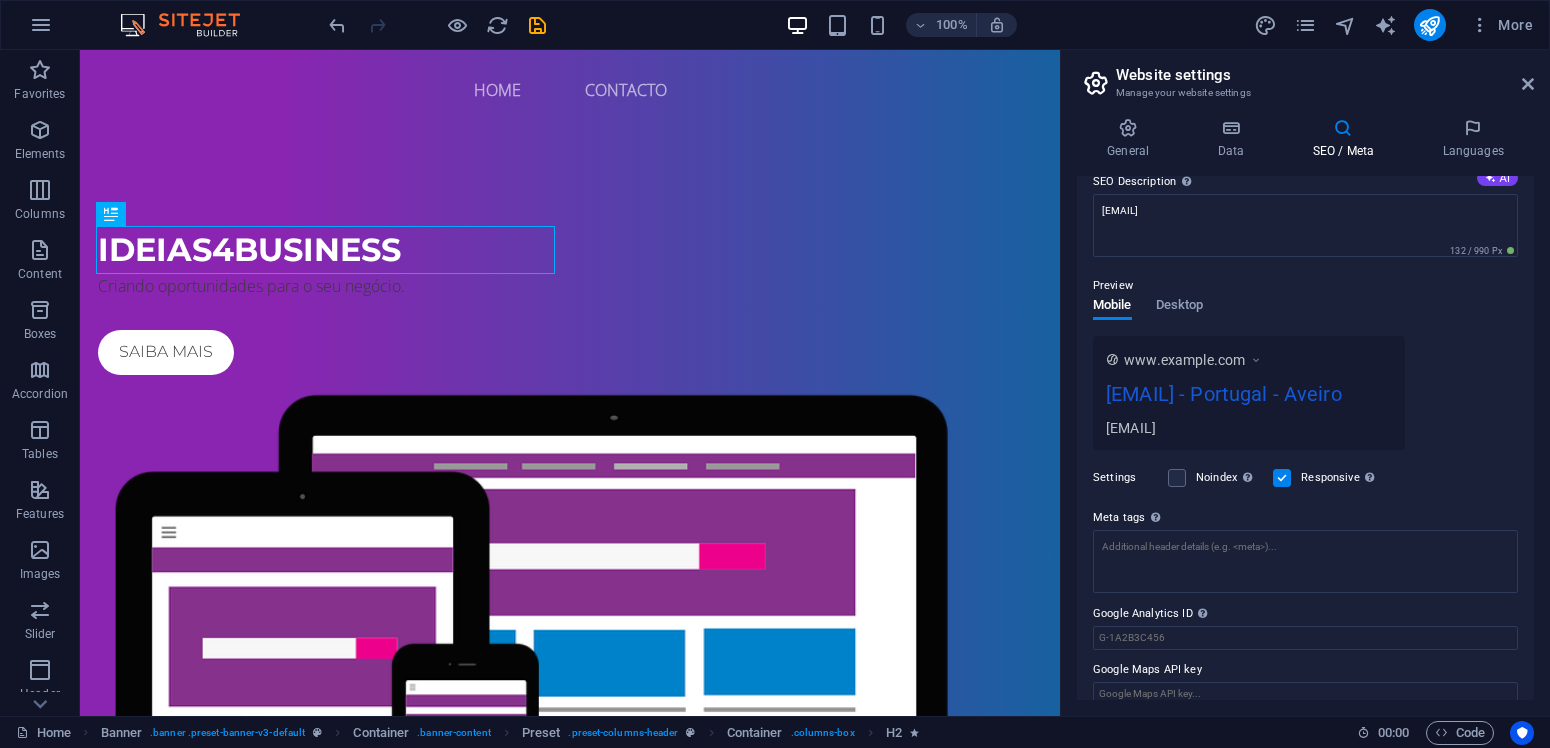 scroll, scrollTop: 239, scrollLeft: 0, axis: vertical 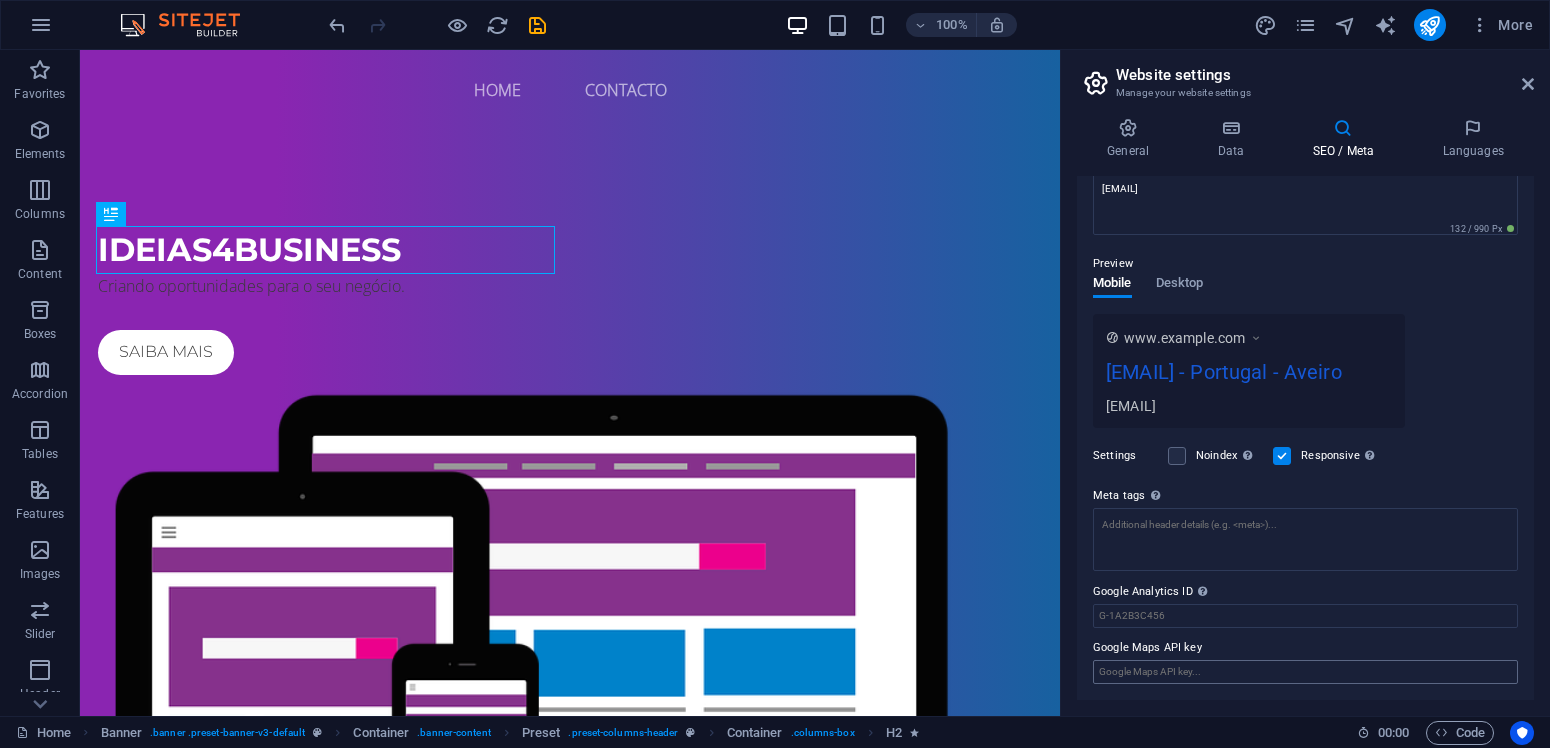 type on "marketing digital, facebook ads, vendas online, empresarios, [EMAIL]" 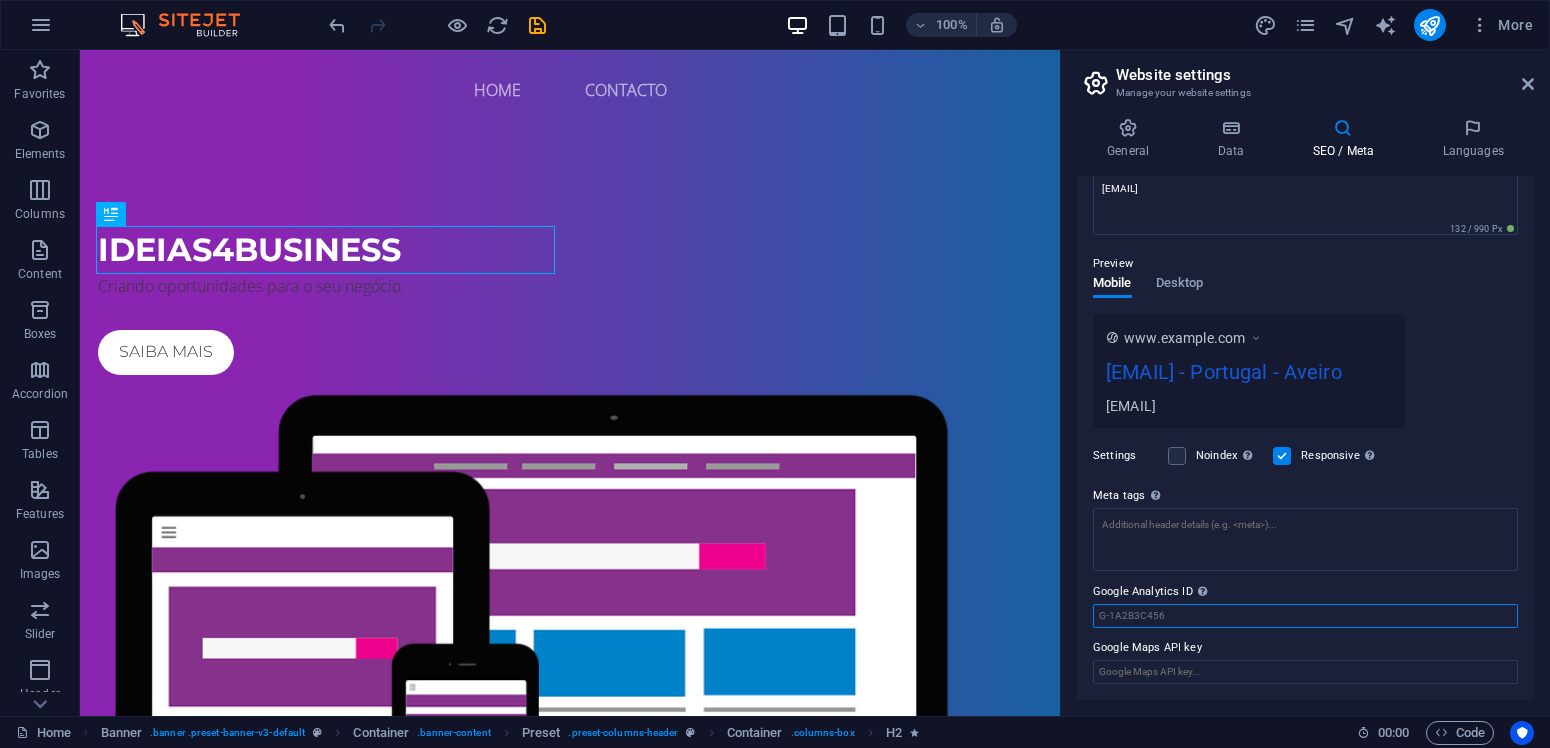 click on "Google Analytics ID Please only add the Google Analytics ID. We automatically include the ID in the tracking snippet. The Analytics ID looks similar to e.g. G-1A2B3C456" at bounding box center [1305, 616] 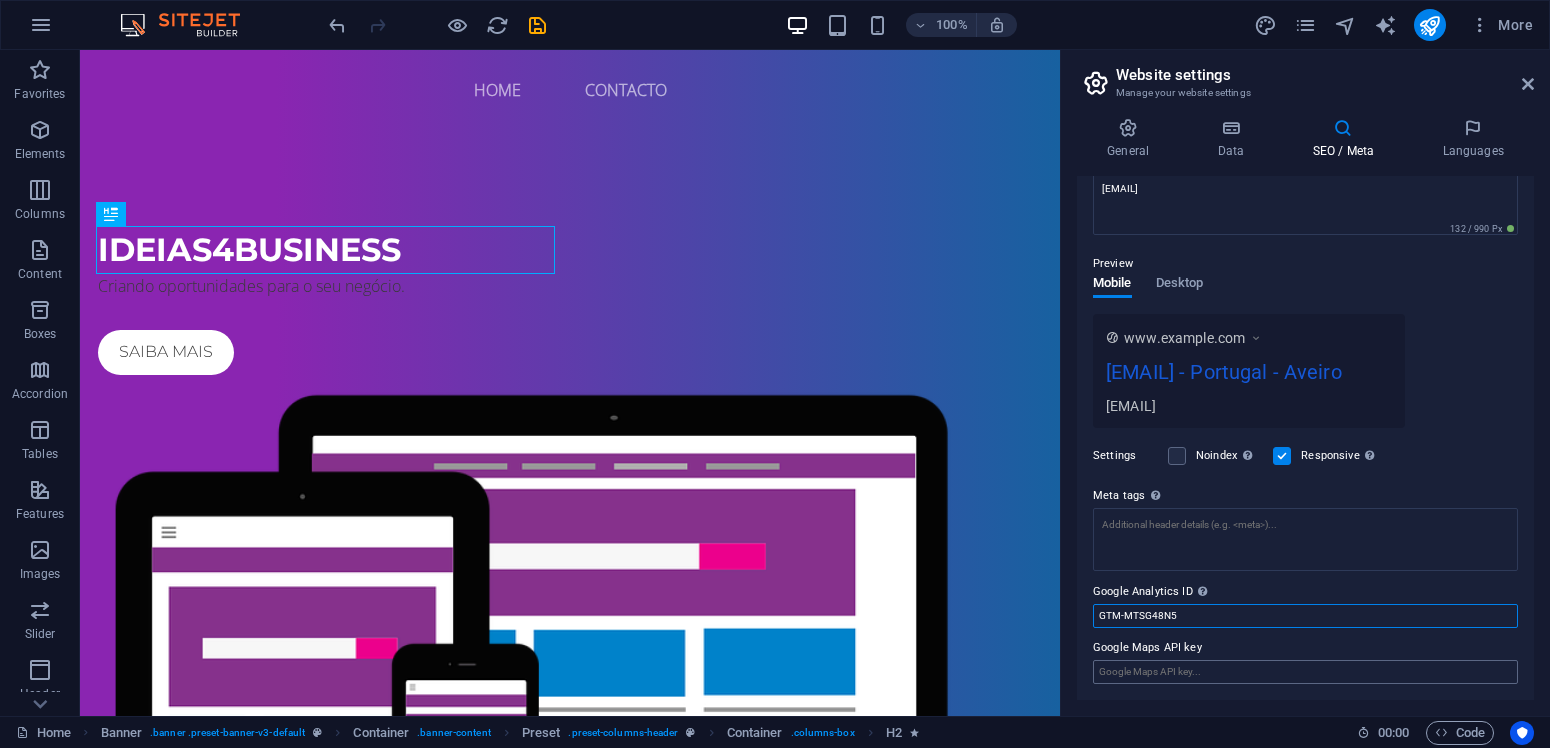type on "GTM-MTSG48N5" 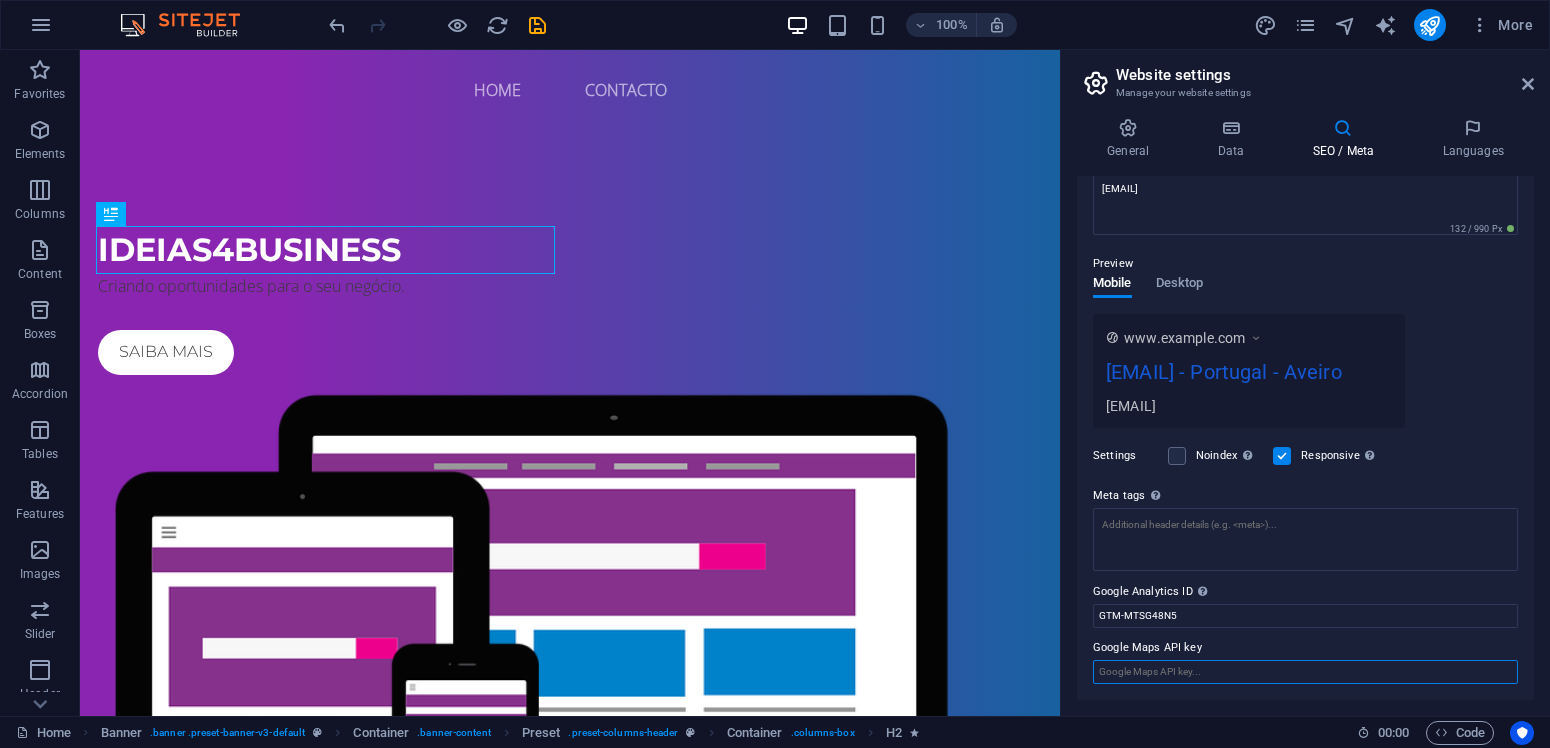 click on "Google Maps API key" at bounding box center (1305, 672) 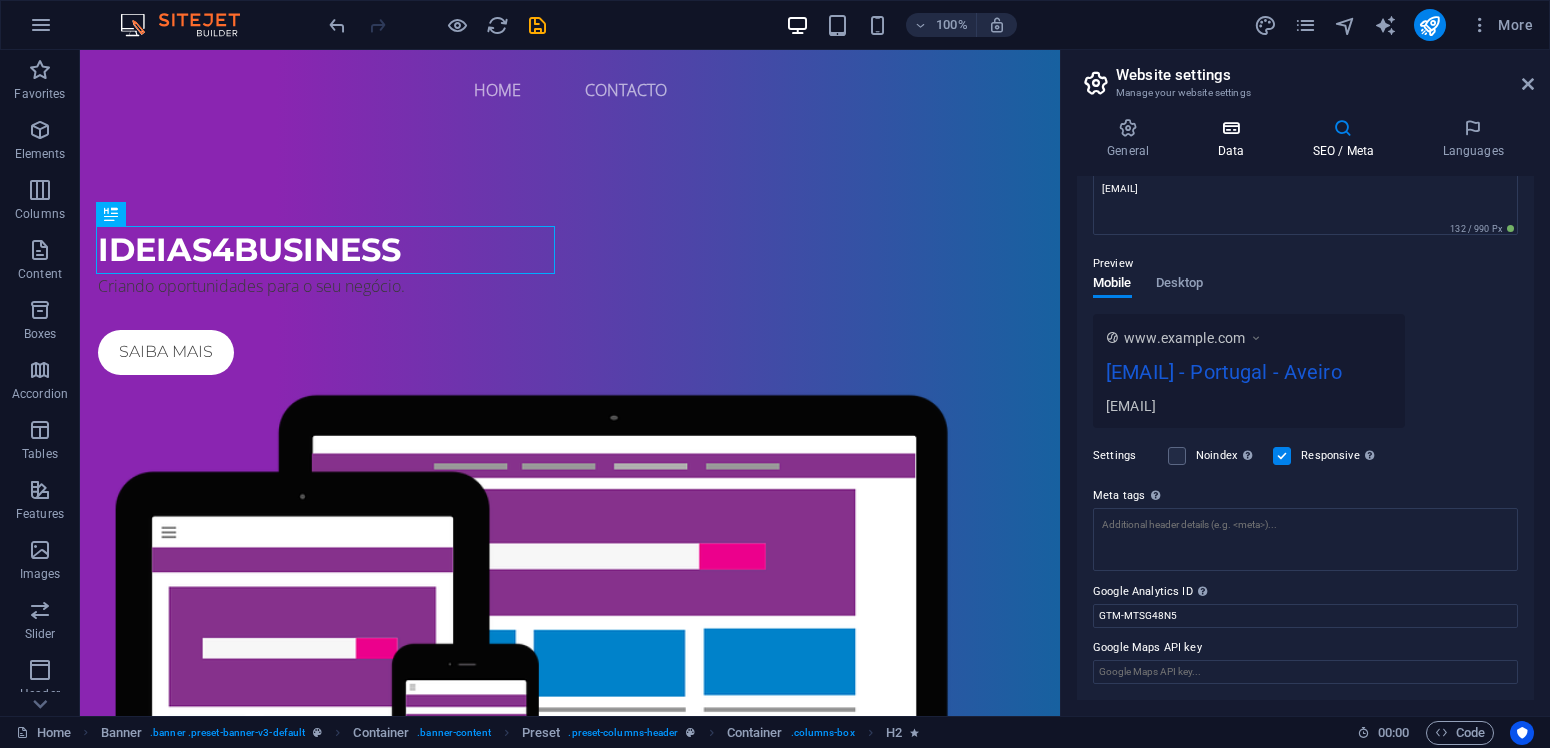 click at bounding box center (1230, 128) 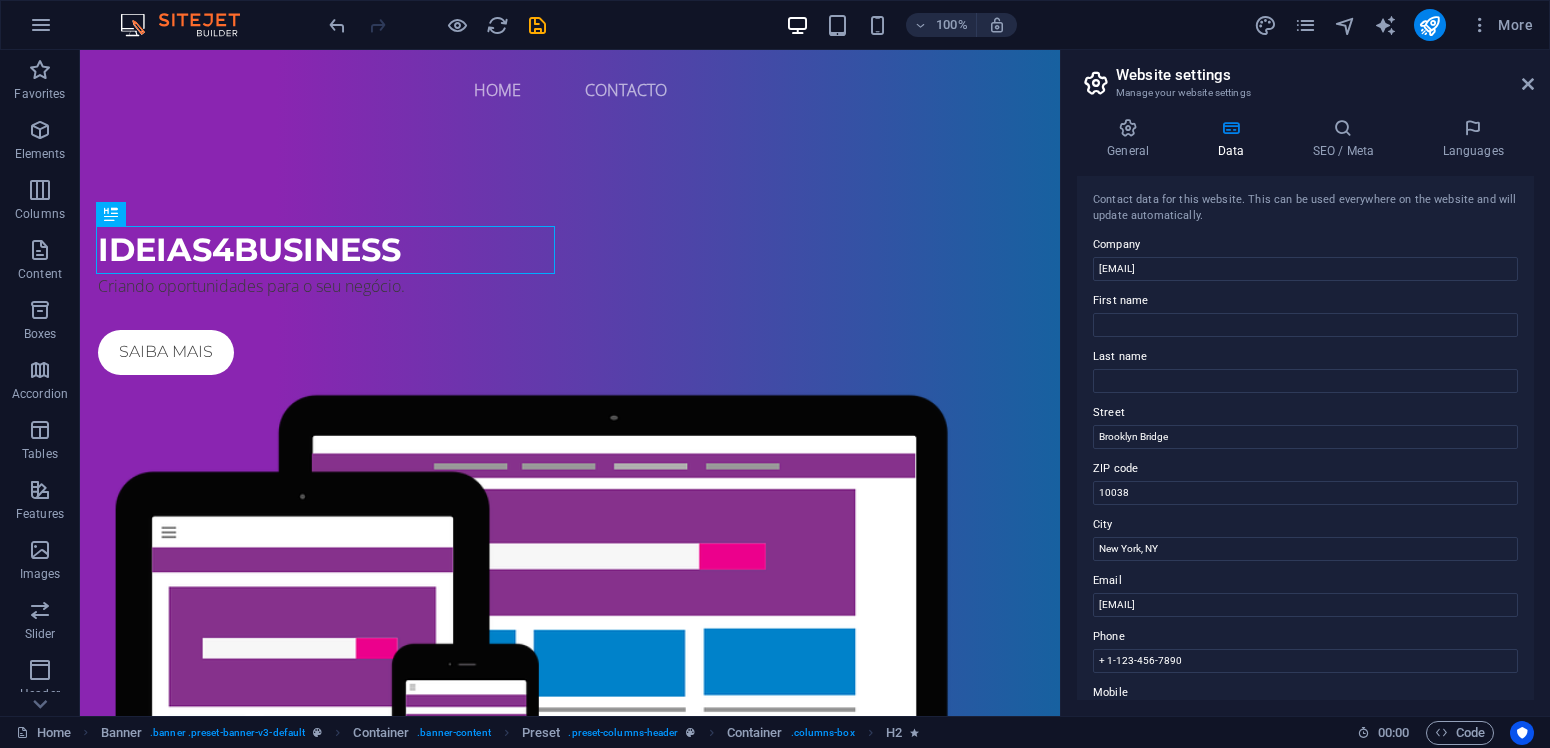 scroll, scrollTop: 95, scrollLeft: 0, axis: vertical 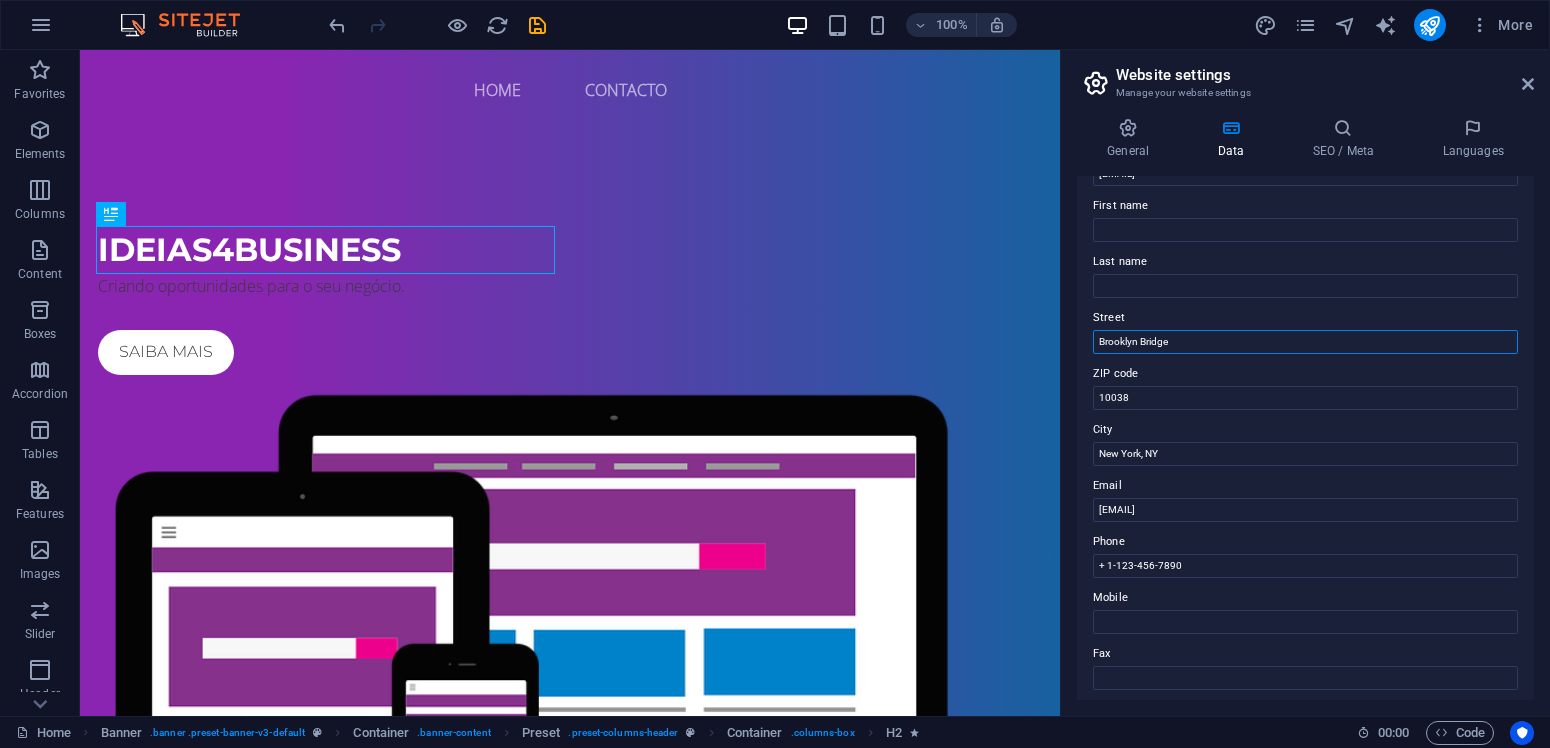 click on "Brooklyn Bridge" at bounding box center (1305, 342) 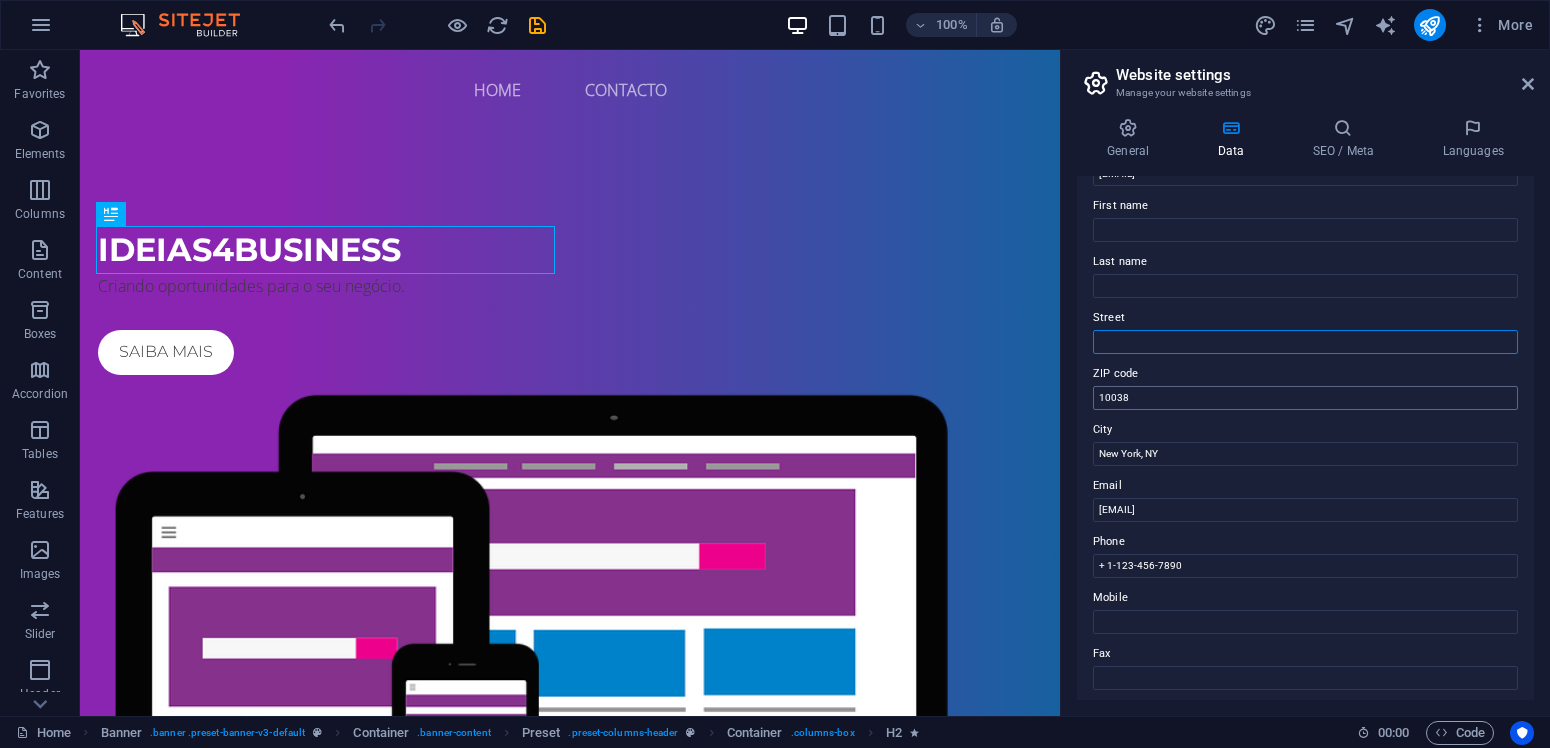 type 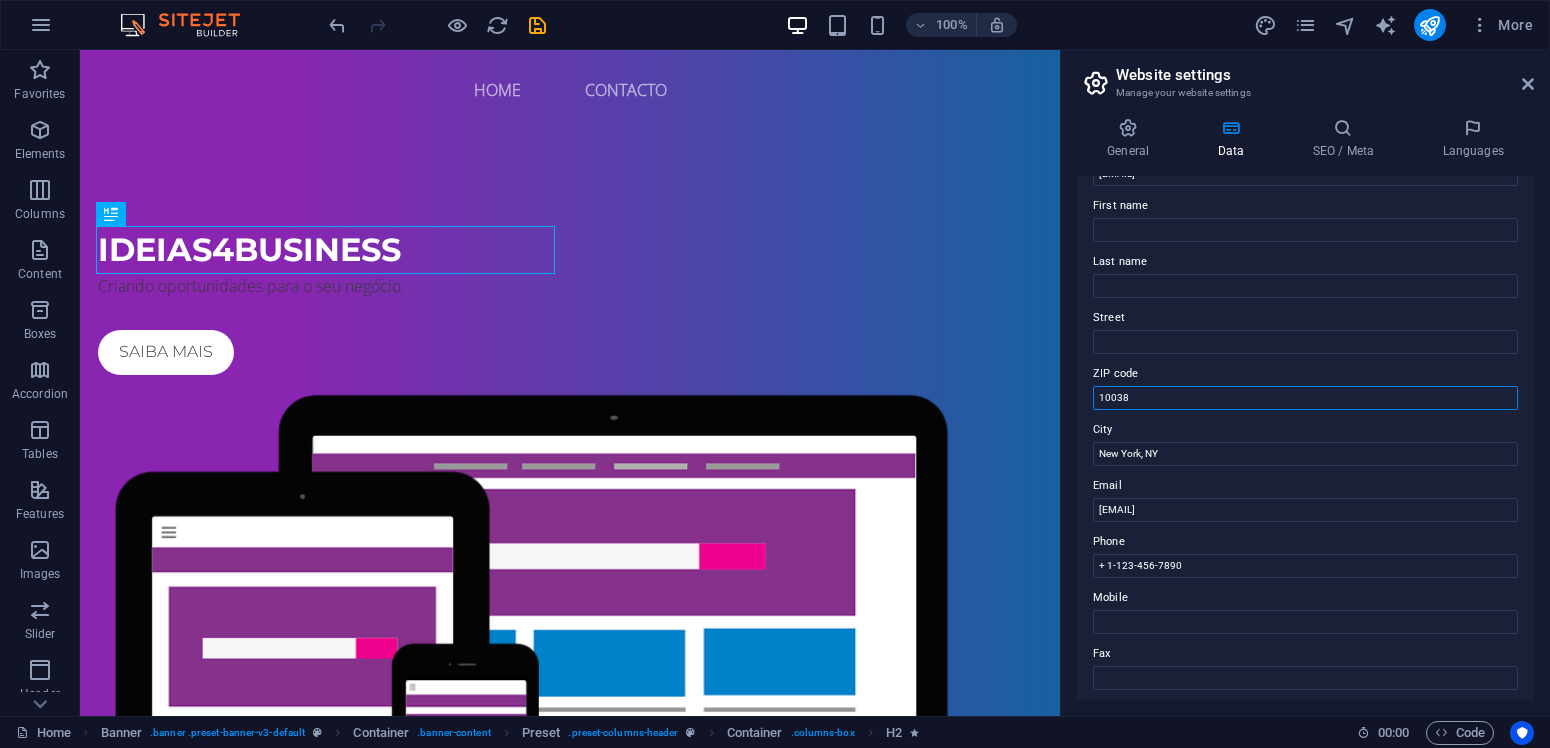 click on "10038" at bounding box center (1305, 398) 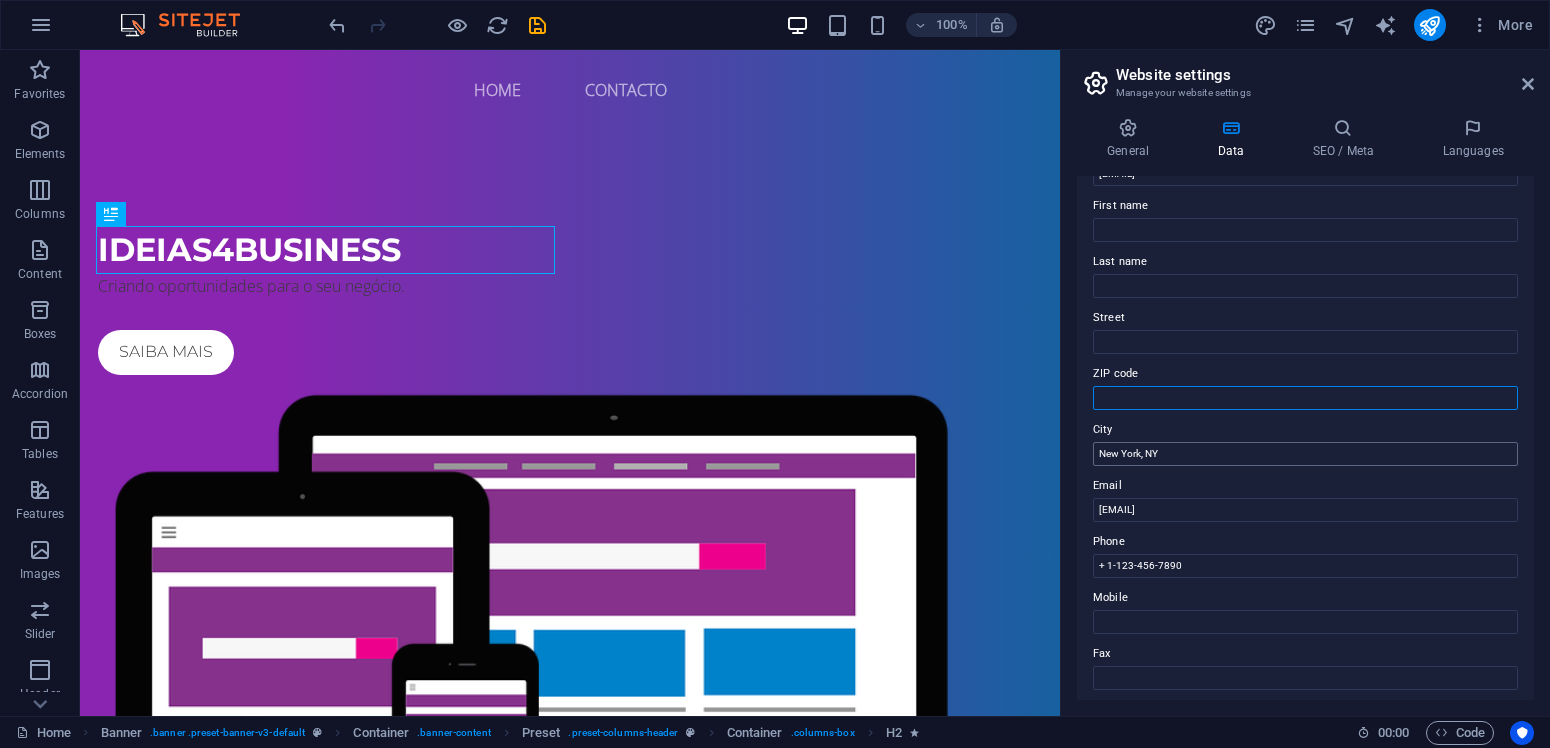 type 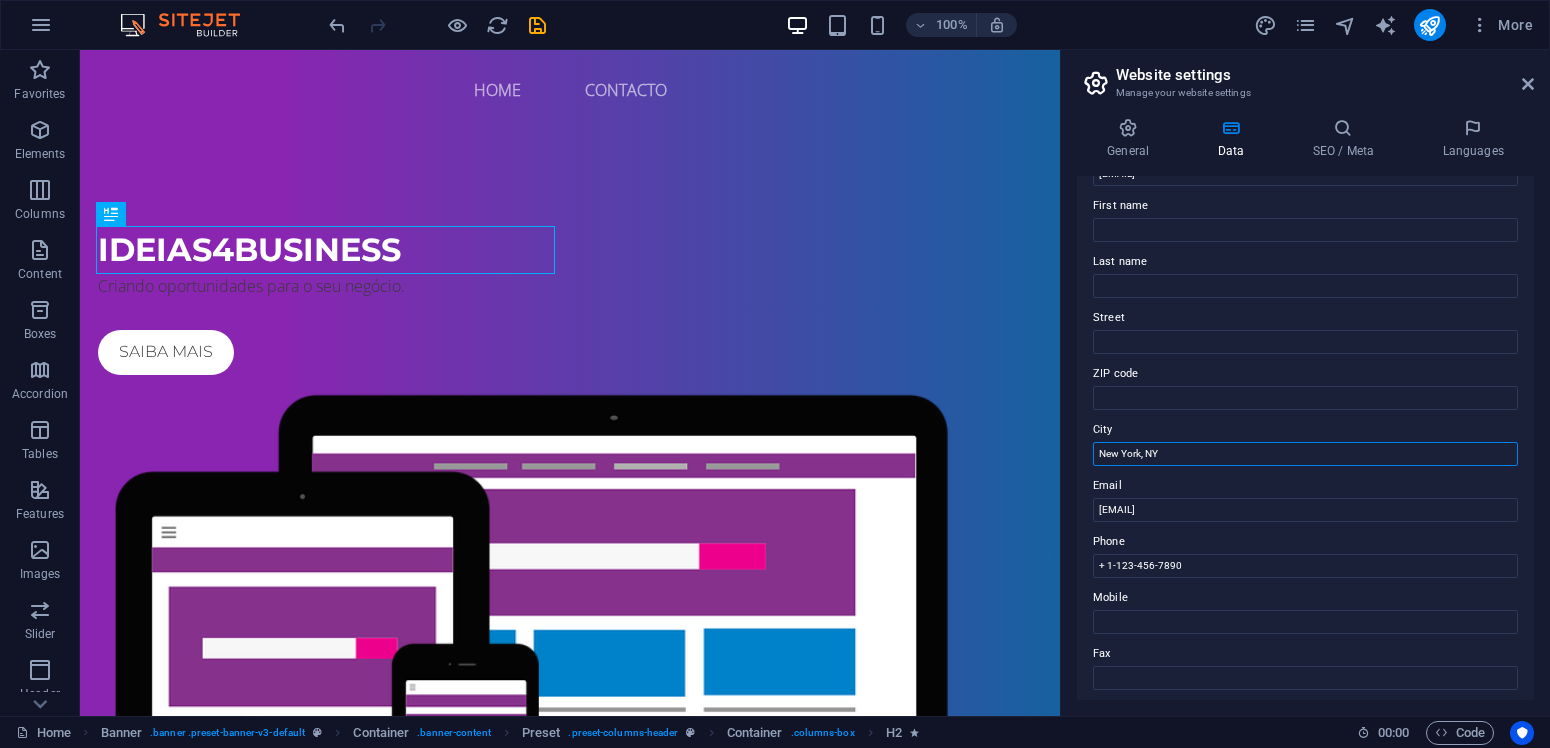 click on "New York, NY" at bounding box center [1305, 454] 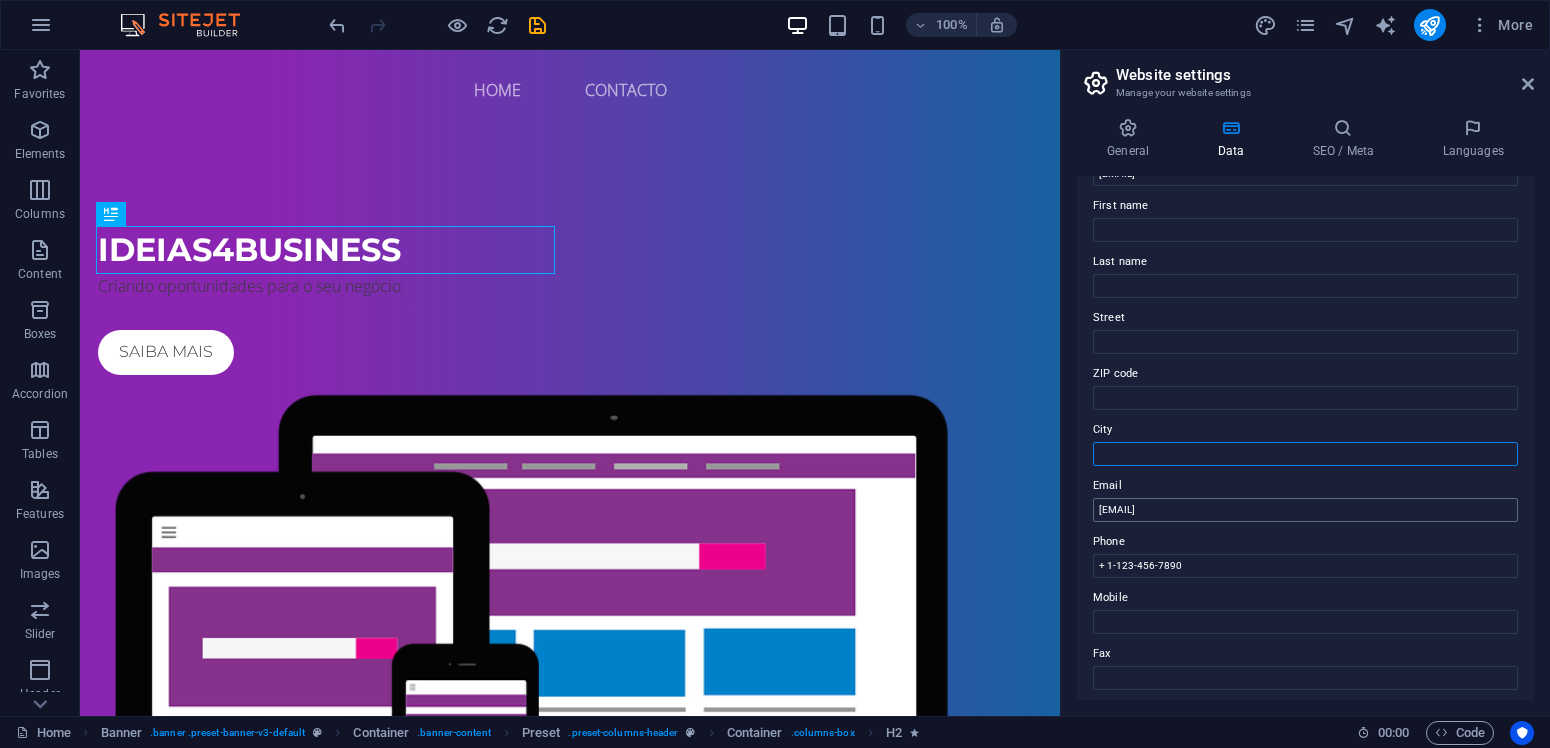 type 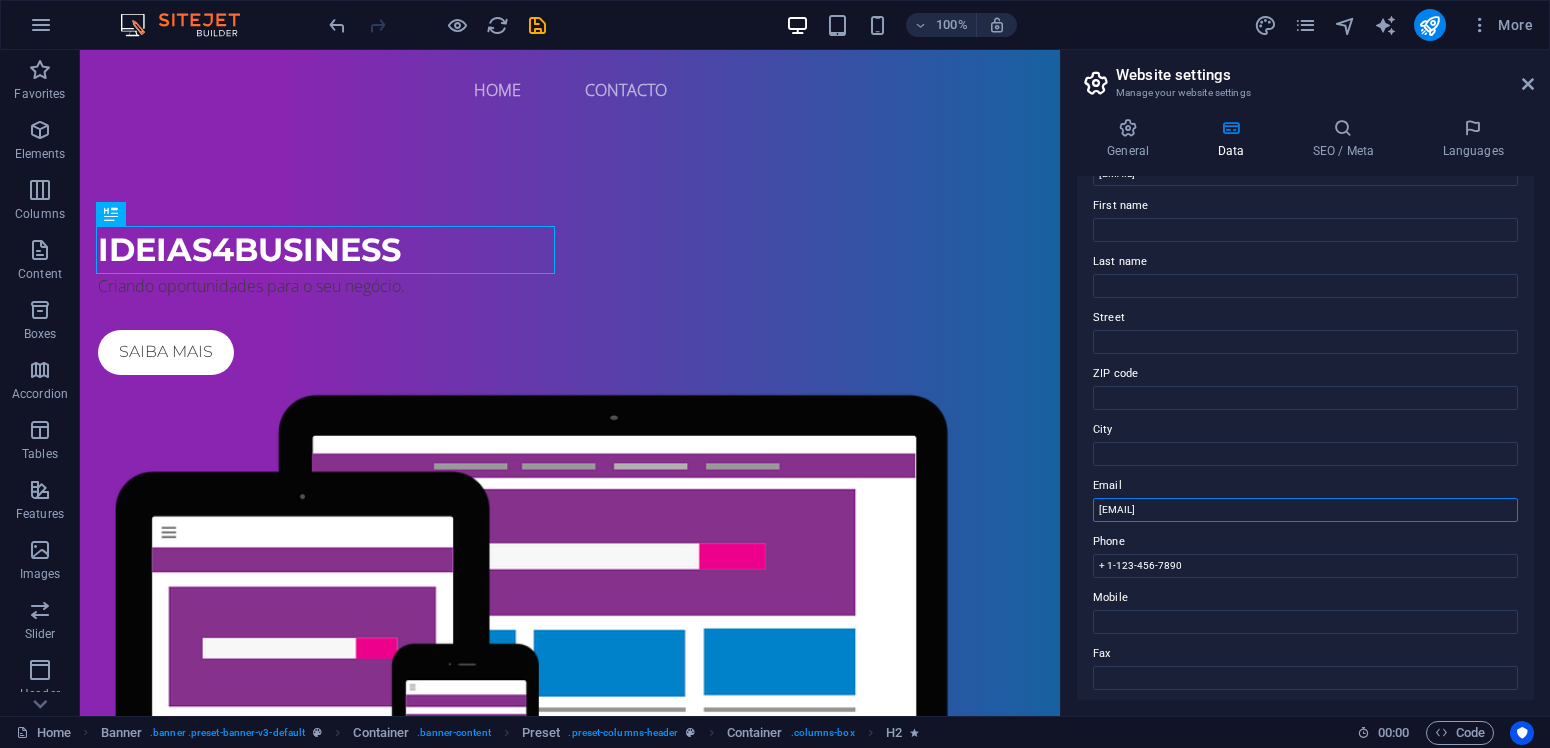 click on "[EMAIL]" at bounding box center [1305, 510] 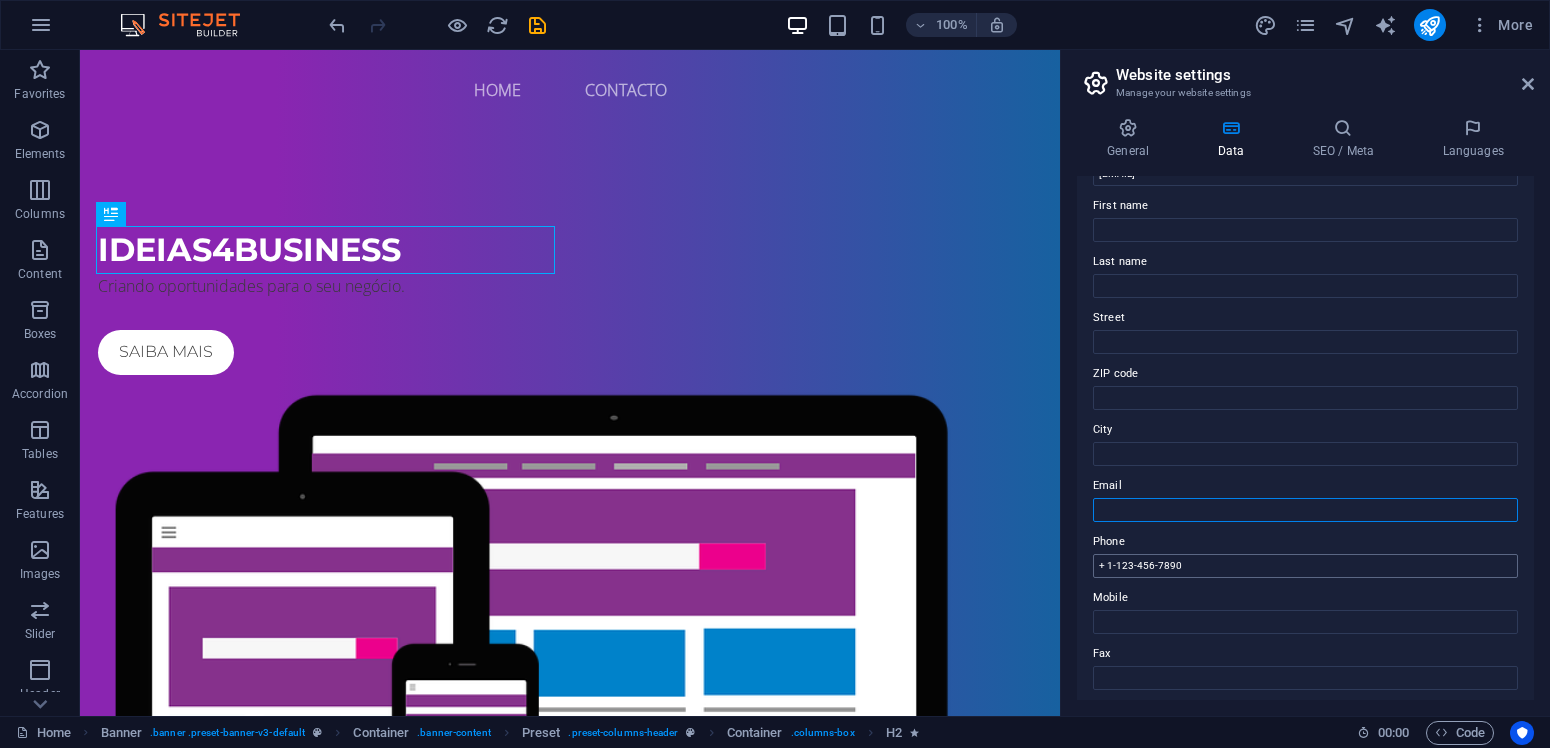 type 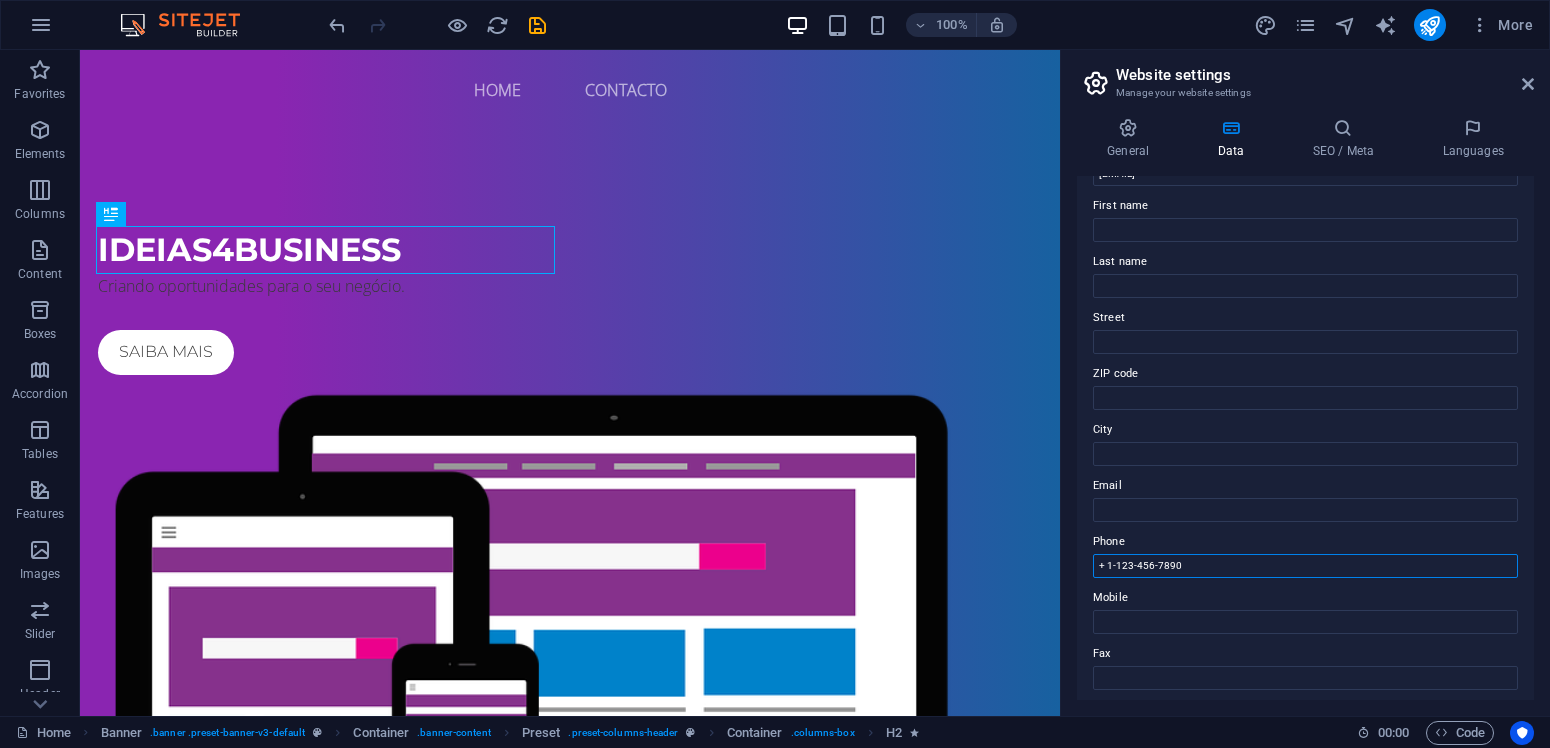 click on "+ 1-123-456-7890" at bounding box center (1305, 566) 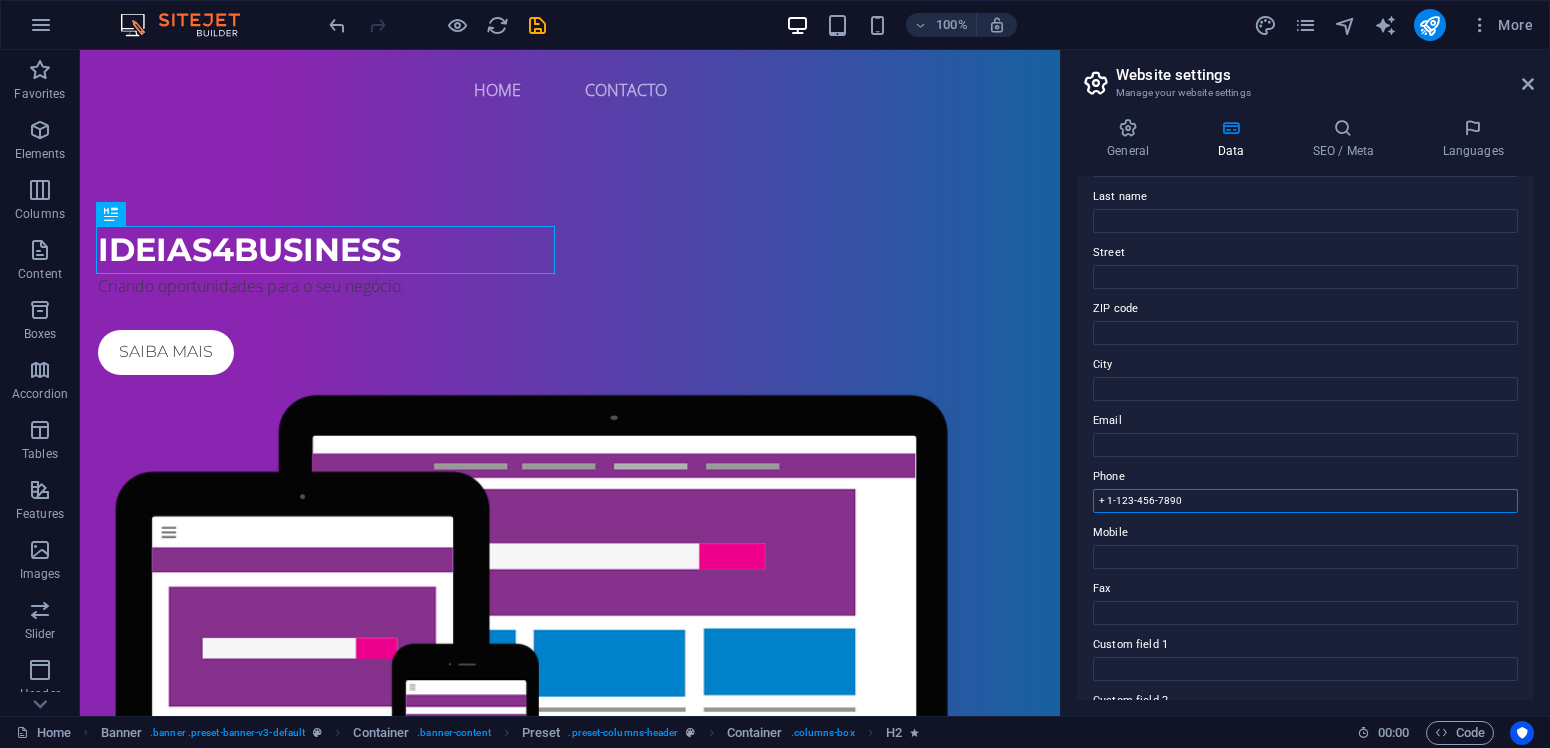 scroll, scrollTop: 190, scrollLeft: 0, axis: vertical 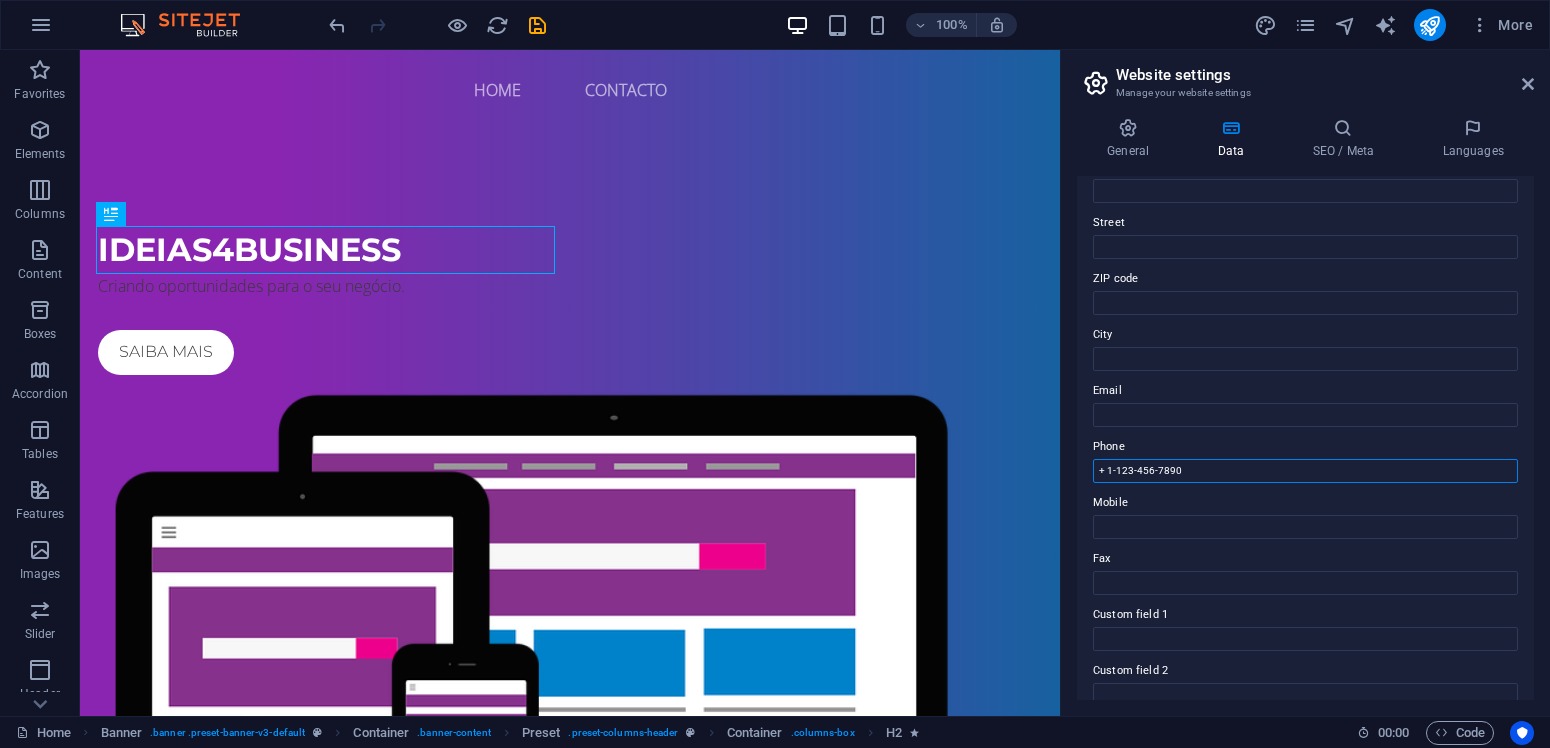 drag, startPoint x: 1212, startPoint y: 478, endPoint x: 1023, endPoint y: 479, distance: 189.00264 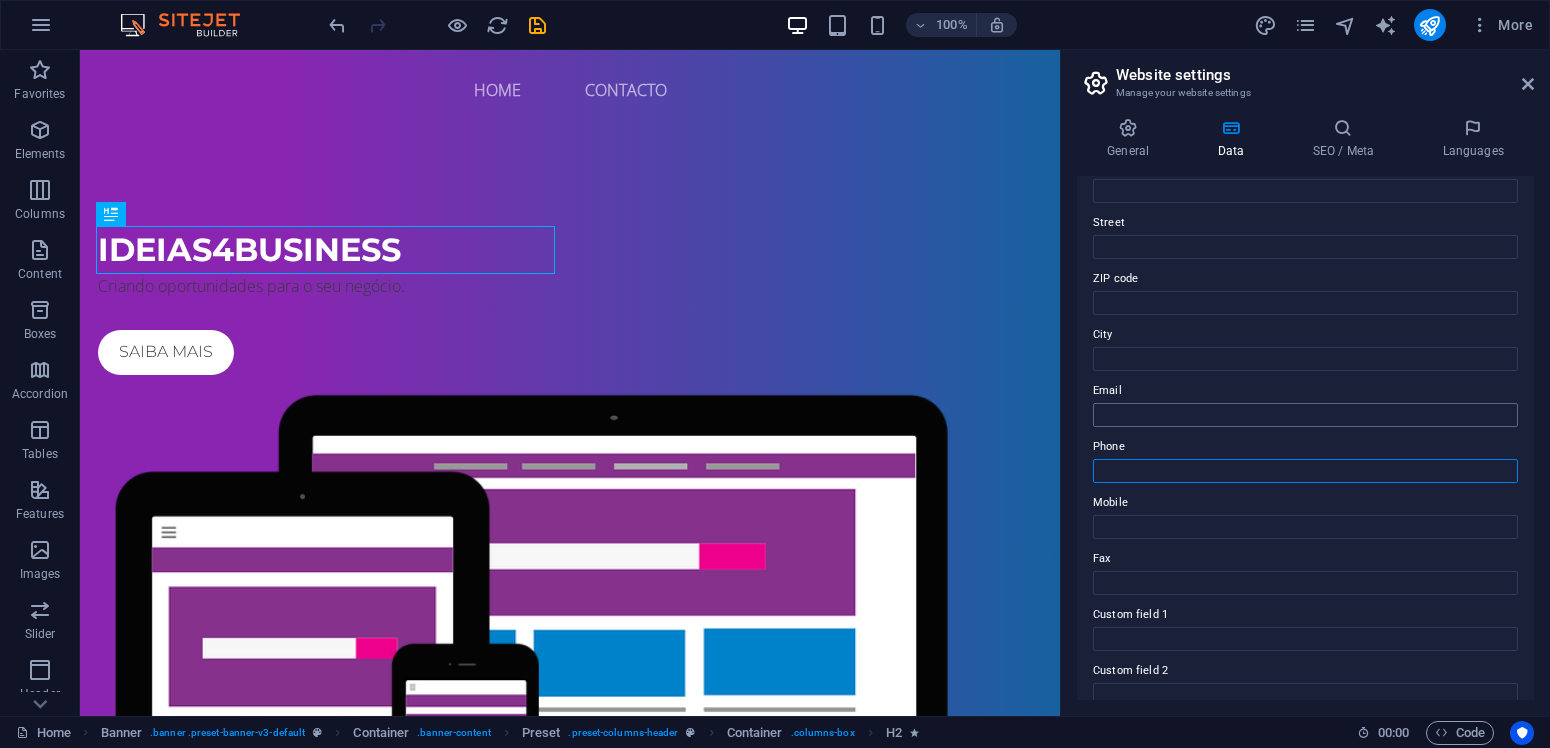 type 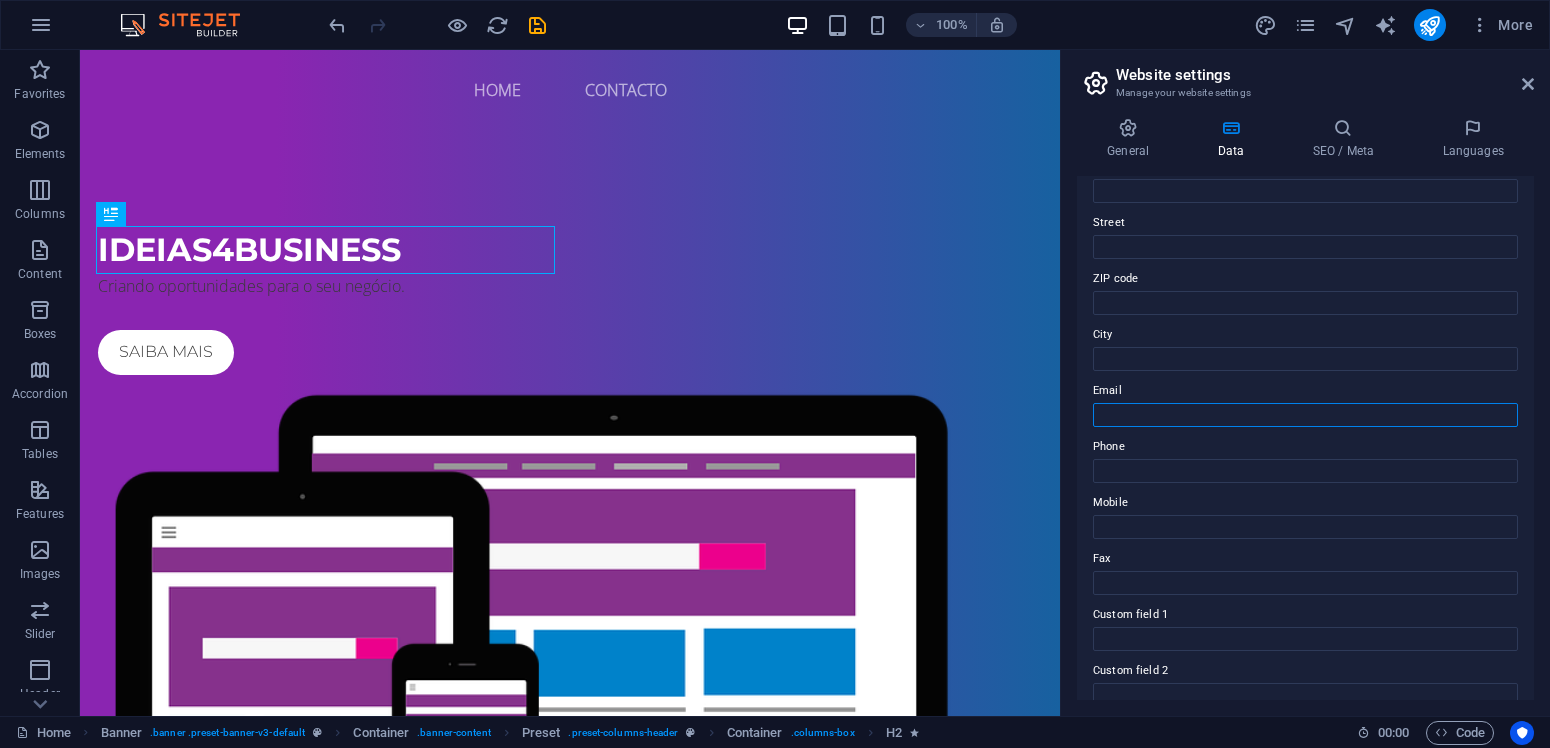 click on "Email" at bounding box center (1305, 415) 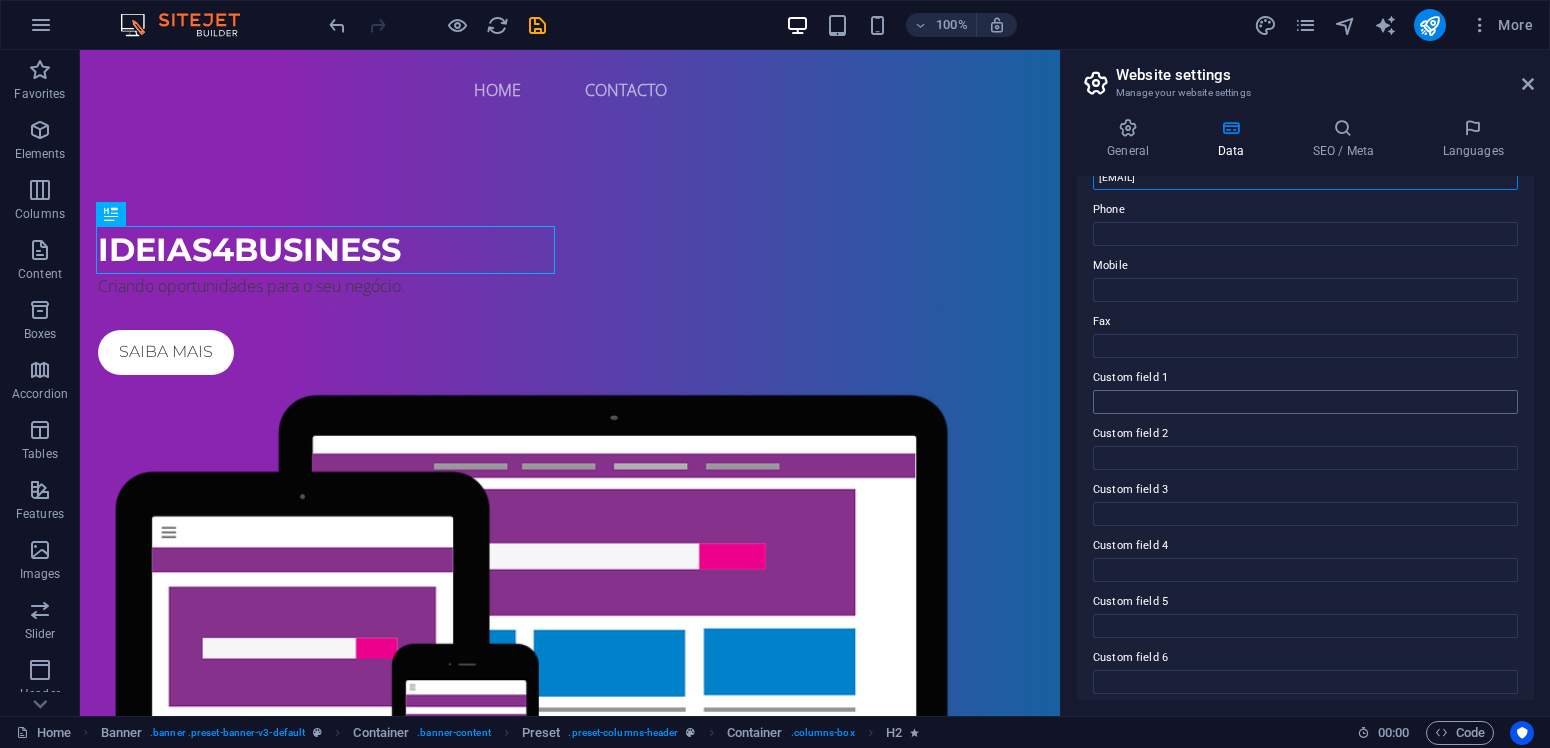 scroll, scrollTop: 437, scrollLeft: 0, axis: vertical 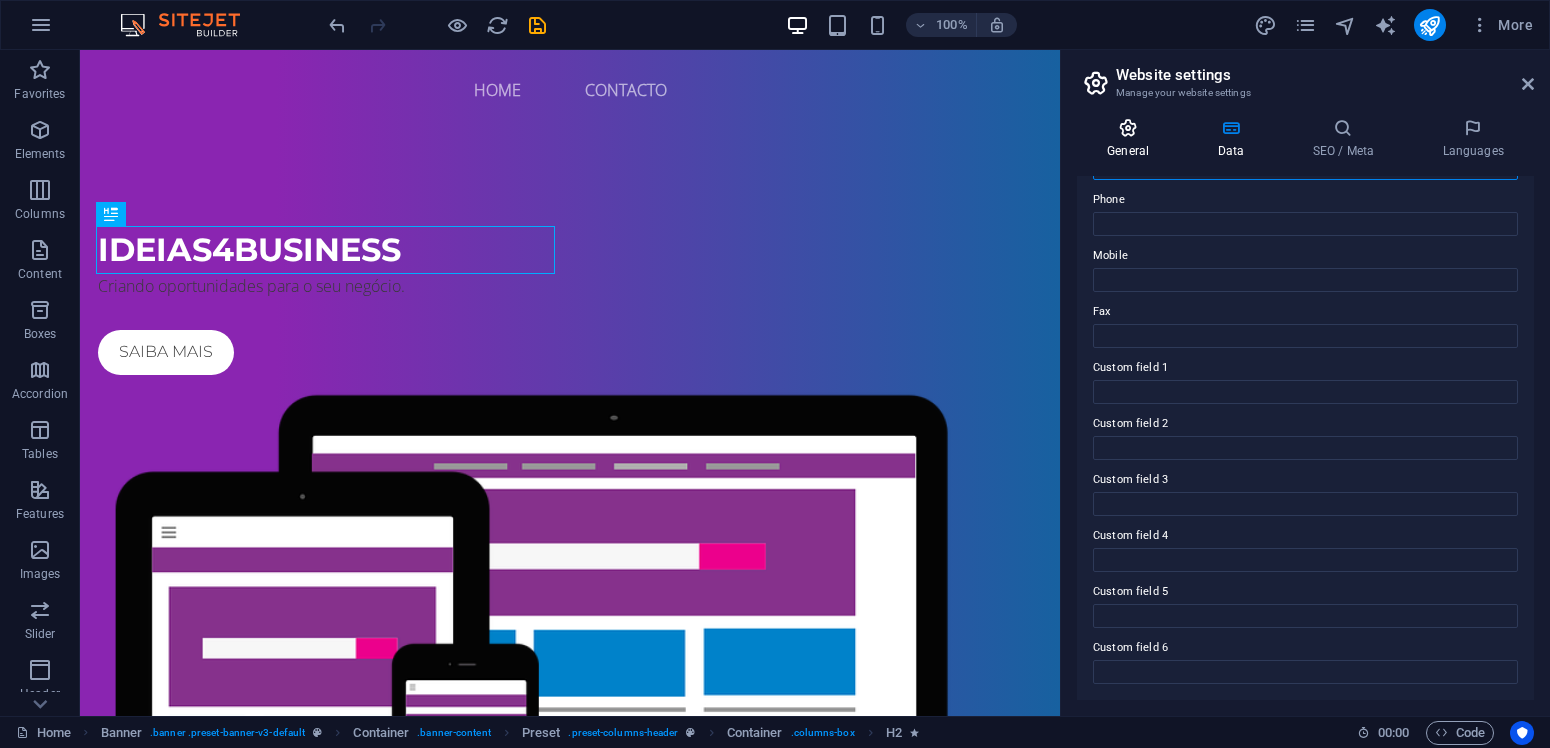 type on "[EMAIL]" 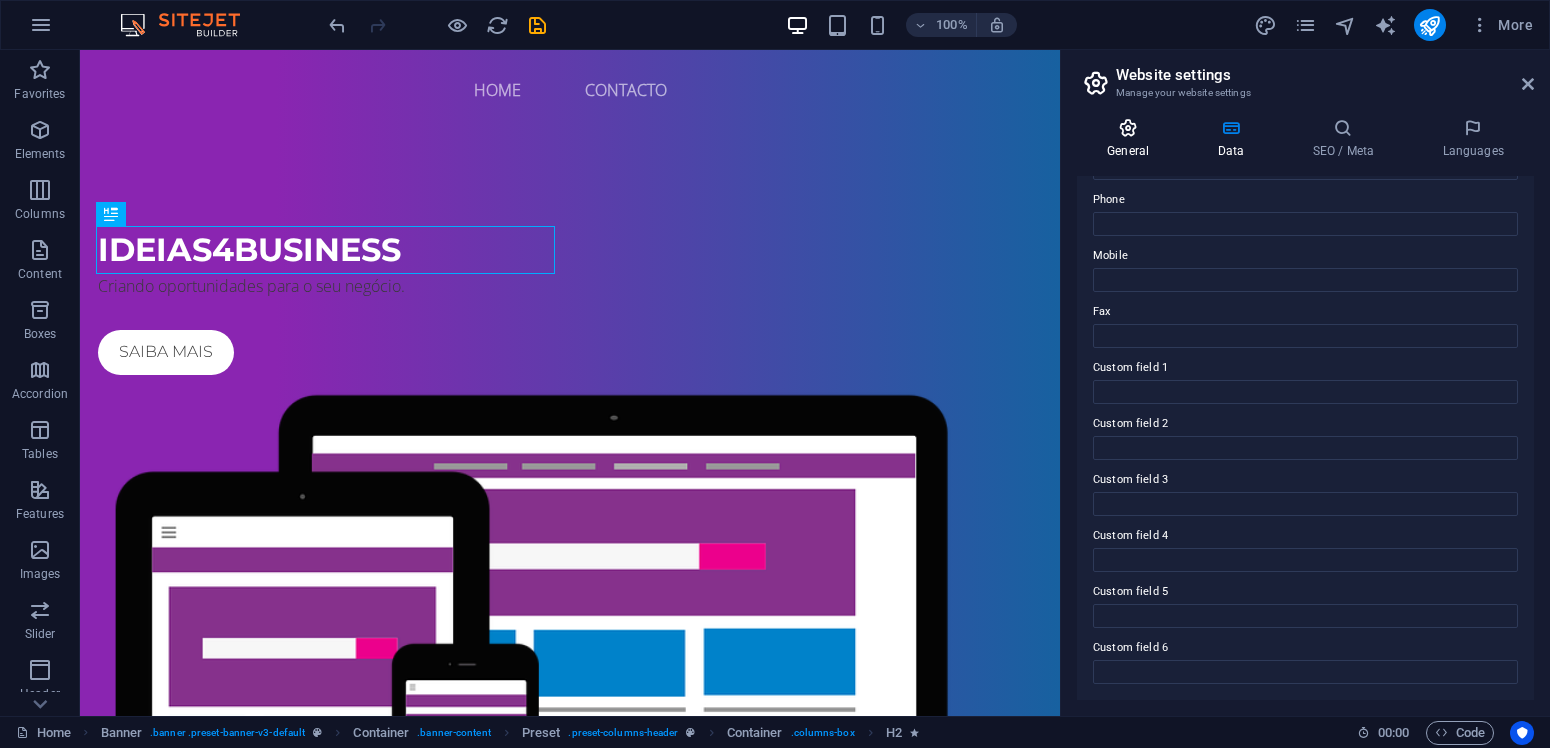 click at bounding box center [1128, 128] 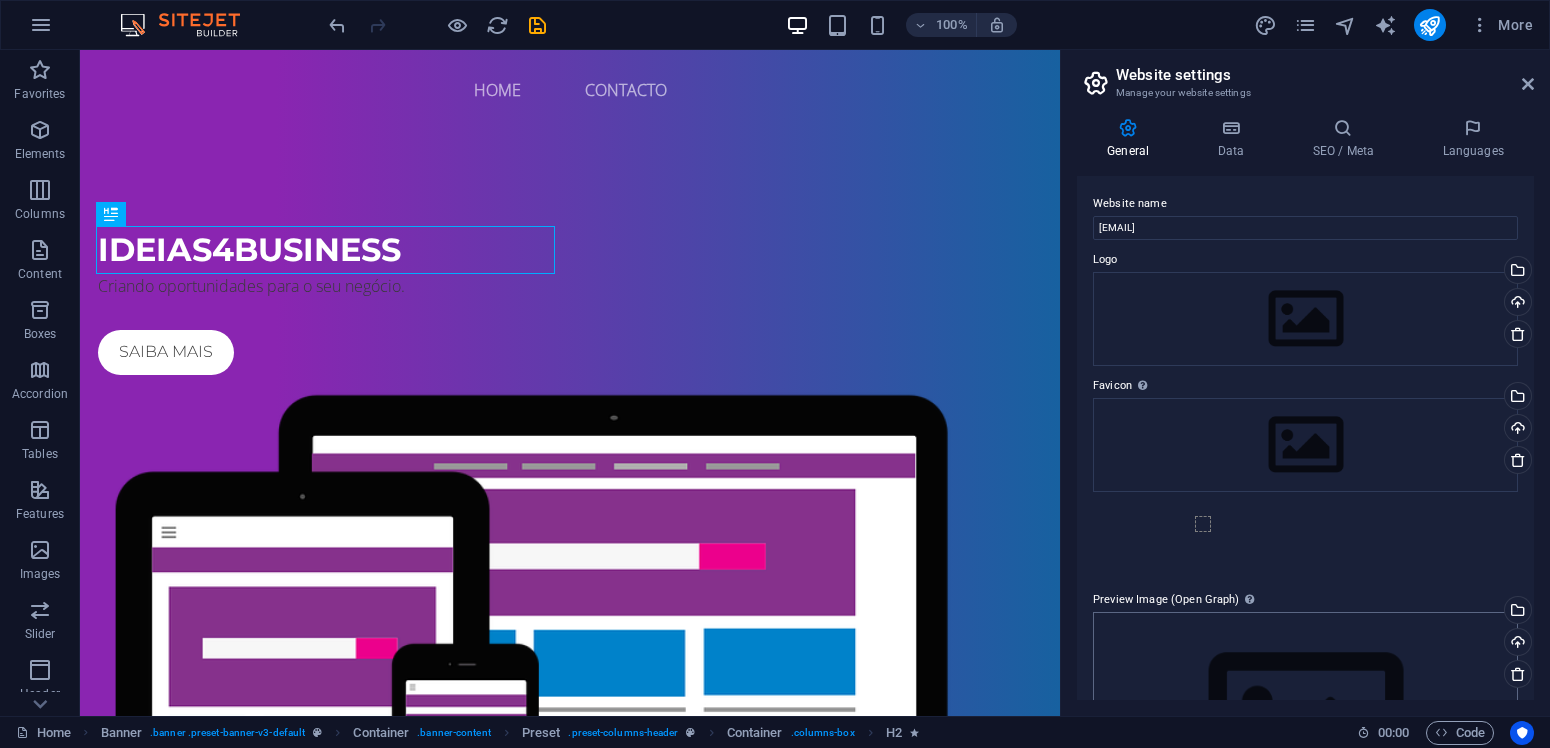 scroll, scrollTop: 158, scrollLeft: 0, axis: vertical 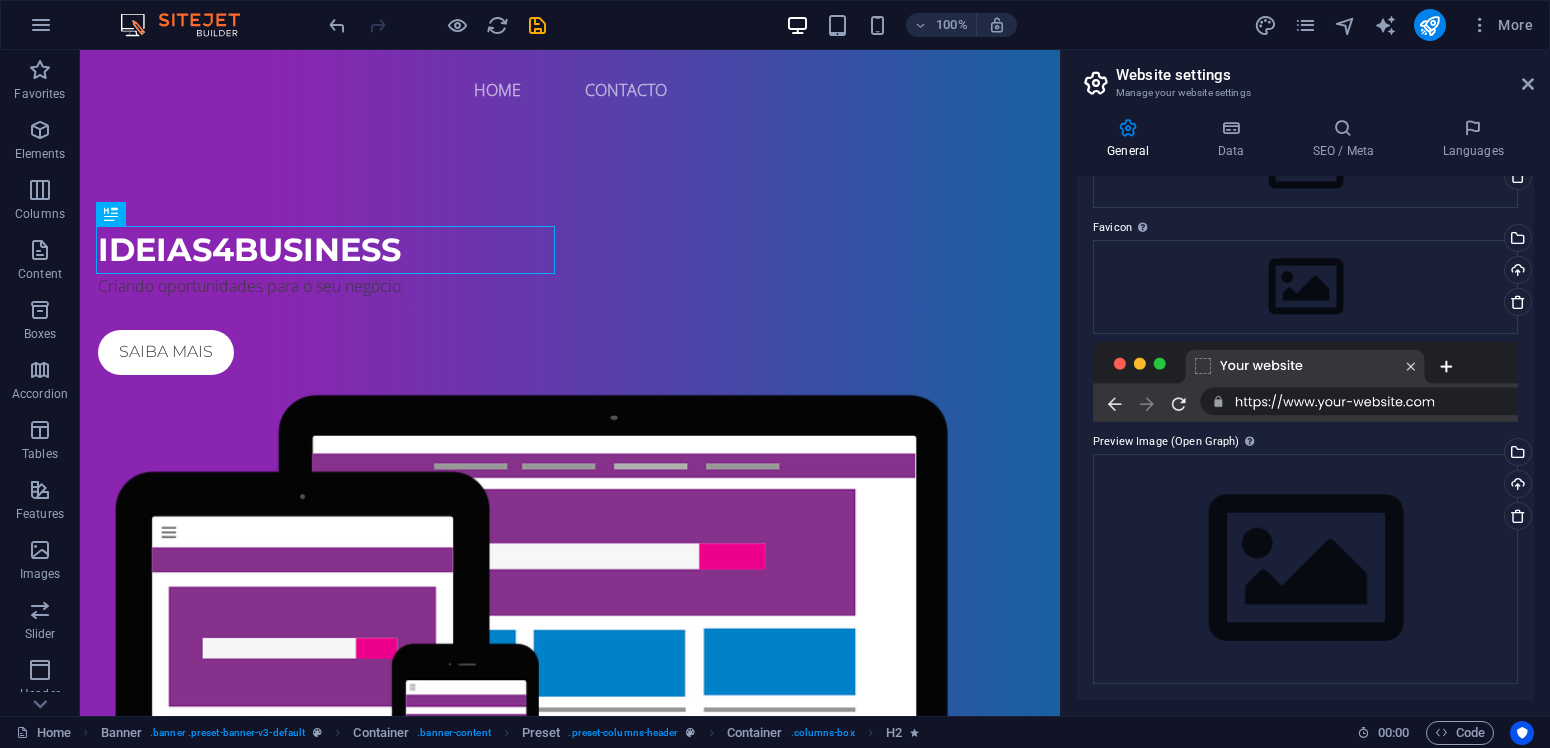 click at bounding box center [1305, 382] 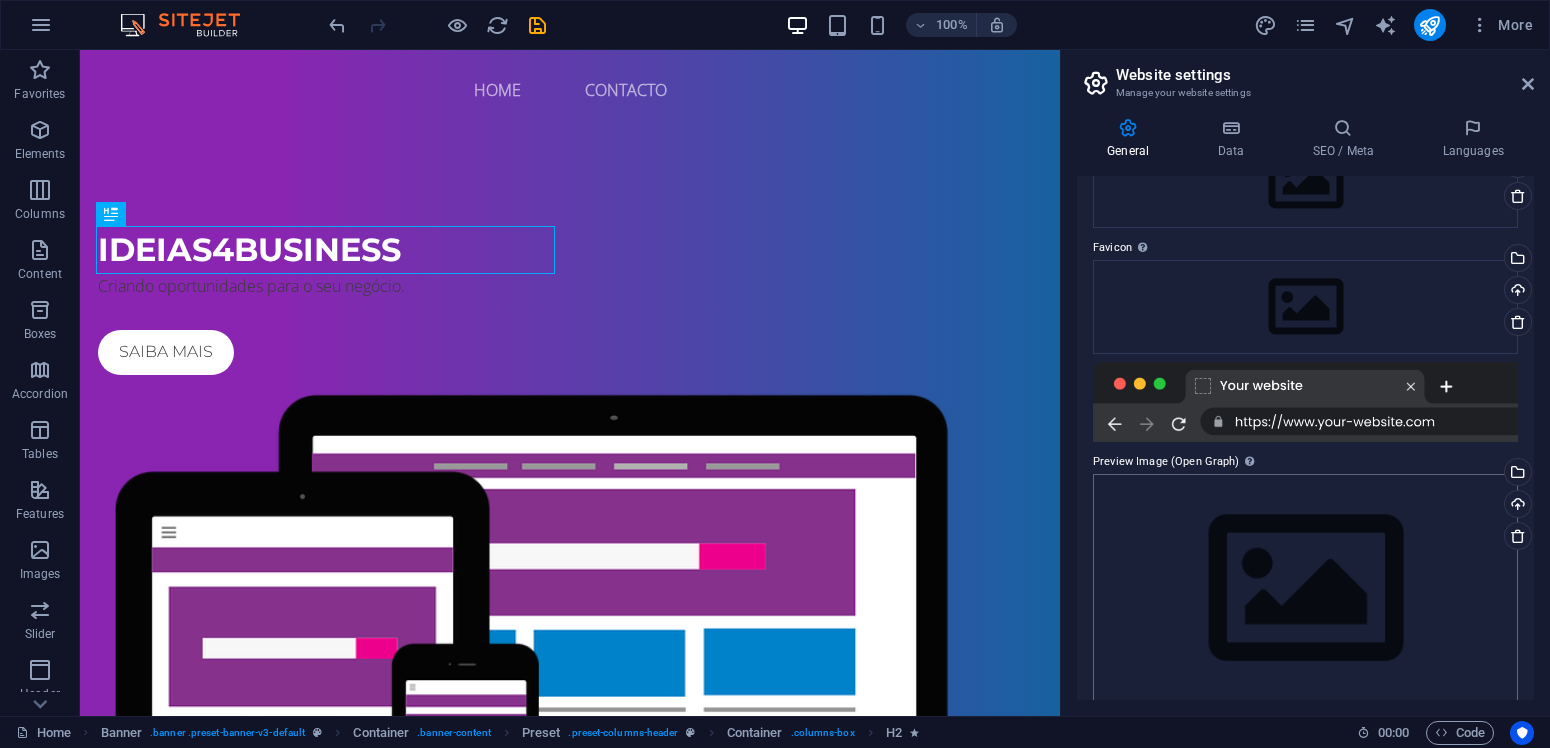 scroll, scrollTop: 158, scrollLeft: 0, axis: vertical 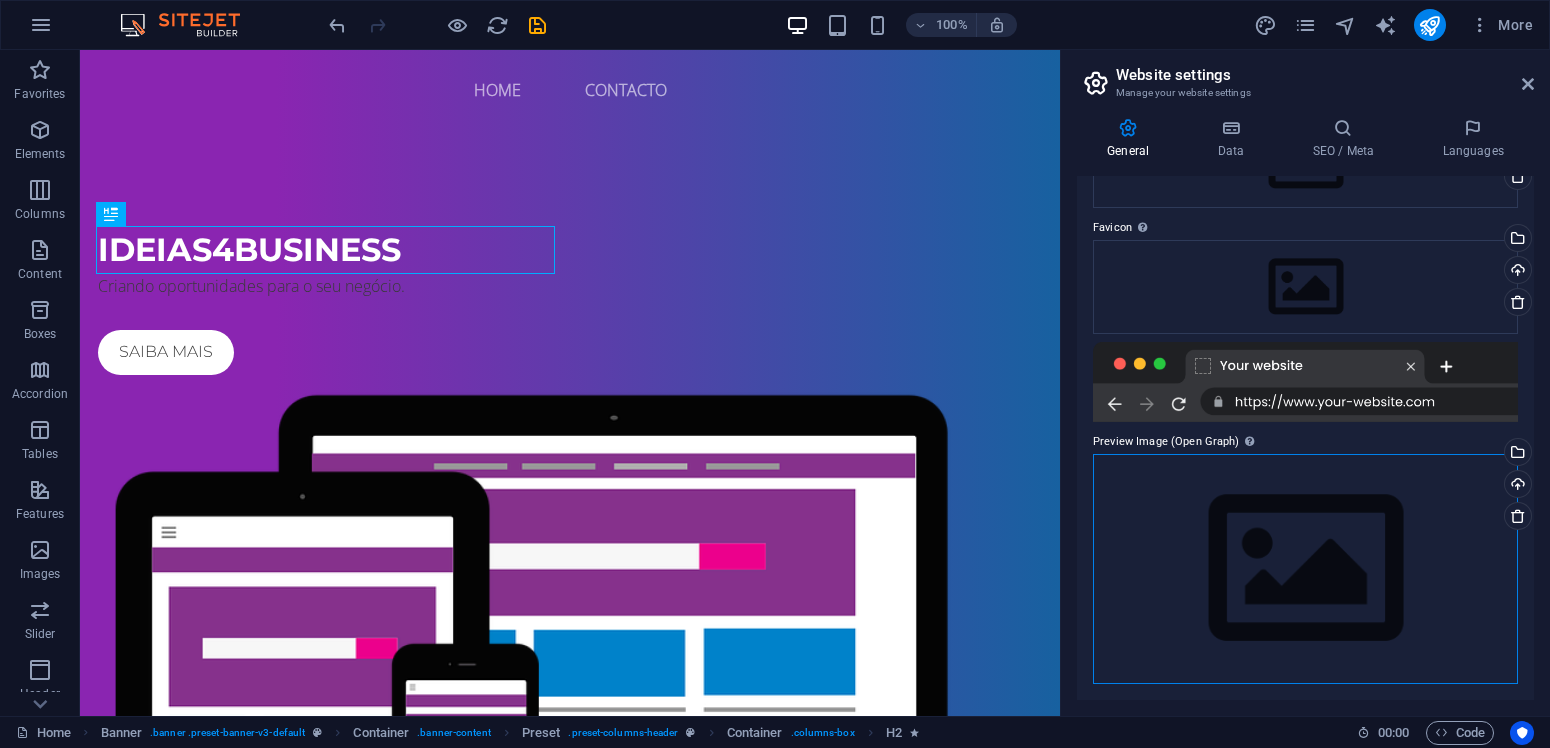click on "Drag files here, click to choose files or select files from Files or our free stock photos & videos" at bounding box center (1305, 568) 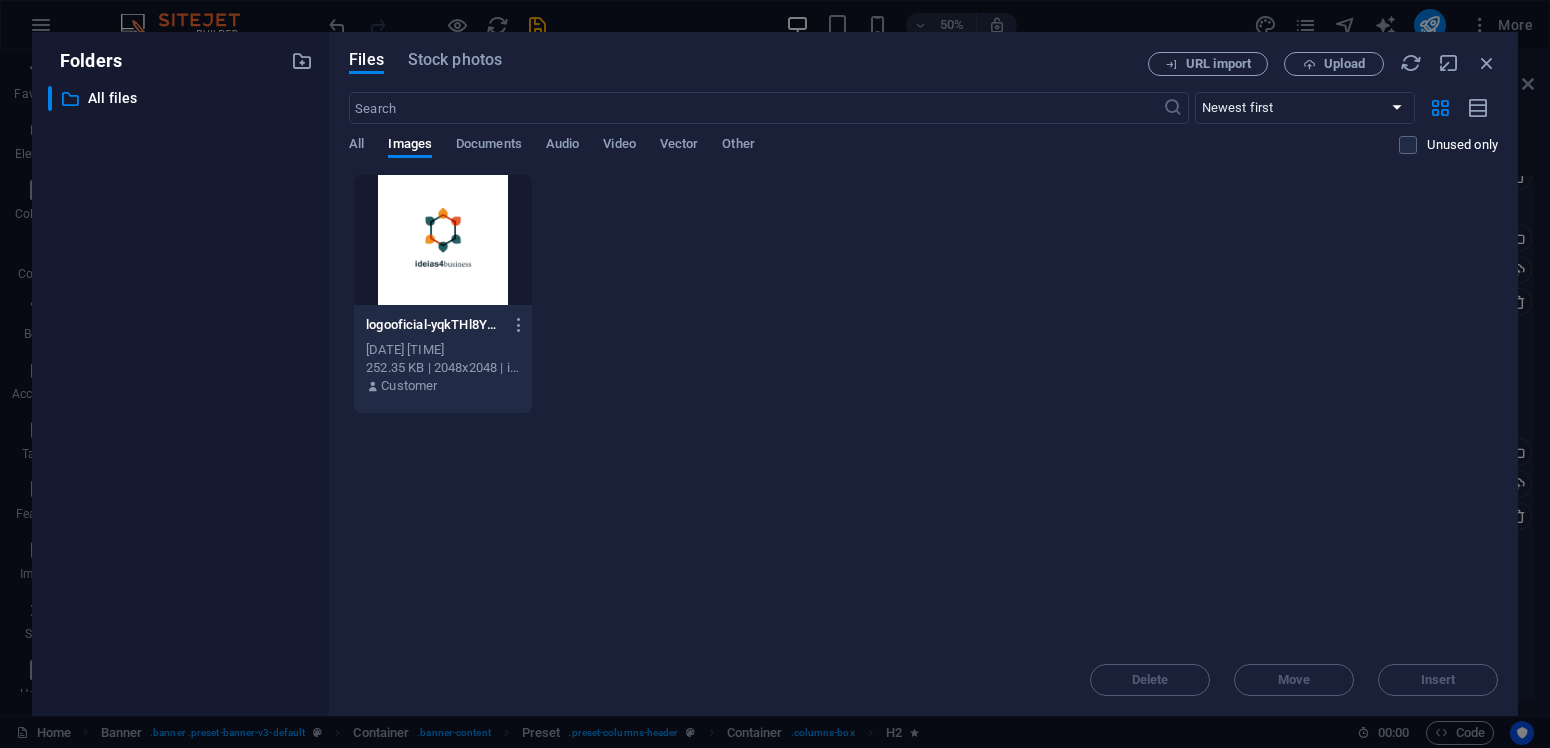 click at bounding box center (443, 240) 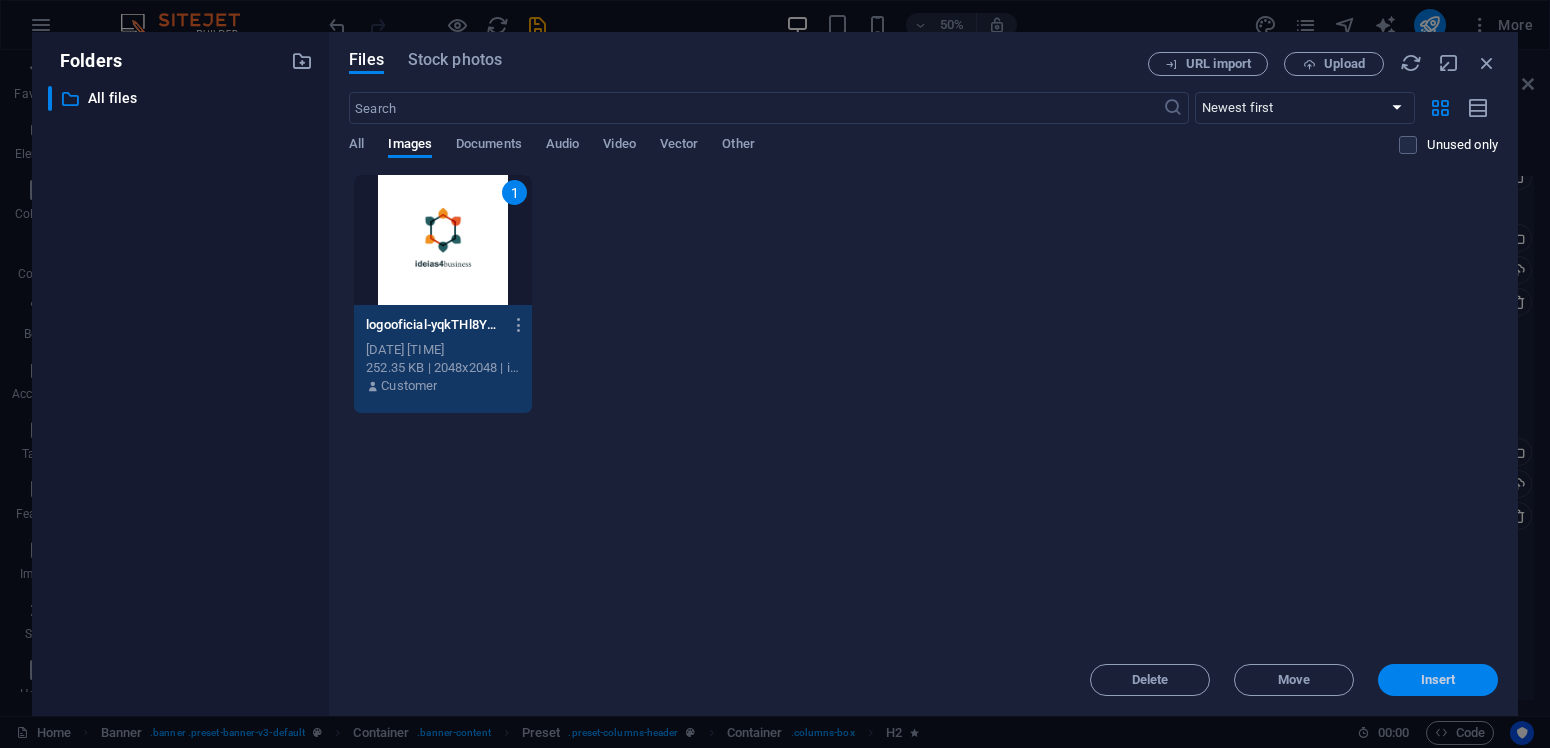 click on "Insert" at bounding box center (1438, 680) 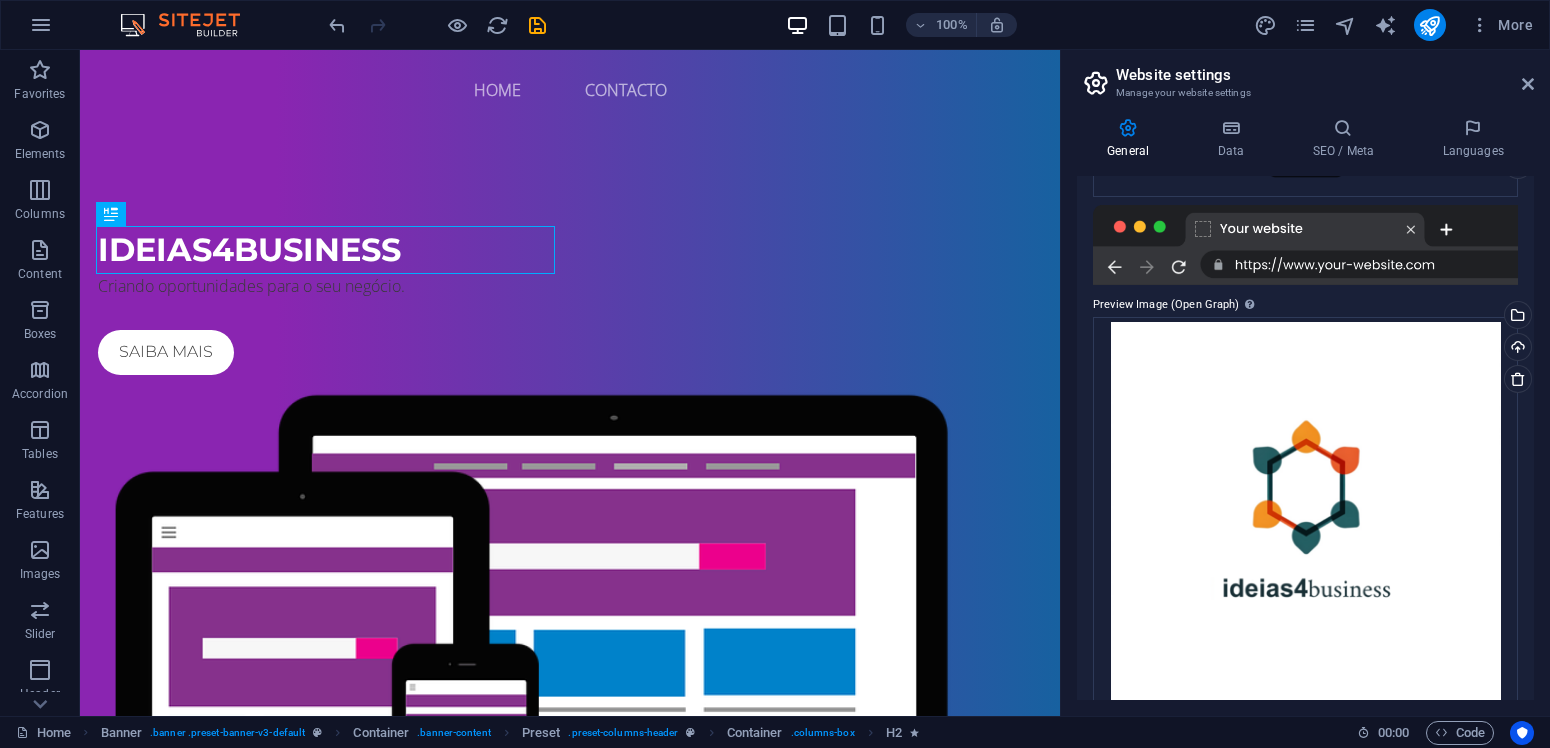 scroll, scrollTop: 329, scrollLeft: 0, axis: vertical 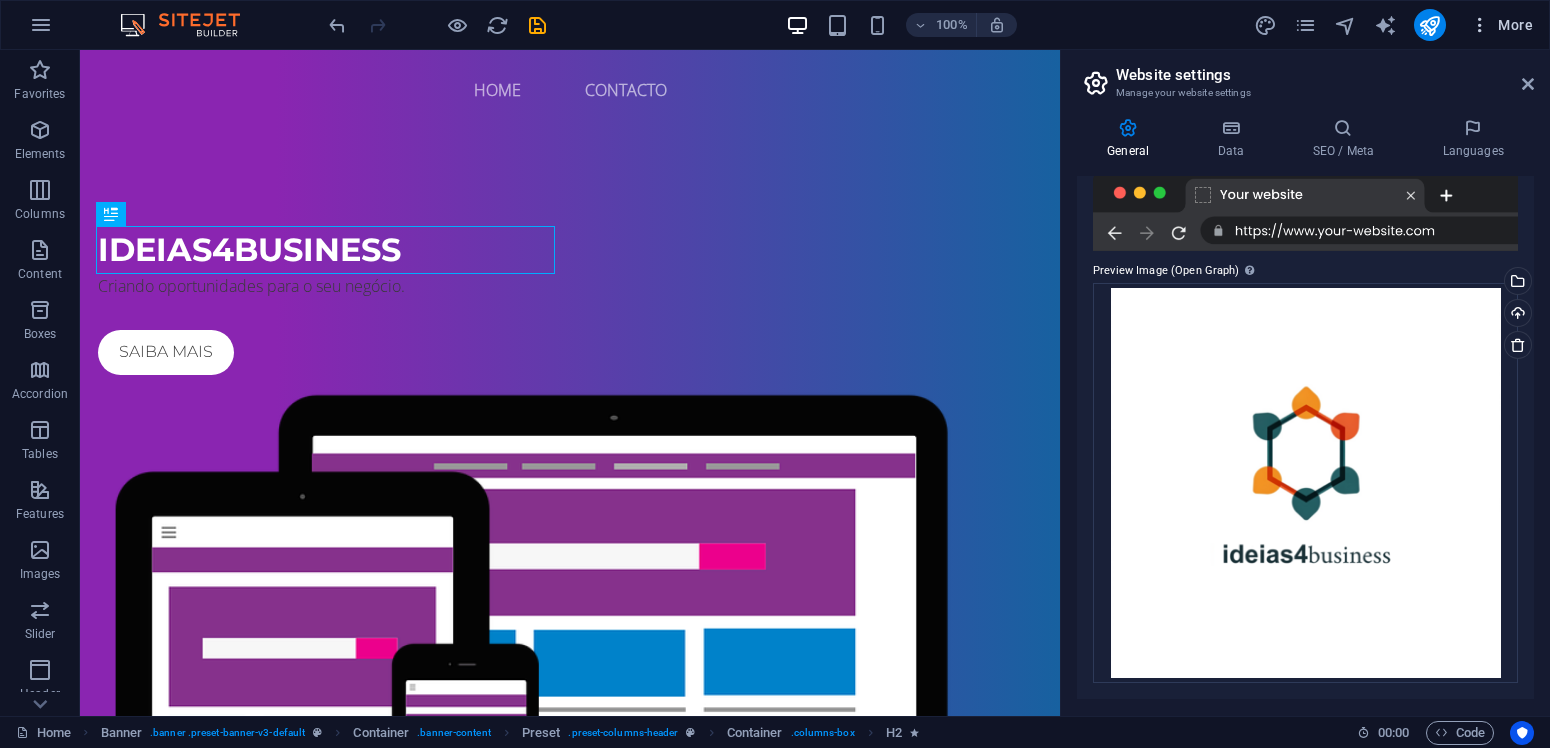 click at bounding box center [1480, 25] 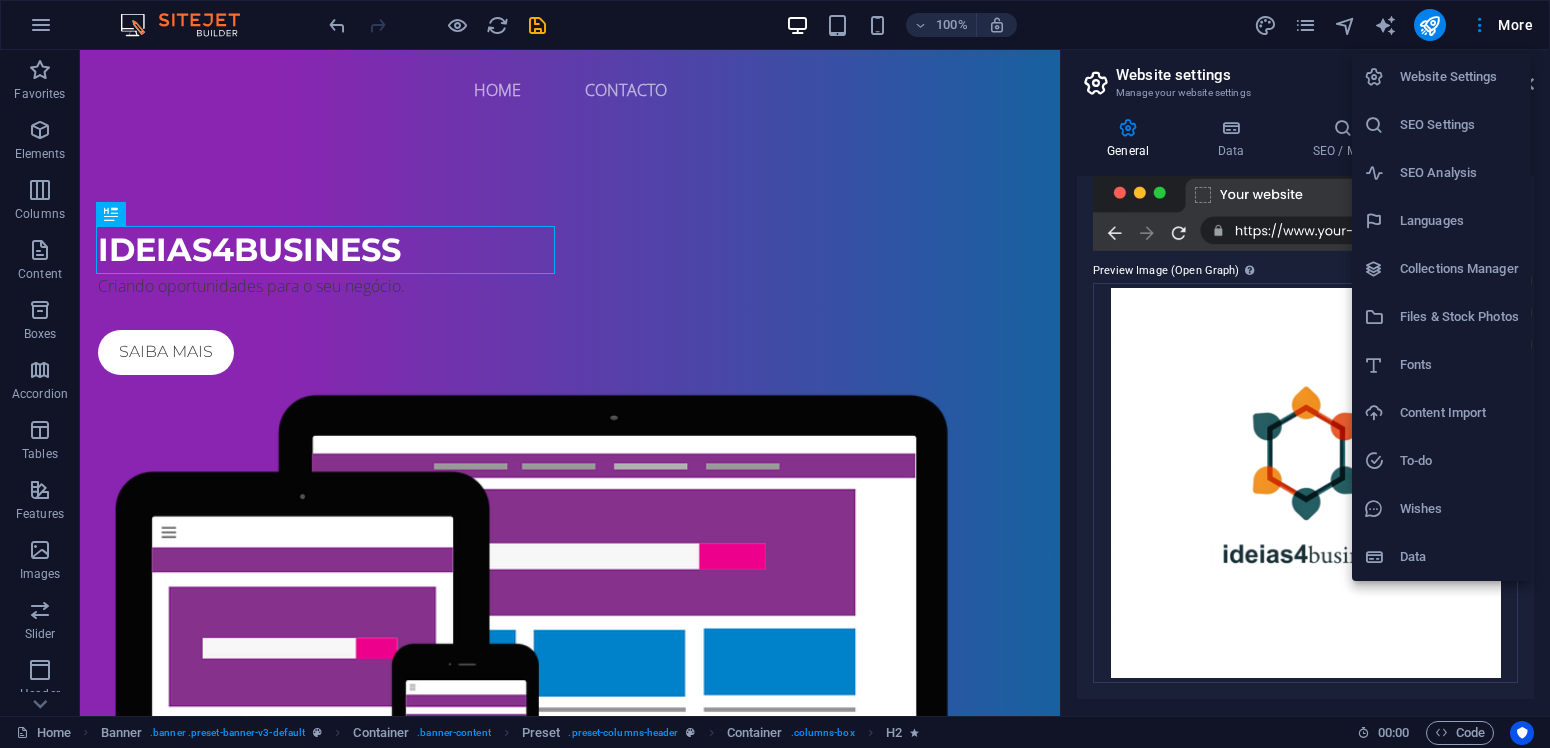 click at bounding box center (775, 374) 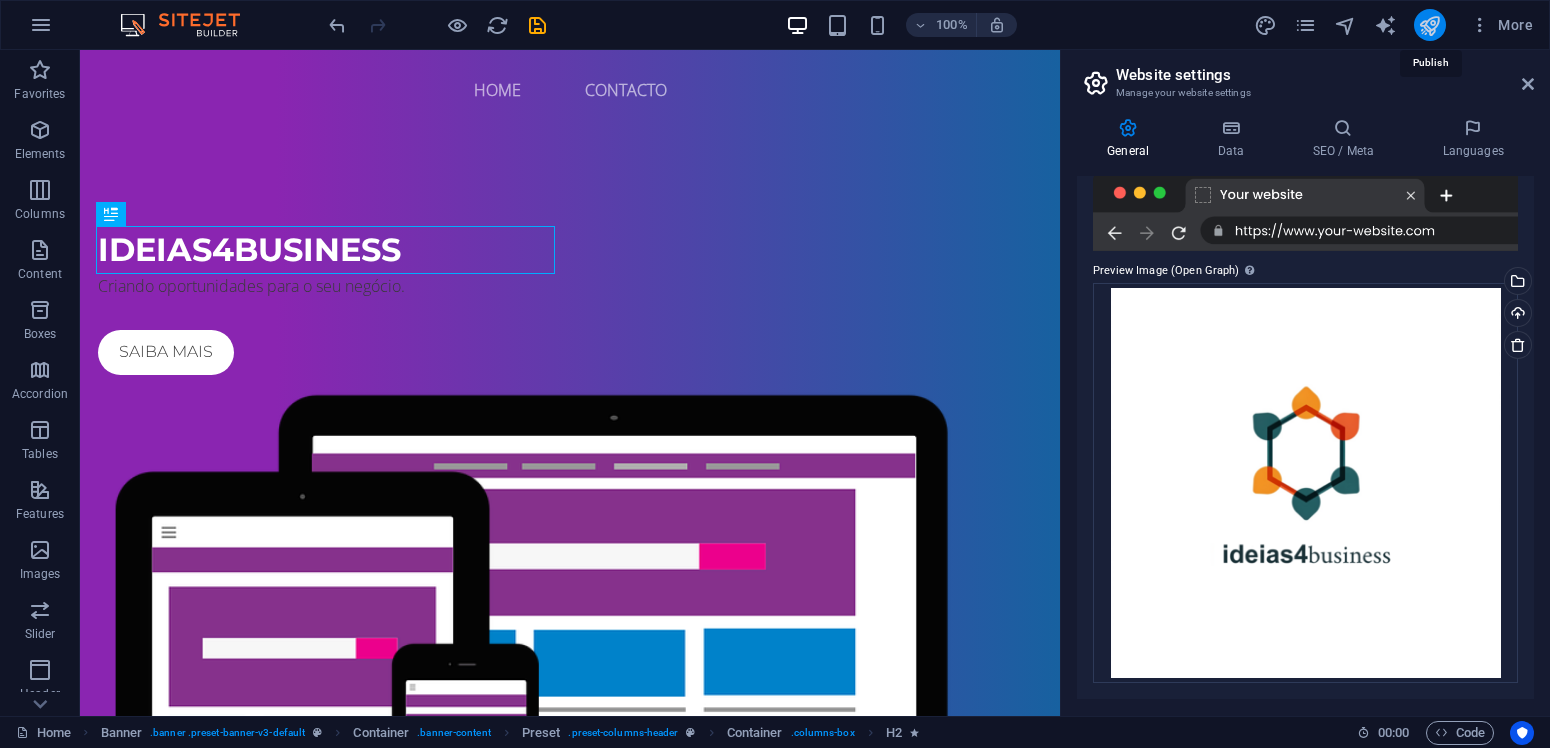click at bounding box center (1429, 25) 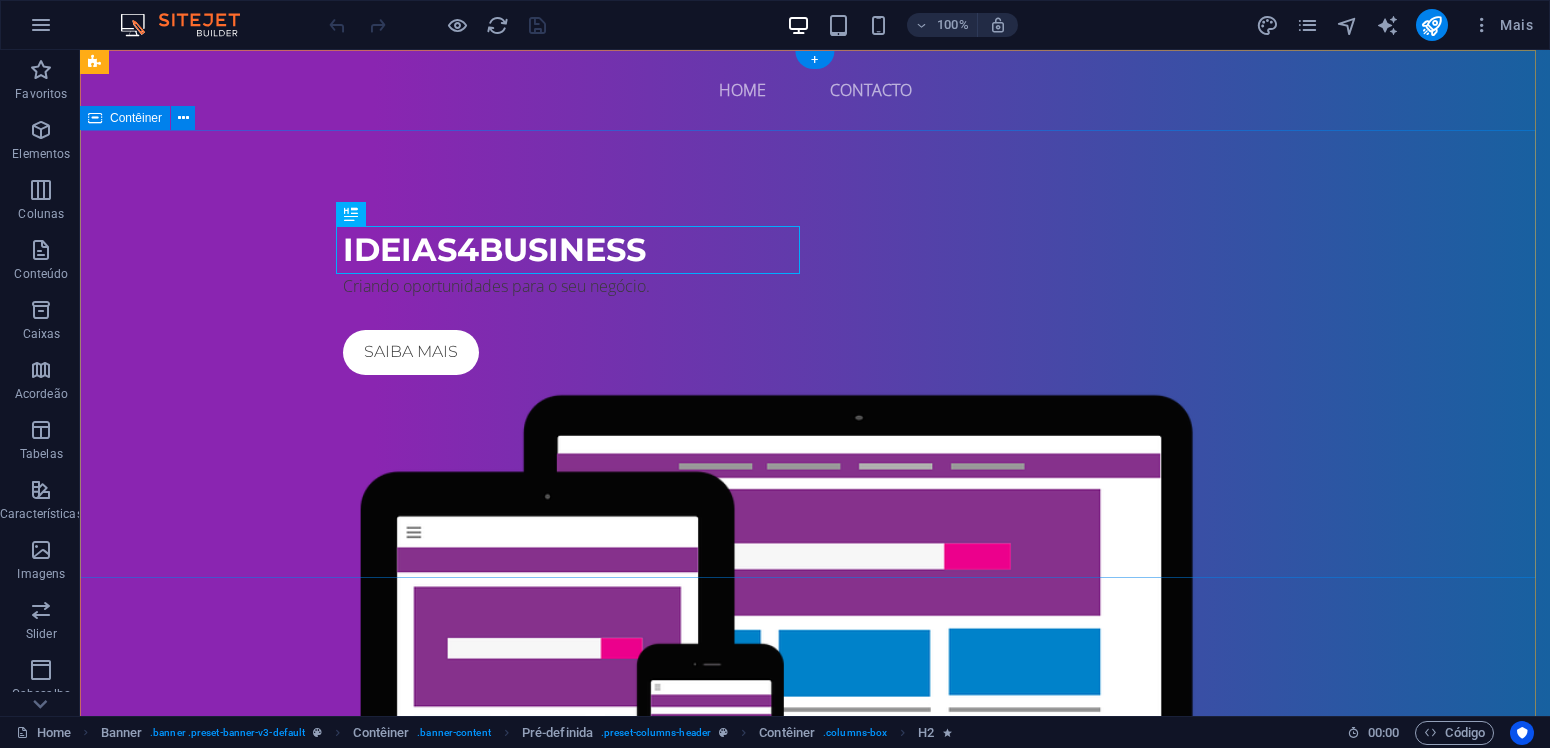 scroll, scrollTop: 0, scrollLeft: 0, axis: both 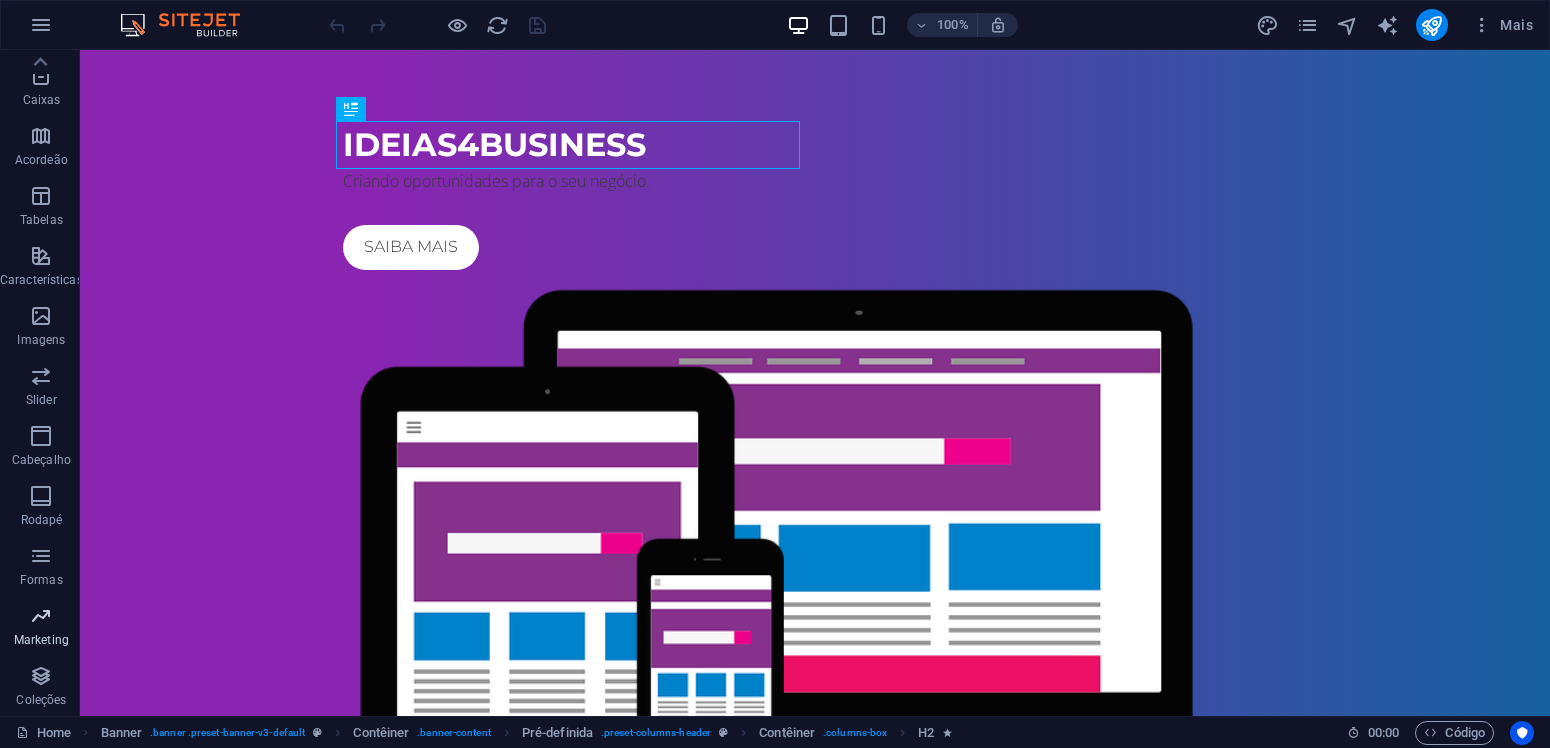 click at bounding box center (41, 616) 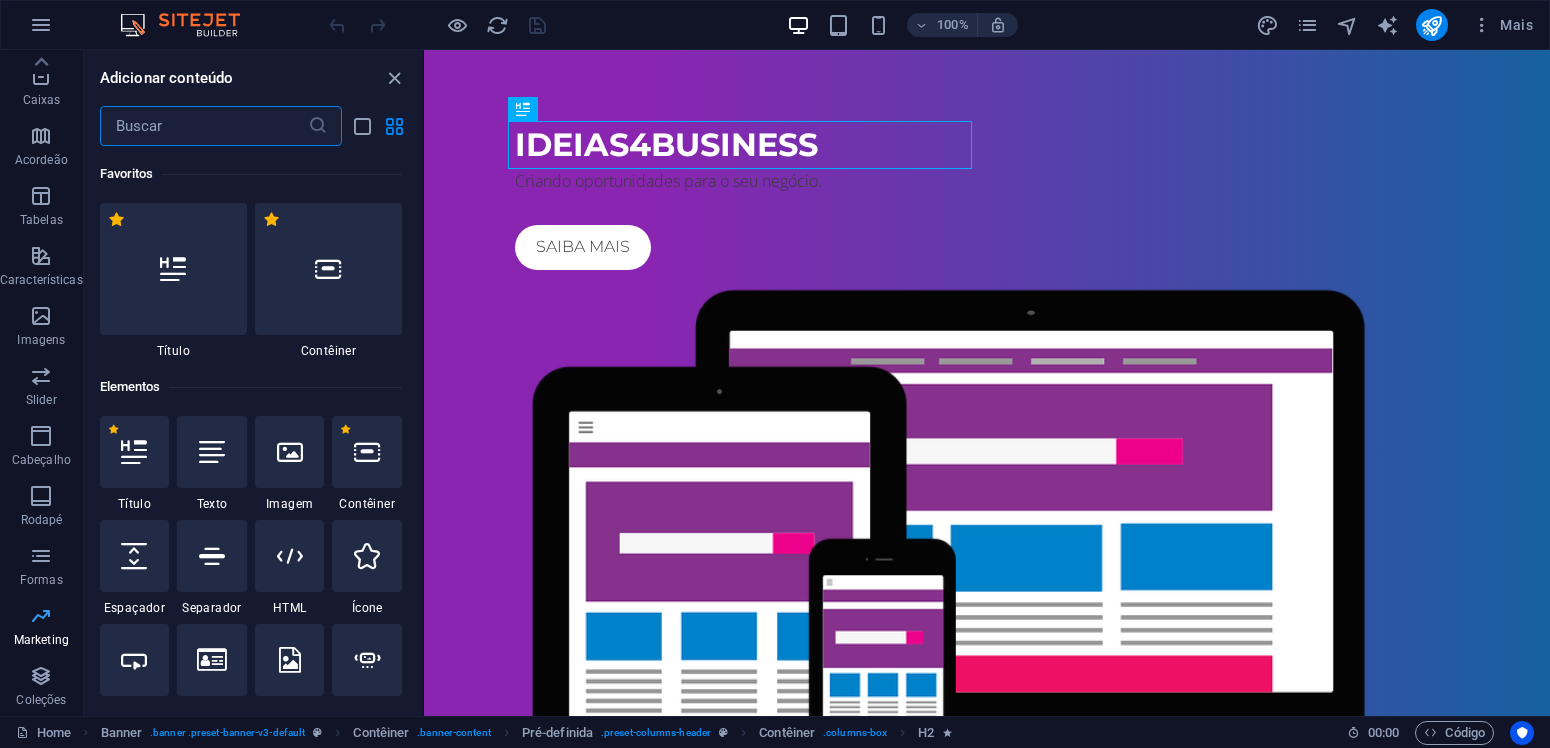 scroll, scrollTop: 234, scrollLeft: 0, axis: vertical 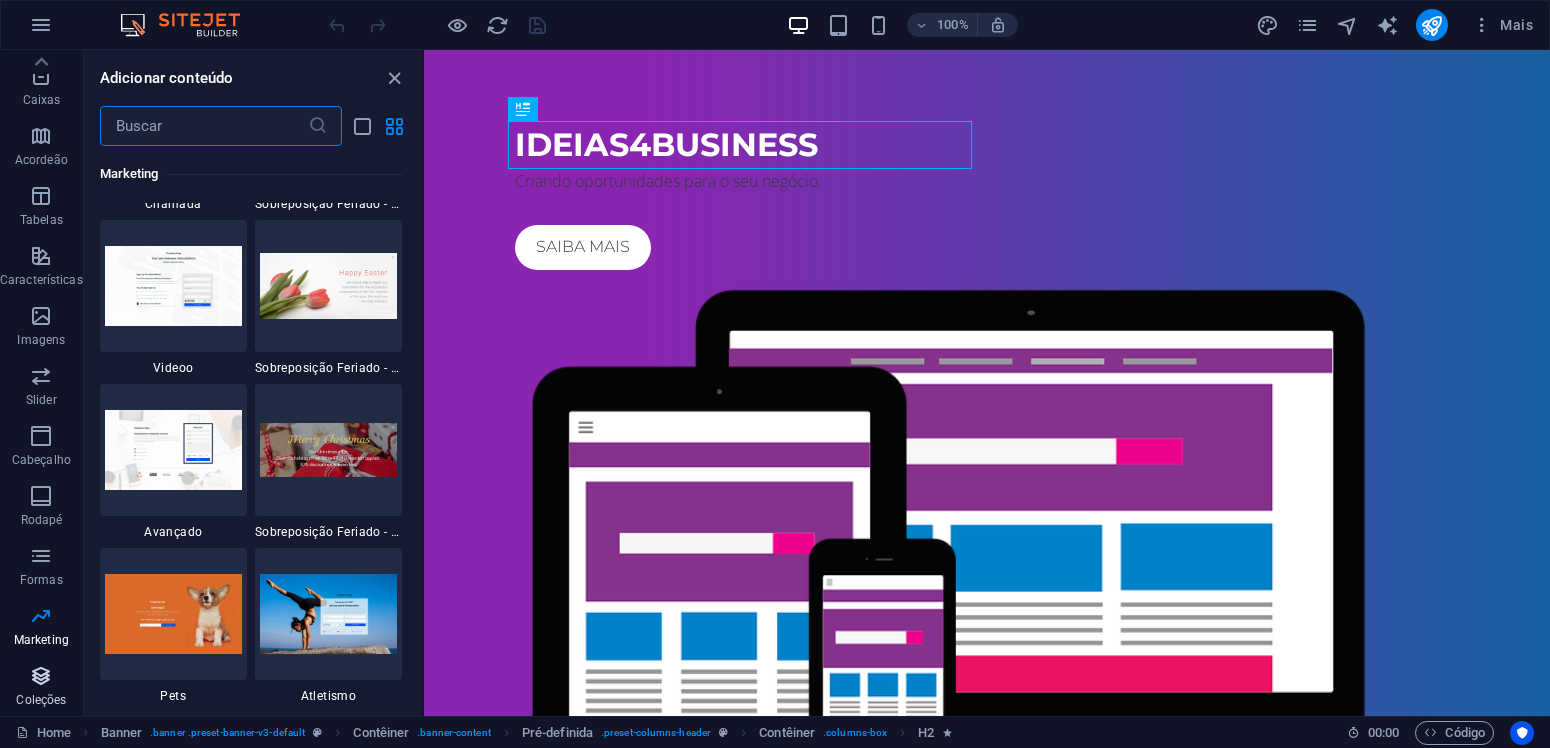 click on "Coleções" at bounding box center (41, 700) 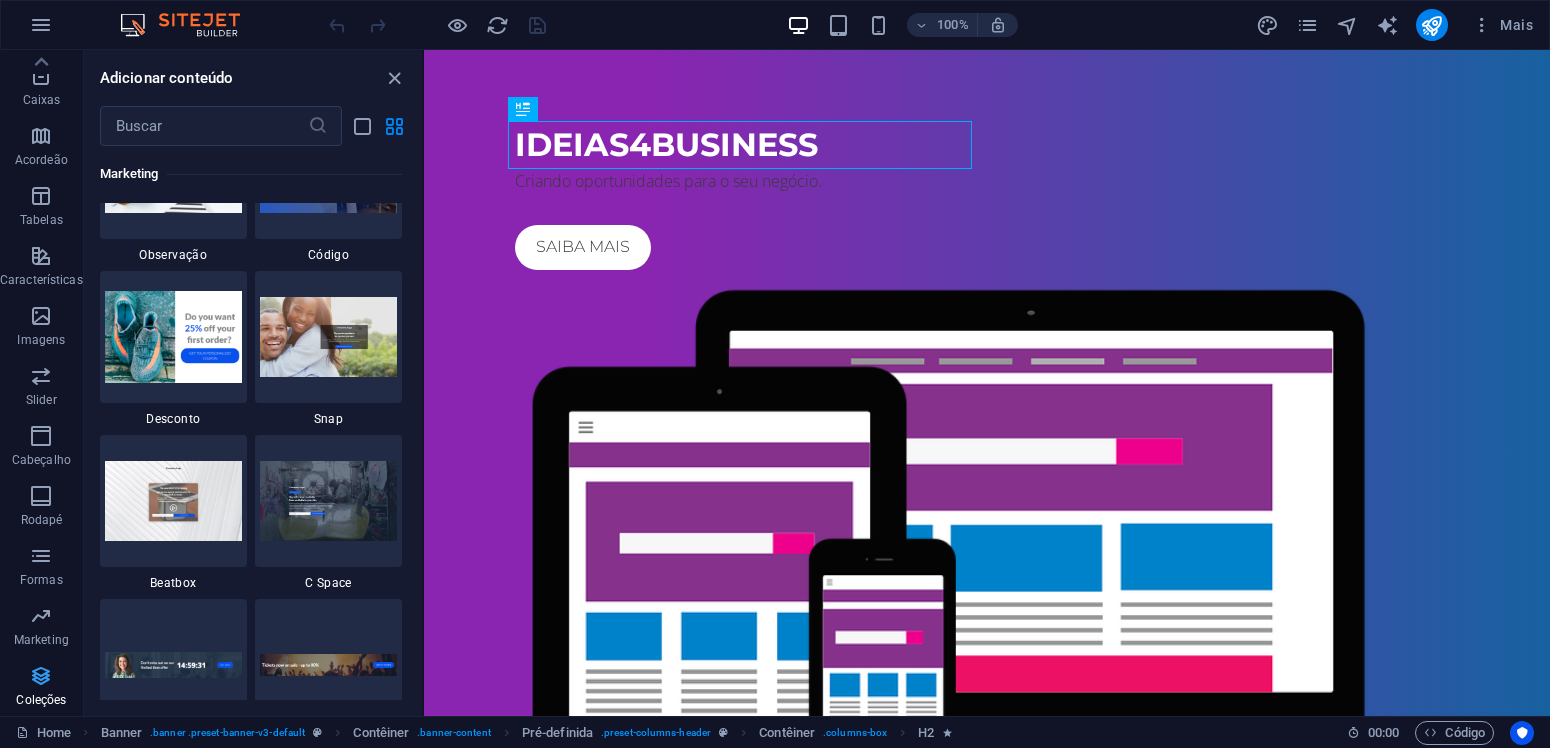 scroll, scrollTop: 18305, scrollLeft: 0, axis: vertical 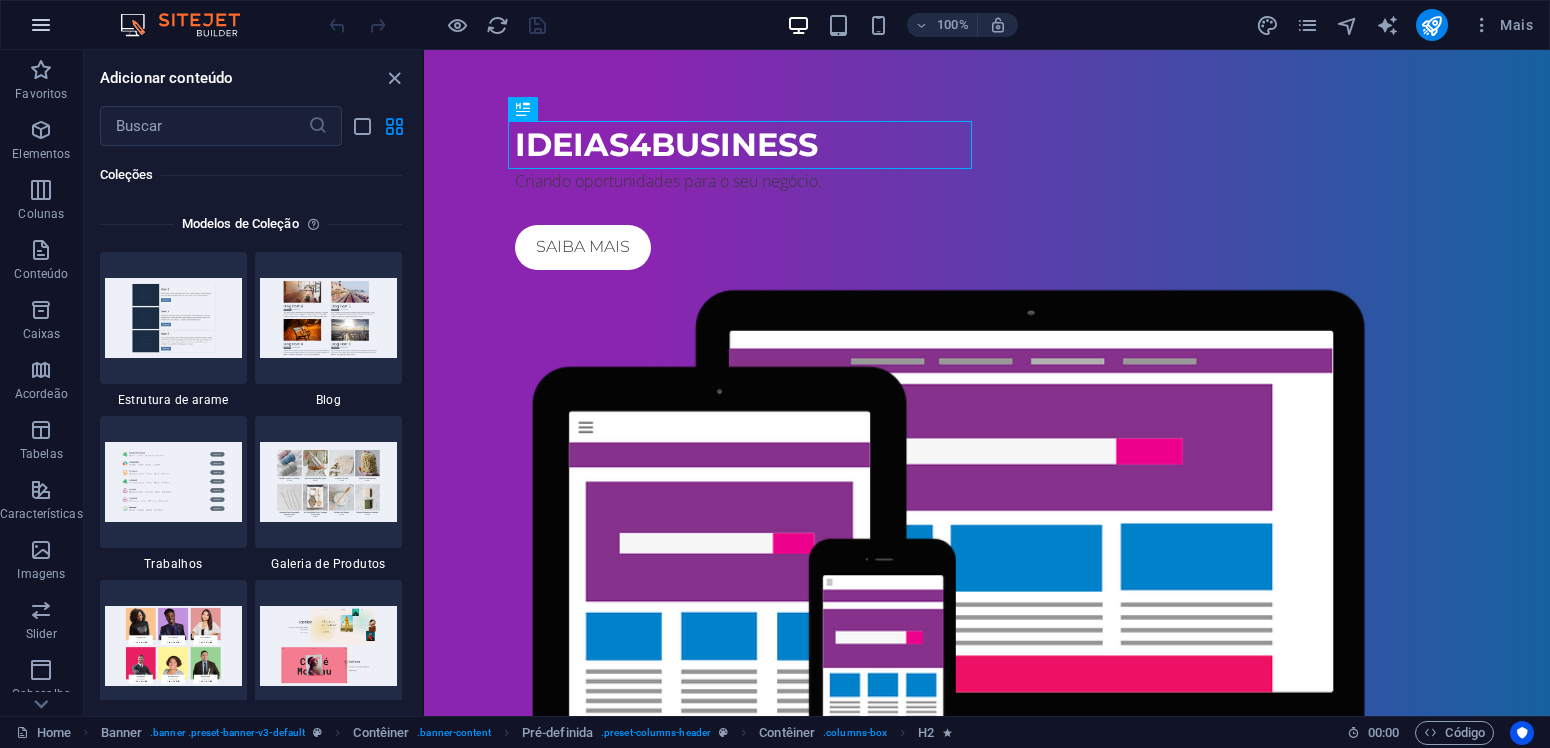 click at bounding box center [41, 25] 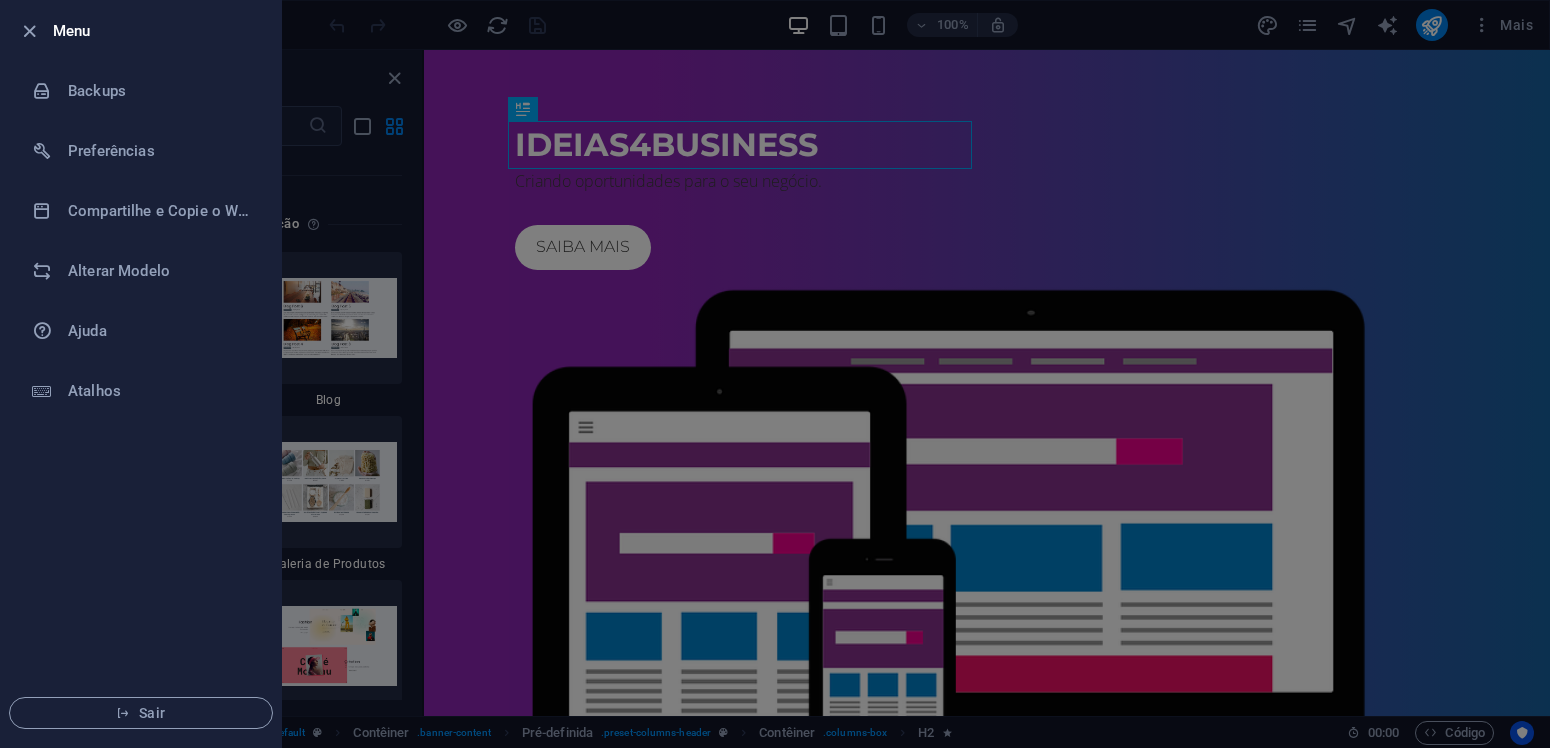 click at bounding box center (775, 374) 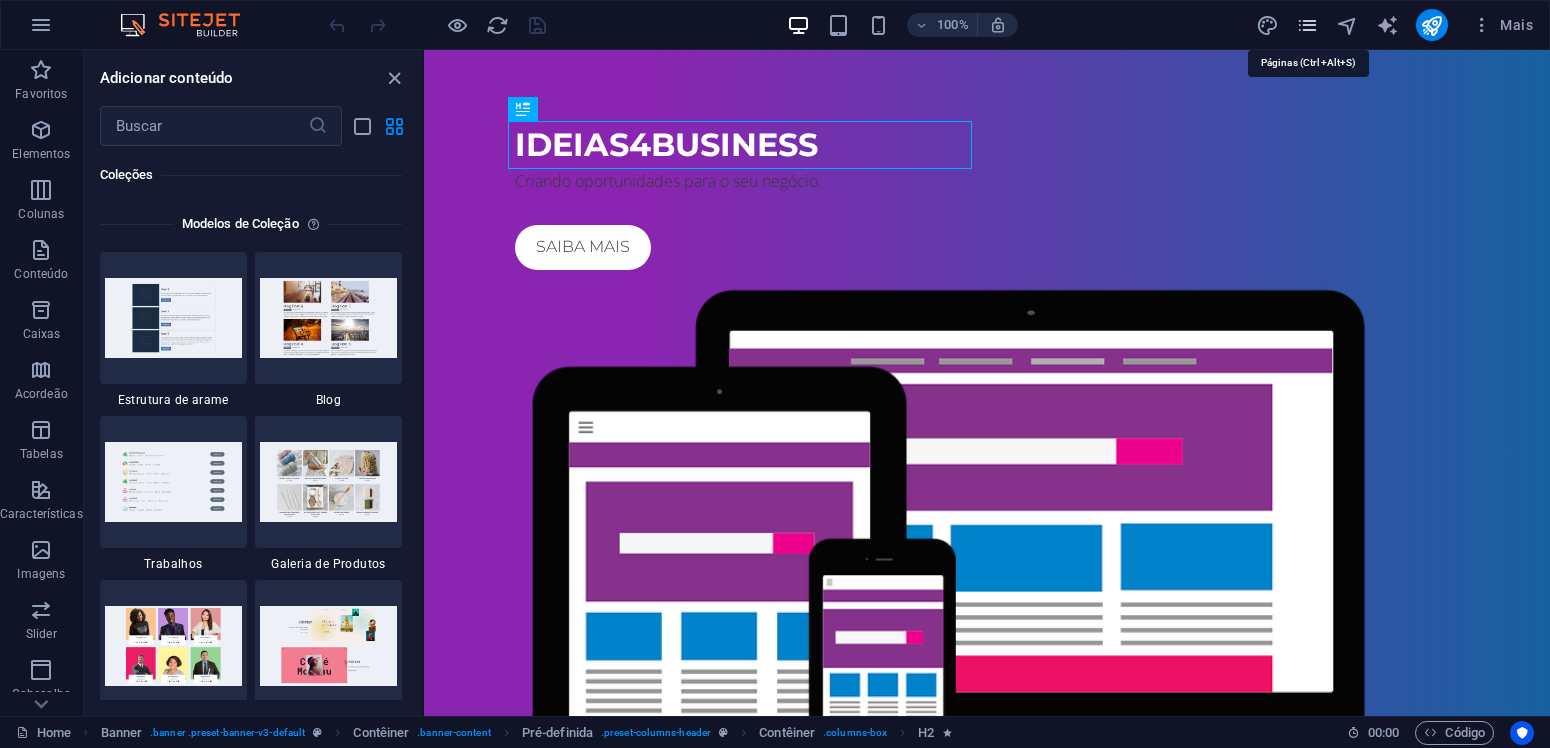 click at bounding box center [1307, 25] 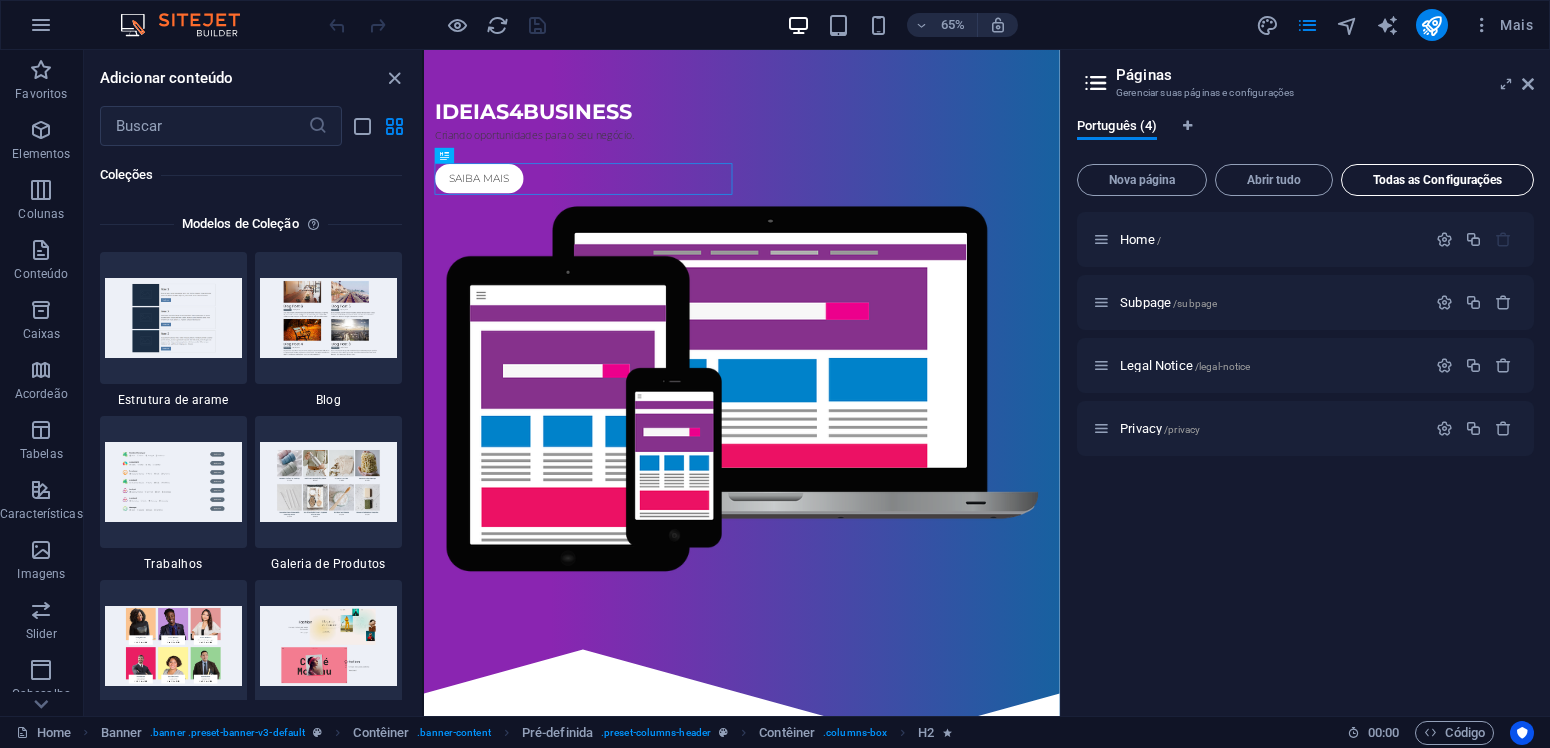 click on "Todas as Configurações" at bounding box center [1437, 180] 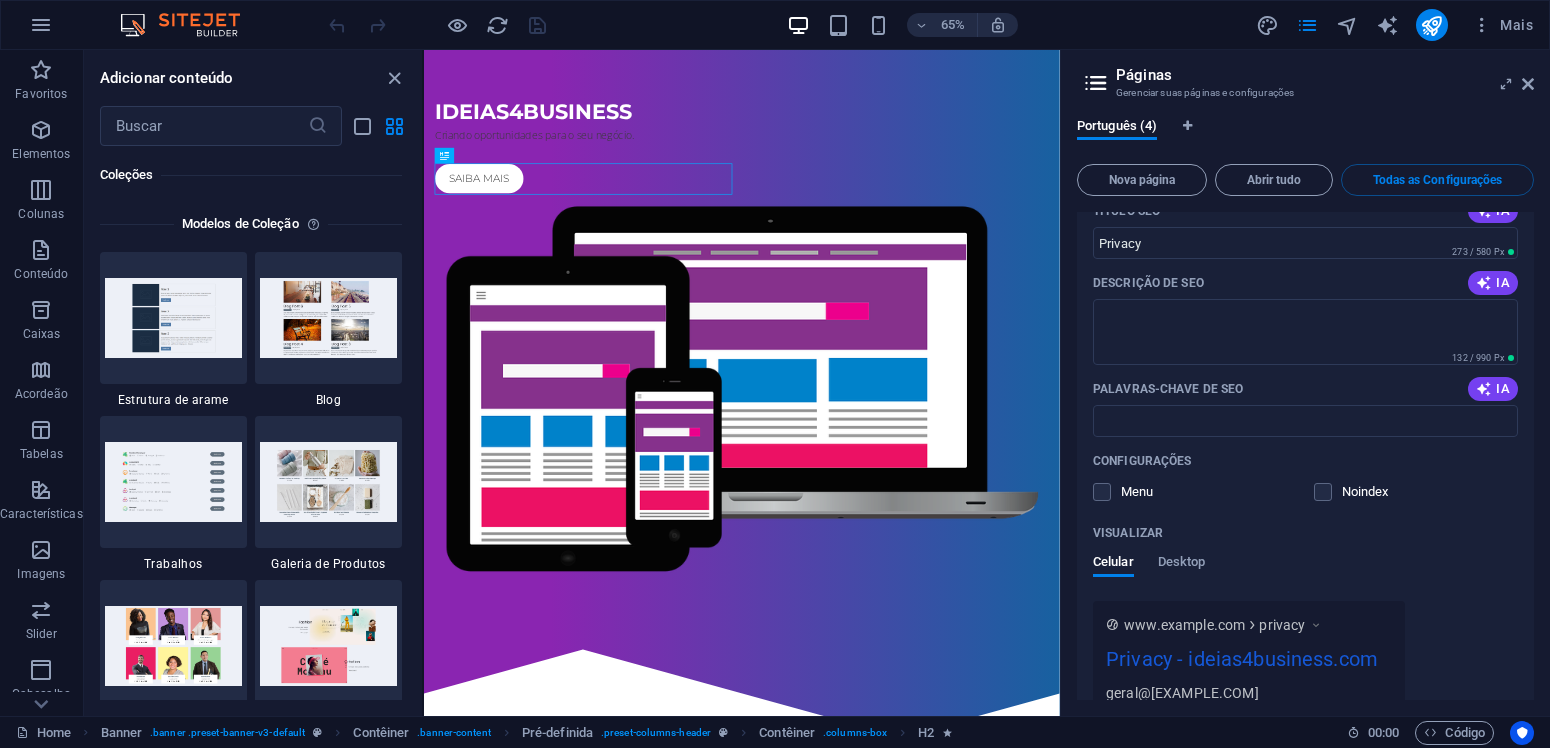 scroll, scrollTop: 2801, scrollLeft: 0, axis: vertical 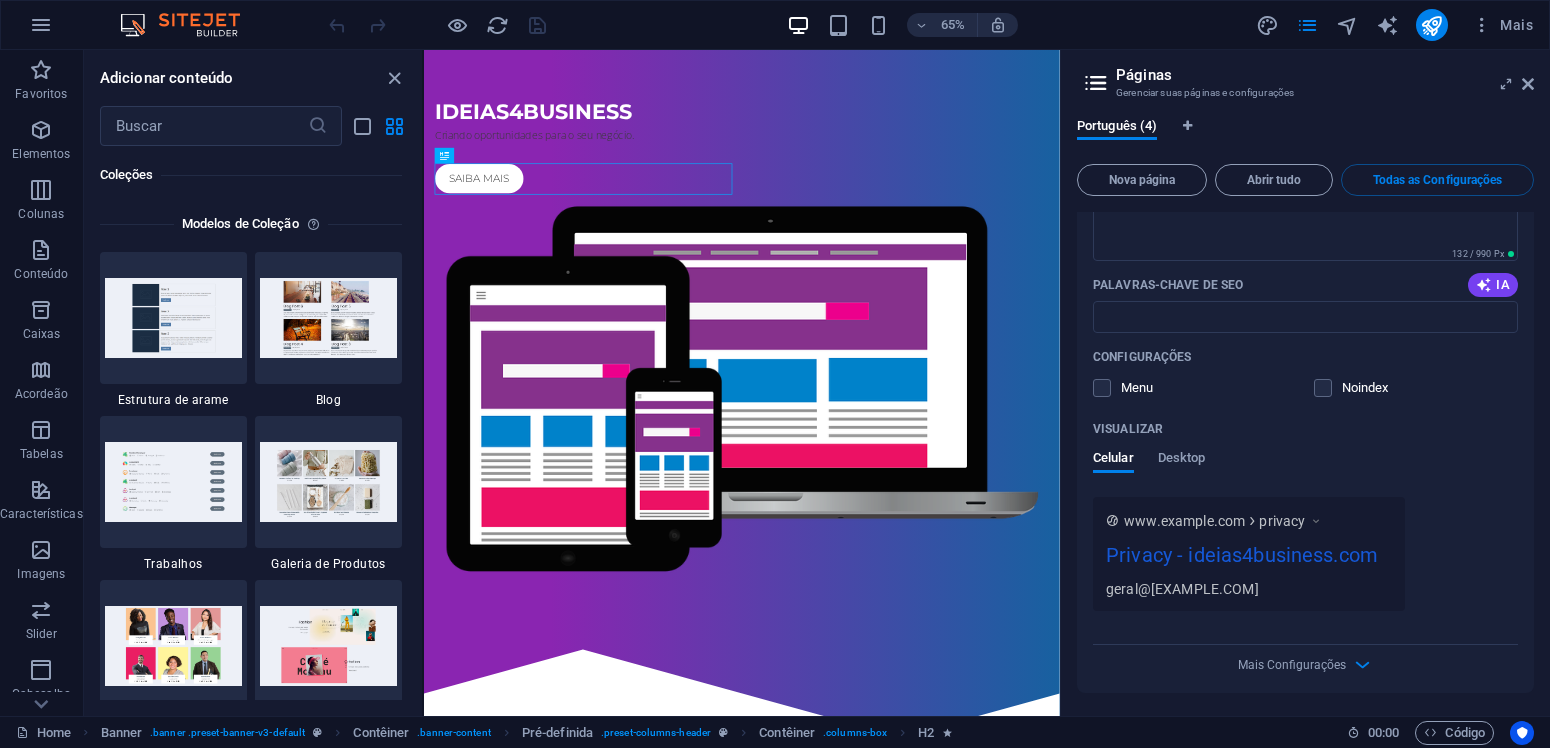 click at bounding box center (1096, 83) 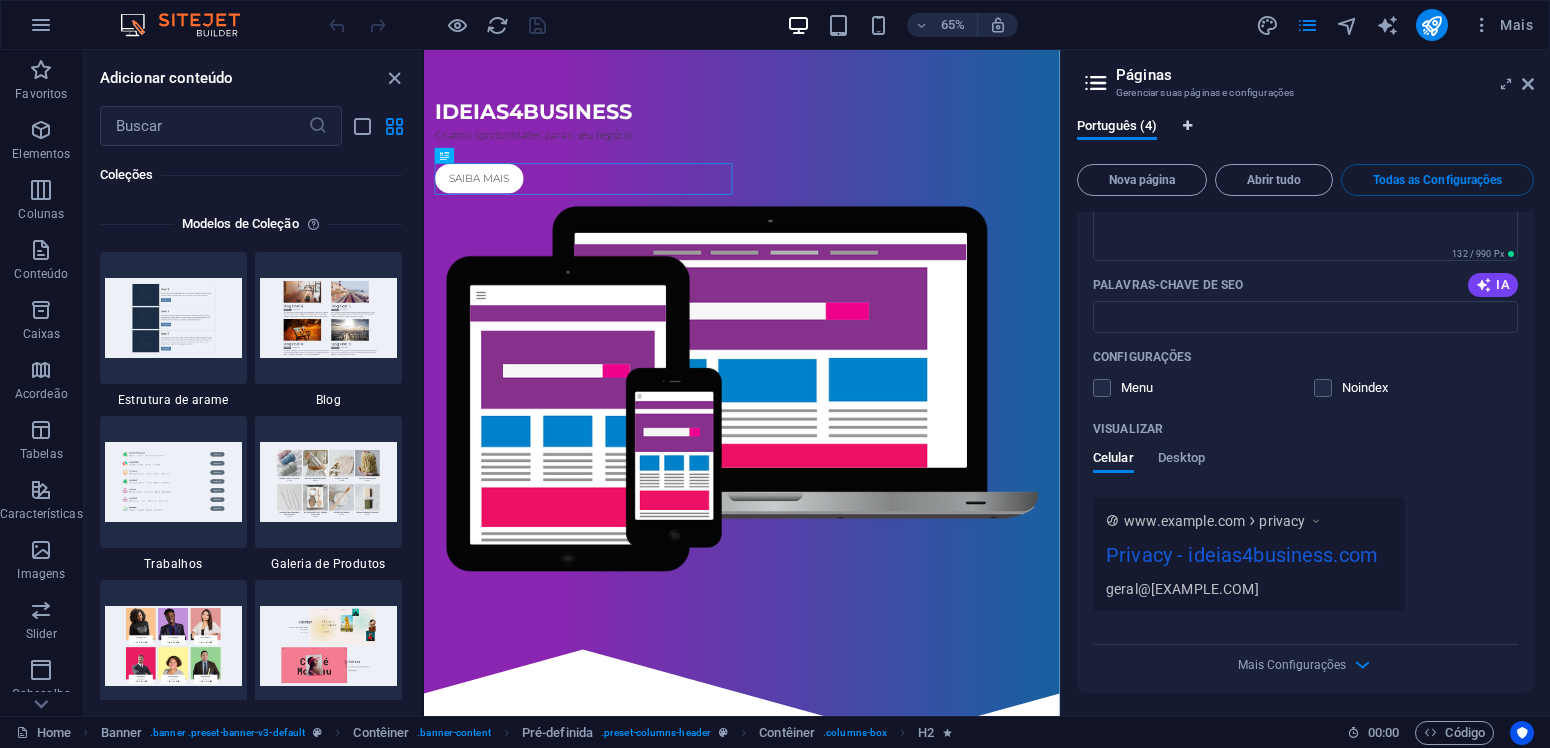 click at bounding box center [1187, 126] 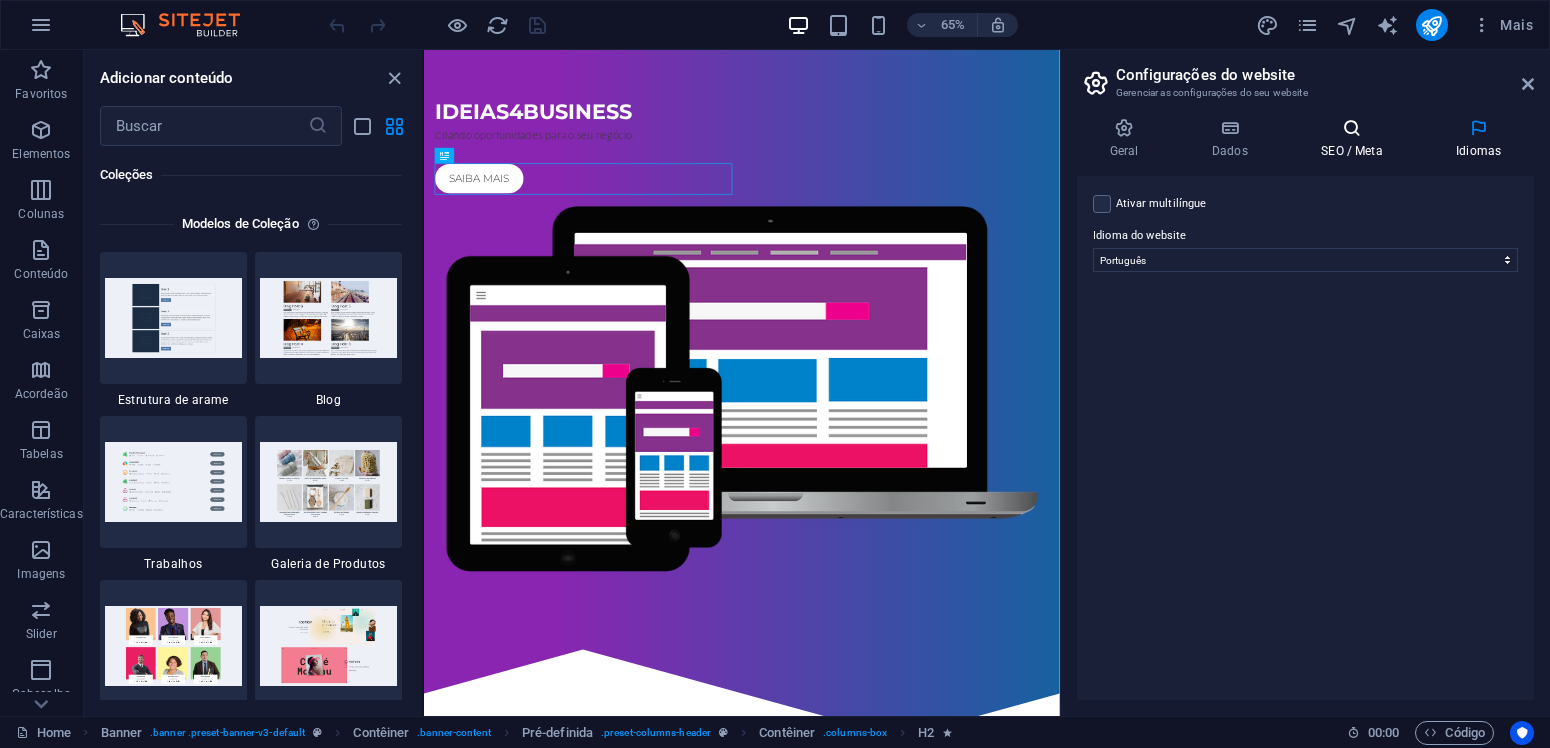 click on "SEO / Meta" at bounding box center (1356, 139) 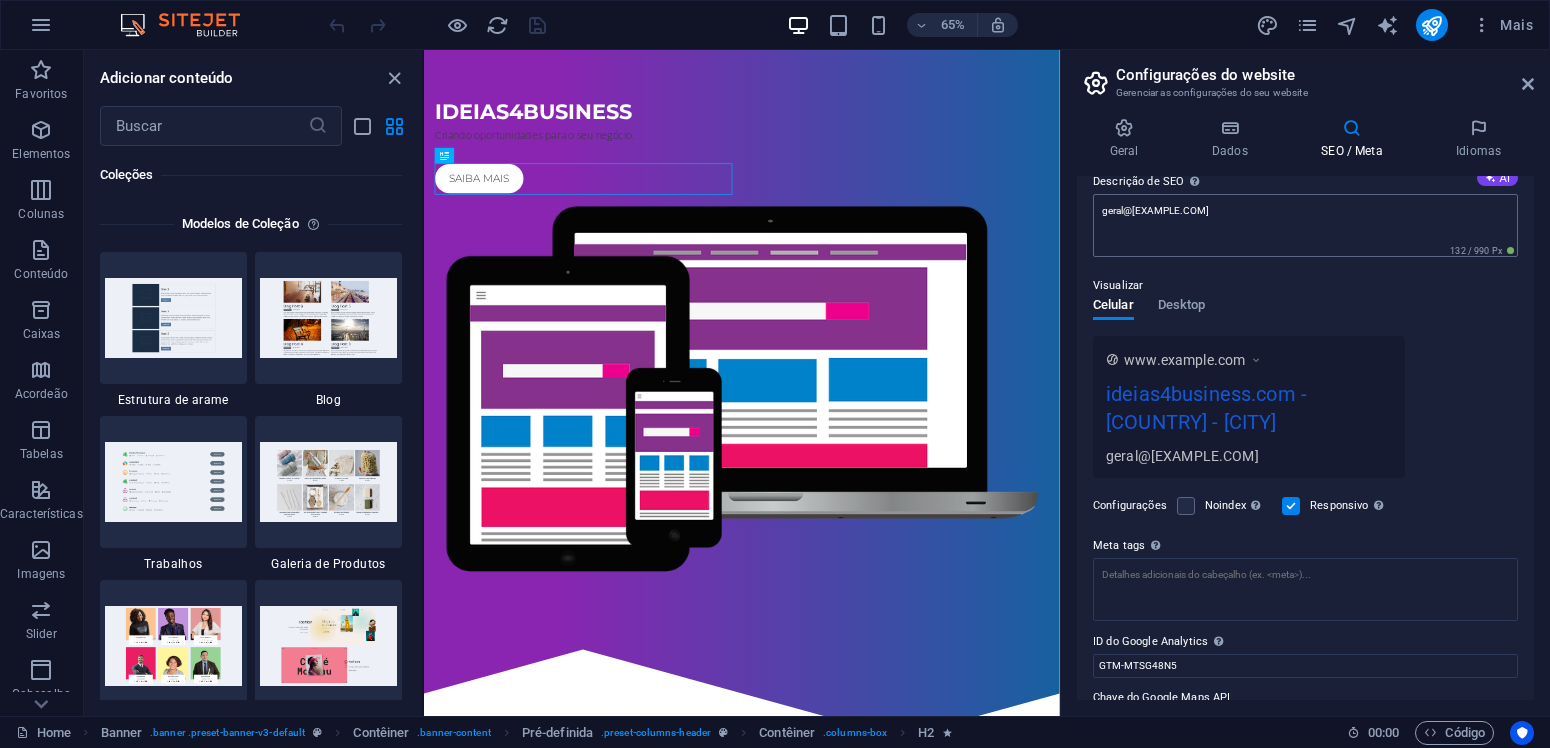 scroll, scrollTop: 95, scrollLeft: 0, axis: vertical 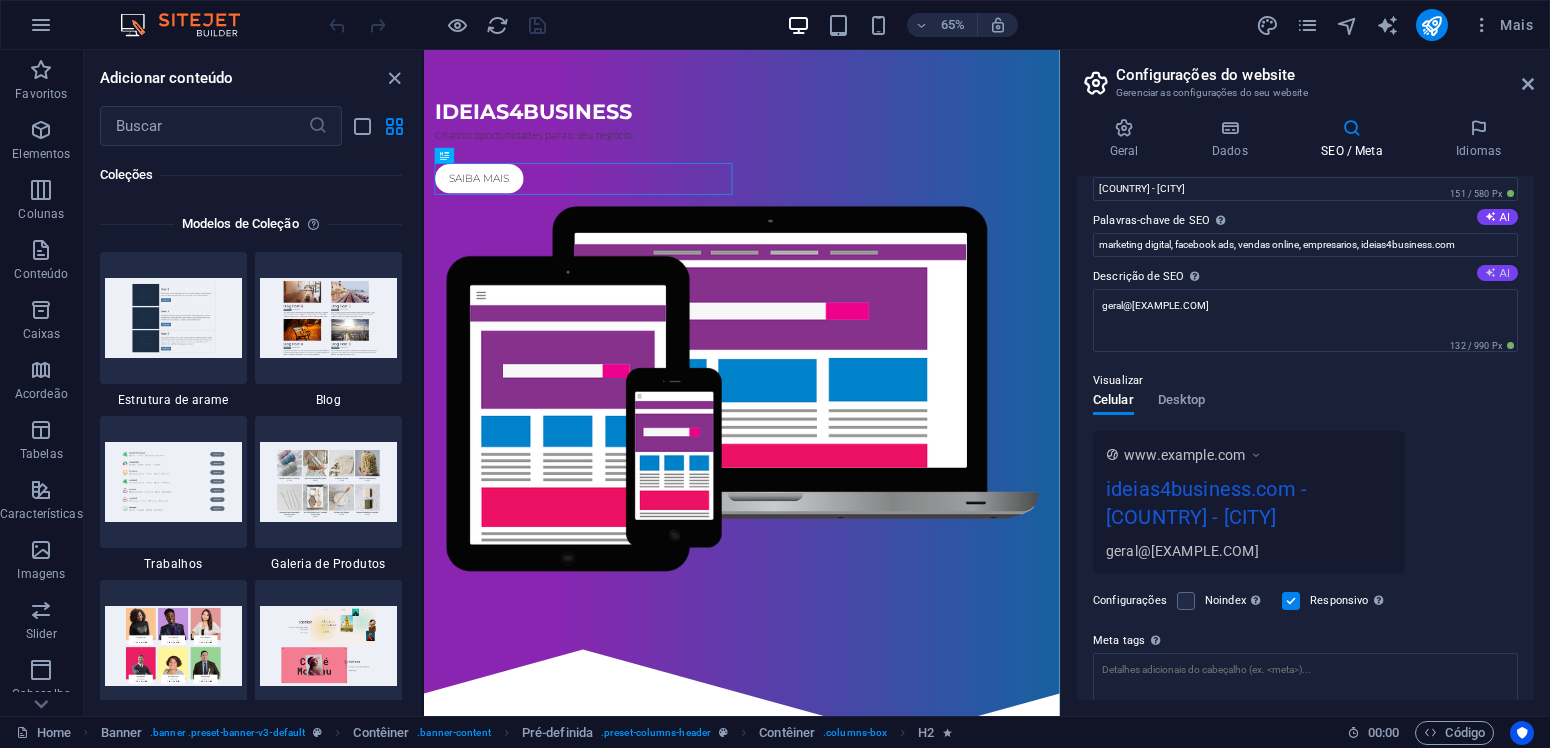 click on "AI" at bounding box center [1497, 273] 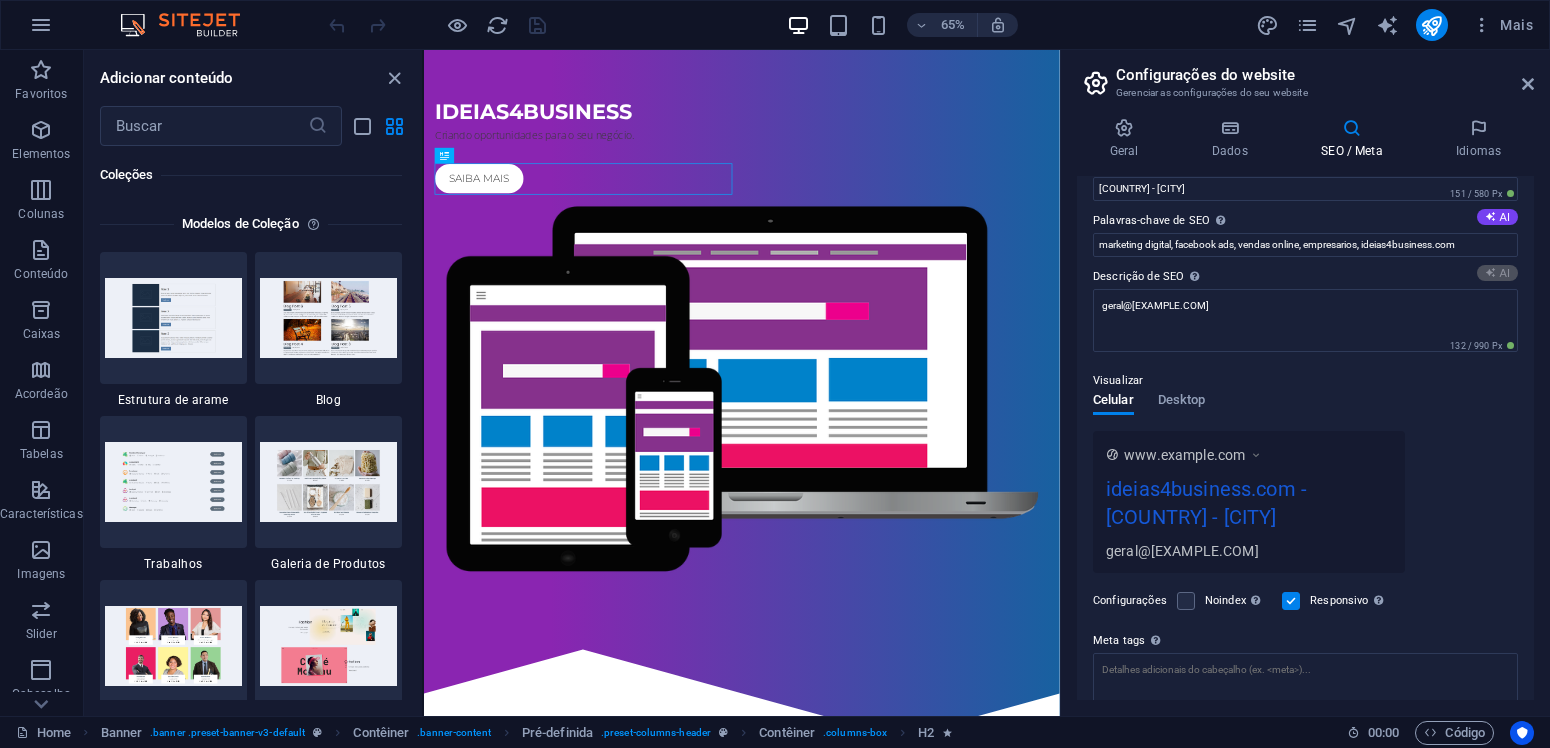type on "Transforme seu negócio com nossas soluções em marketing digital! Aumente suas vendas com Facebook ADS, Google Ads e Email Marketing." 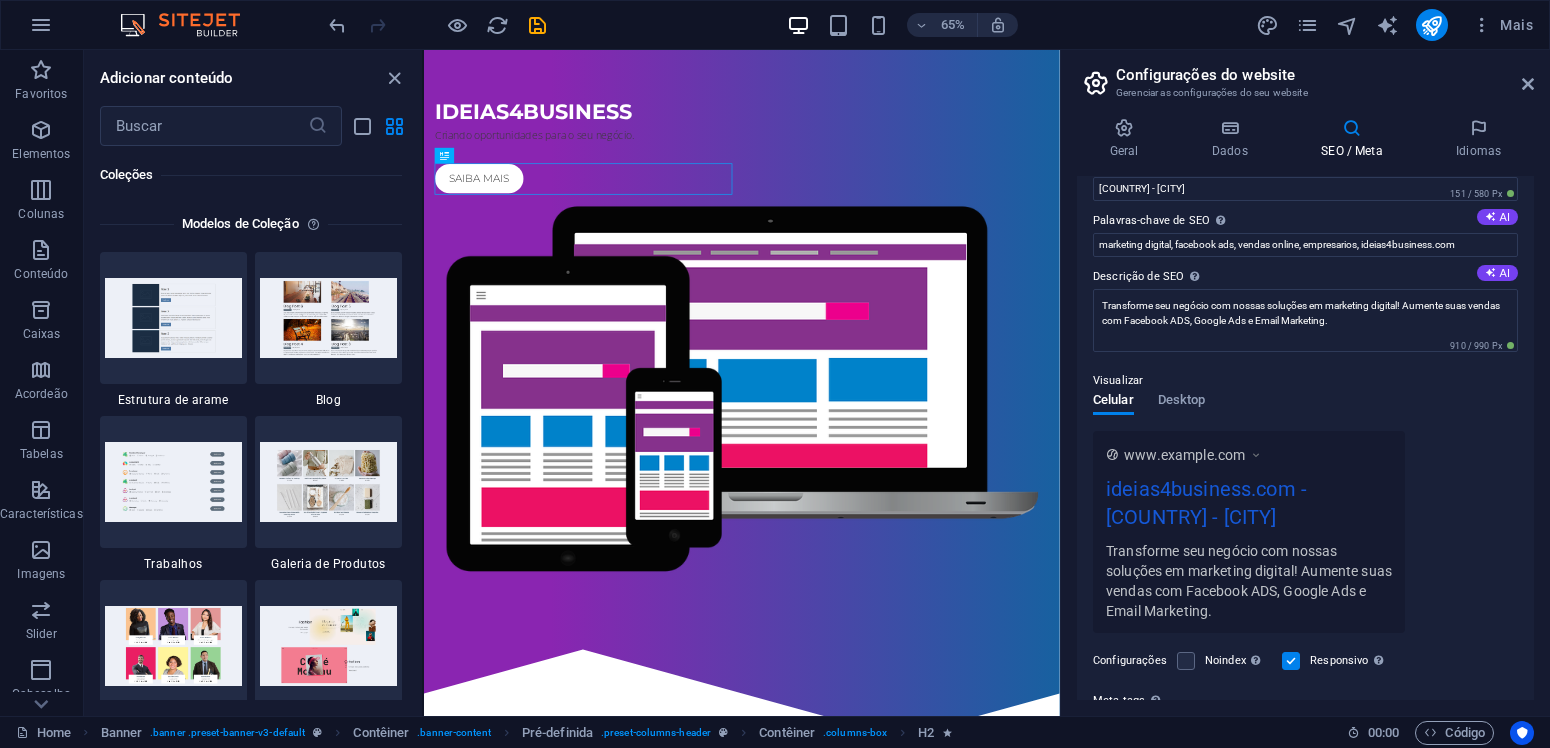scroll, scrollTop: 0, scrollLeft: 0, axis: both 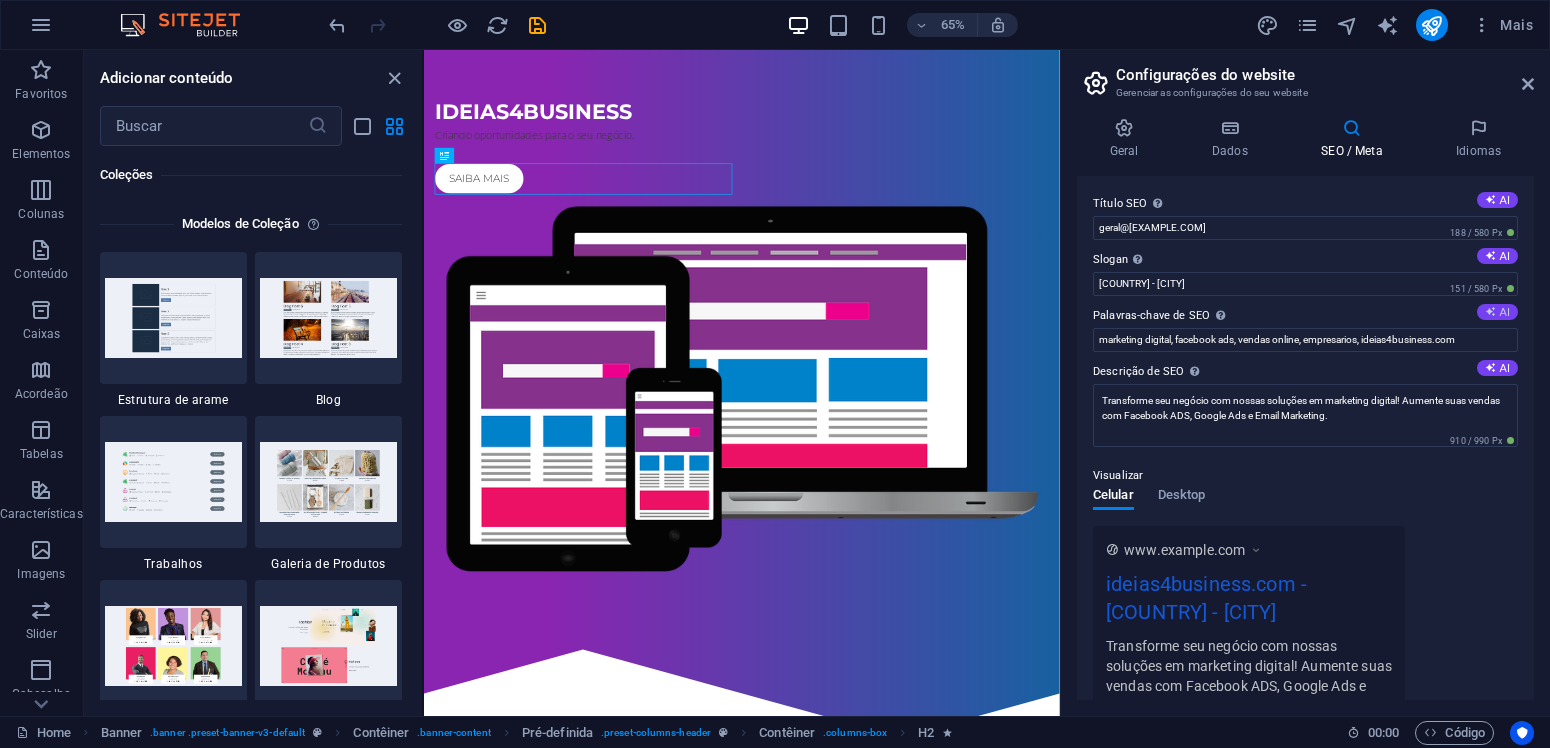 click on "AI" at bounding box center [1497, 312] 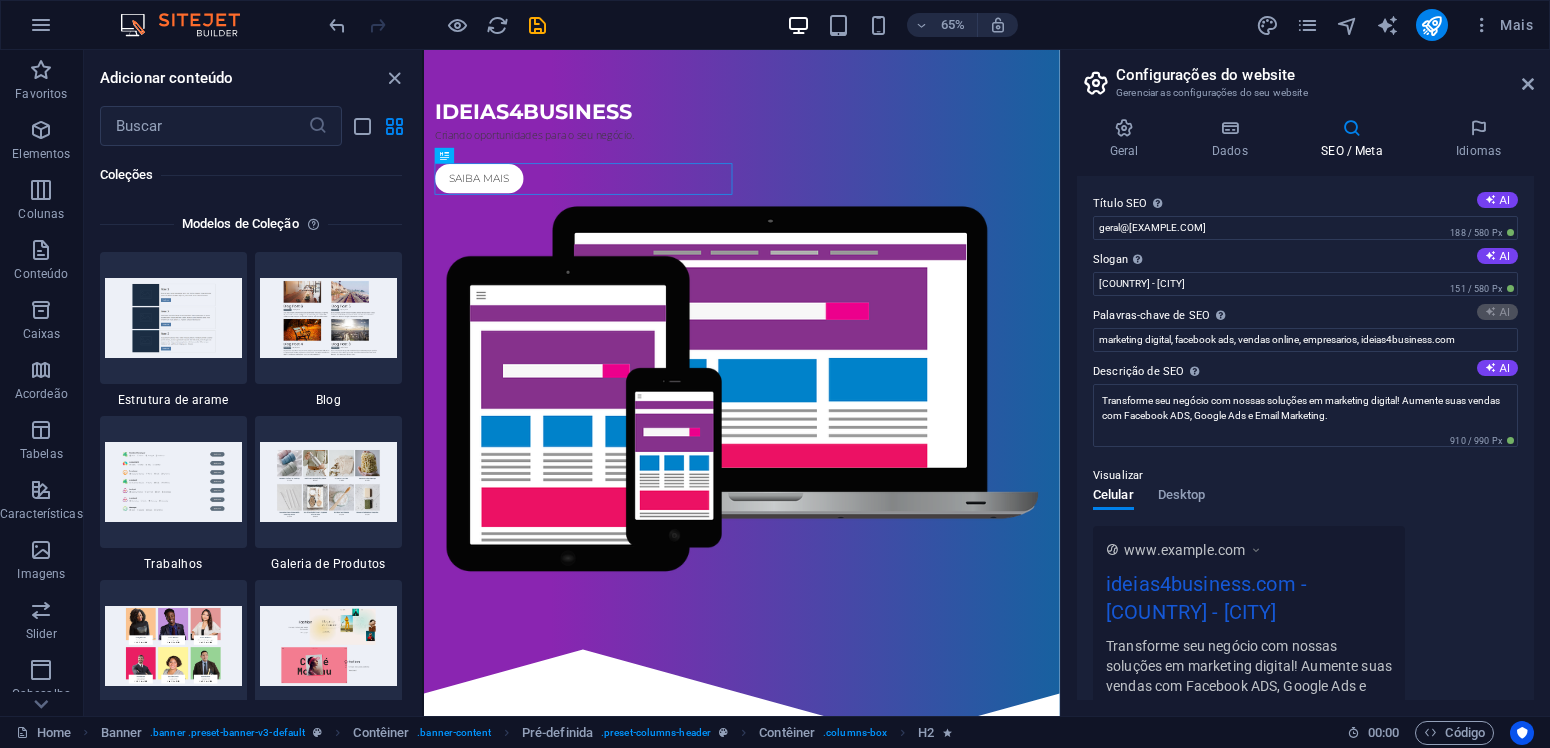 type on "ideias para negócios, gestão de empresas, publicidade online, vendas e marketing, Facebook Ads, Google Ads" 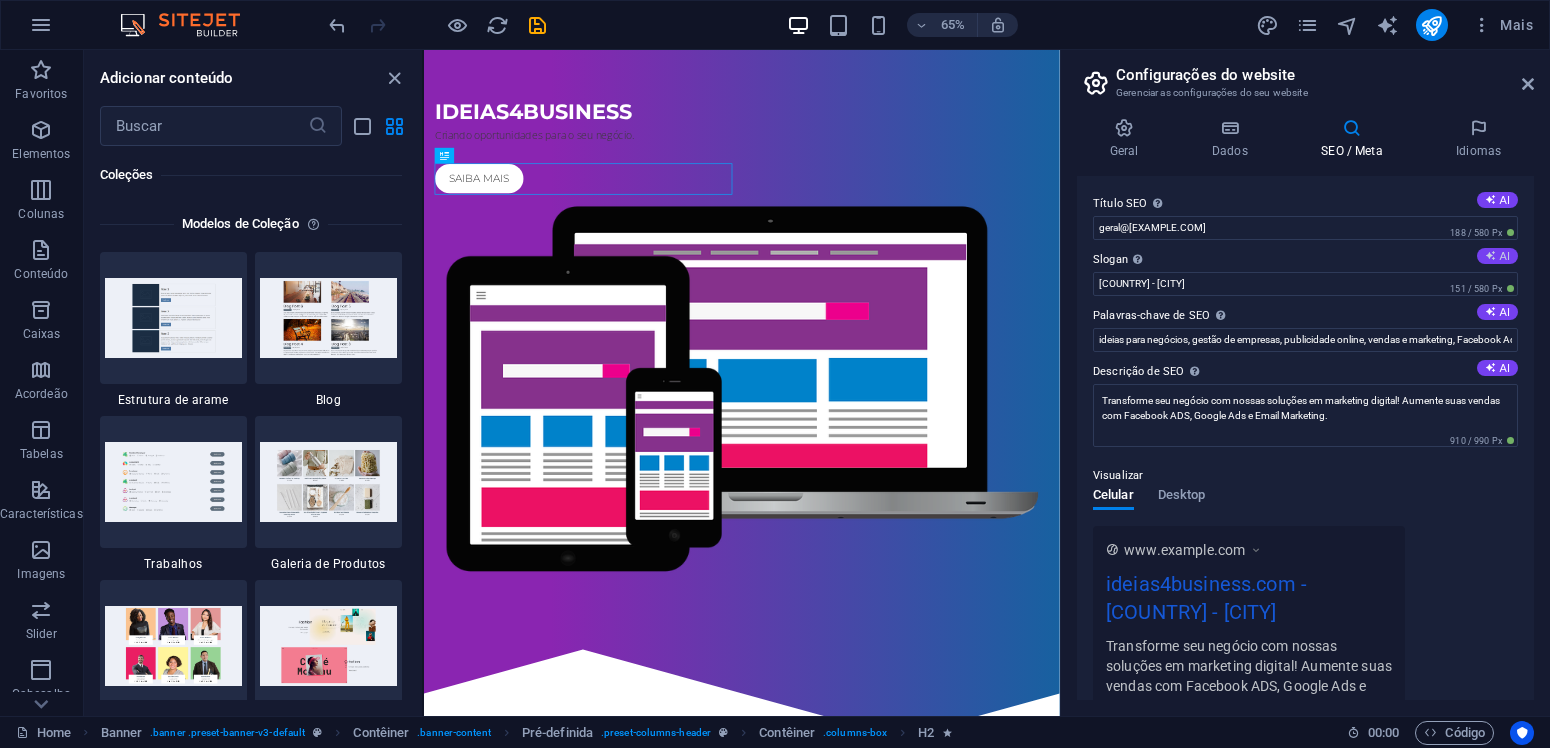 click on "AI" at bounding box center [1497, 256] 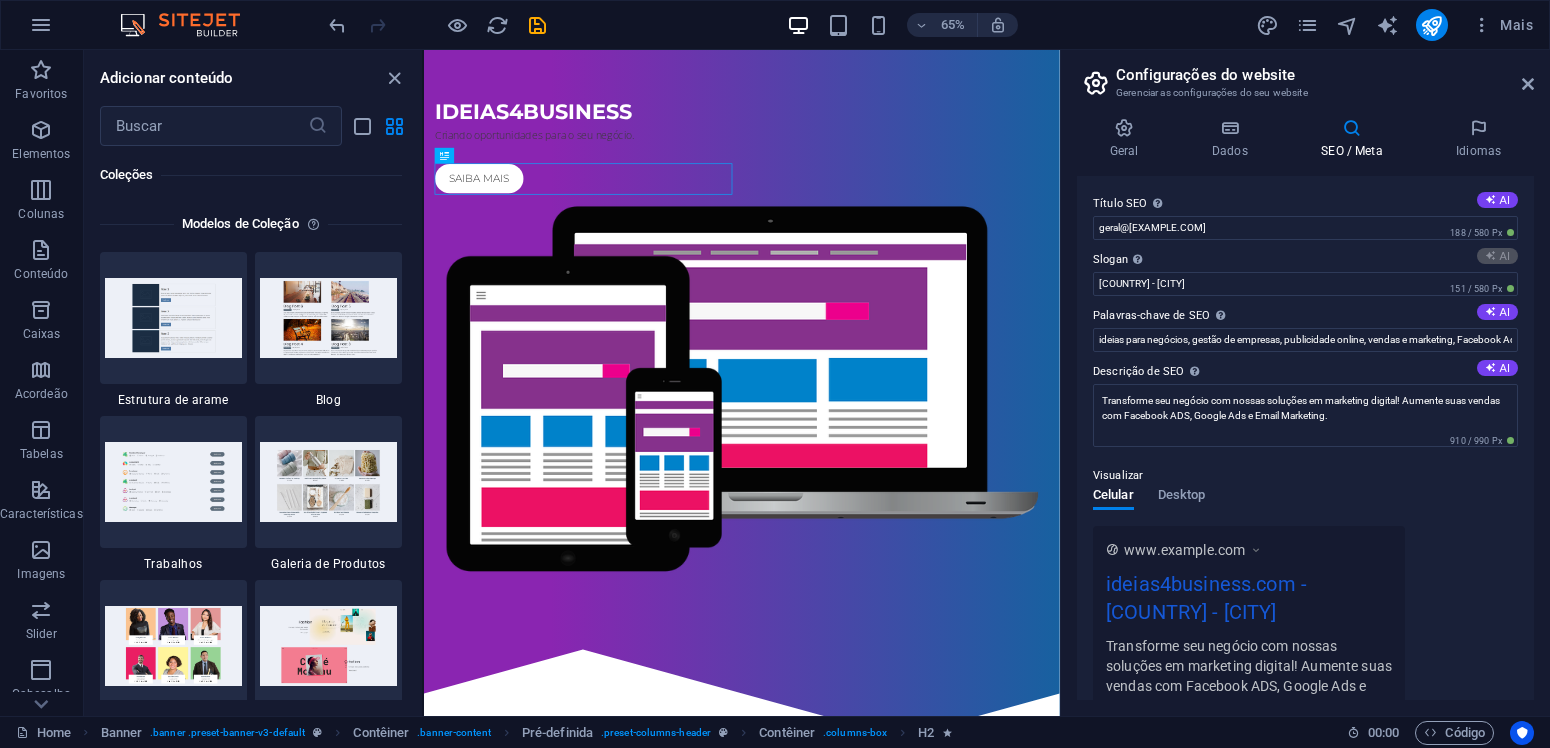 type on "Transformando sua visão em resultados concretos!" 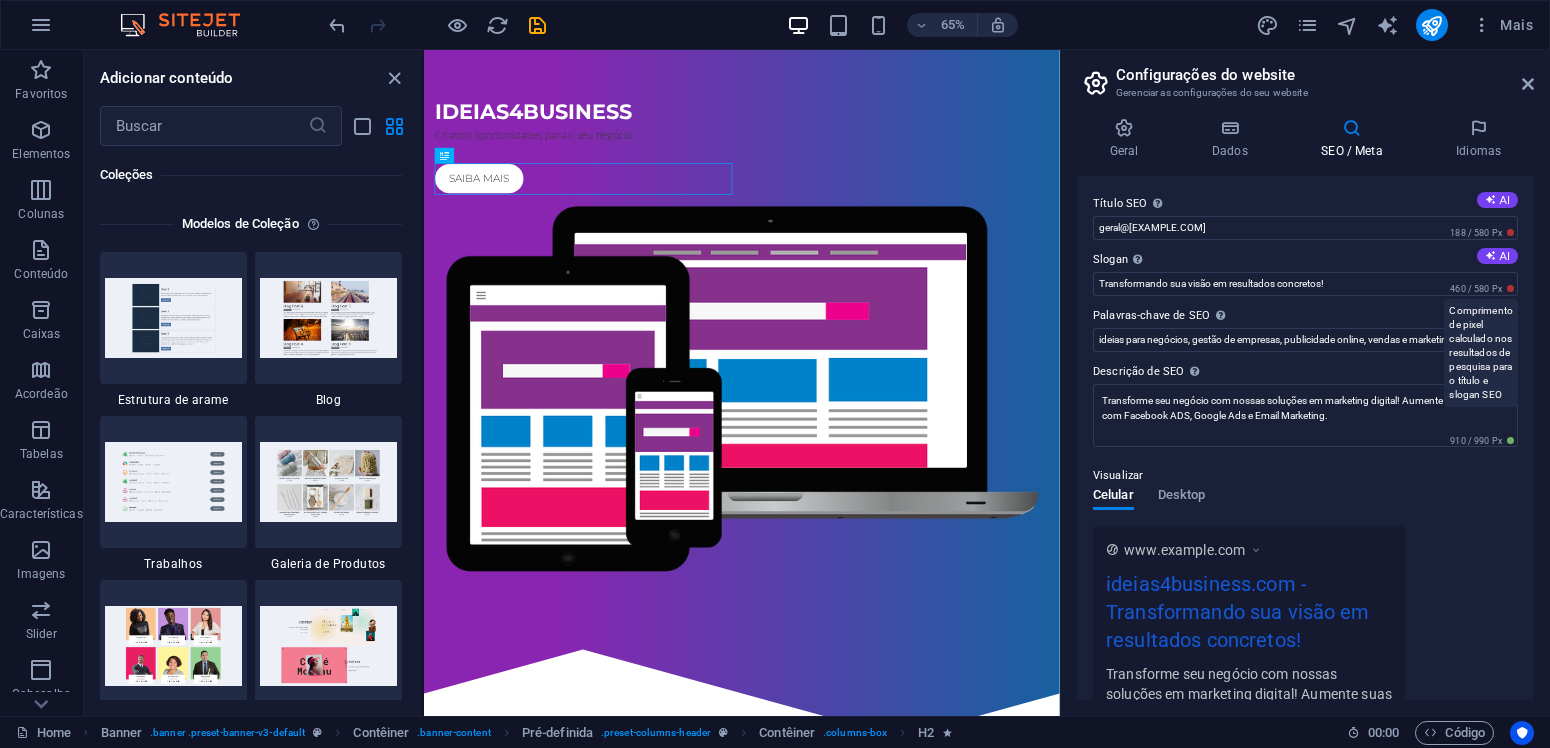 click on "460 / 580 Px" at bounding box center [1482, 289] 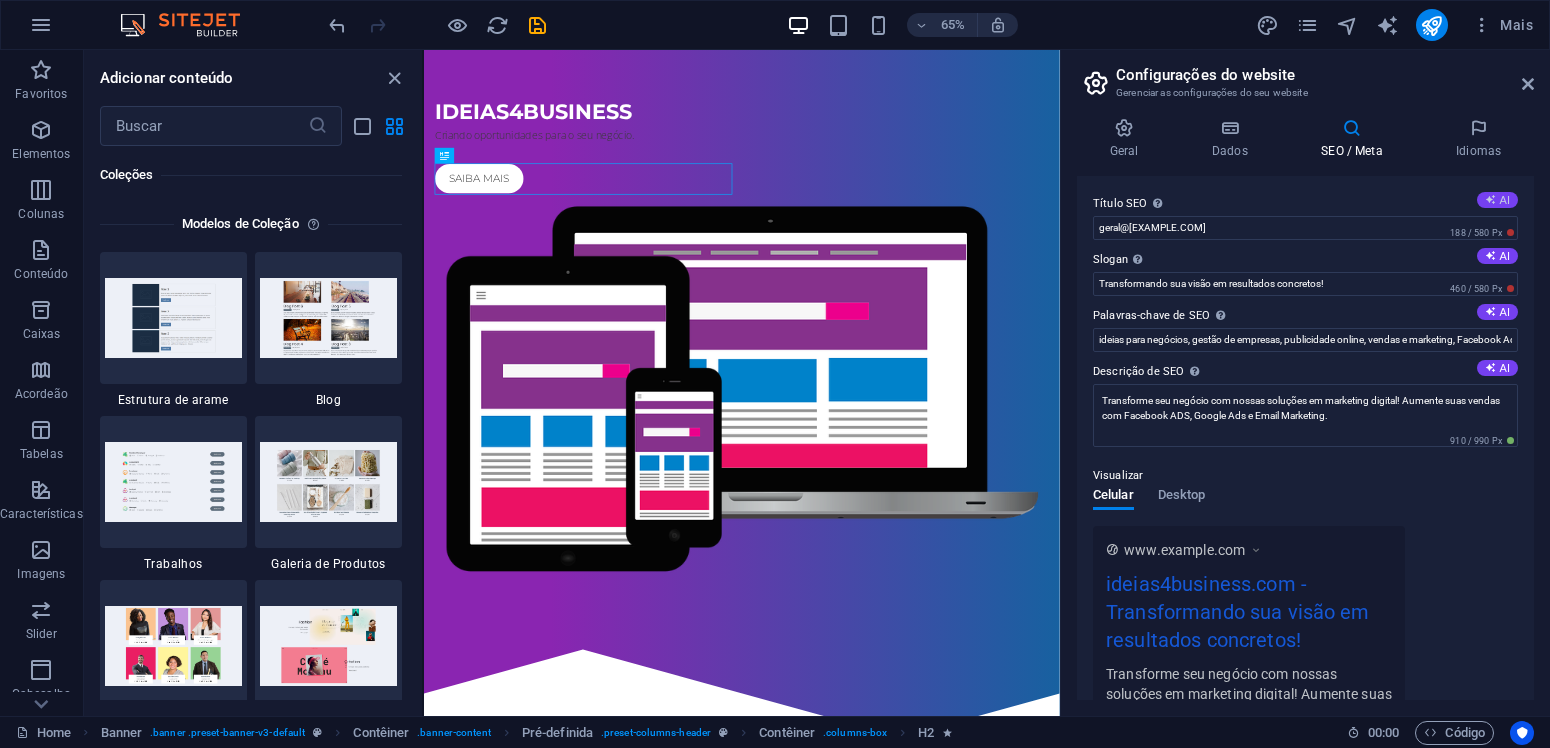 click on "AI" at bounding box center [1497, 200] 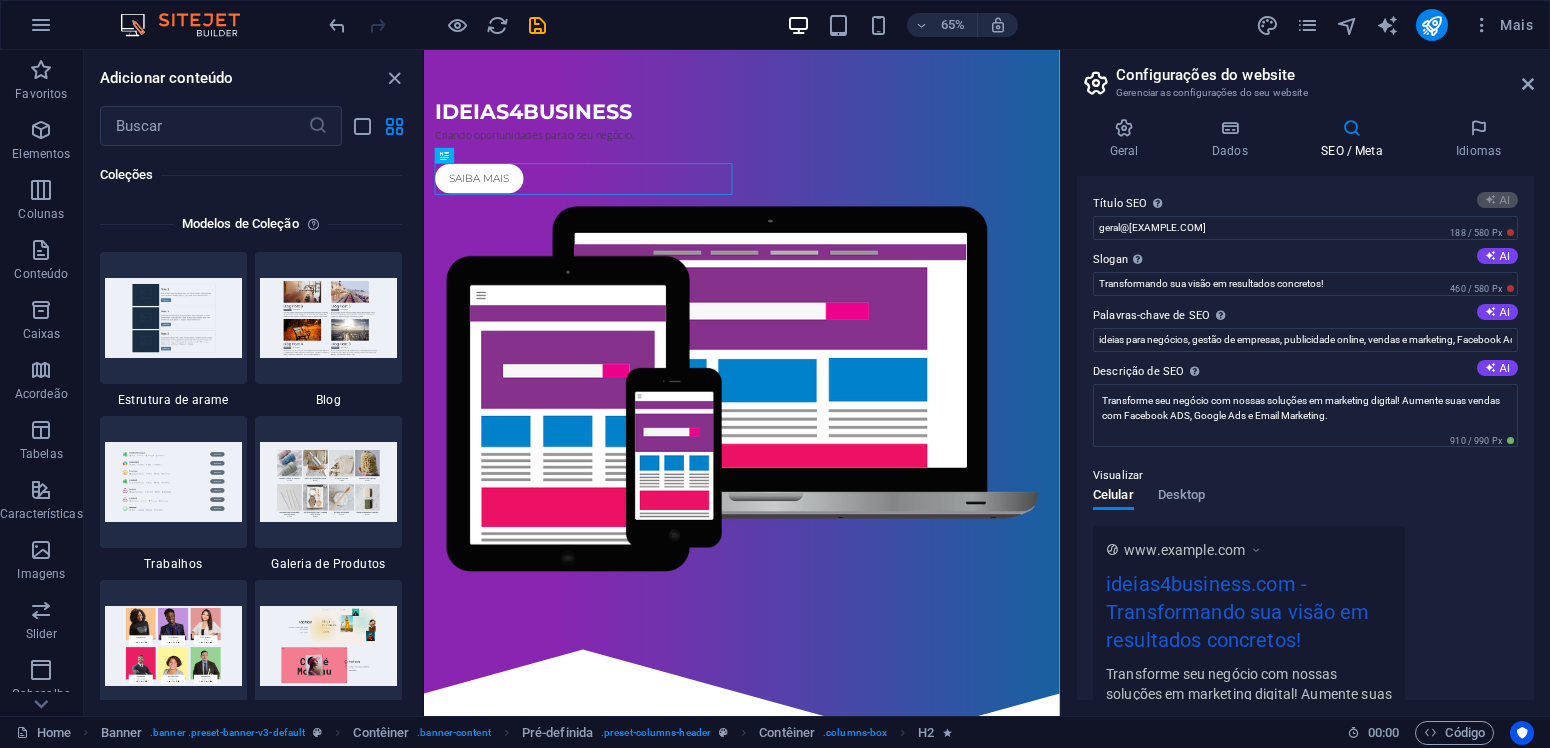 type on "Impulsione Seu Negócio Hoje!" 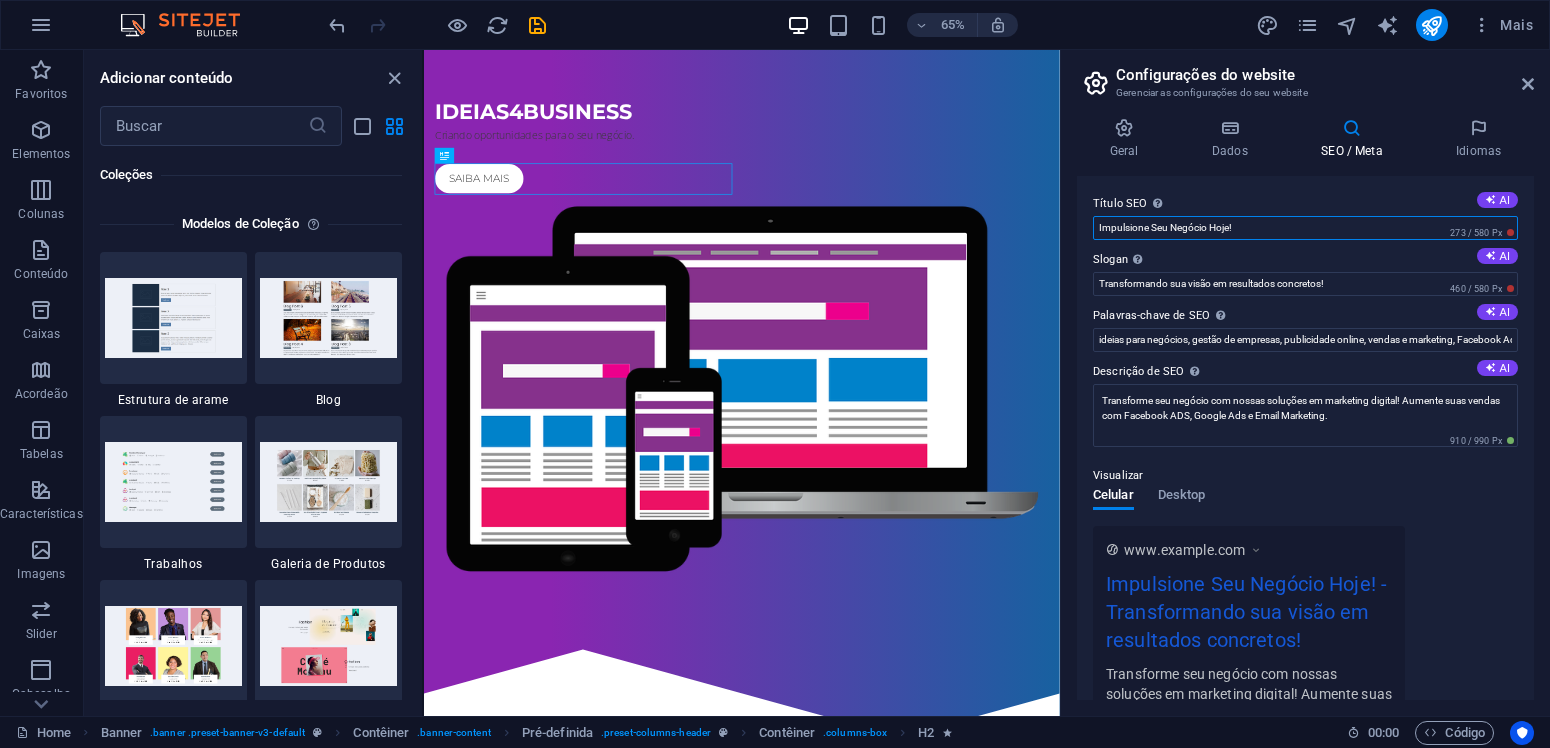 click on "Impulsione Seu Negócio Hoje!" at bounding box center (1305, 228) 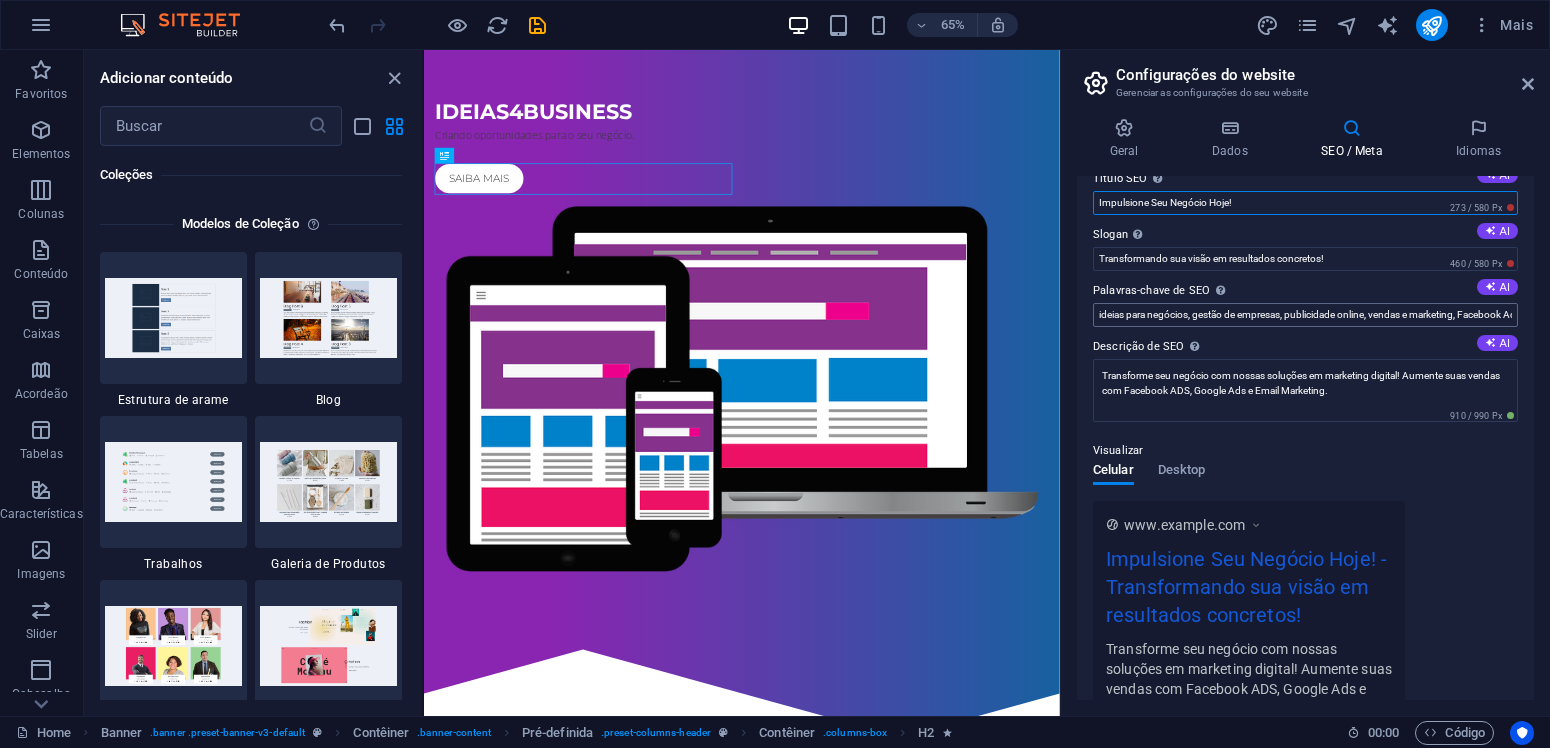 scroll, scrollTop: 0, scrollLeft: 0, axis: both 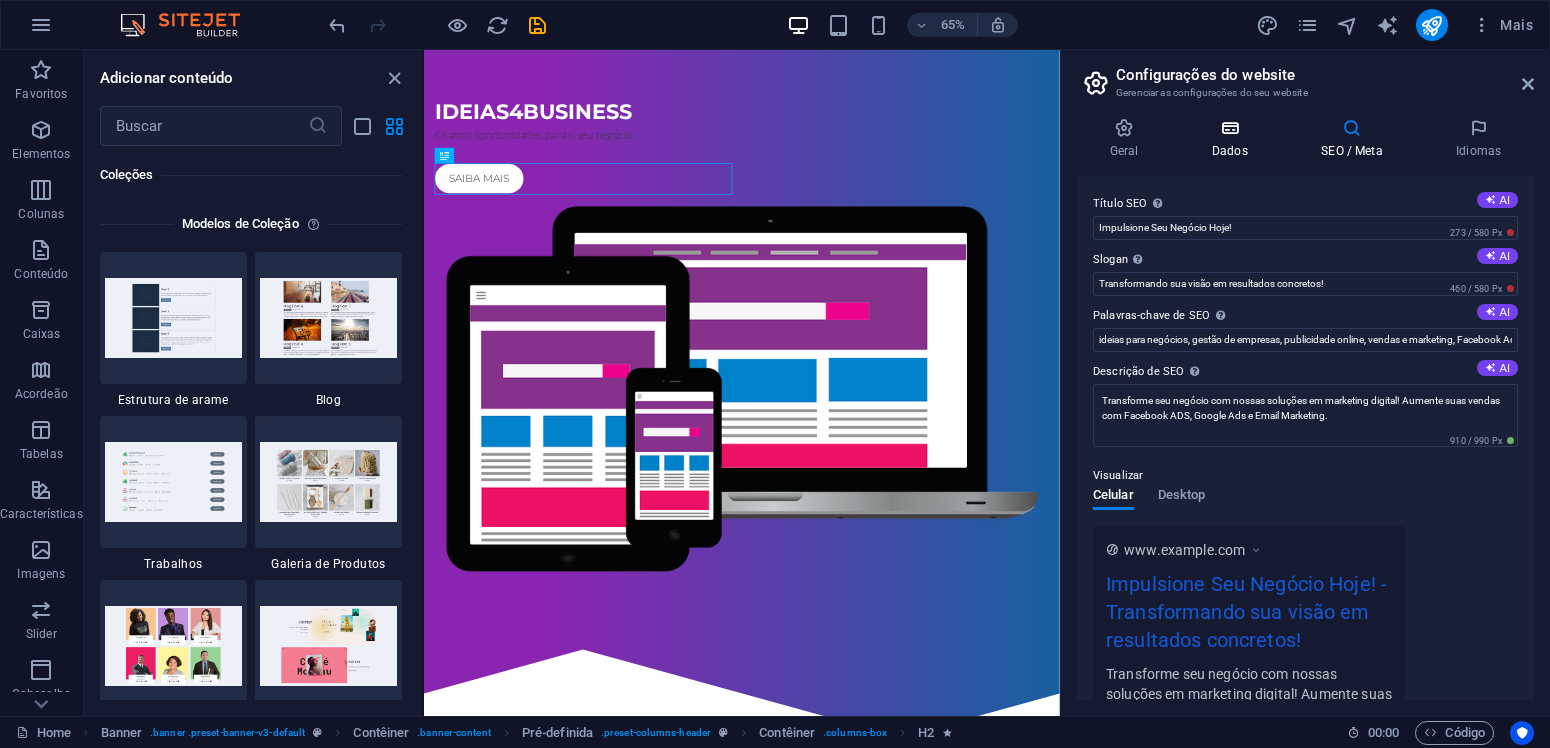 click at bounding box center [1229, 128] 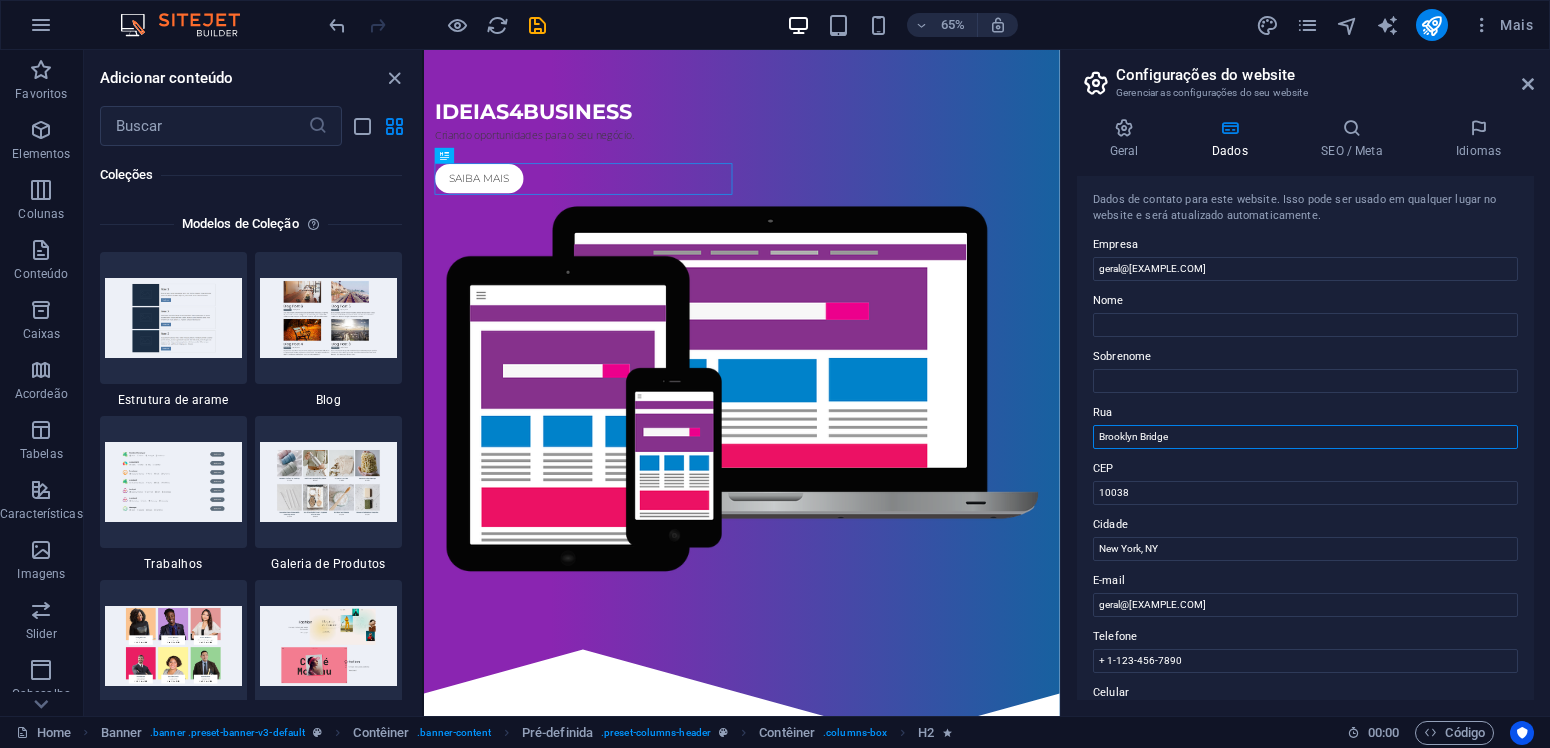 click on "Brooklyn Bridge" at bounding box center [1305, 437] 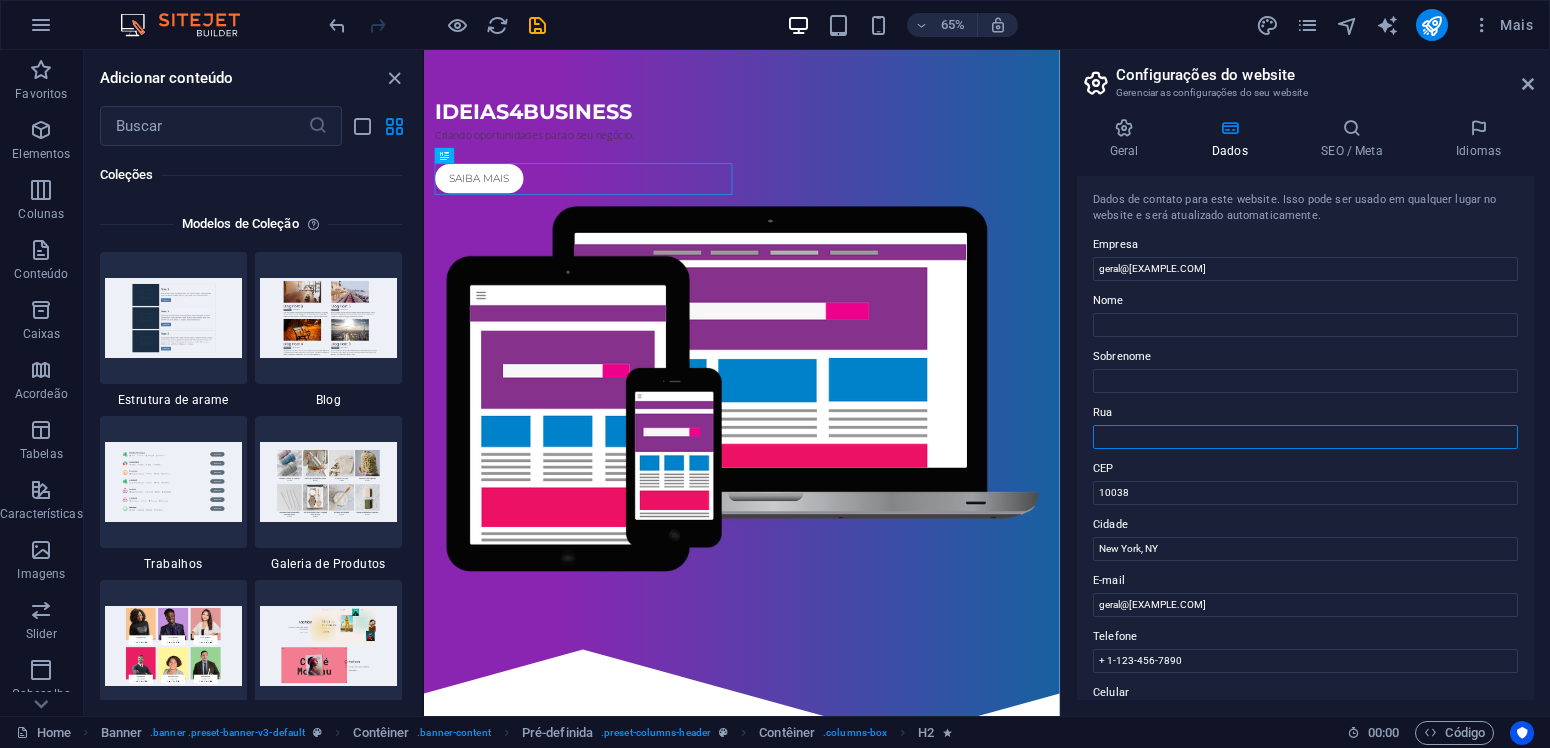 type 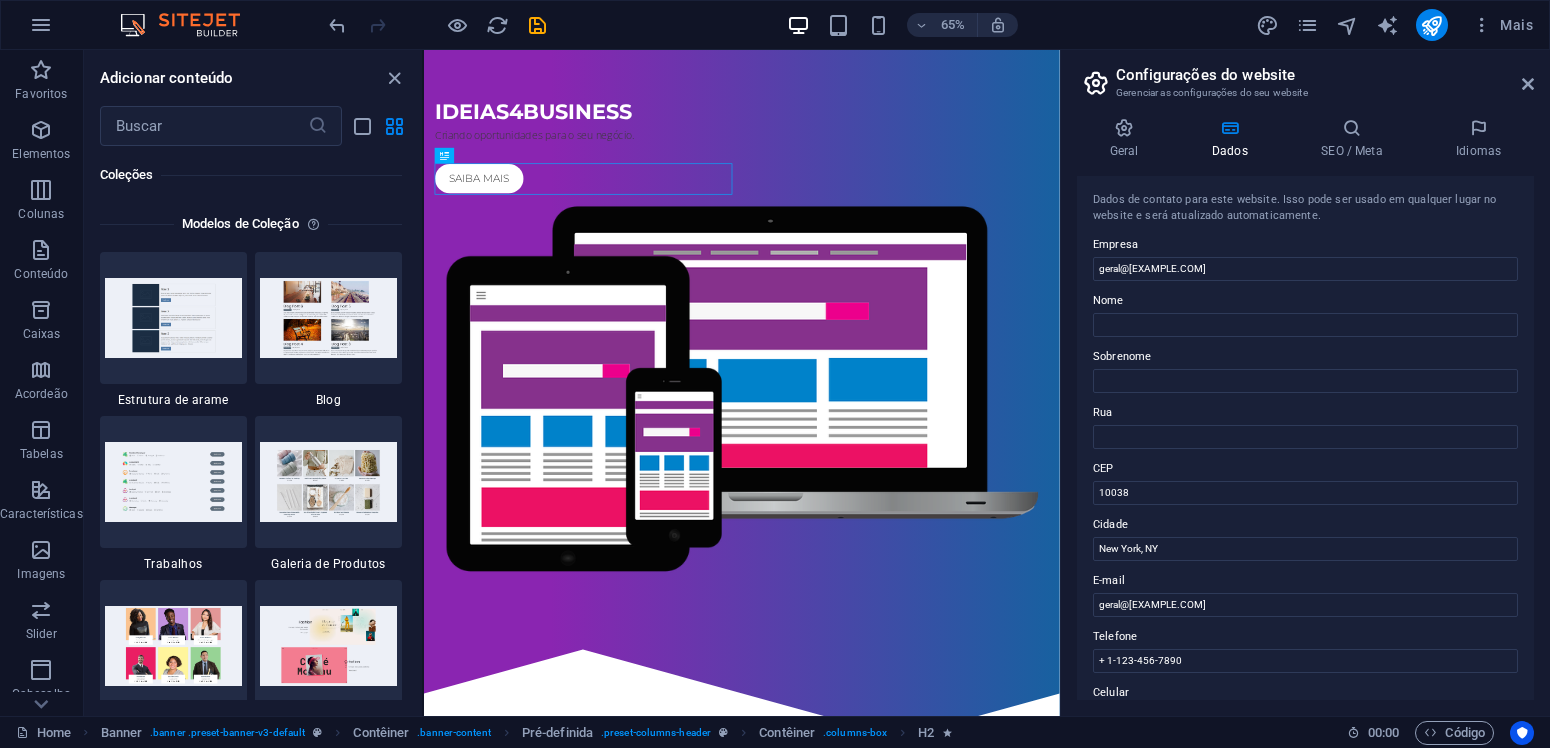 click on "CEP" at bounding box center (1305, 469) 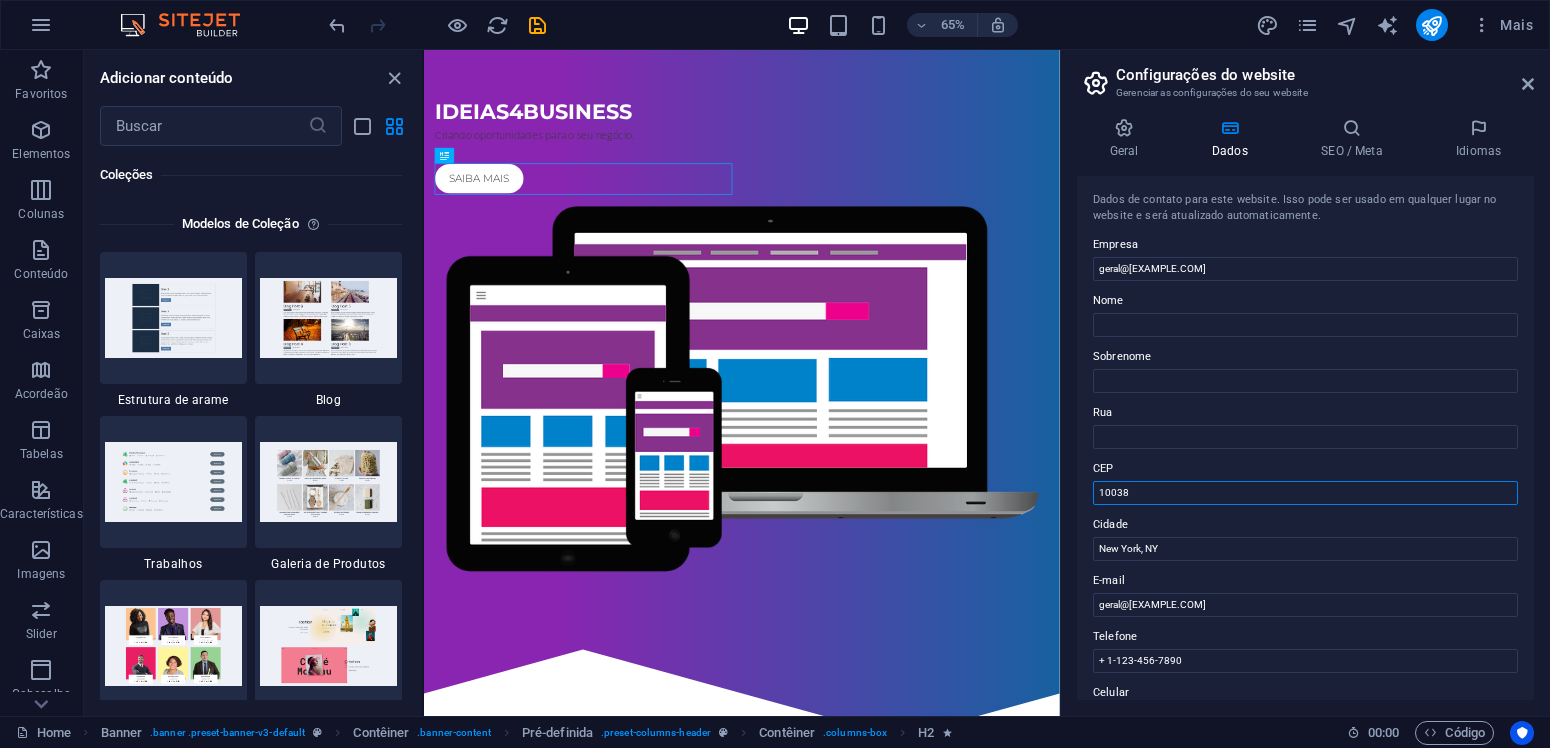 click on "10038" at bounding box center (1305, 493) 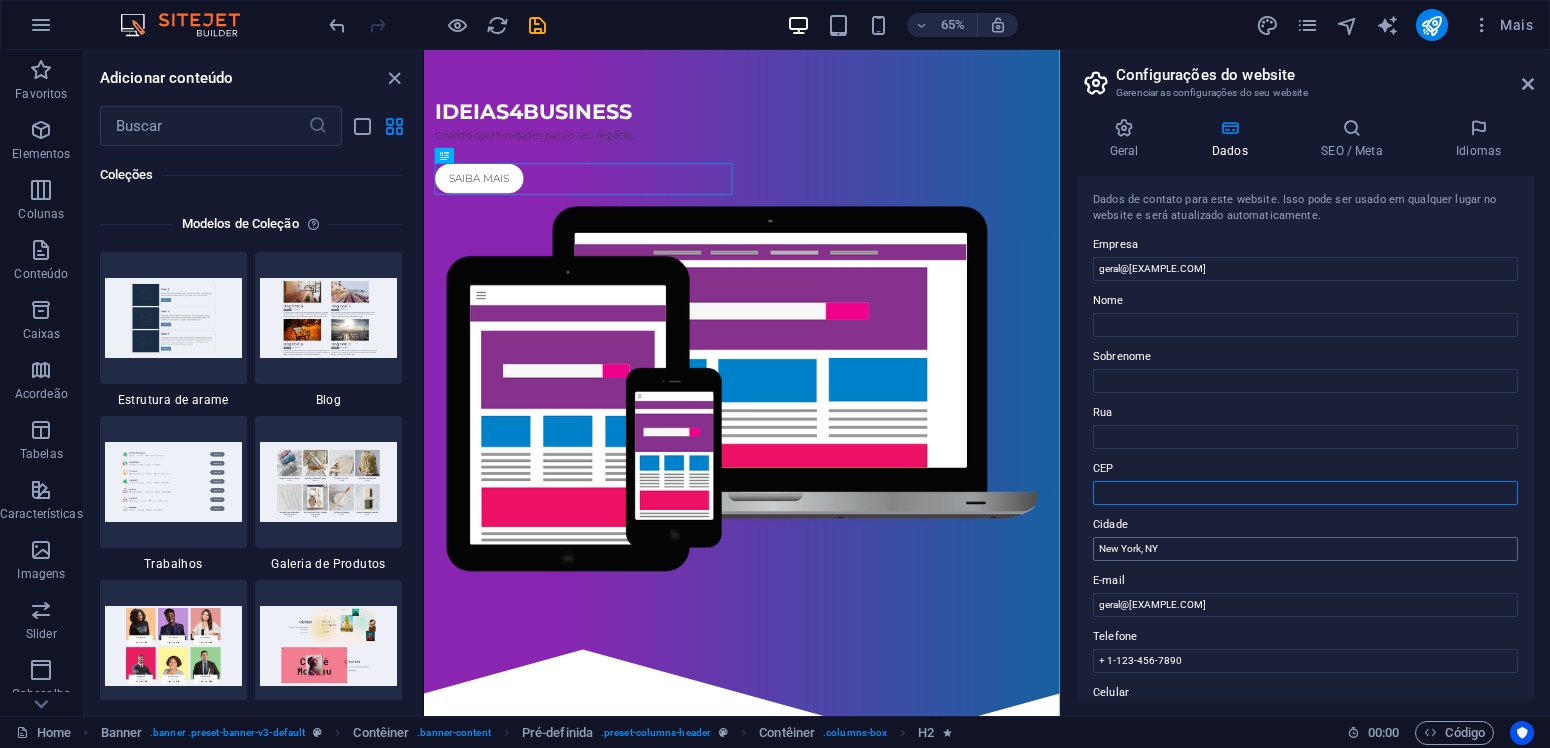 type 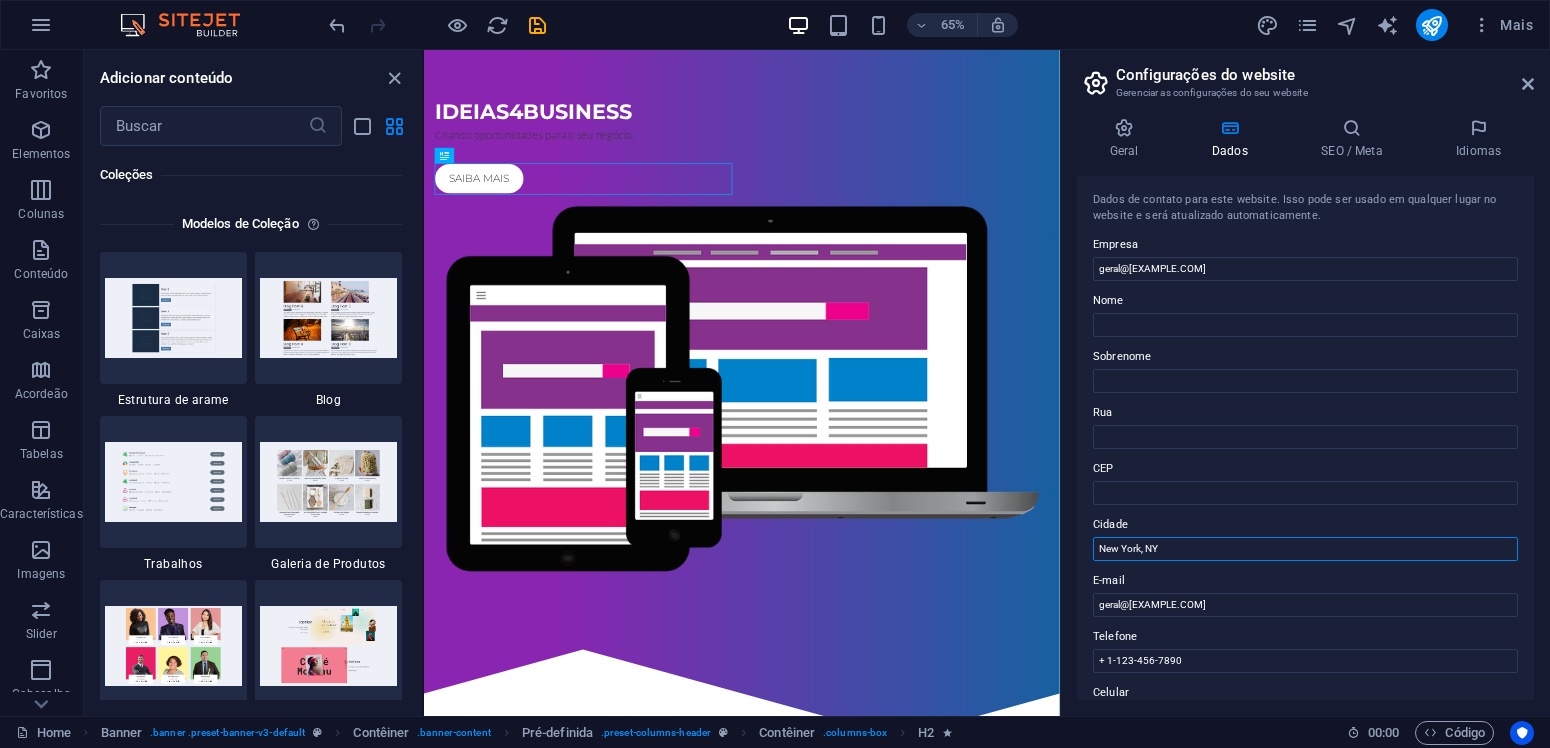 click on "New York, NY" at bounding box center (1305, 549) 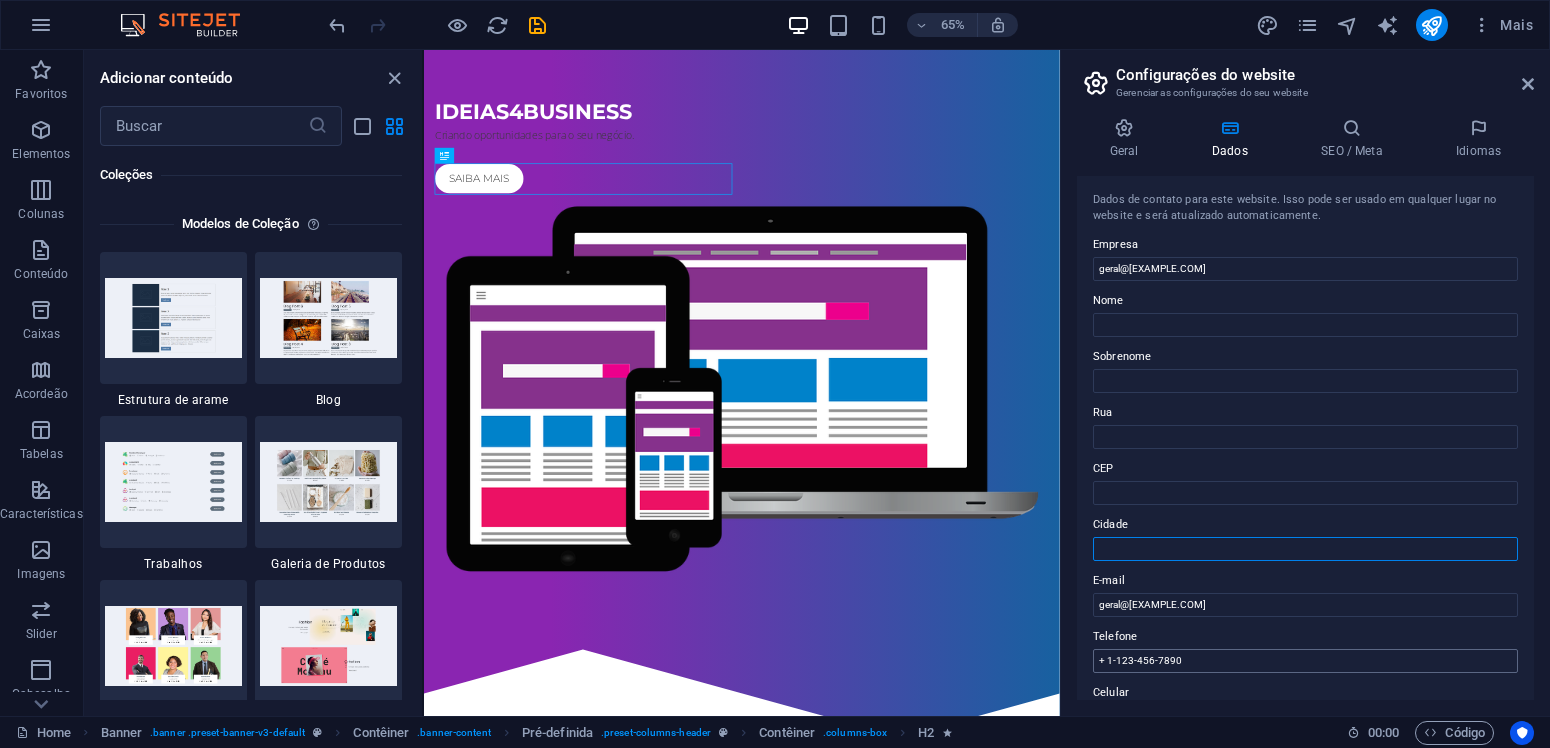 type 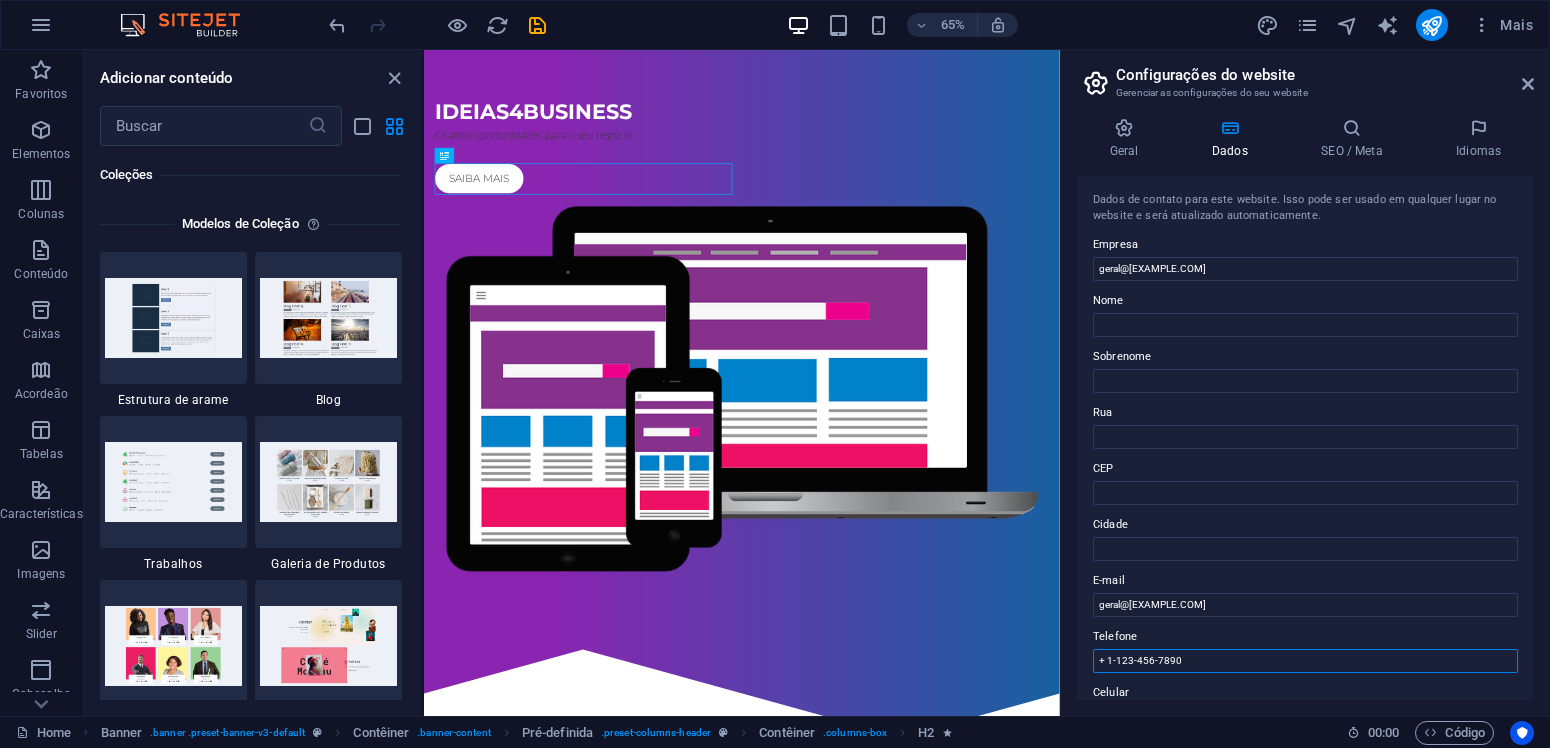 click on "+ 1-123-456-7890" at bounding box center [1305, 661] 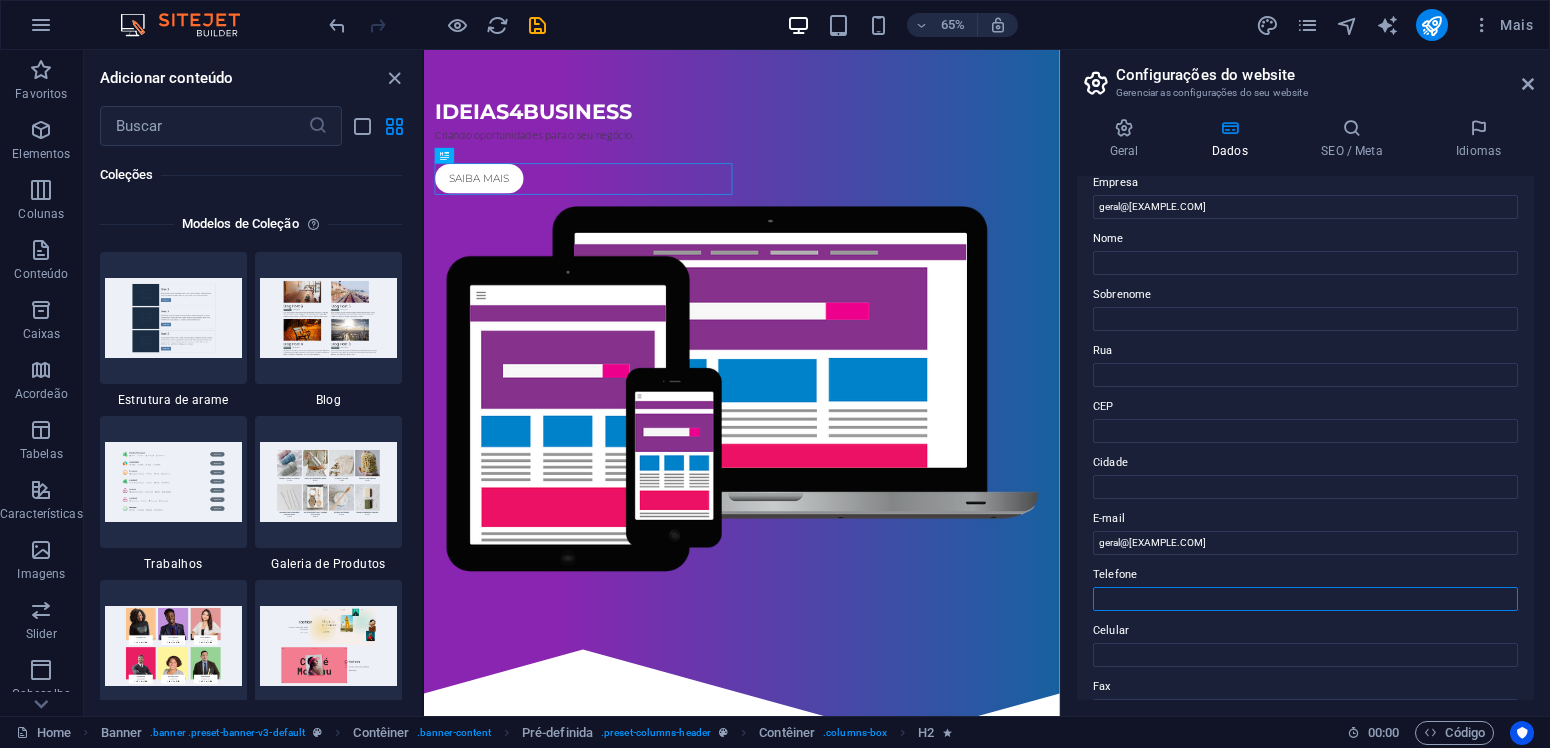 scroll, scrollTop: 95, scrollLeft: 0, axis: vertical 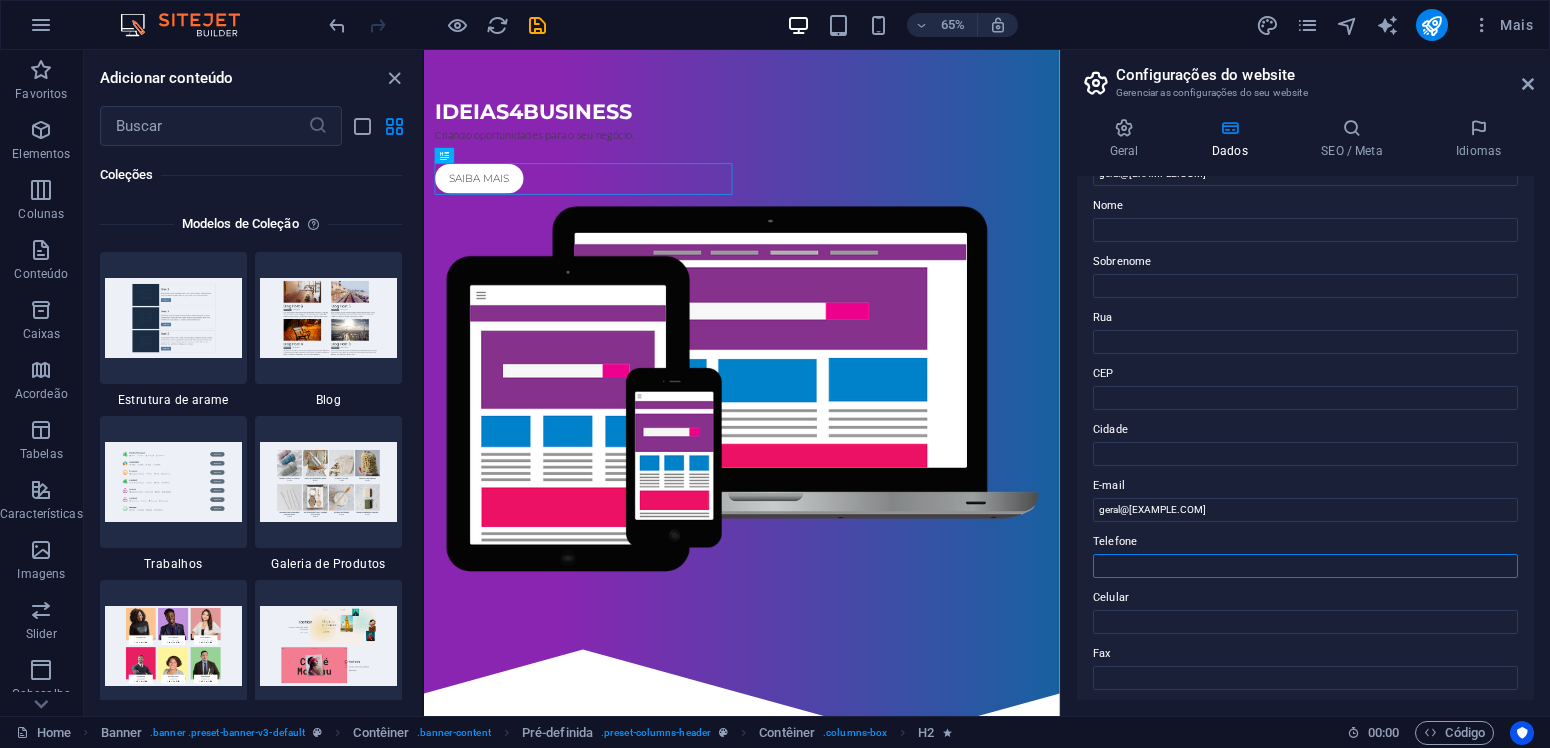 type 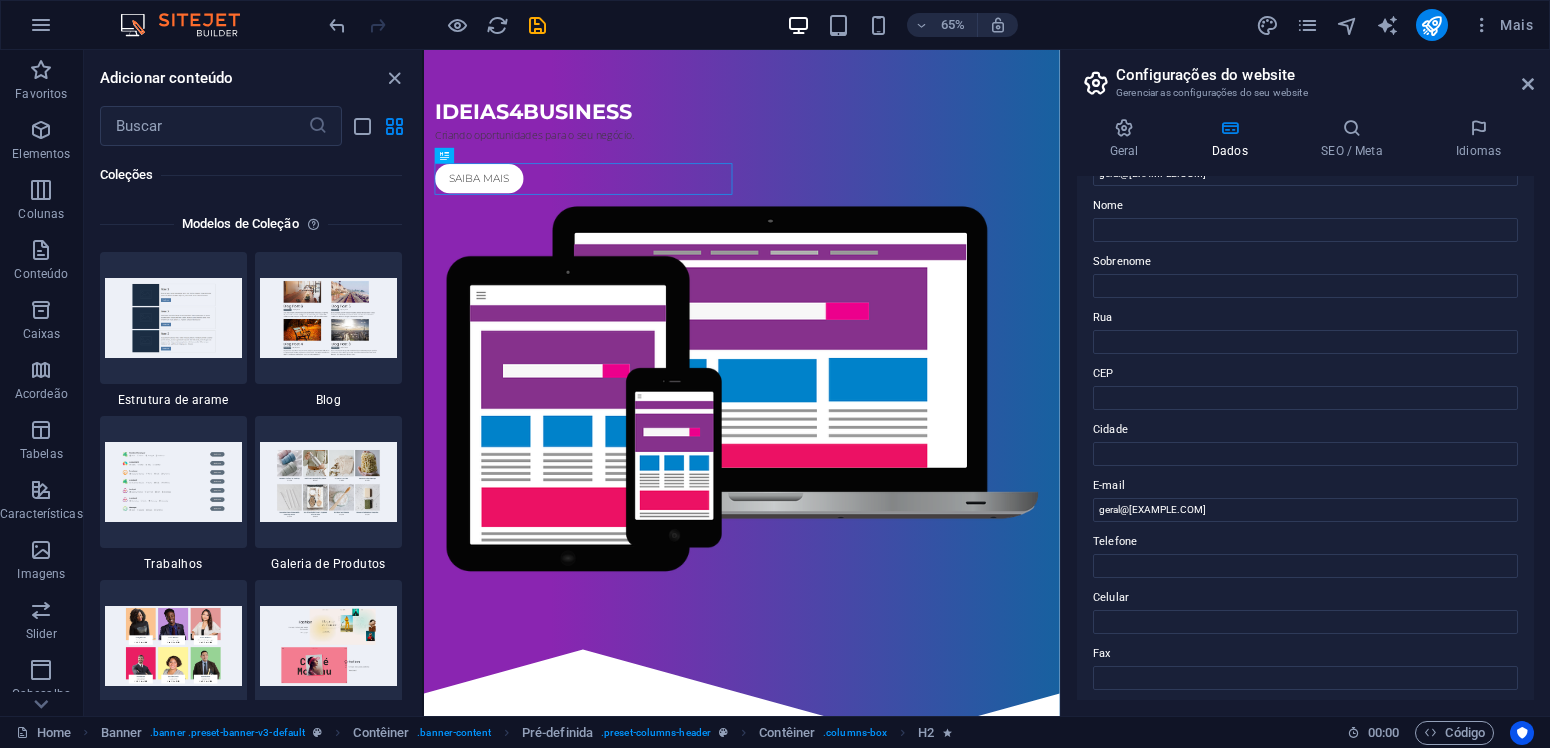 click on "Celular" at bounding box center [1305, 598] 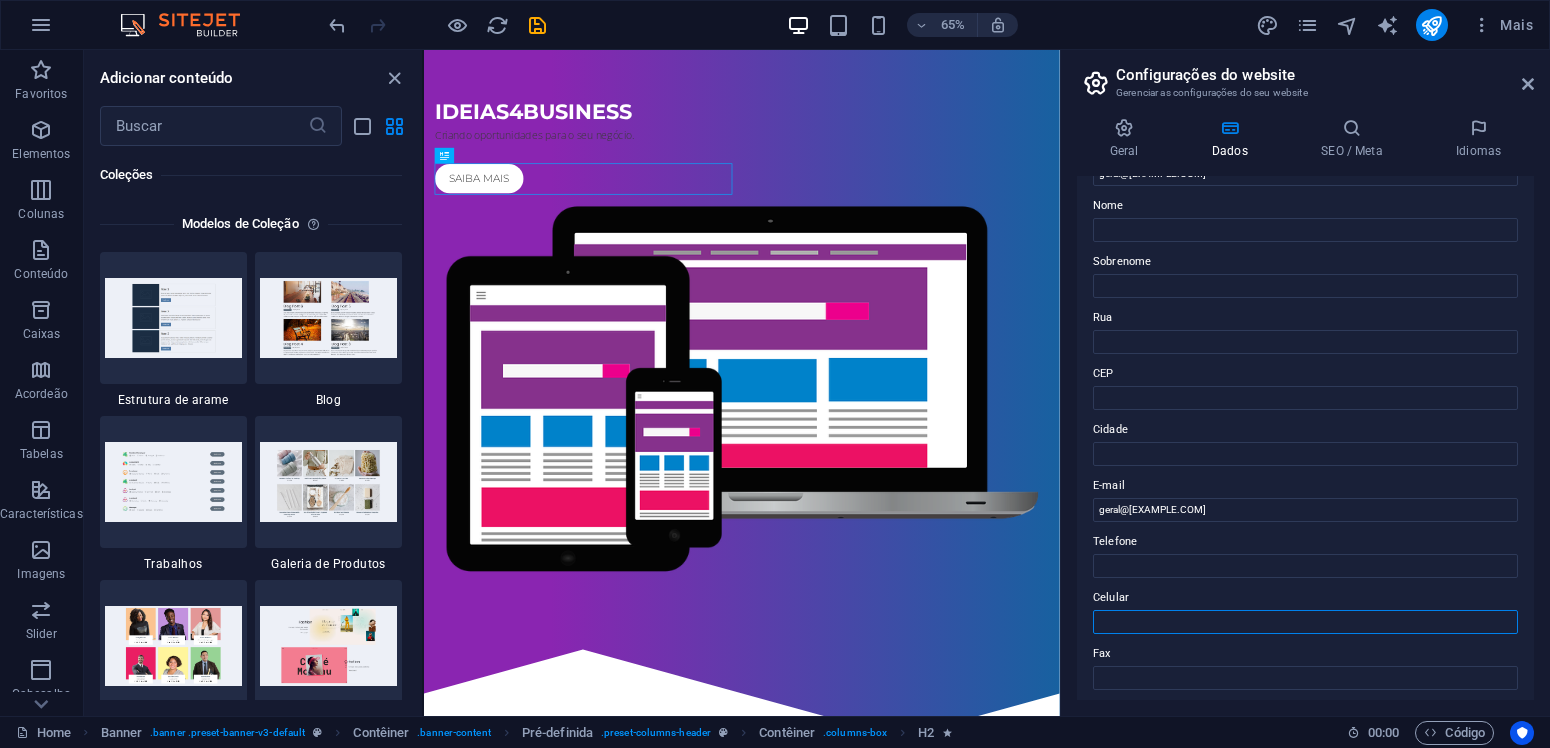 click on "Celular" at bounding box center [1305, 622] 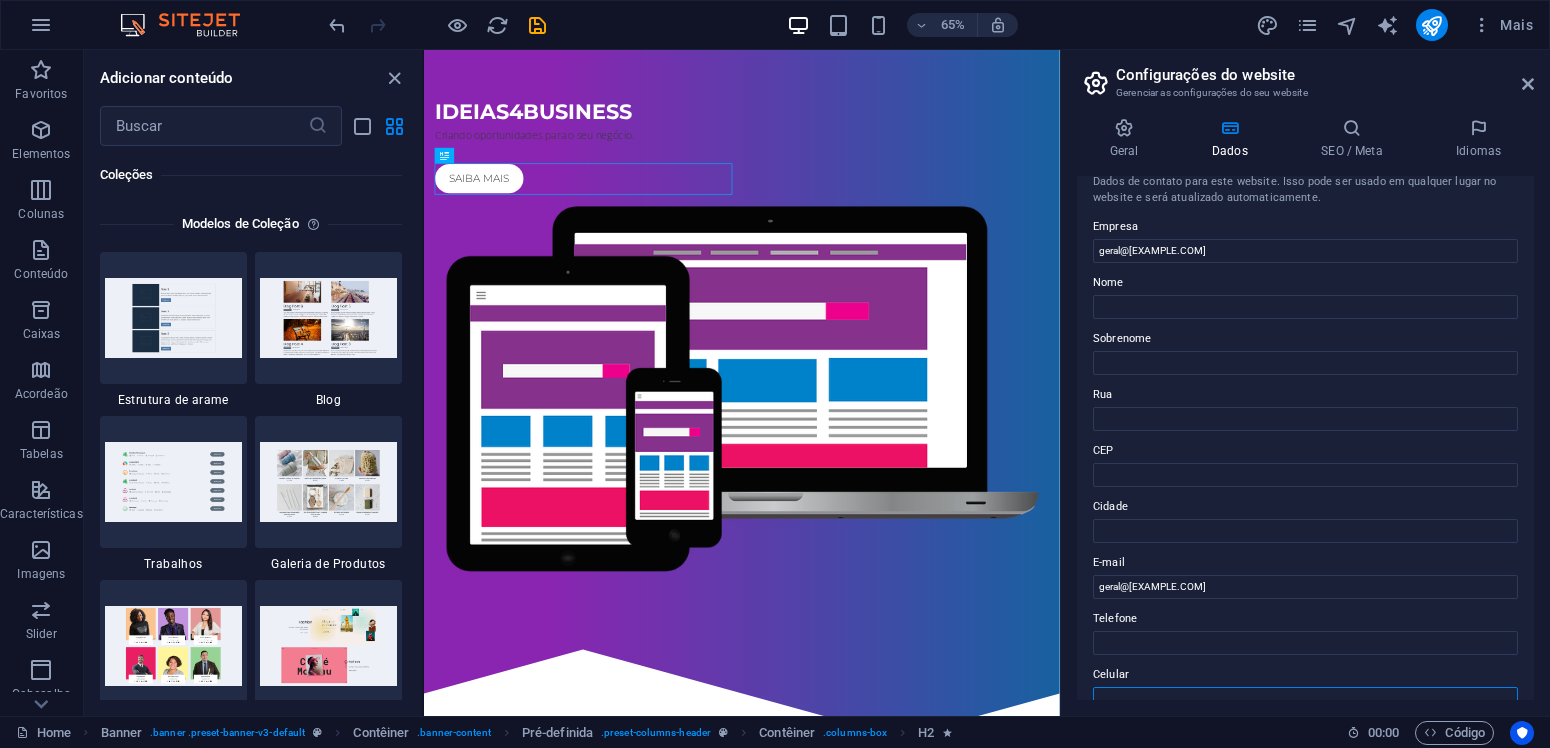 scroll, scrollTop: 0, scrollLeft: 0, axis: both 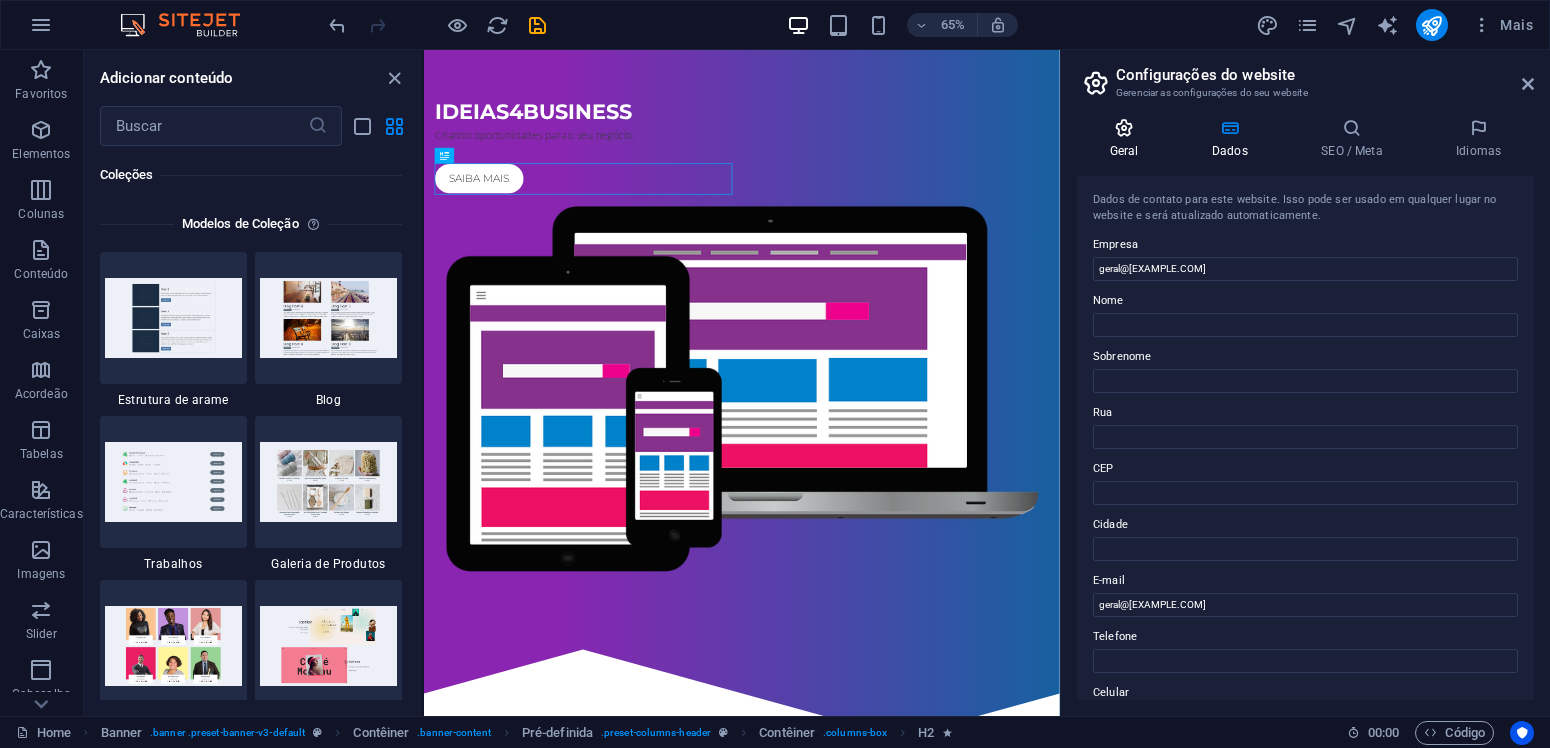 click at bounding box center (1124, 128) 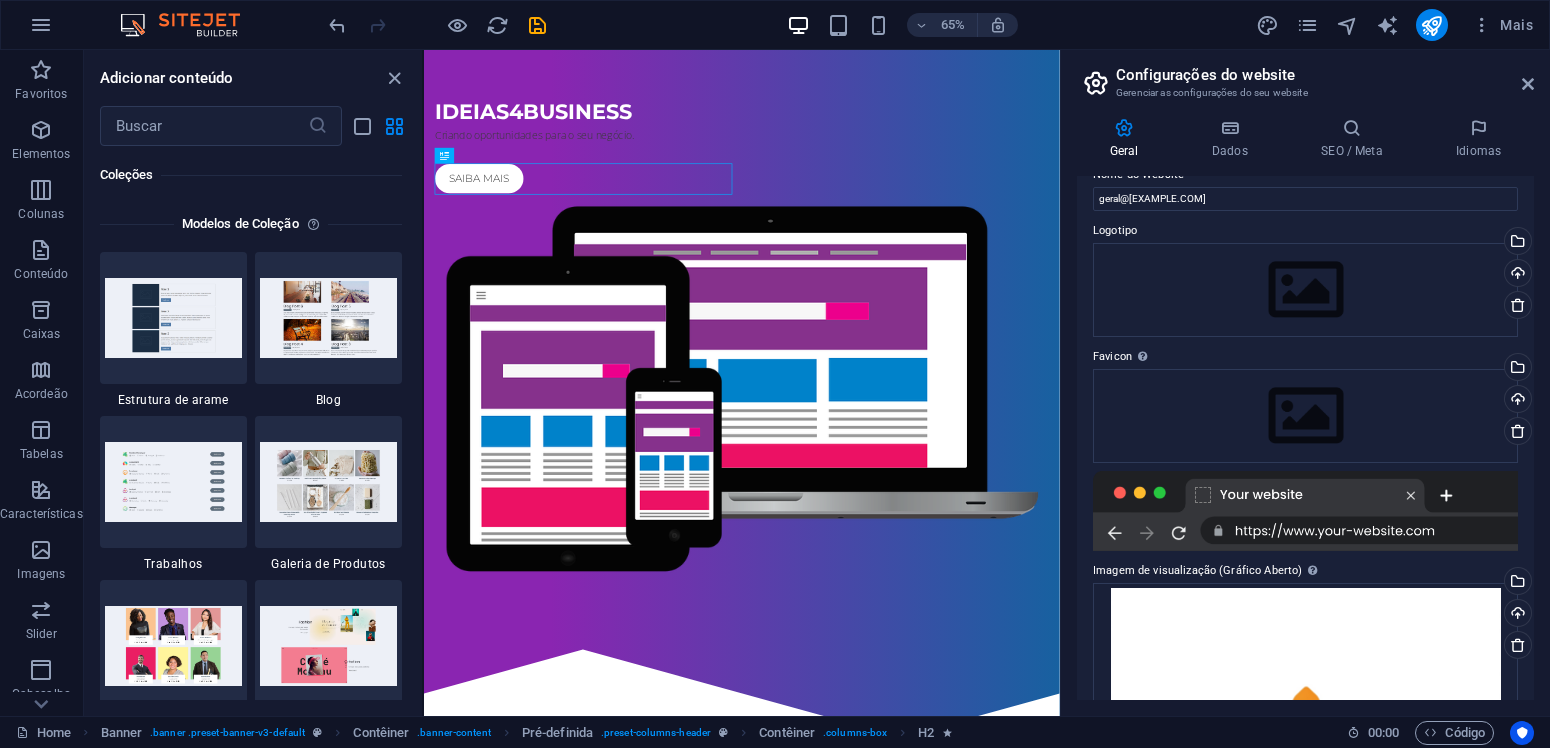 scroll, scrollTop: 0, scrollLeft: 0, axis: both 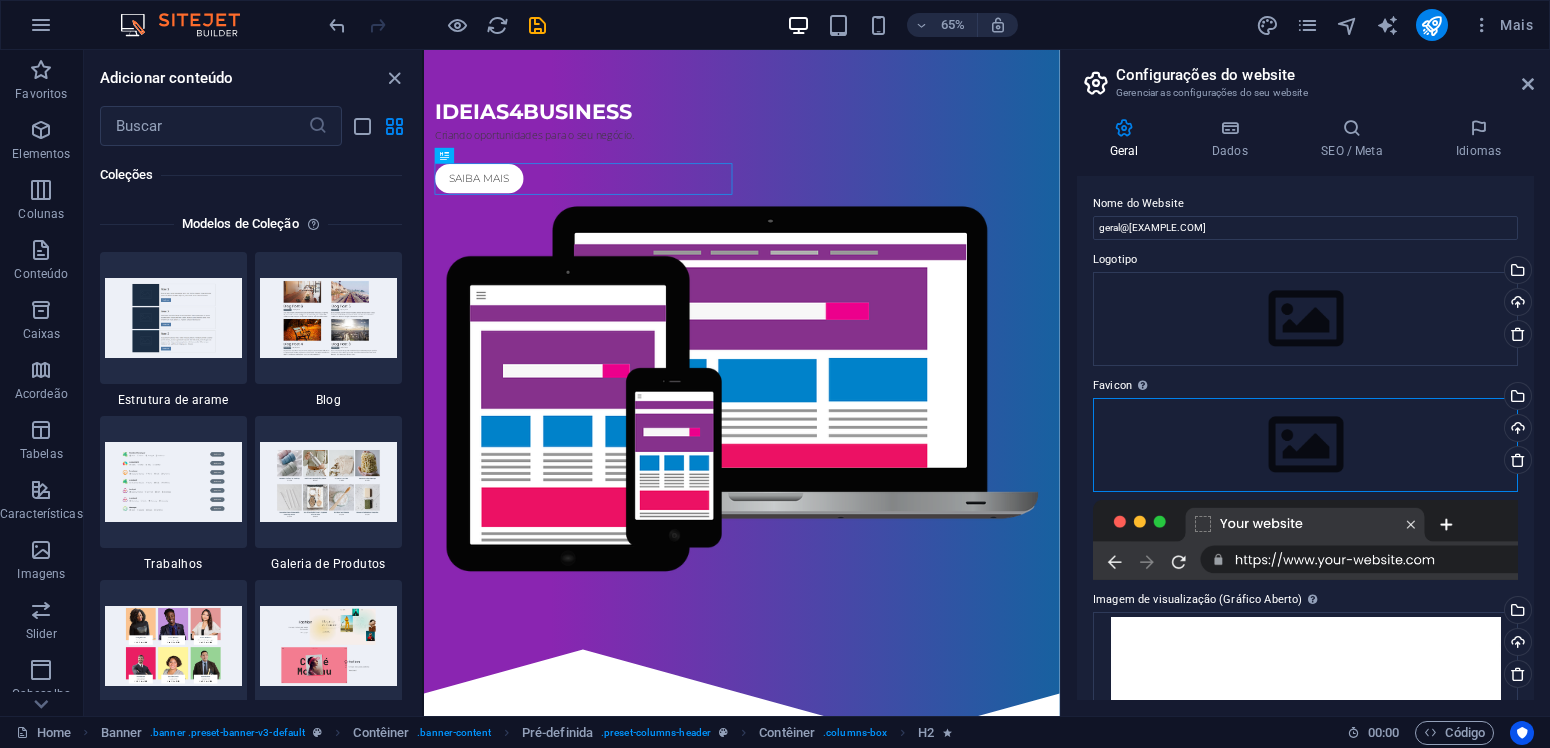 click on "Arraste os arquivos aqui, clique para escolher os arquivos ou selecione os arquivos em Arquivos ou em nossa galeria de fotos e vídeos gratuitos" at bounding box center [1305, 445] 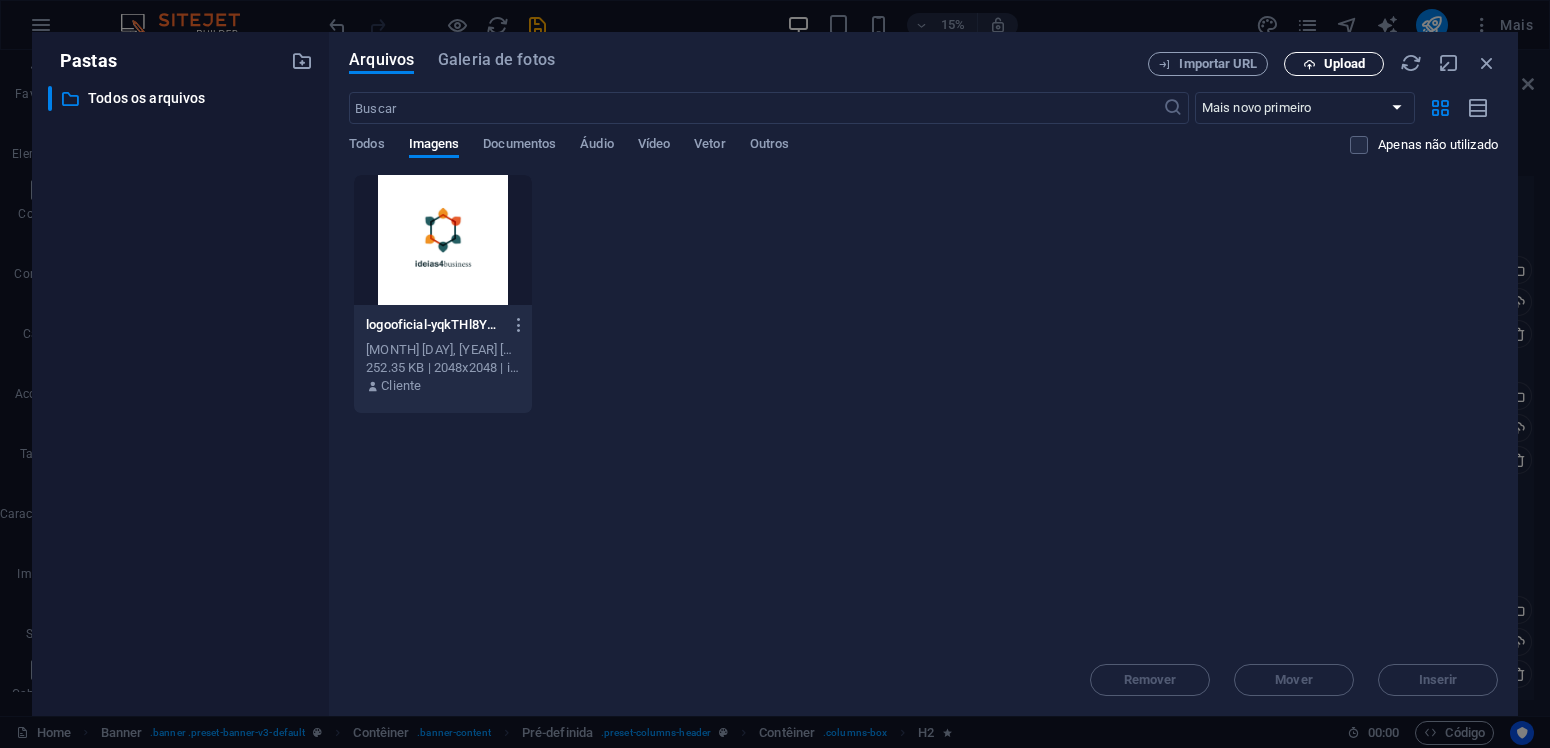 click on "Upload" at bounding box center [1344, 64] 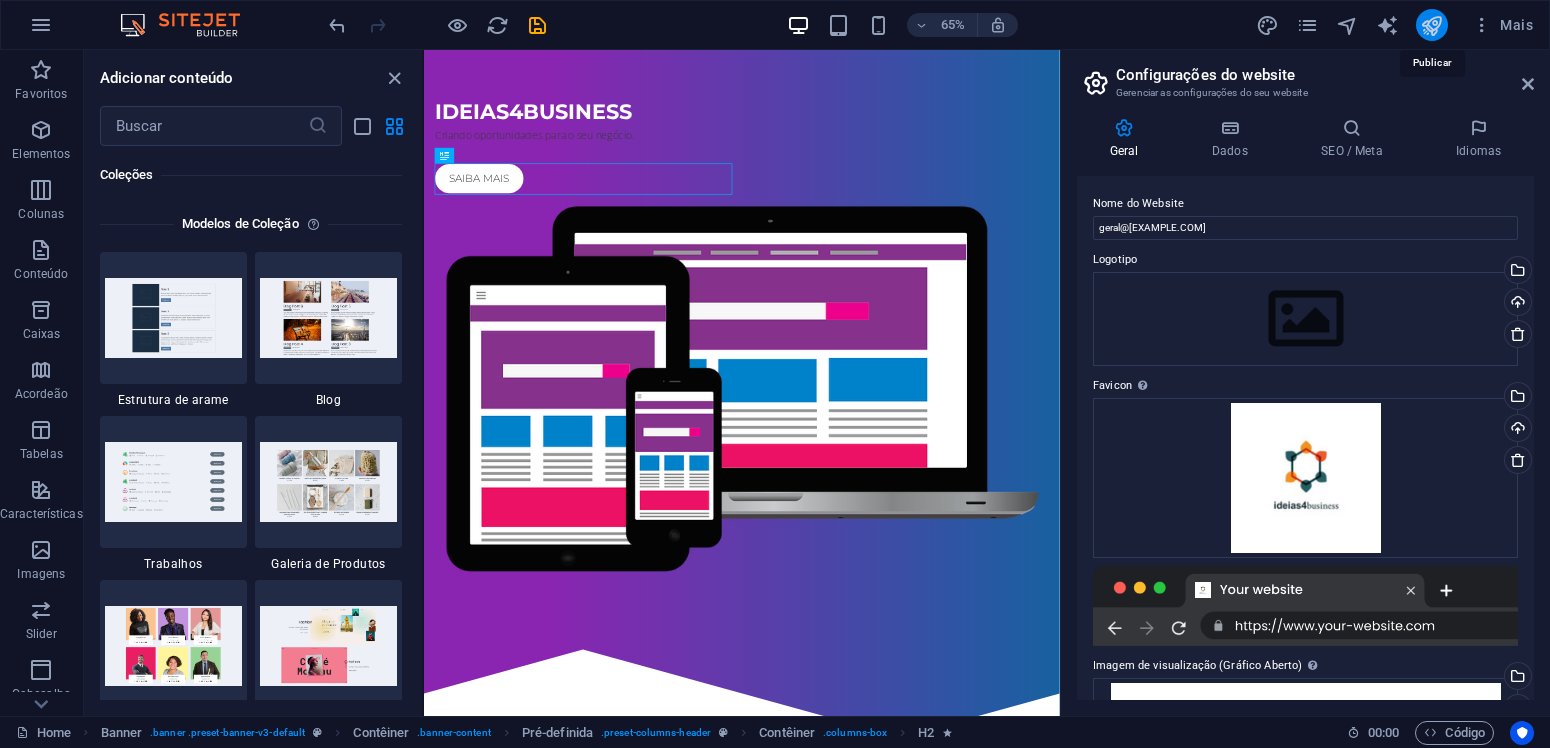 click at bounding box center (1431, 25) 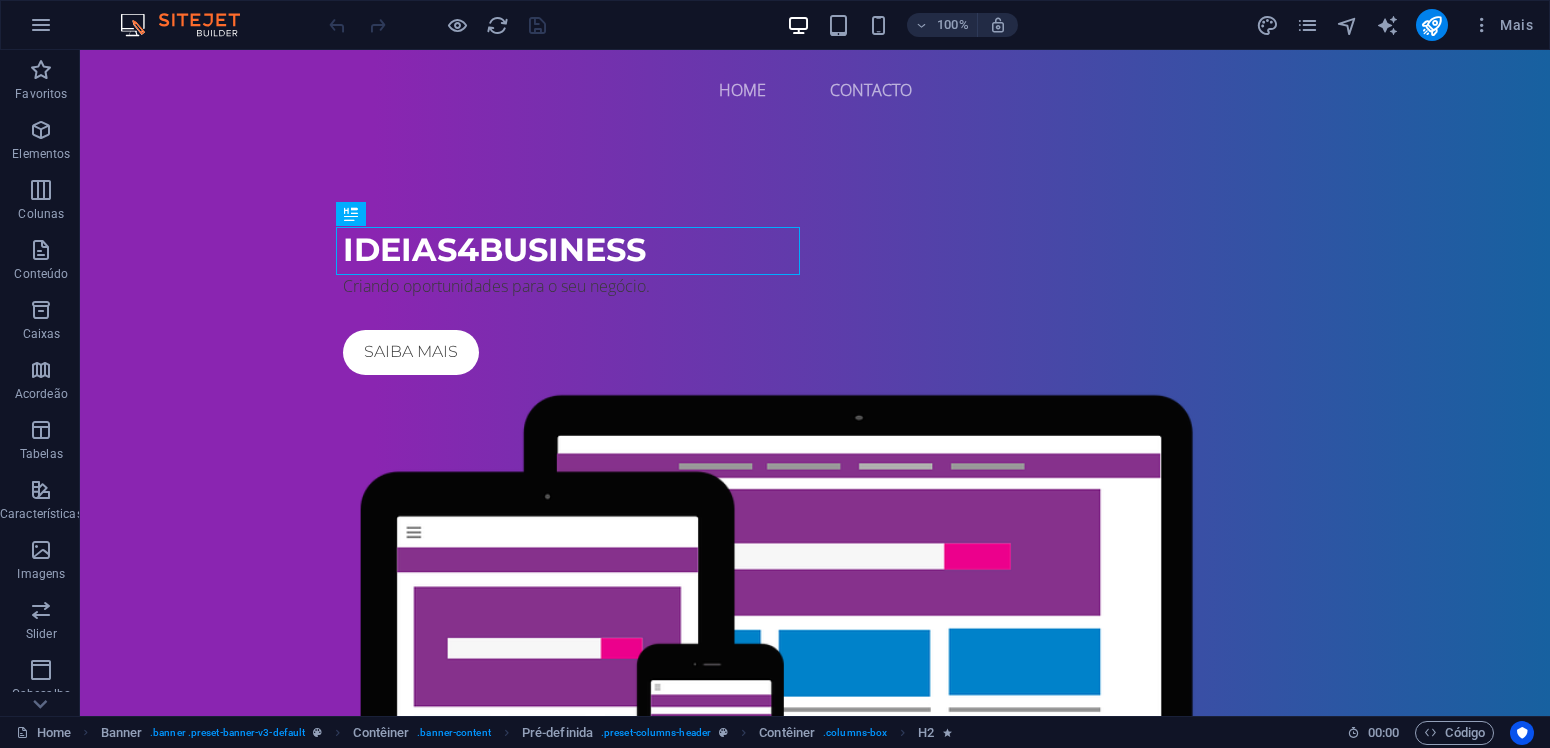 scroll, scrollTop: 0, scrollLeft: 0, axis: both 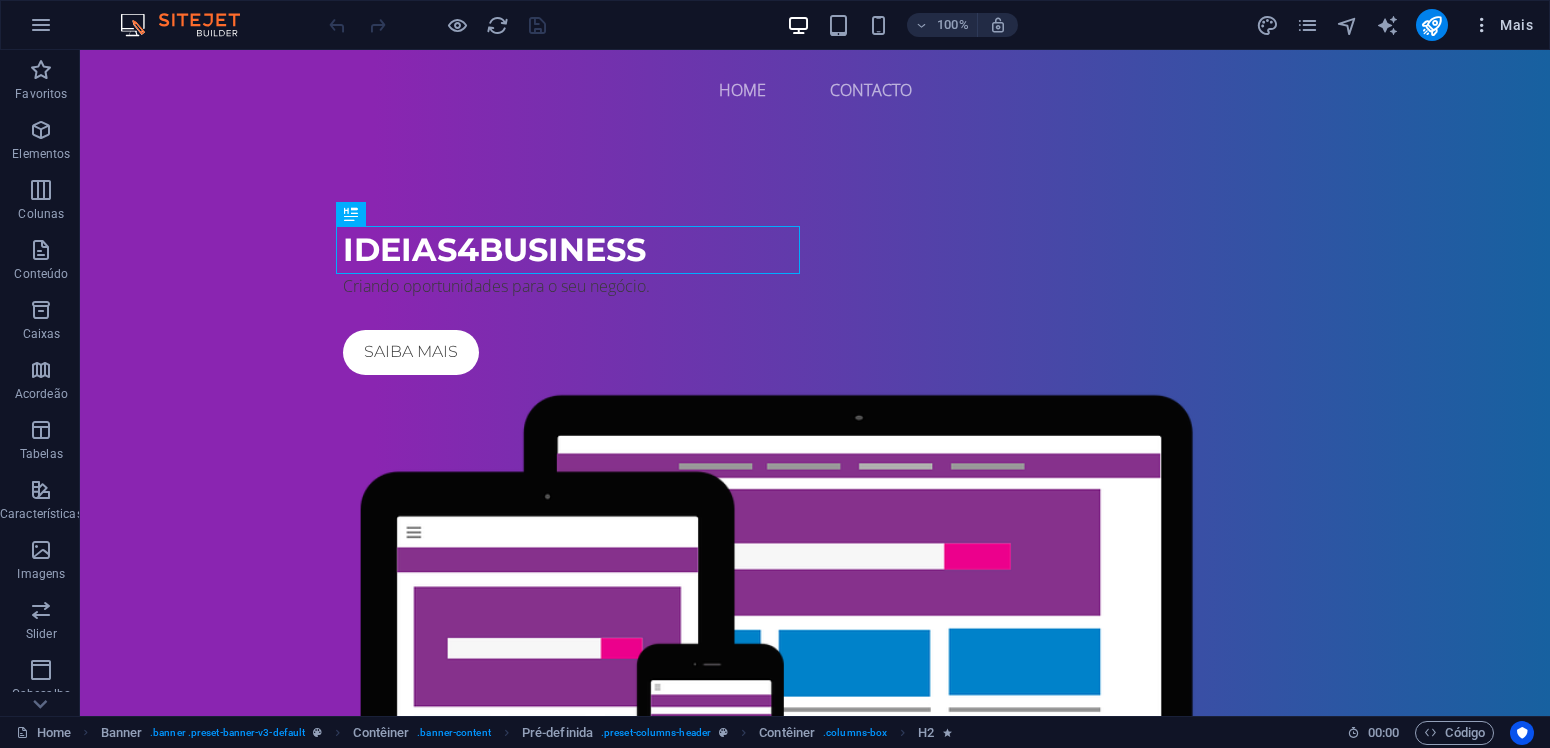 click on "Mais" at bounding box center (1502, 25) 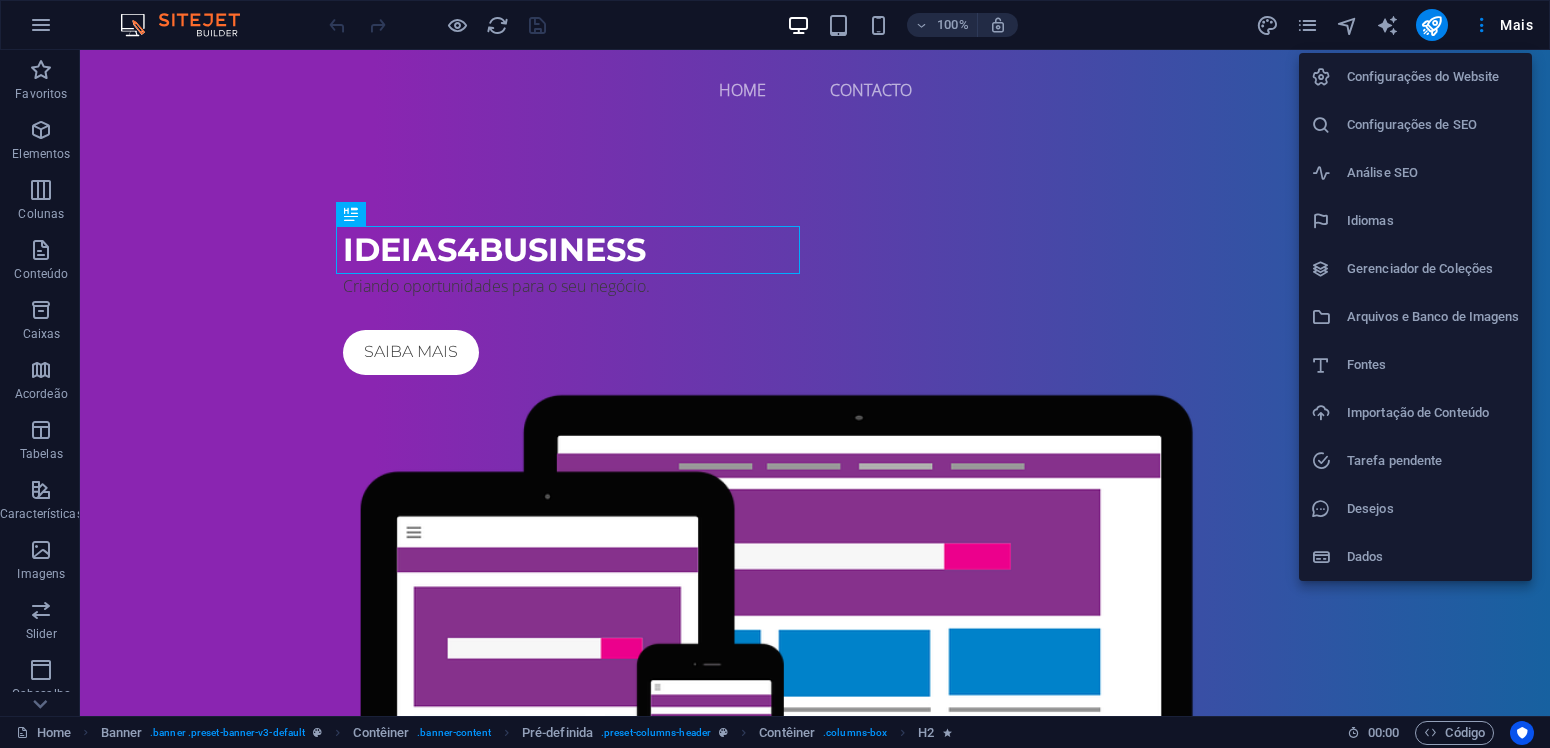 click on "Configurações de SEO" at bounding box center (1415, 125) 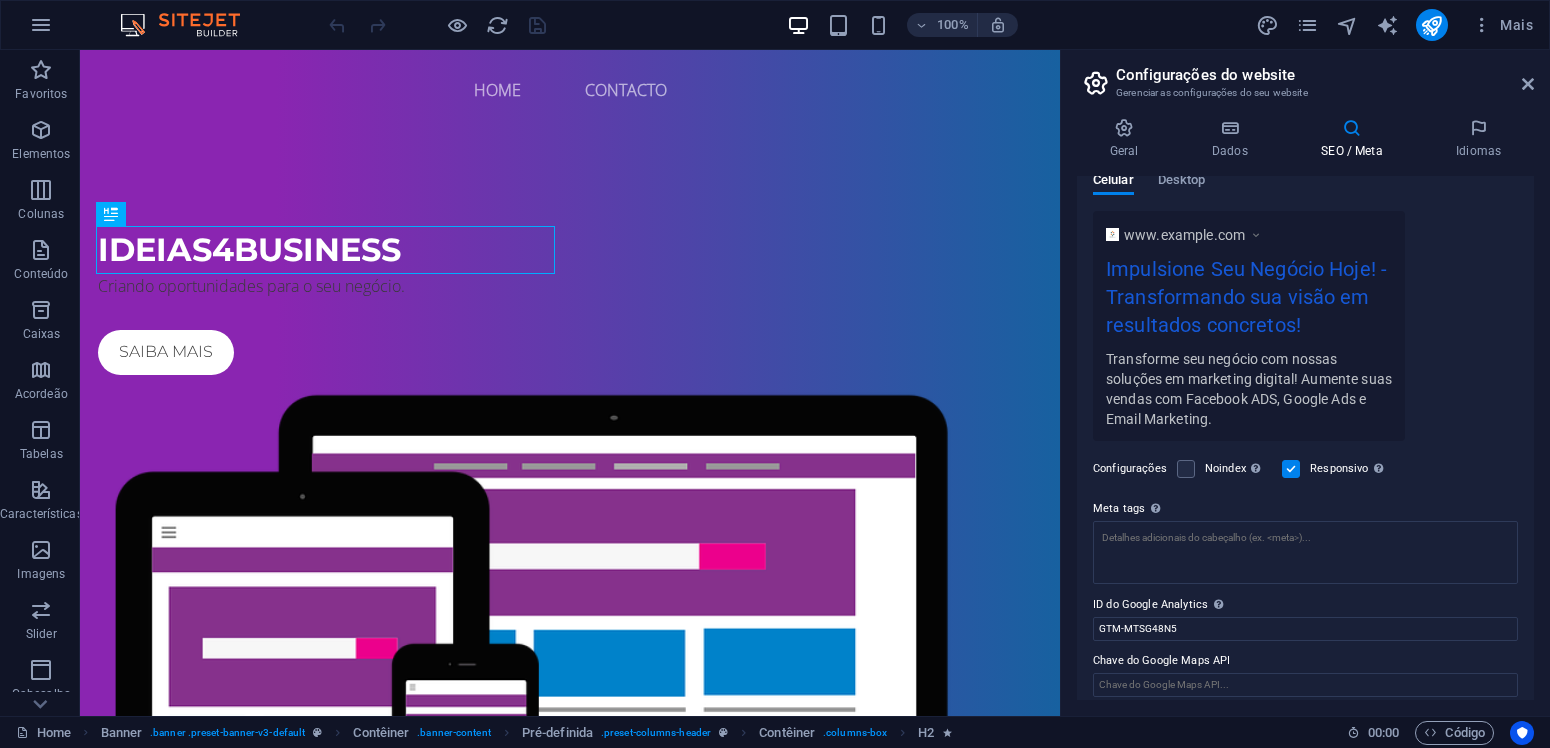 scroll, scrollTop: 327, scrollLeft: 0, axis: vertical 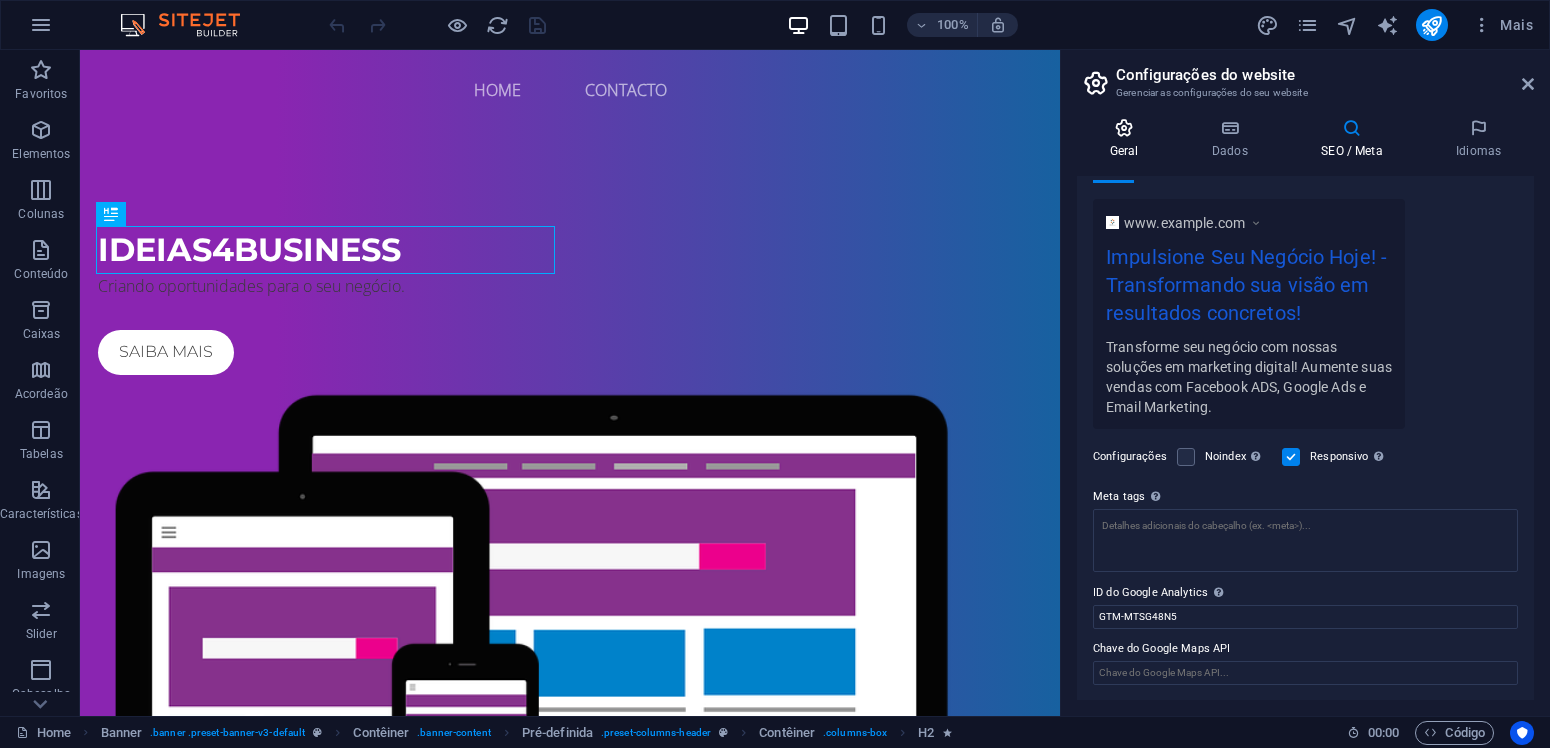click on "Geral" at bounding box center (1128, 139) 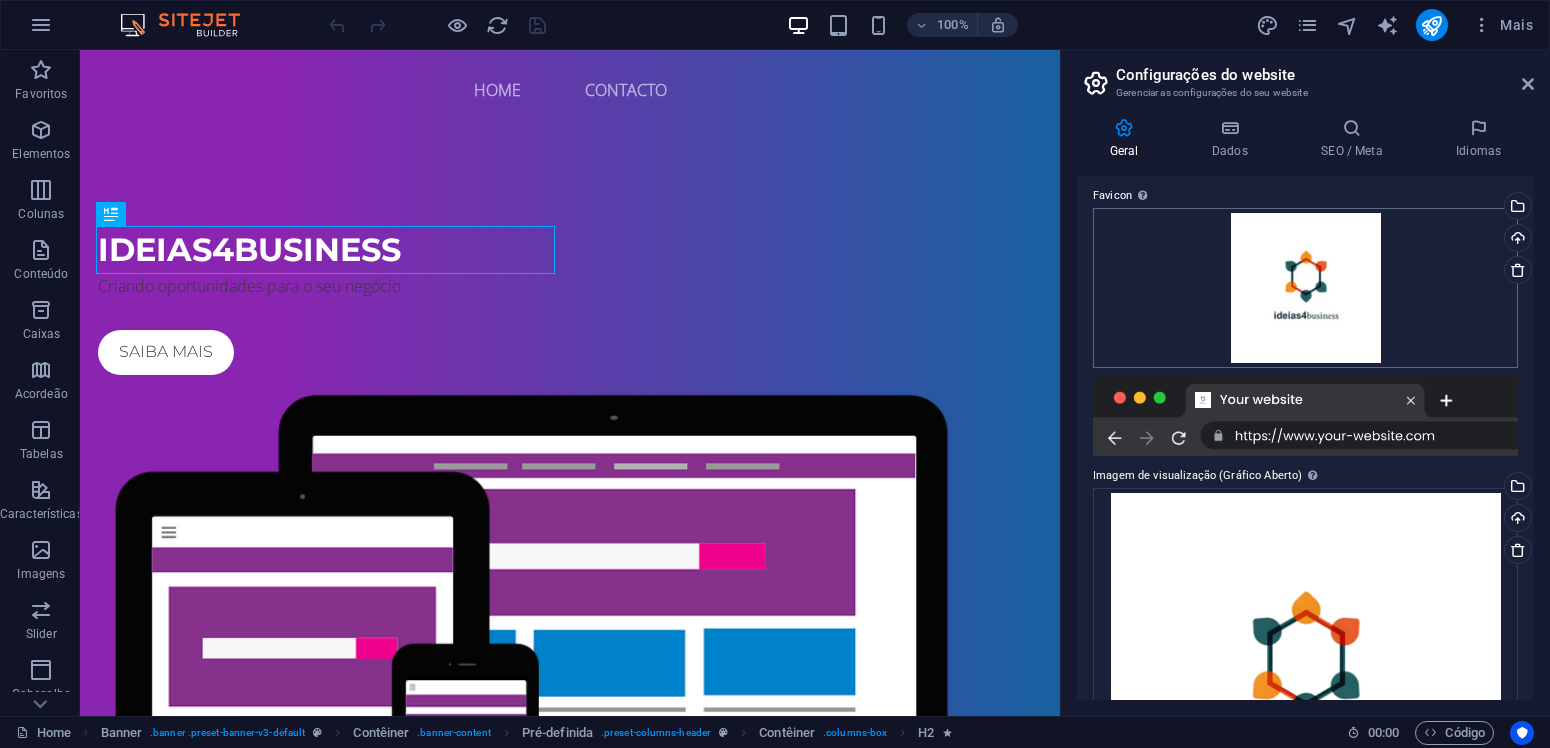 scroll, scrollTop: 95, scrollLeft: 0, axis: vertical 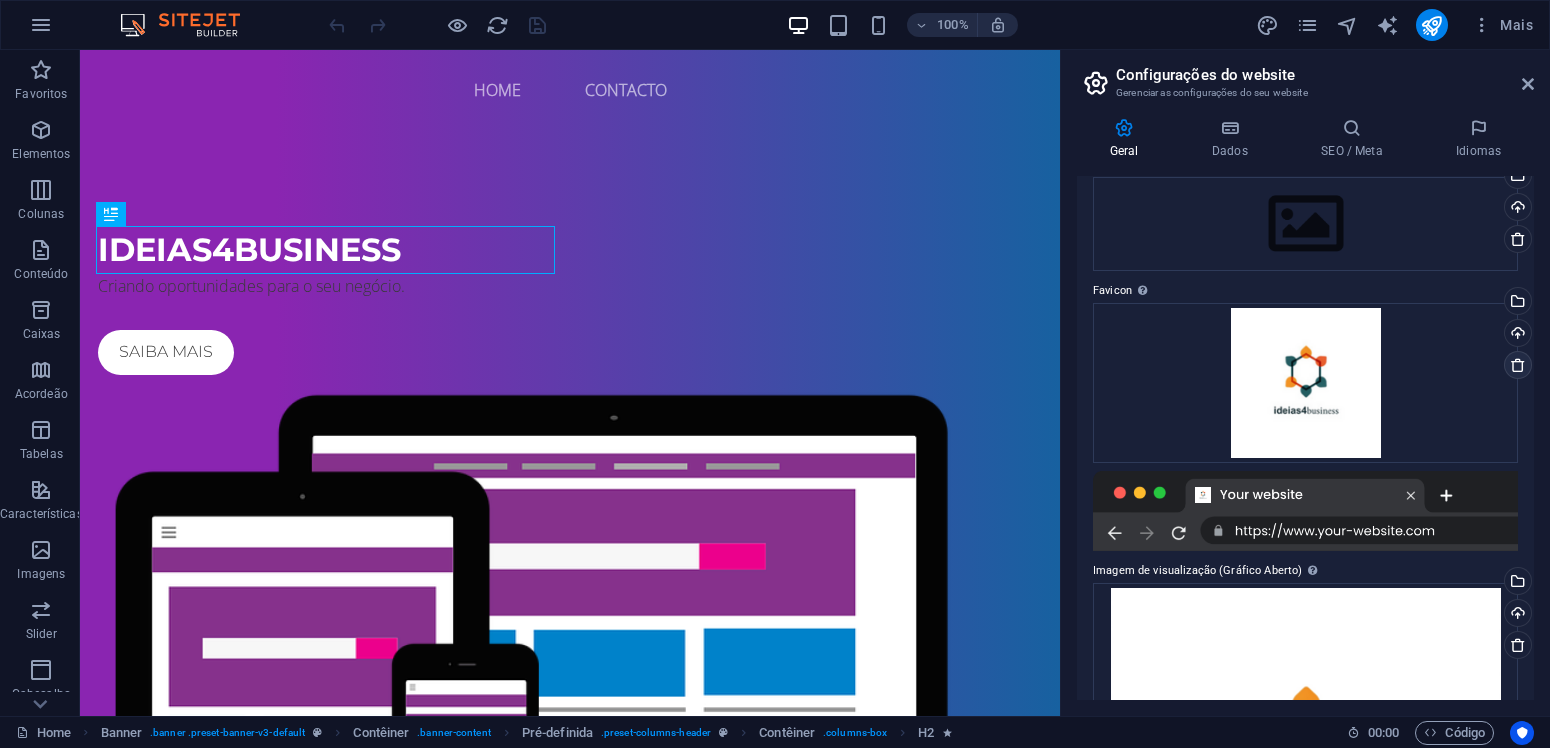 click at bounding box center (1518, 365) 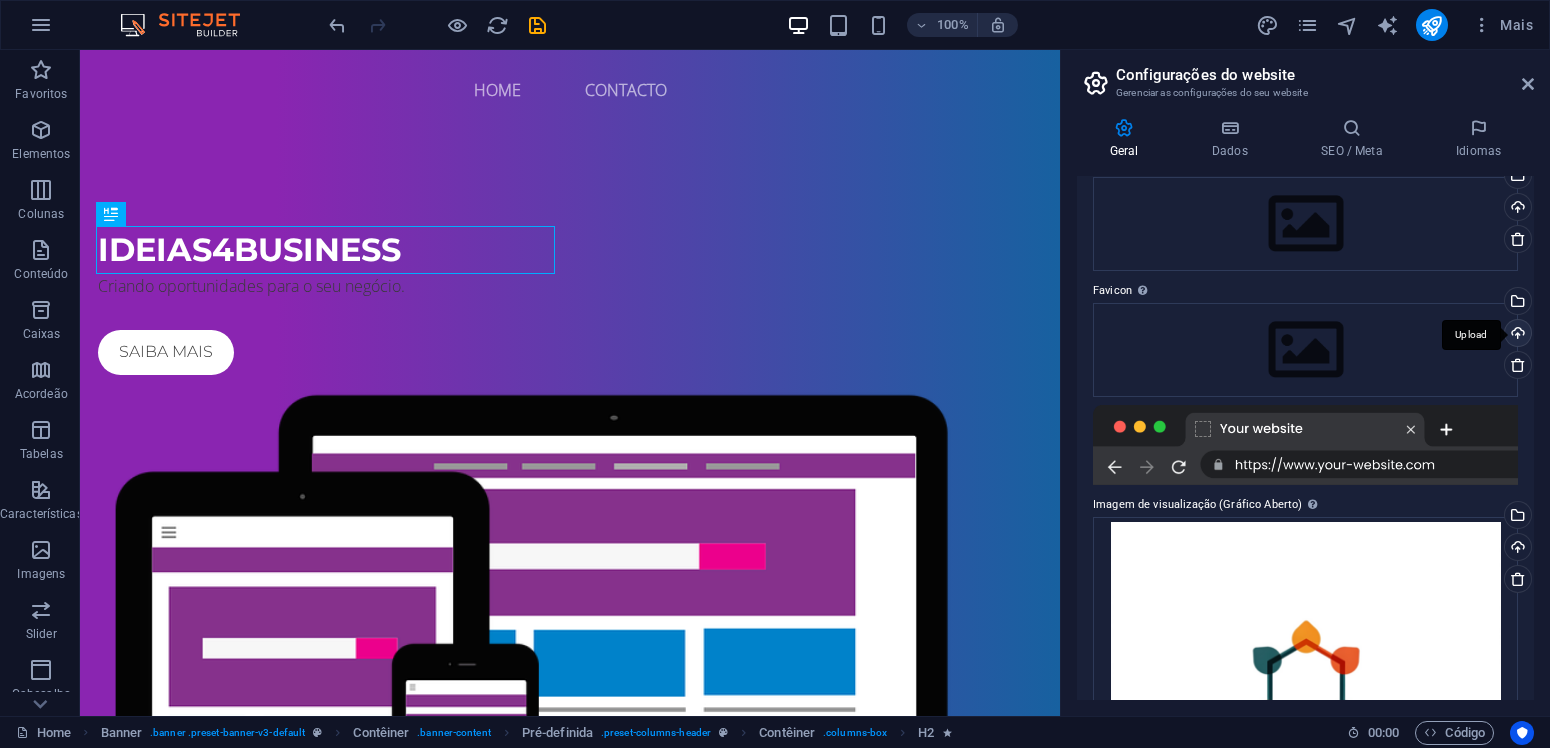click on "Upload" at bounding box center (1516, 335) 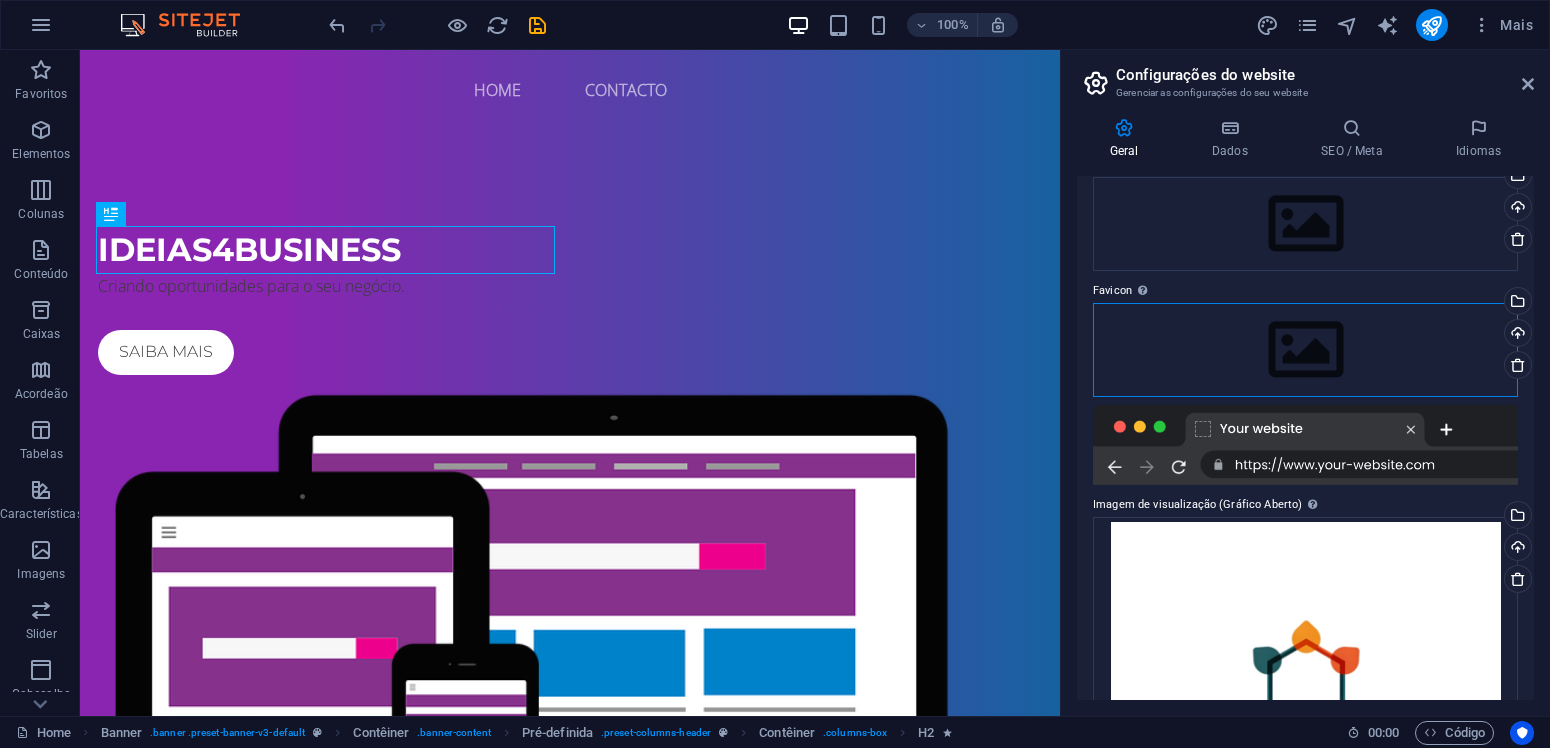 click on "Arraste os arquivos aqui, clique para escolher os arquivos ou selecione os arquivos em Arquivos ou em nossa galeria de fotos e vídeos gratuitos" at bounding box center [1305, 350] 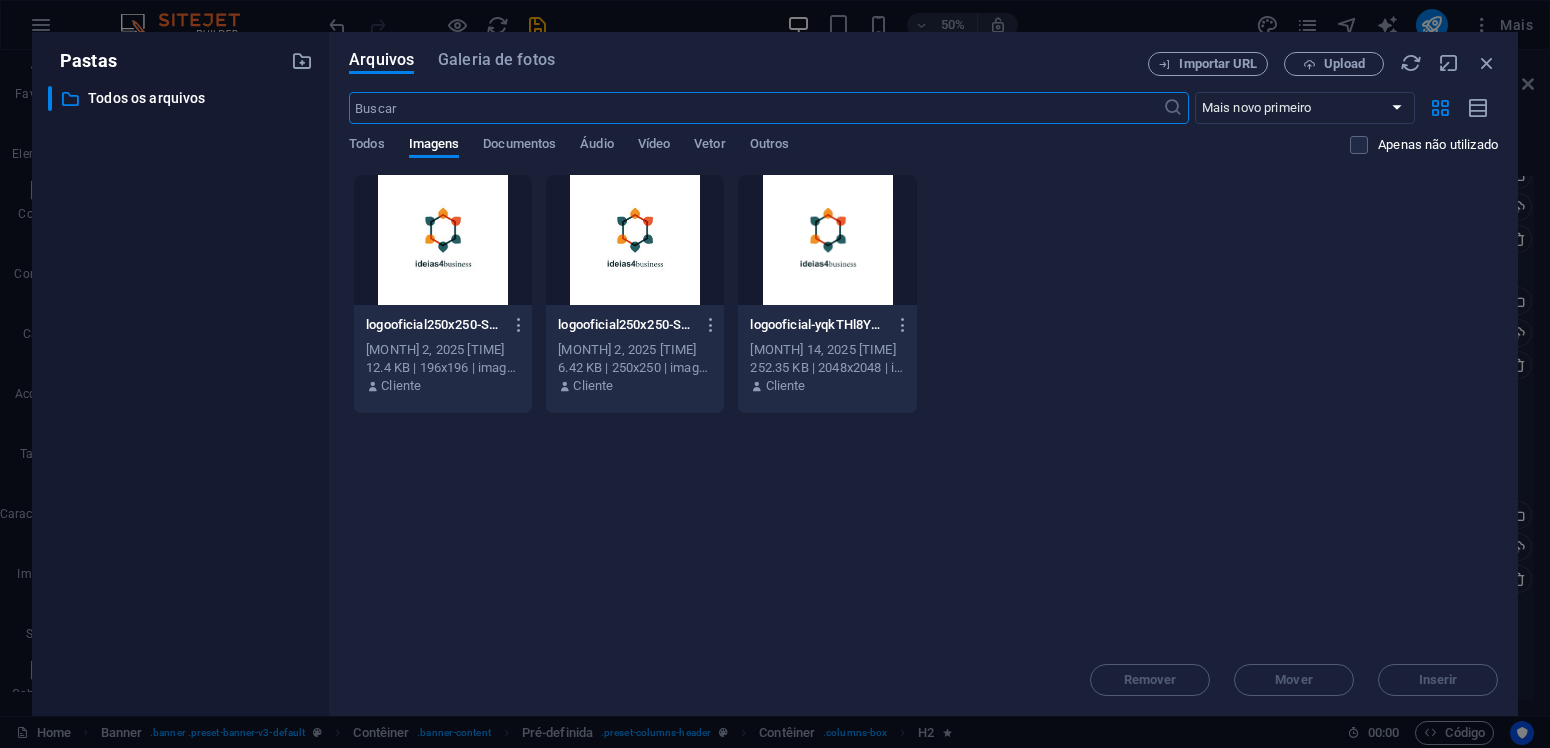 click at bounding box center [443, 240] 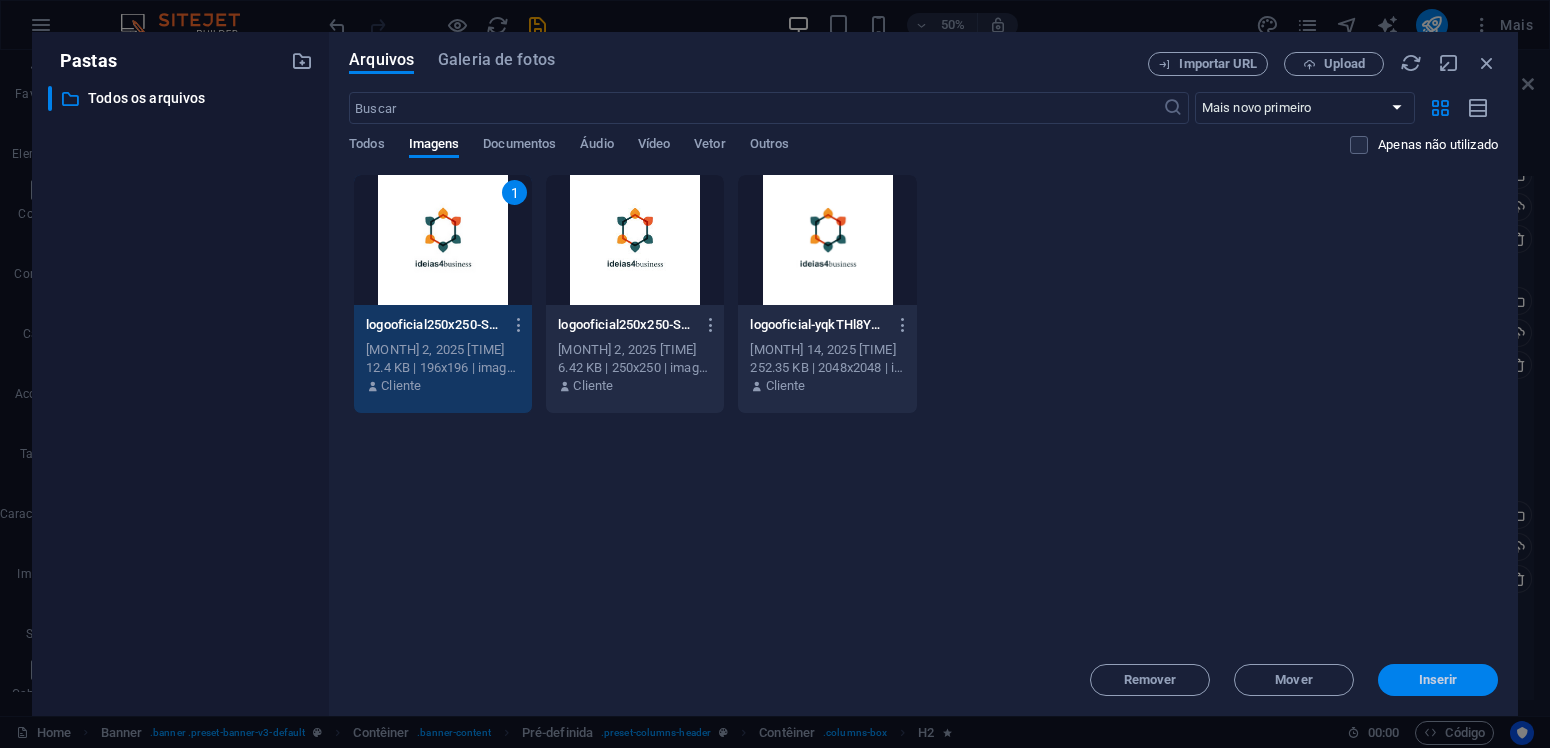 click on "Inserir" at bounding box center (1438, 680) 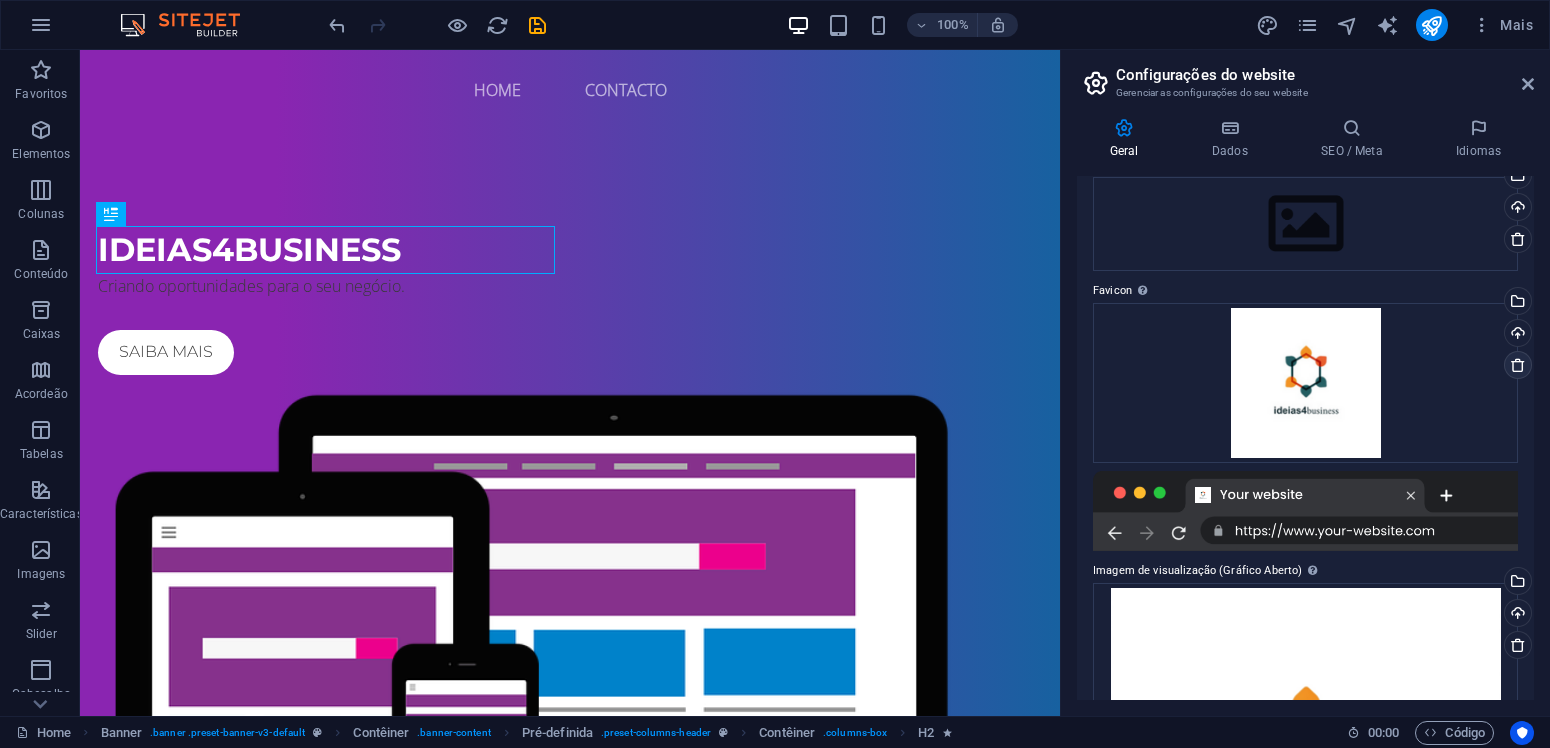 click at bounding box center [1518, 365] 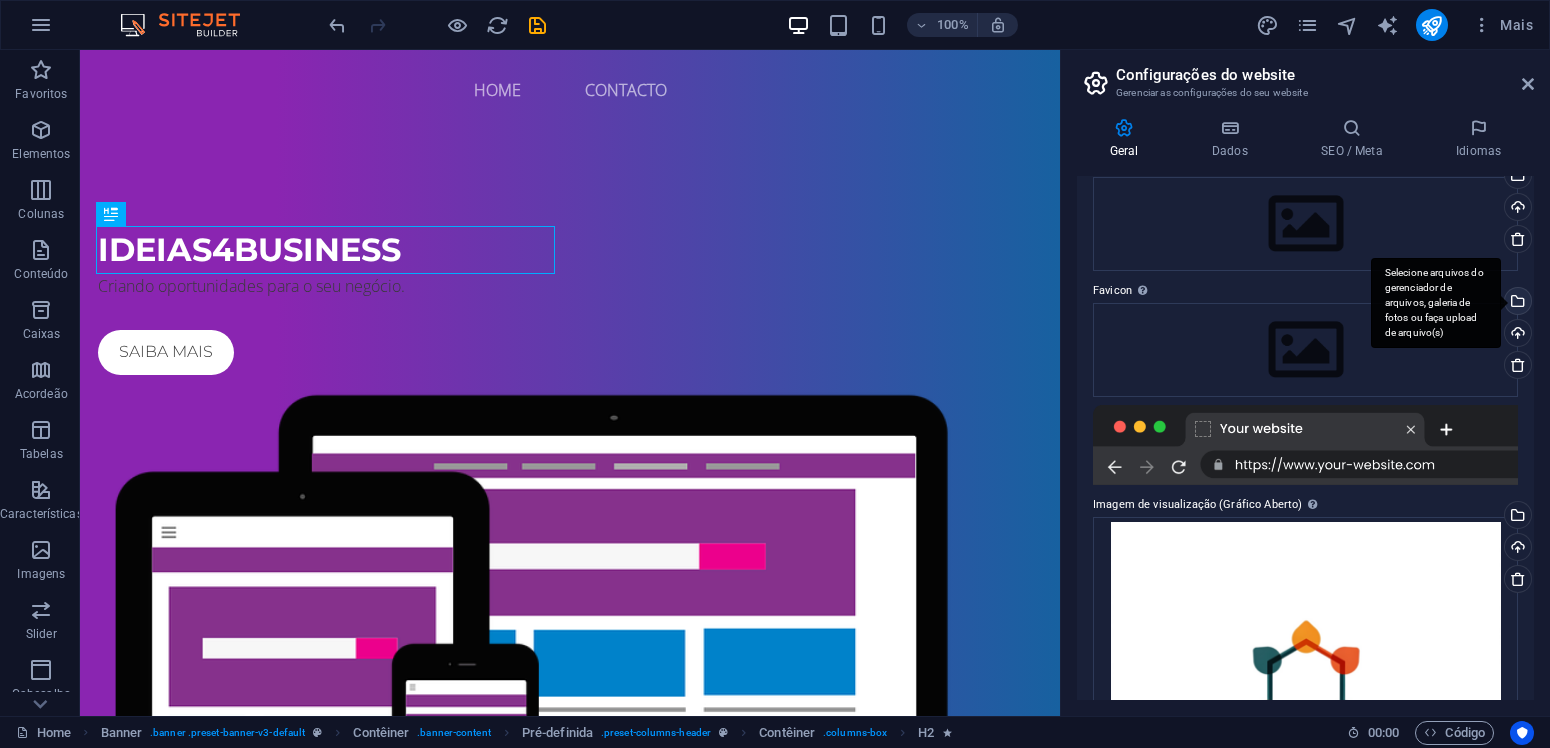 click on "Selecione arquivos do gerenciador de arquivos, galeria de fotos ou faça upload de arquivo(s)" at bounding box center (1516, 303) 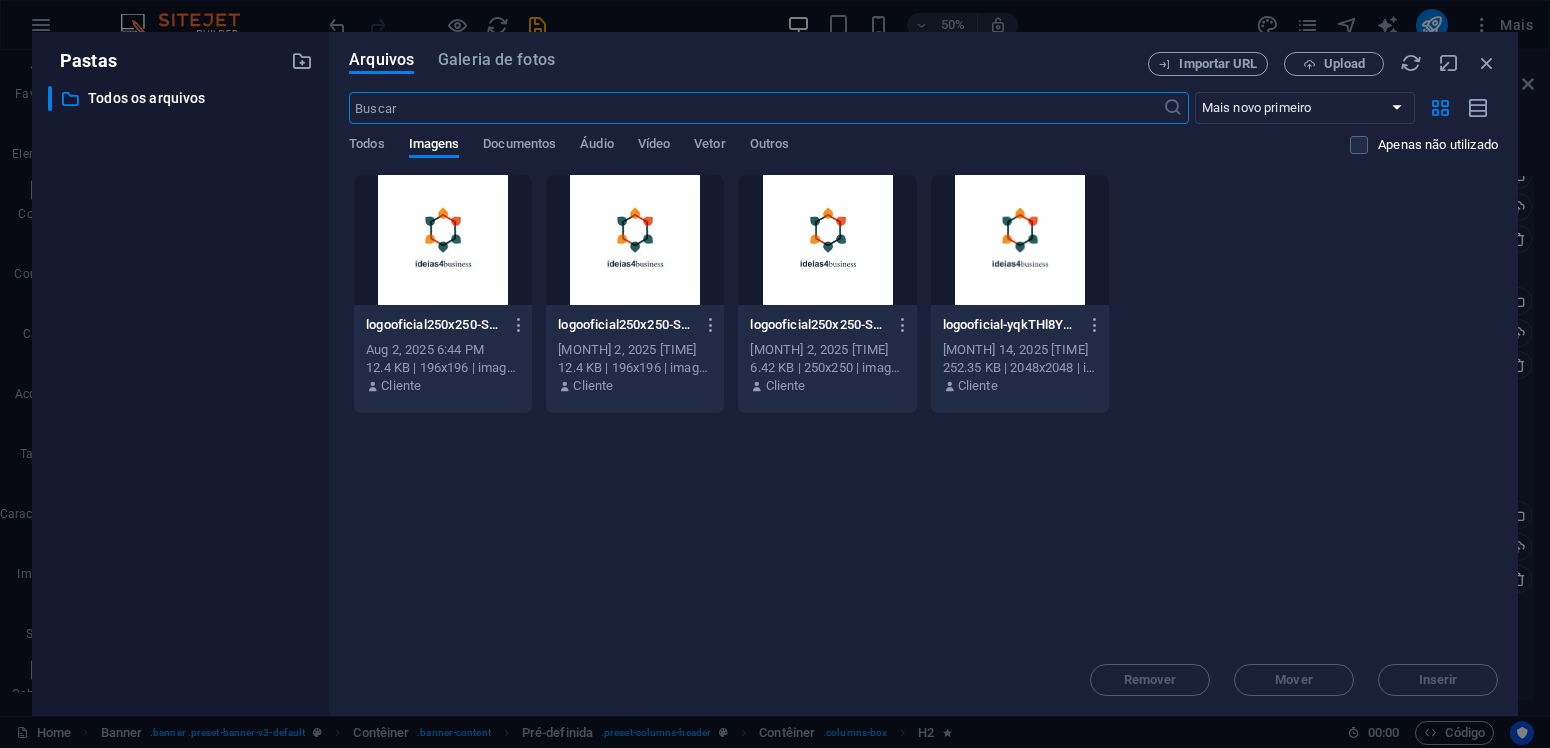 click at bounding box center (1020, 240) 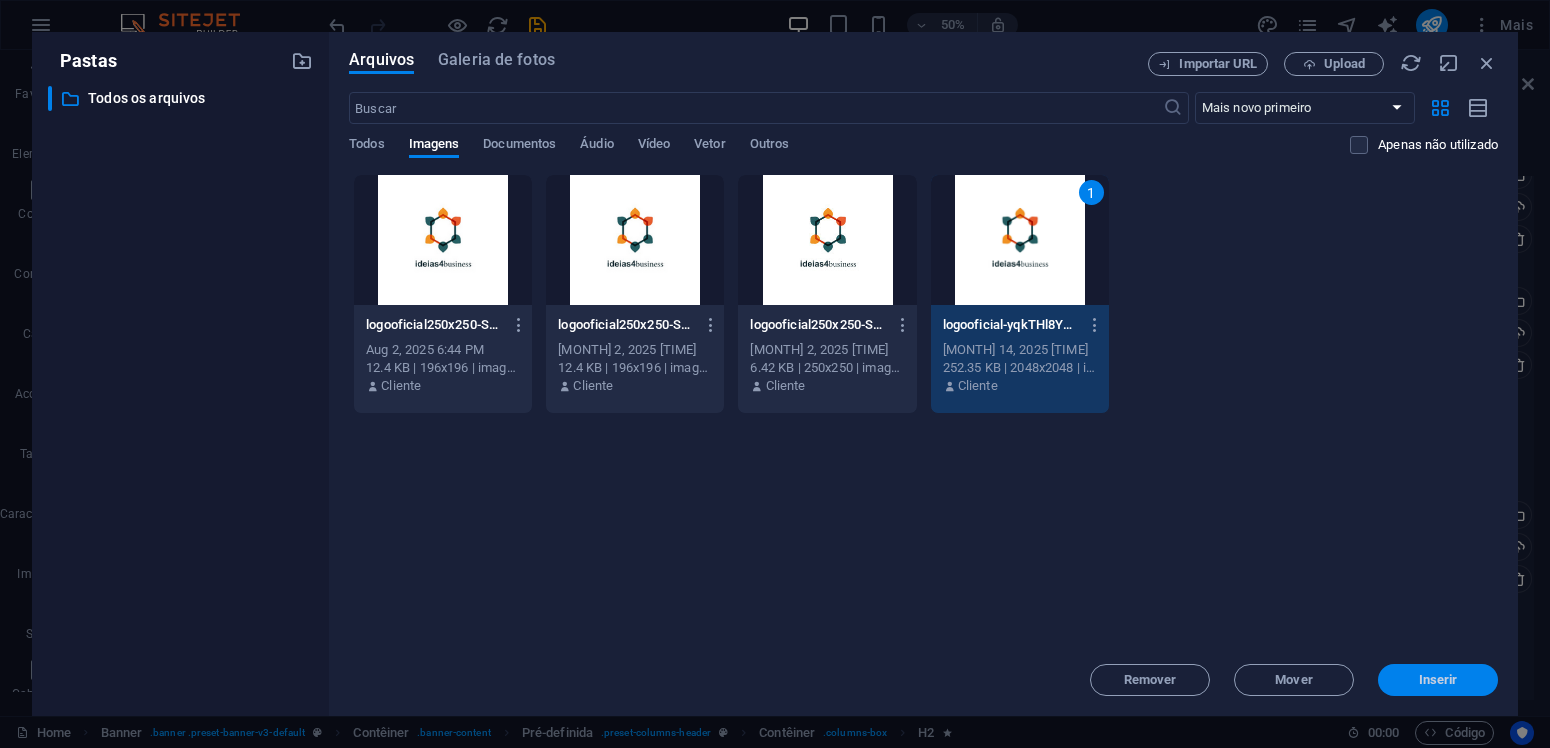 click on "Inserir" at bounding box center (1438, 680) 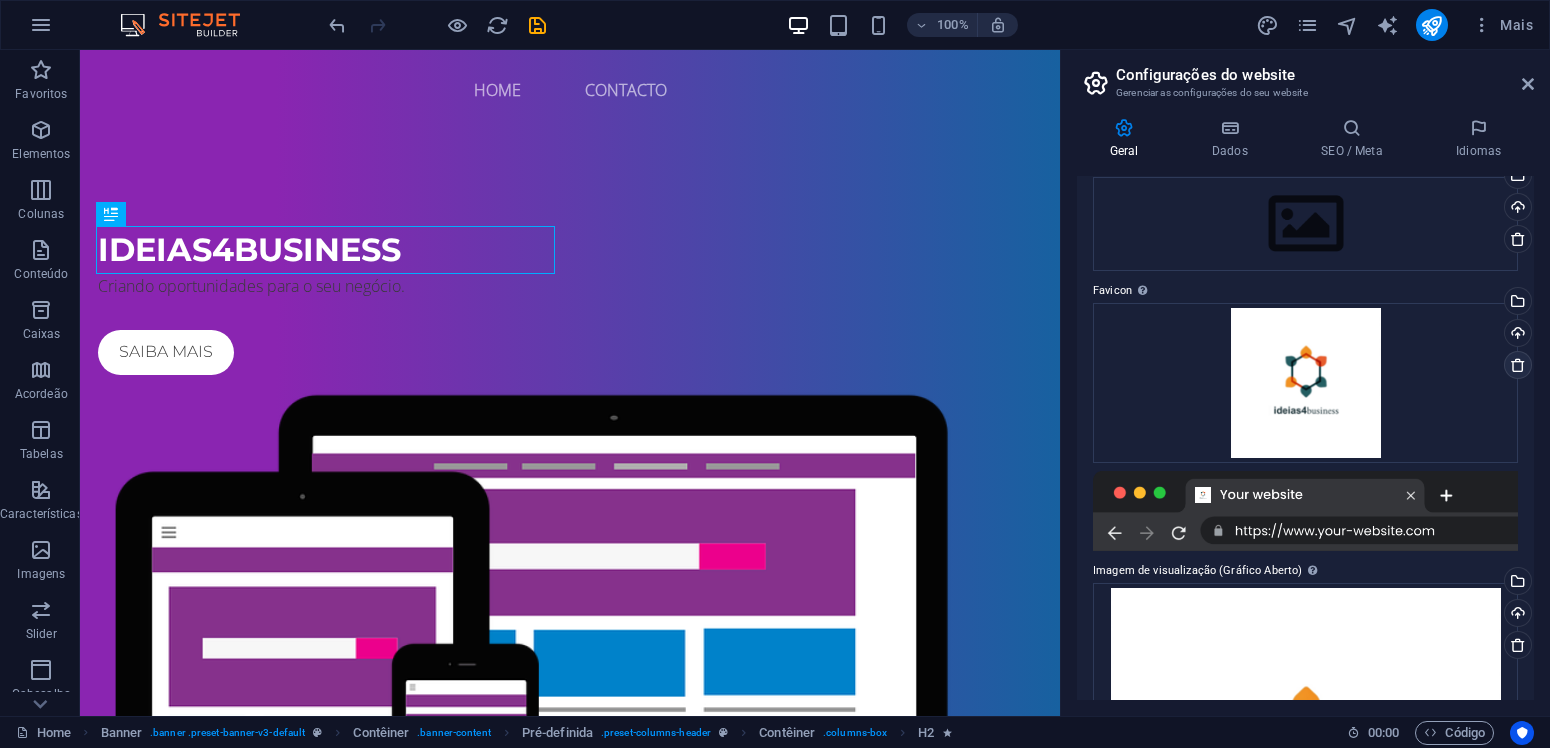 click at bounding box center (1518, 365) 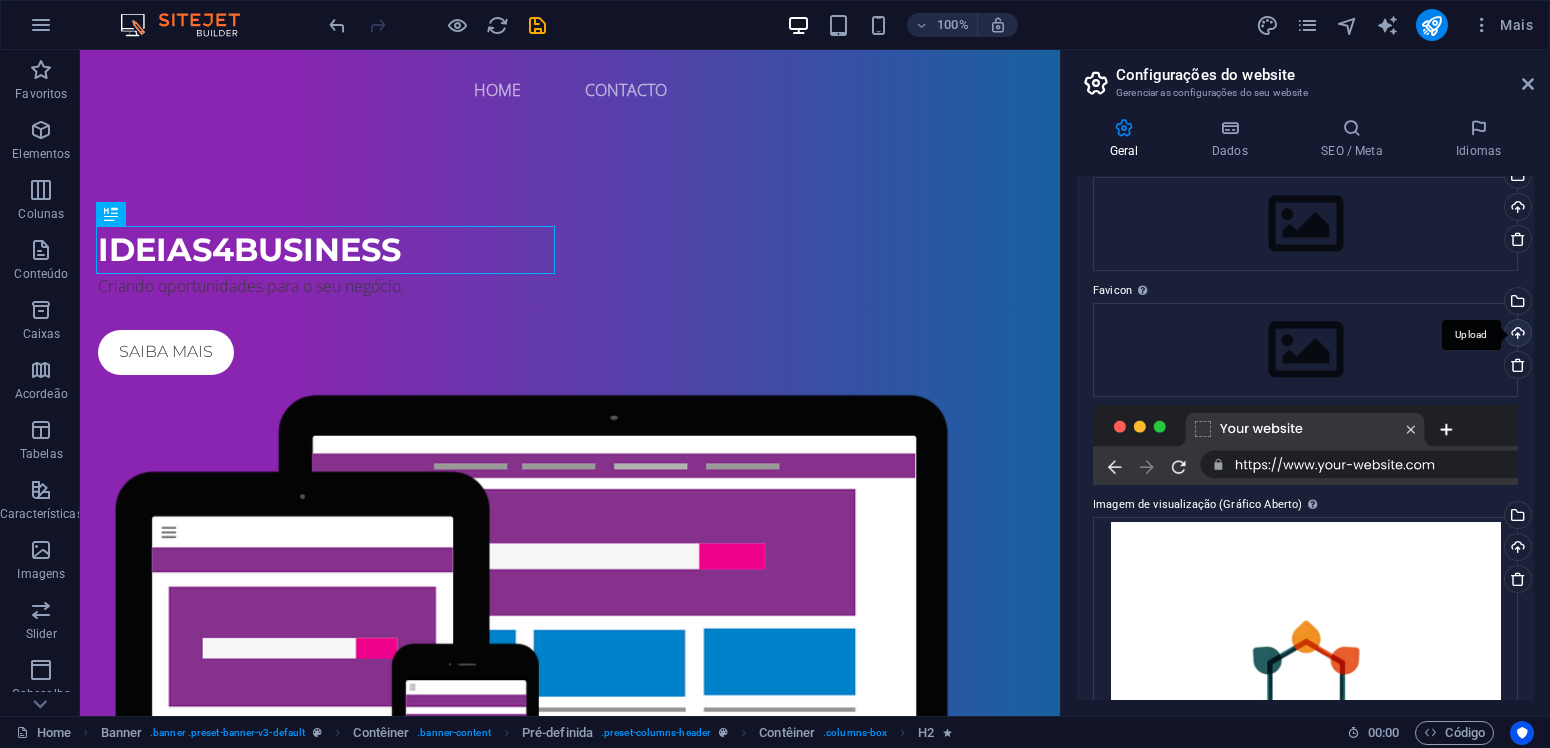 click on "Upload" at bounding box center (1516, 335) 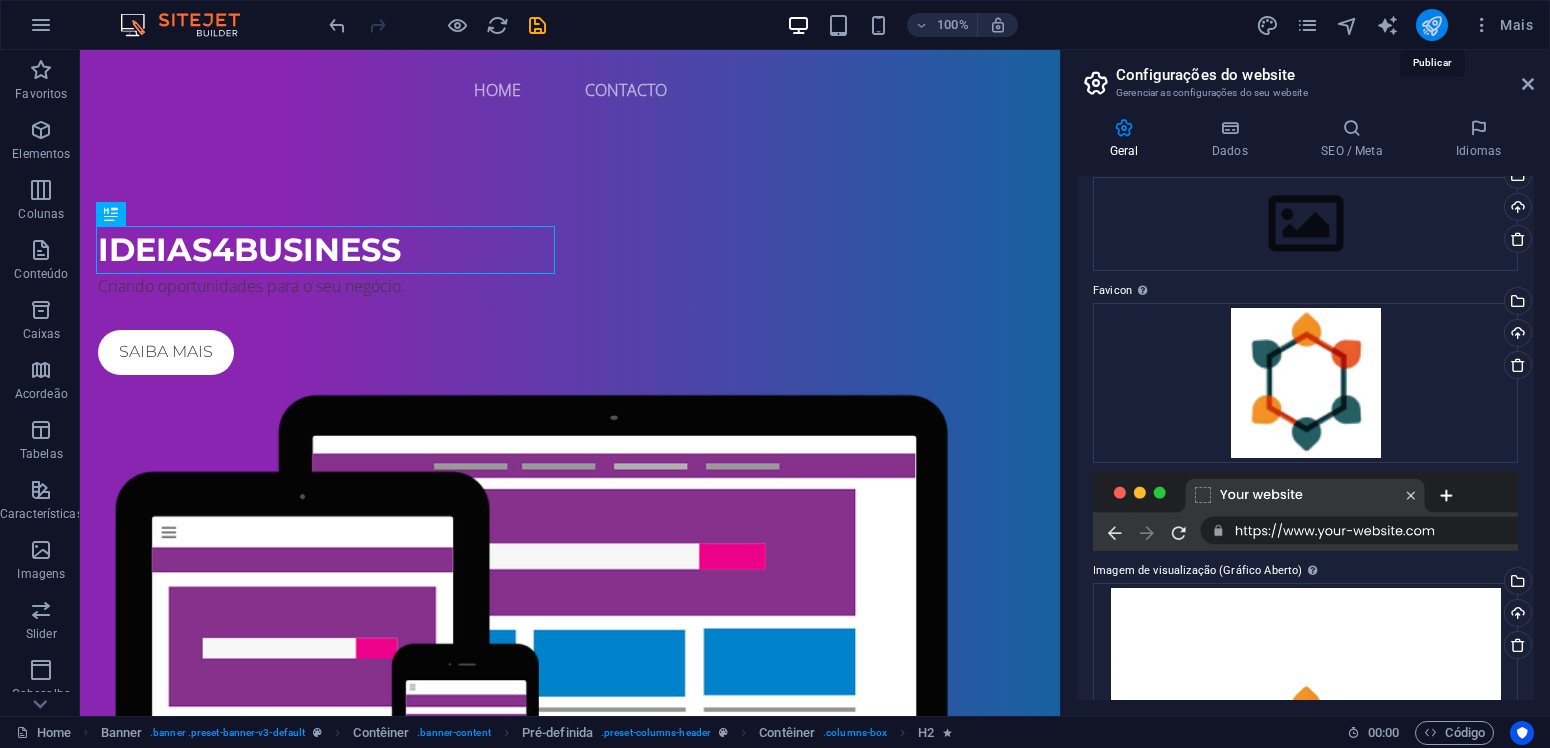 click at bounding box center [1431, 25] 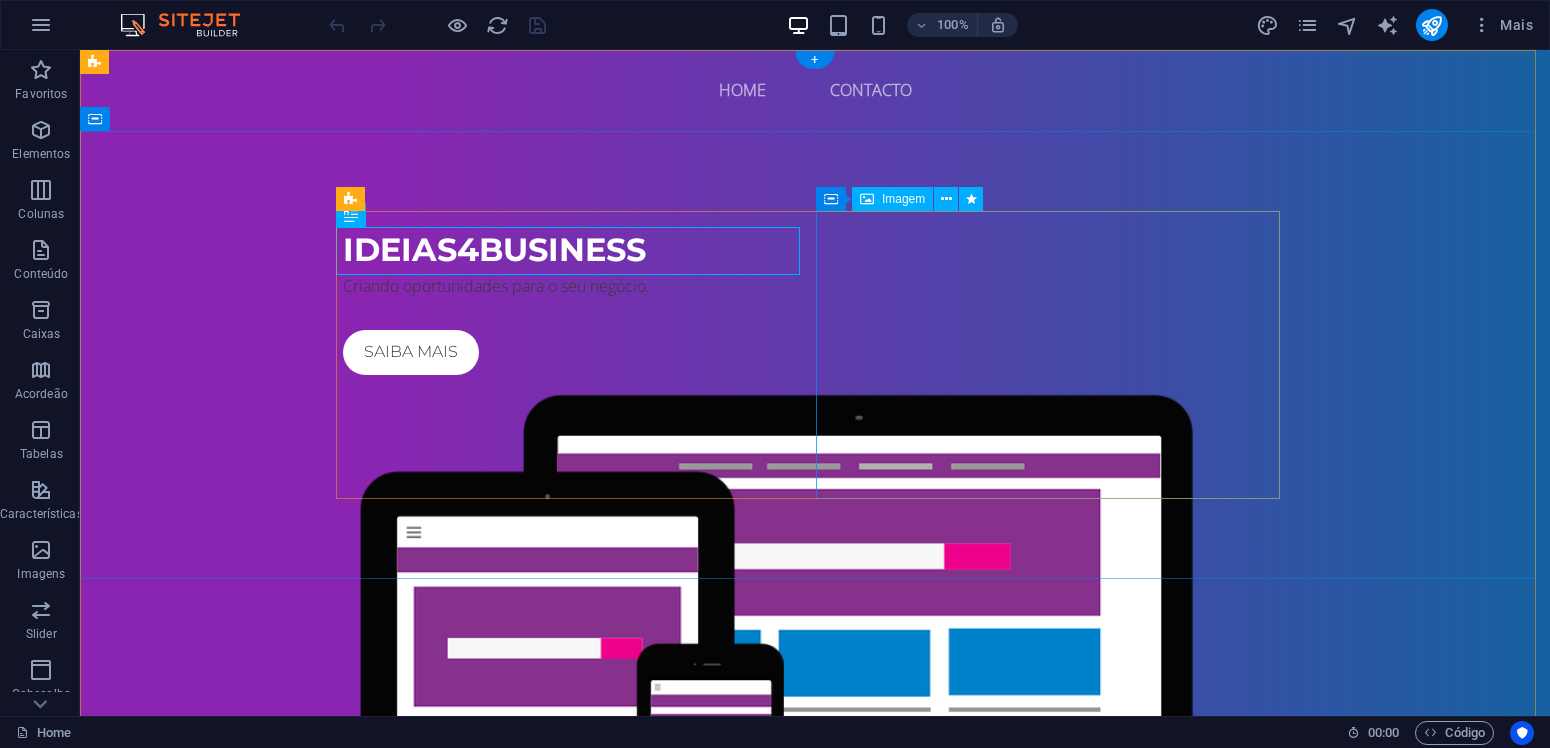 scroll, scrollTop: 0, scrollLeft: 0, axis: both 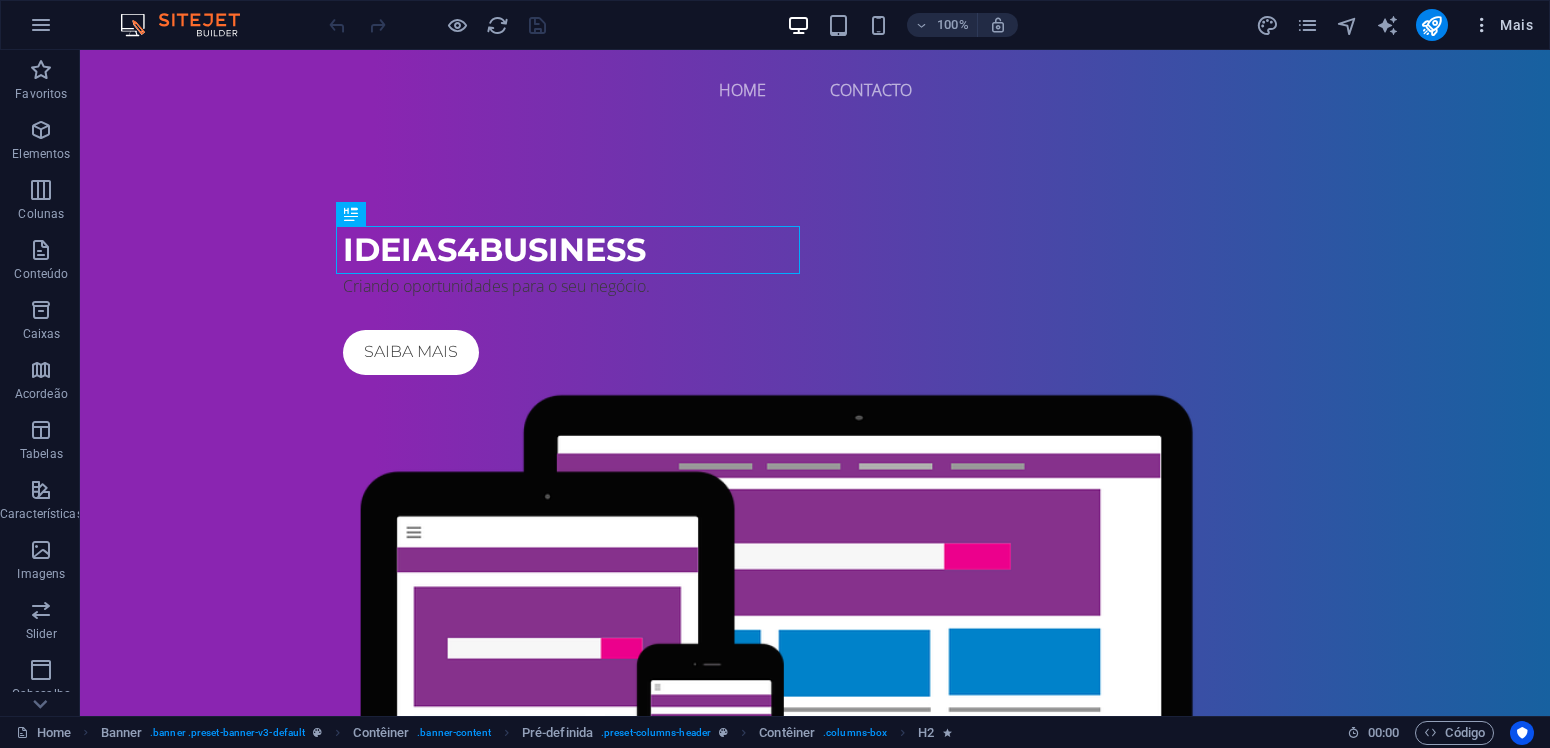 click on "Mais" at bounding box center [1502, 25] 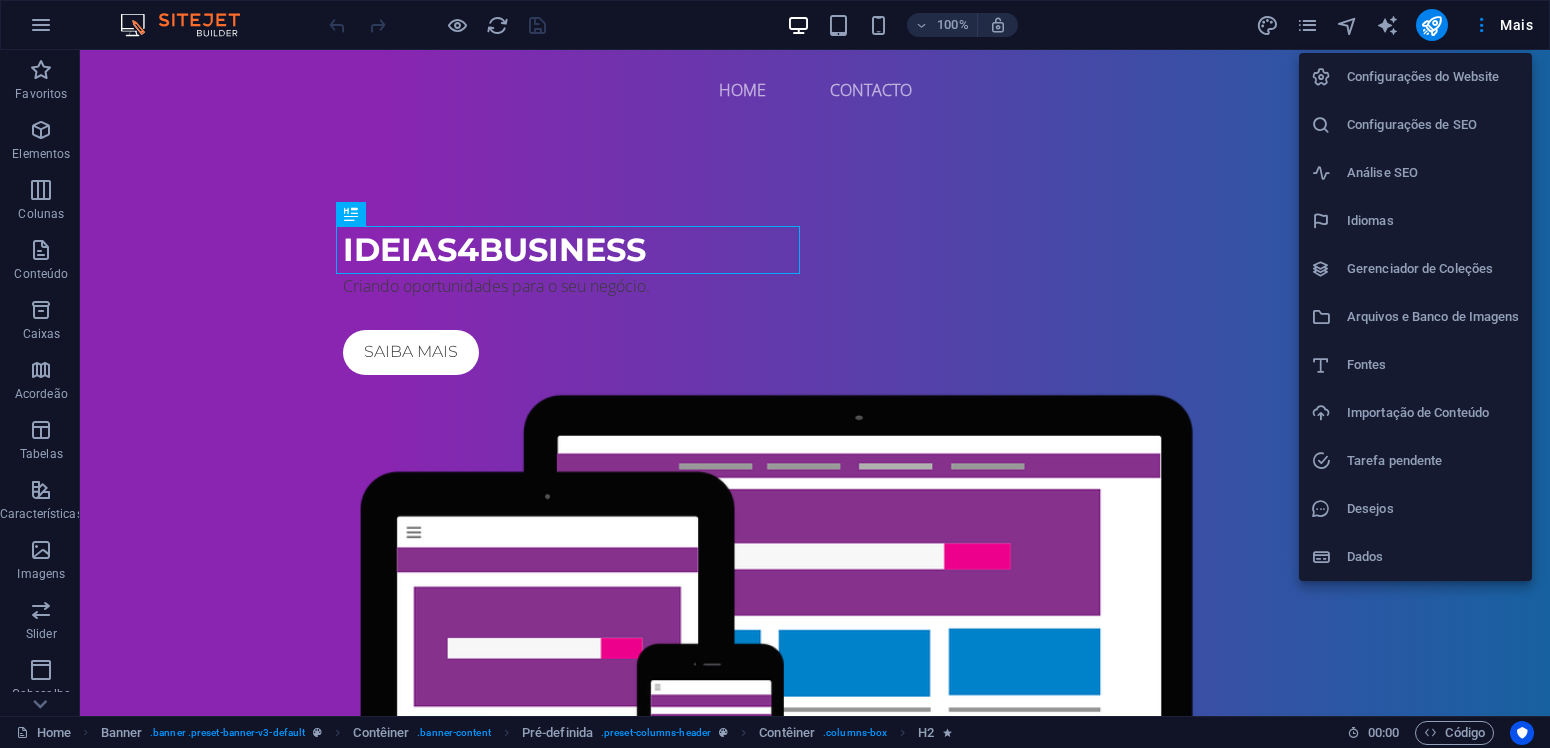 click on "Configurações do Website" at bounding box center [1433, 77] 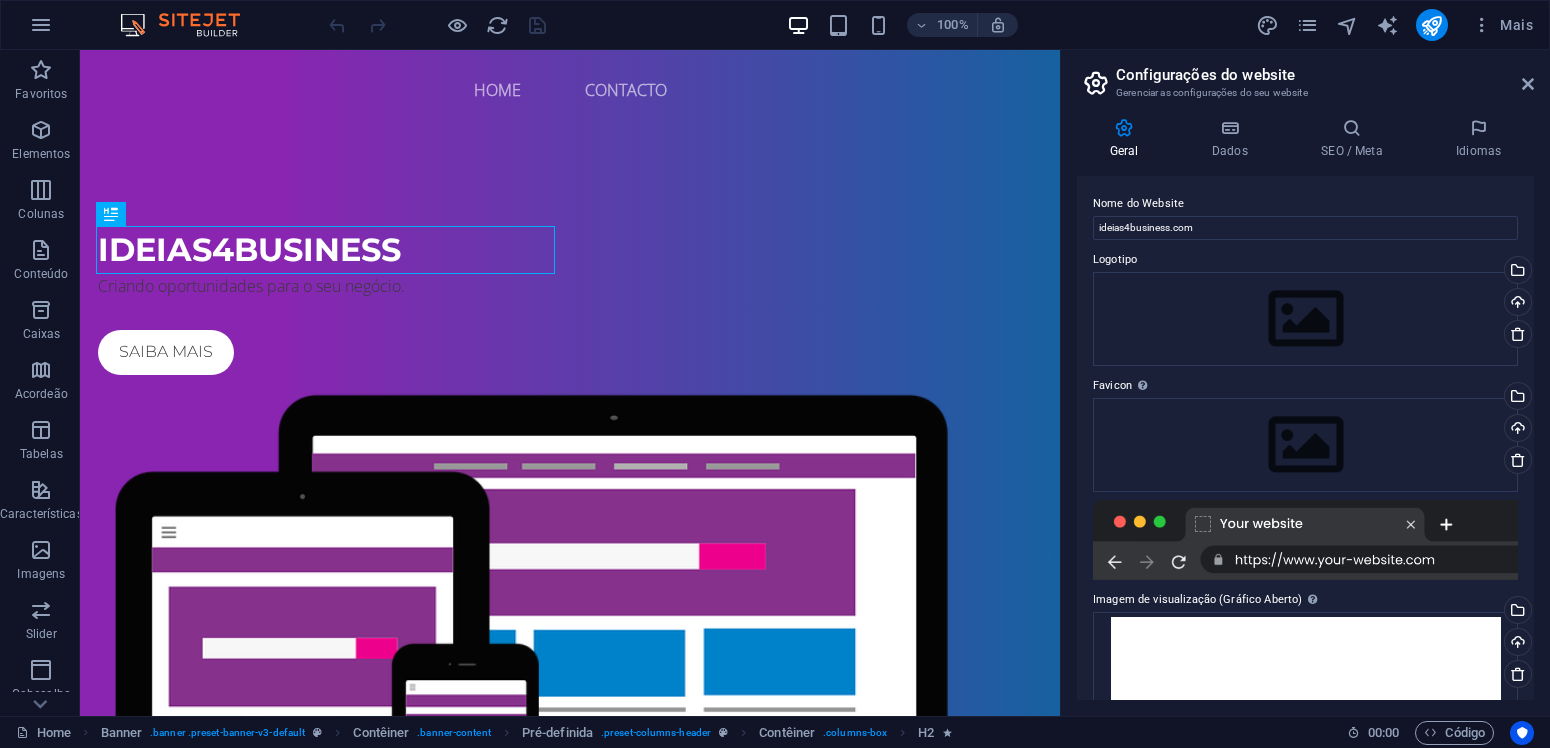 click at bounding box center (1124, 128) 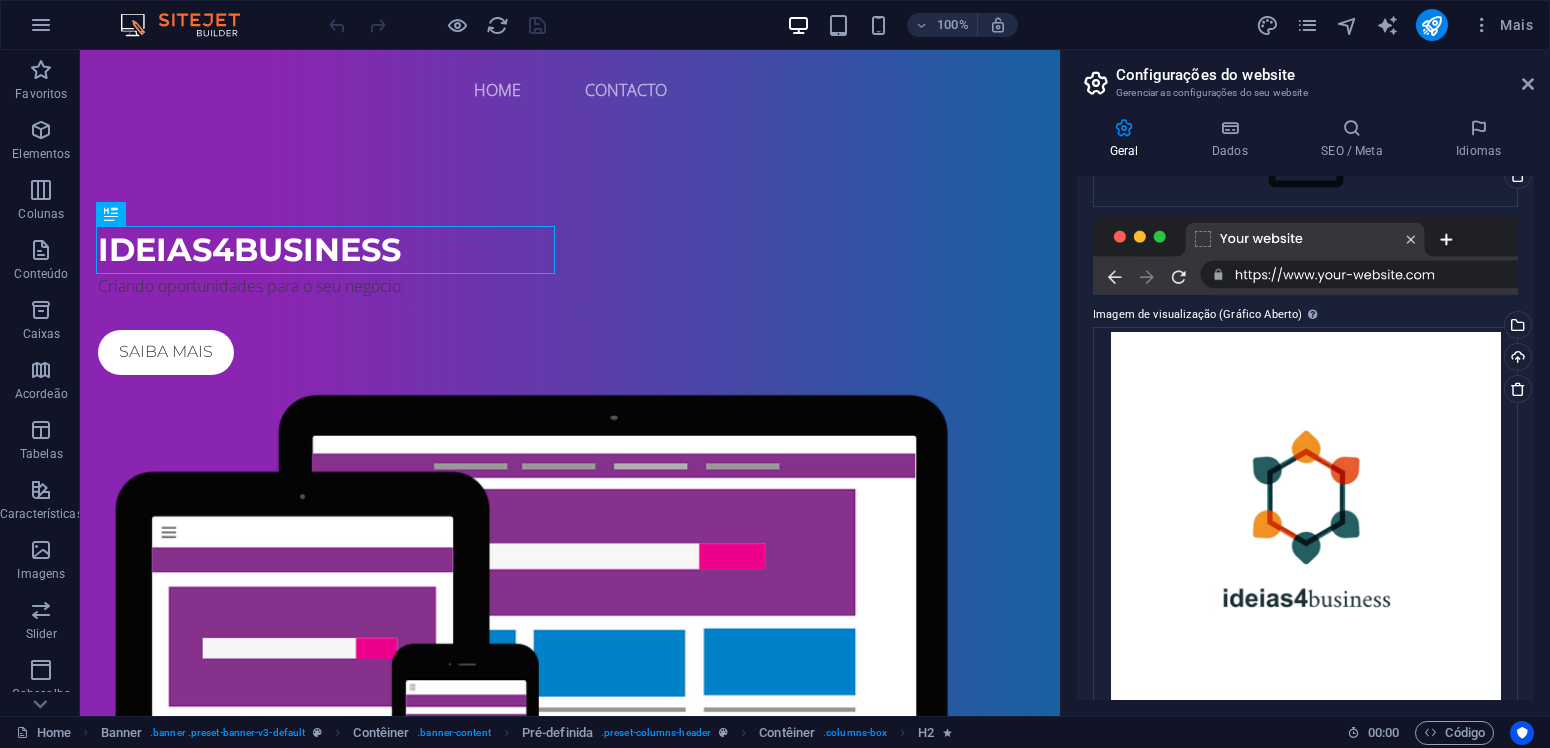 scroll, scrollTop: 95, scrollLeft: 0, axis: vertical 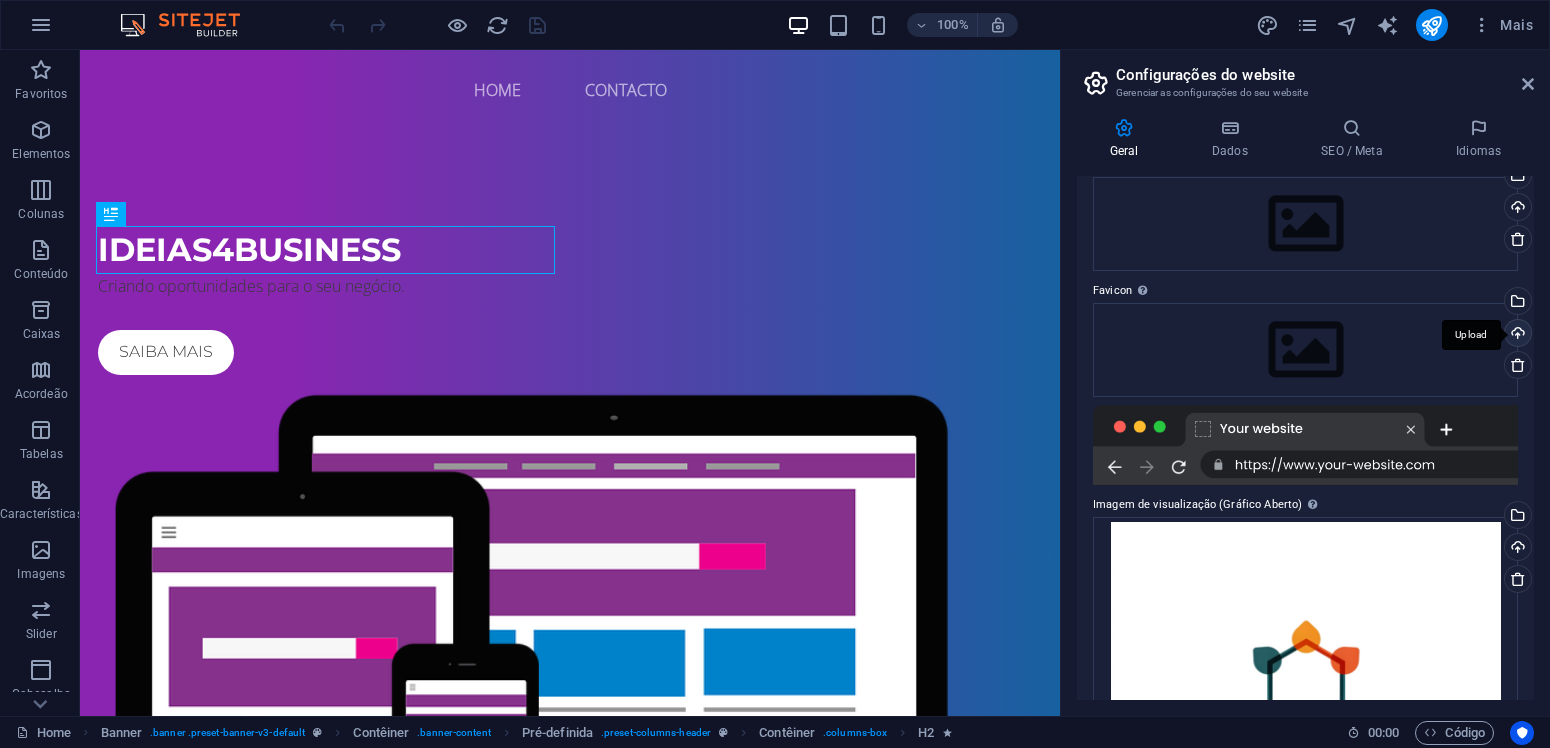 click on "Upload" at bounding box center (1516, 335) 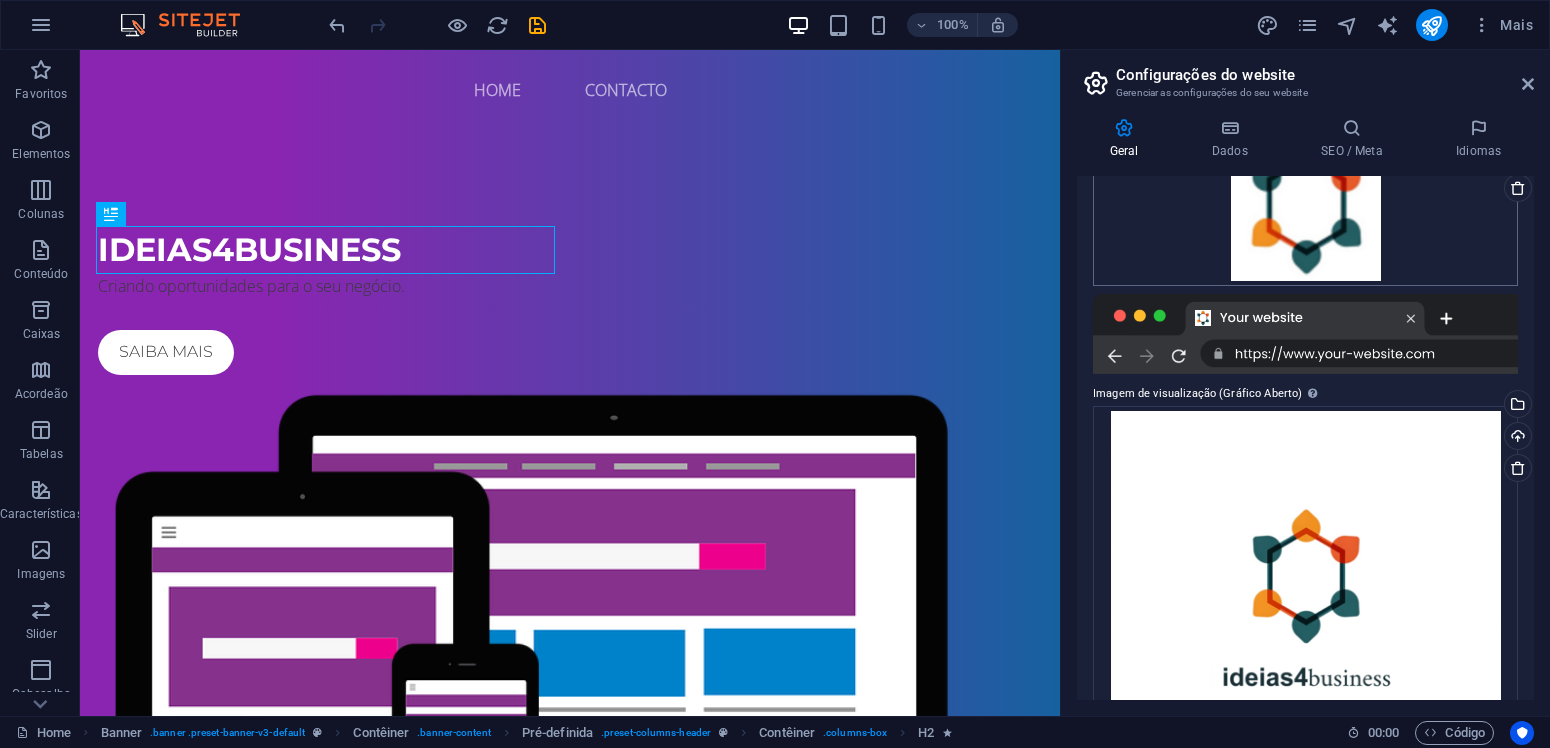 scroll, scrollTop: 95, scrollLeft: 0, axis: vertical 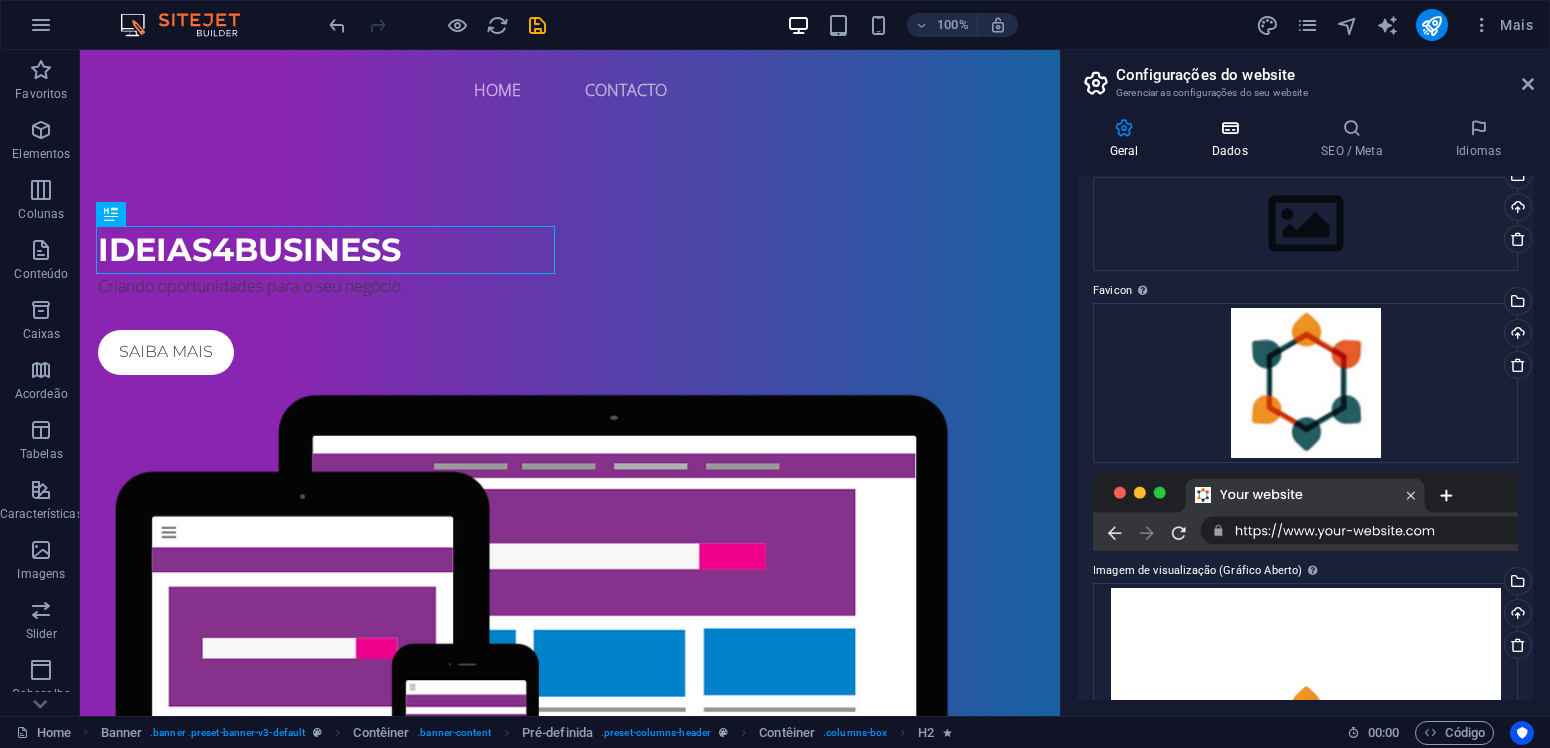click at bounding box center (1229, 128) 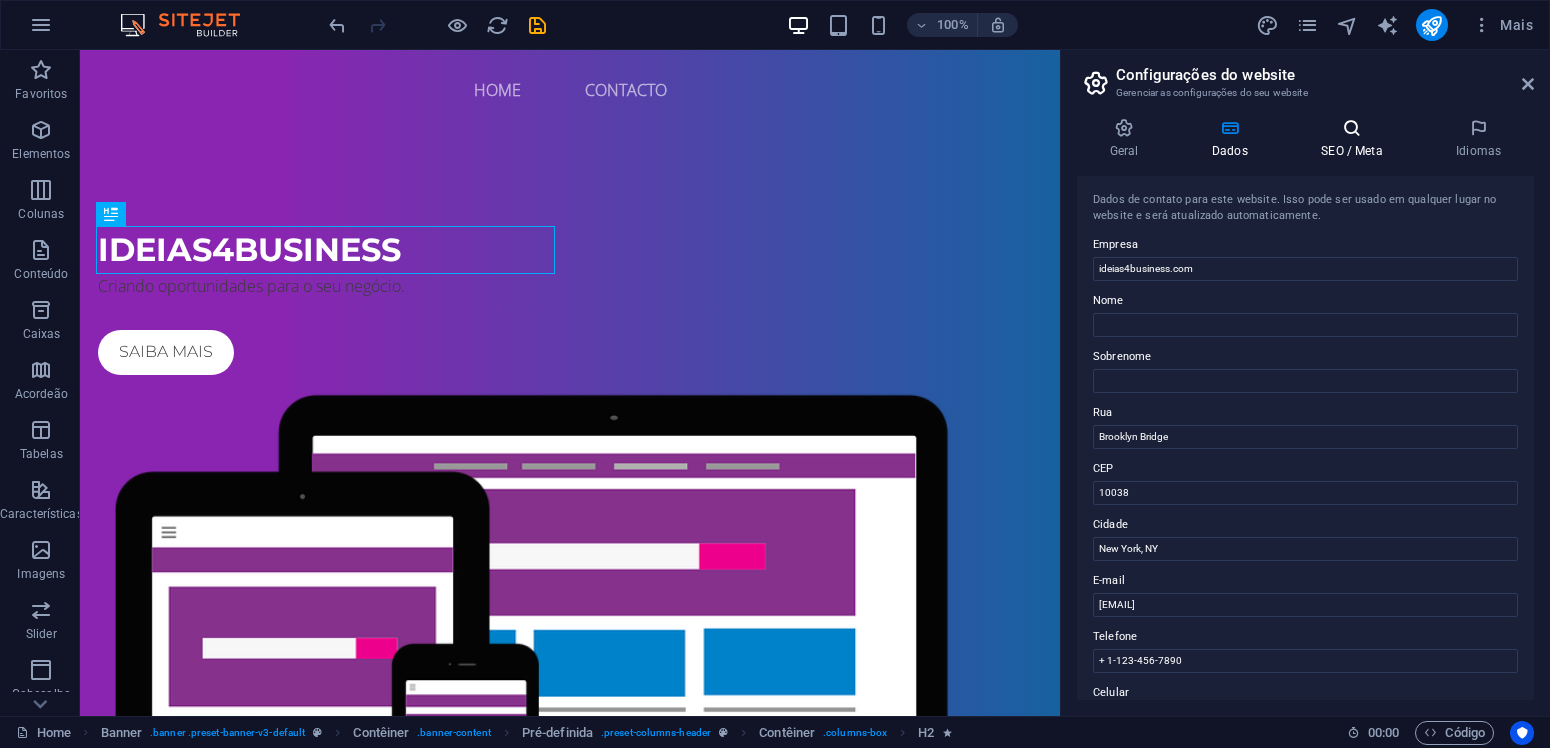 click at bounding box center (1352, 128) 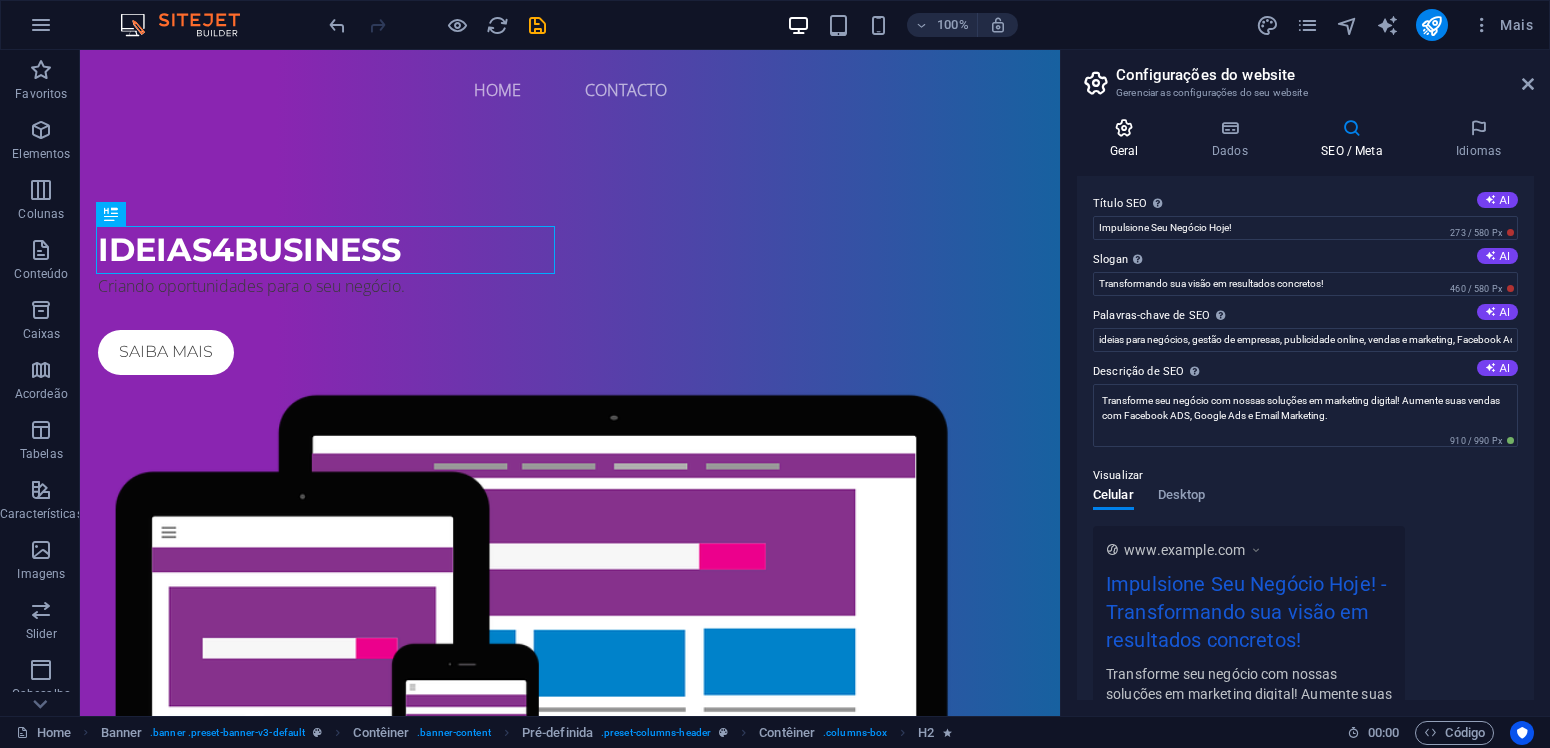 click at bounding box center (1124, 128) 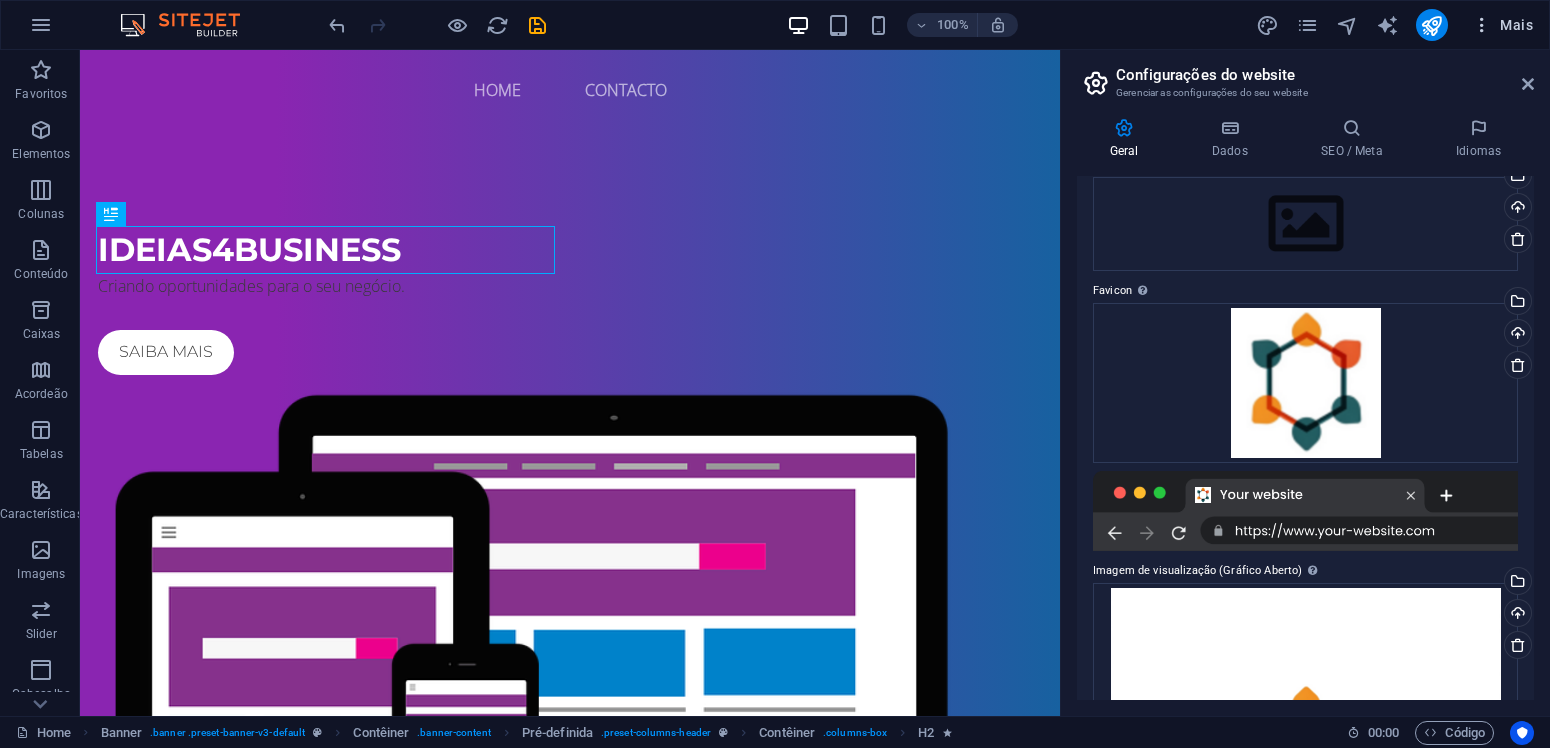 click at bounding box center [1482, 25] 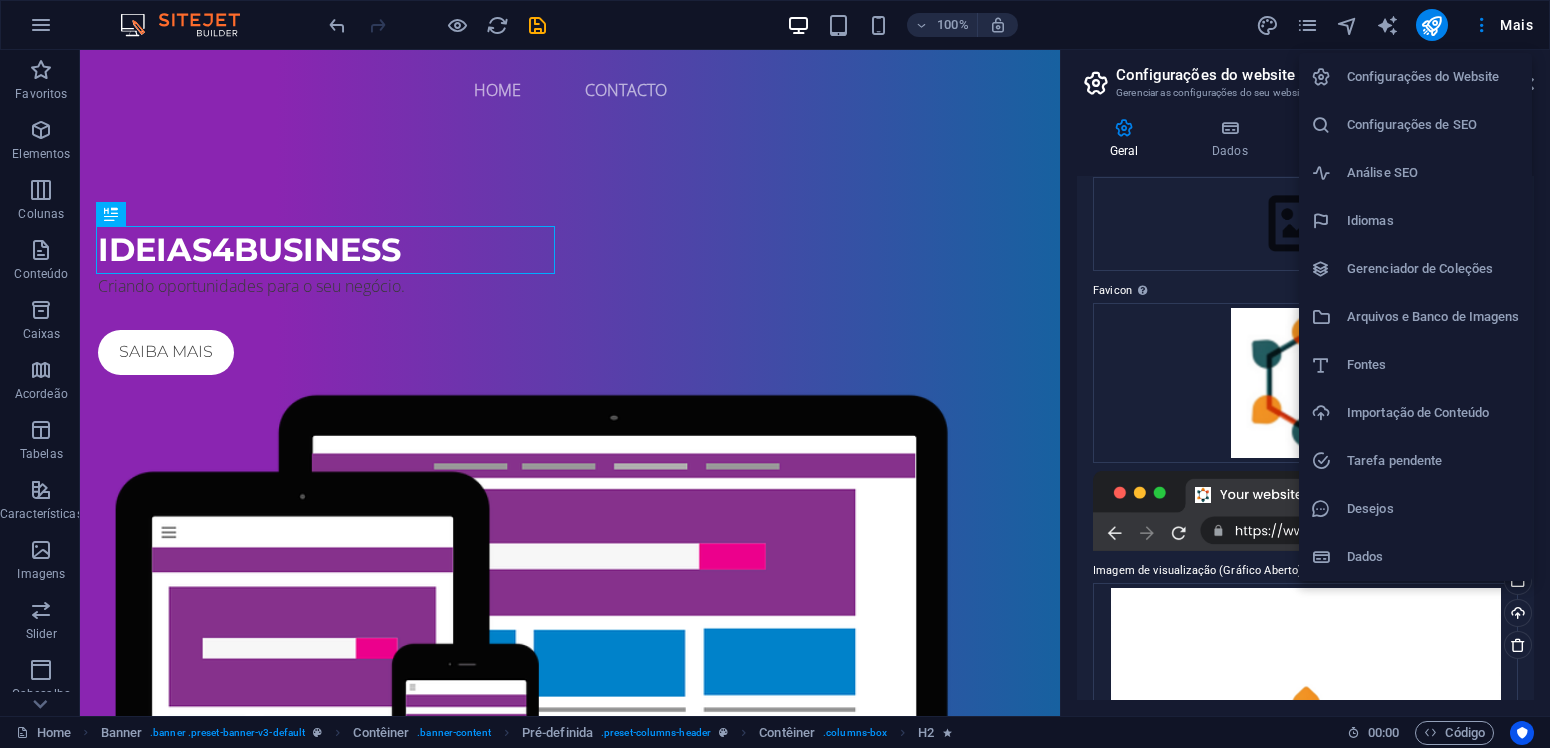 click at bounding box center (775, 374) 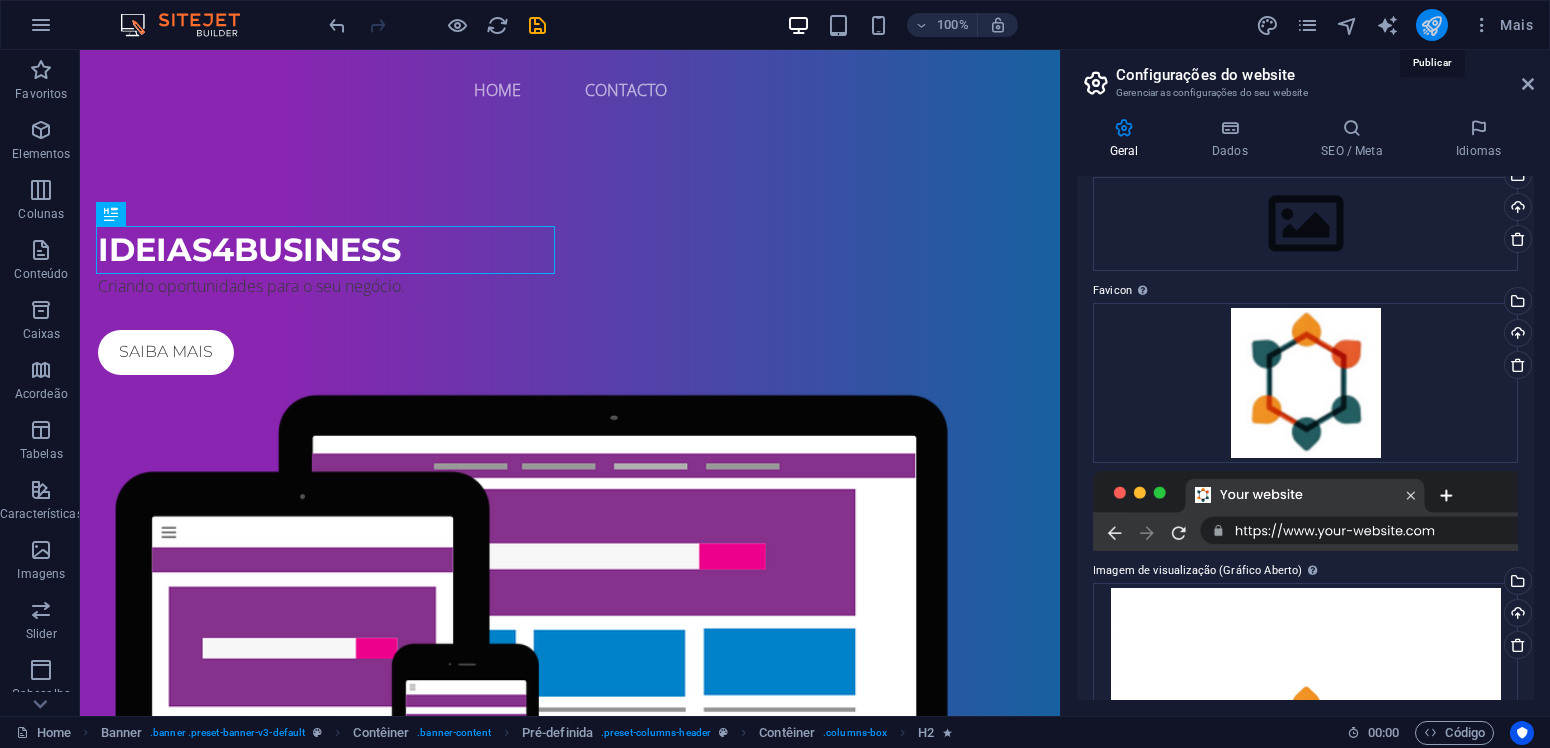 click at bounding box center (1431, 25) 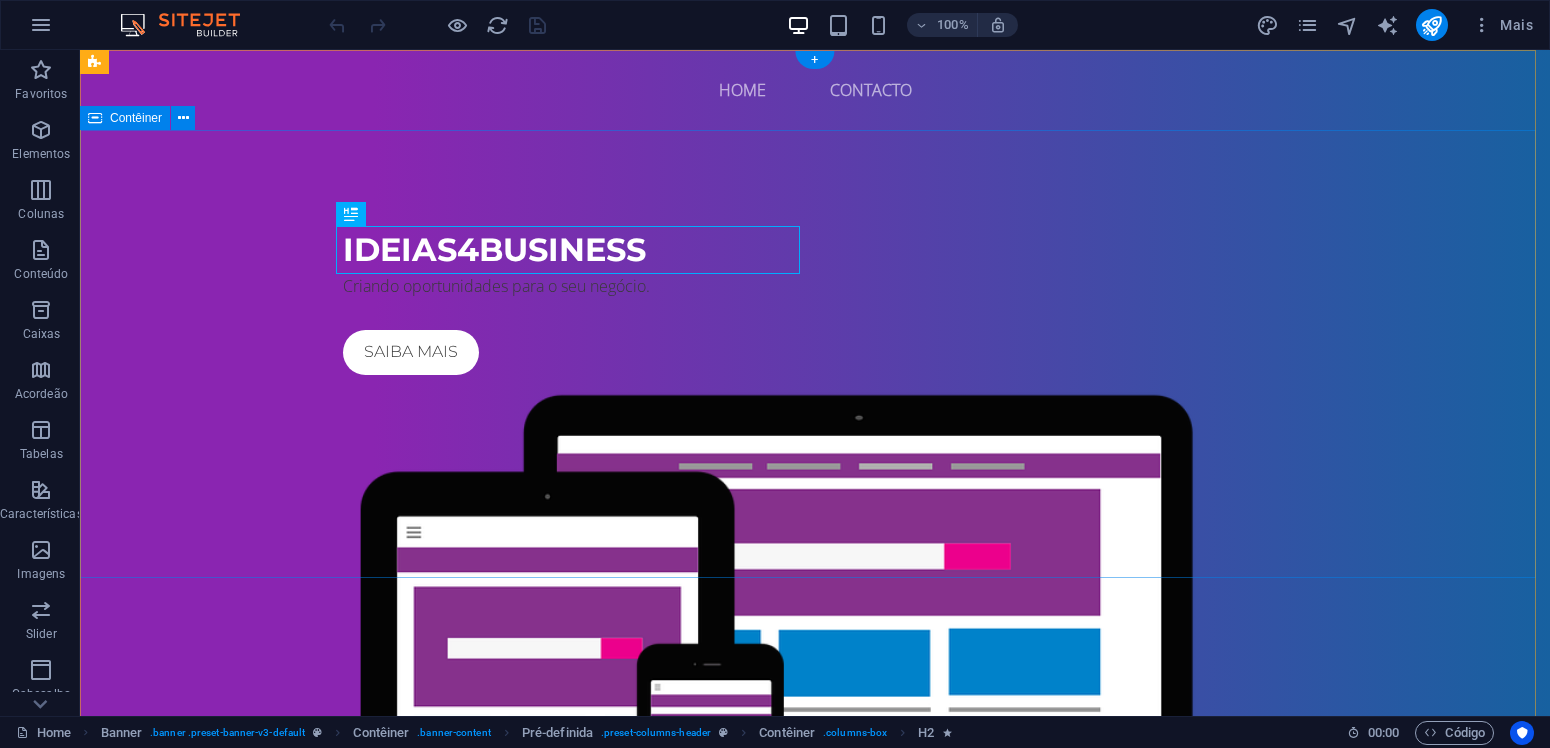 scroll, scrollTop: 0, scrollLeft: 0, axis: both 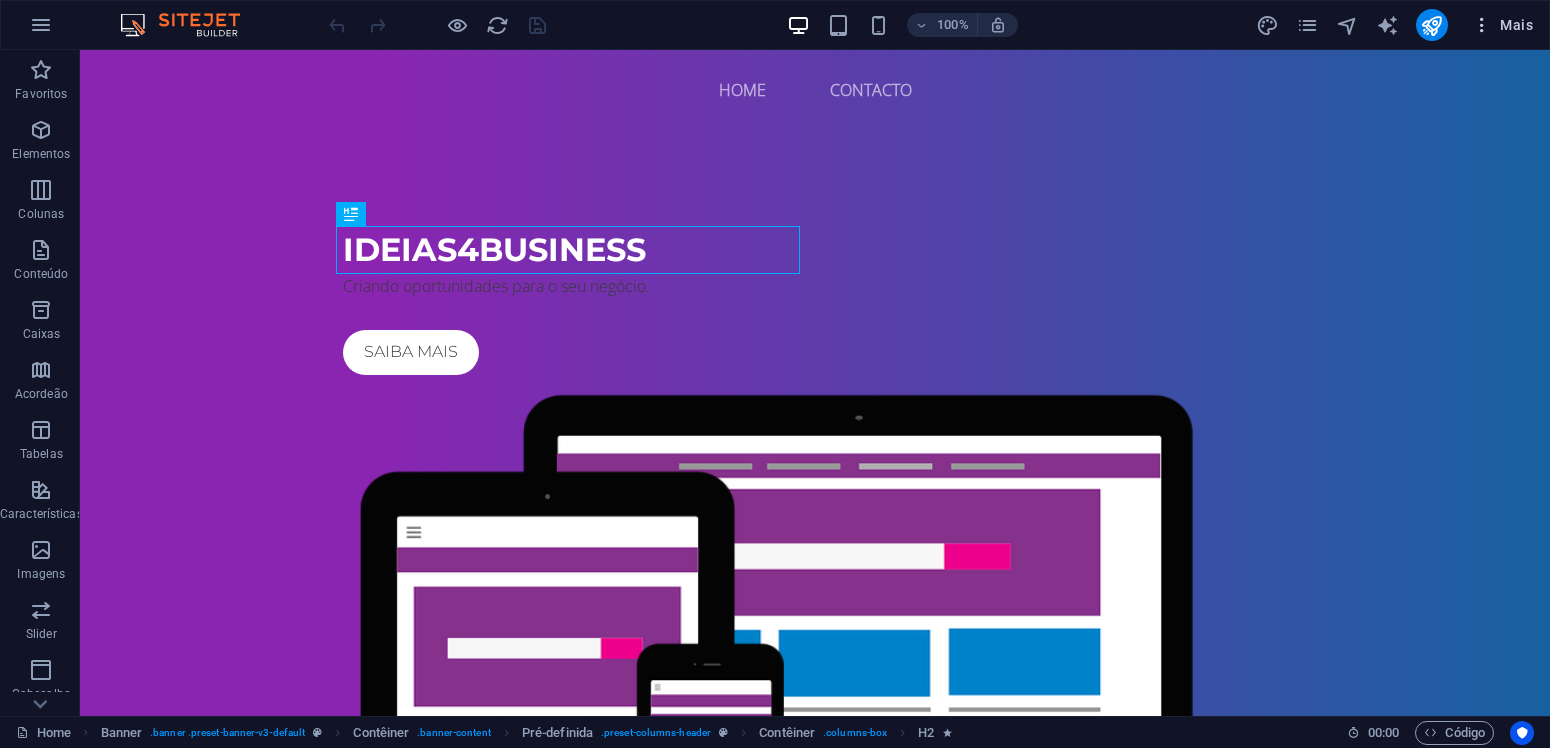 click on "Mais" at bounding box center [1502, 25] 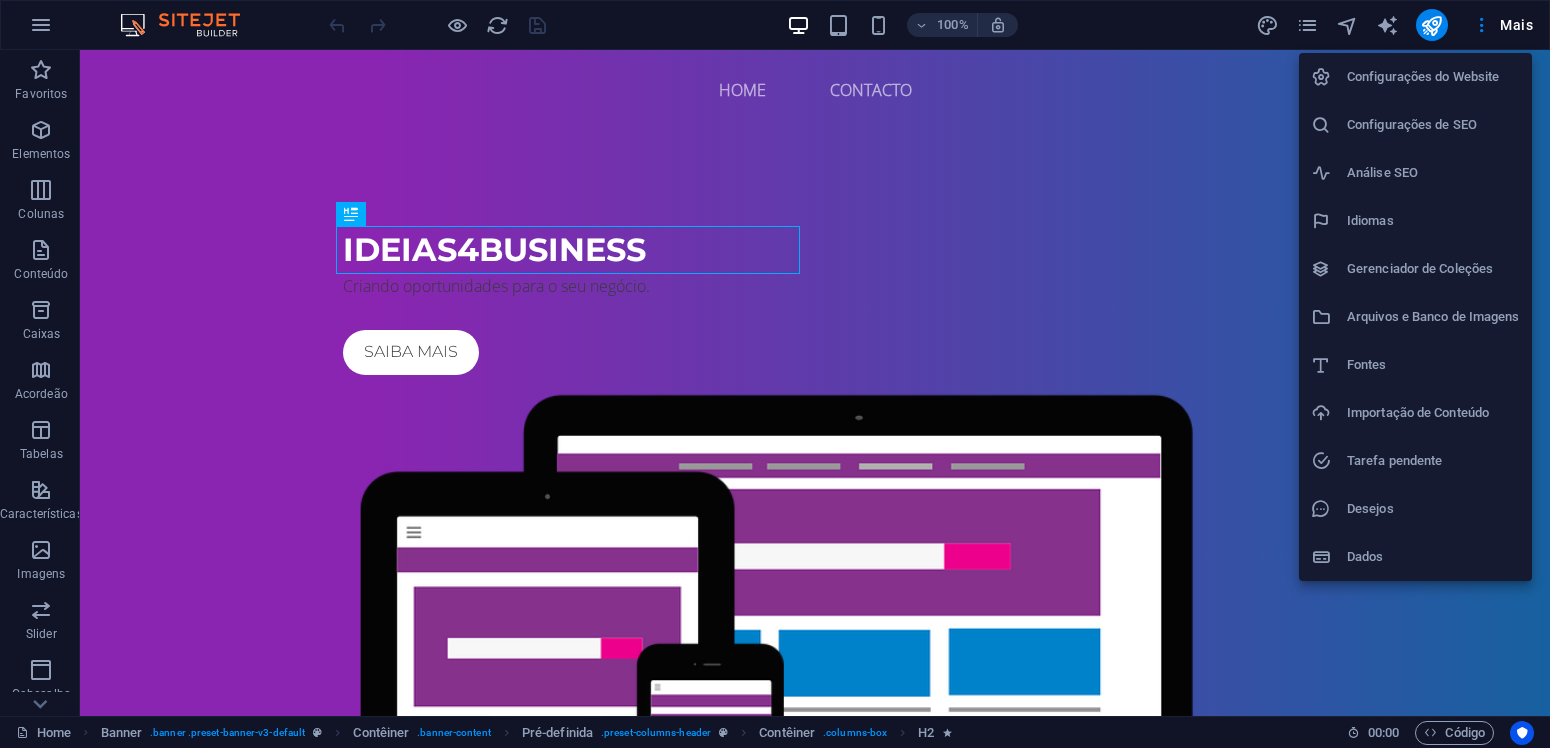 click on "Configurações do Website" at bounding box center [1433, 77] 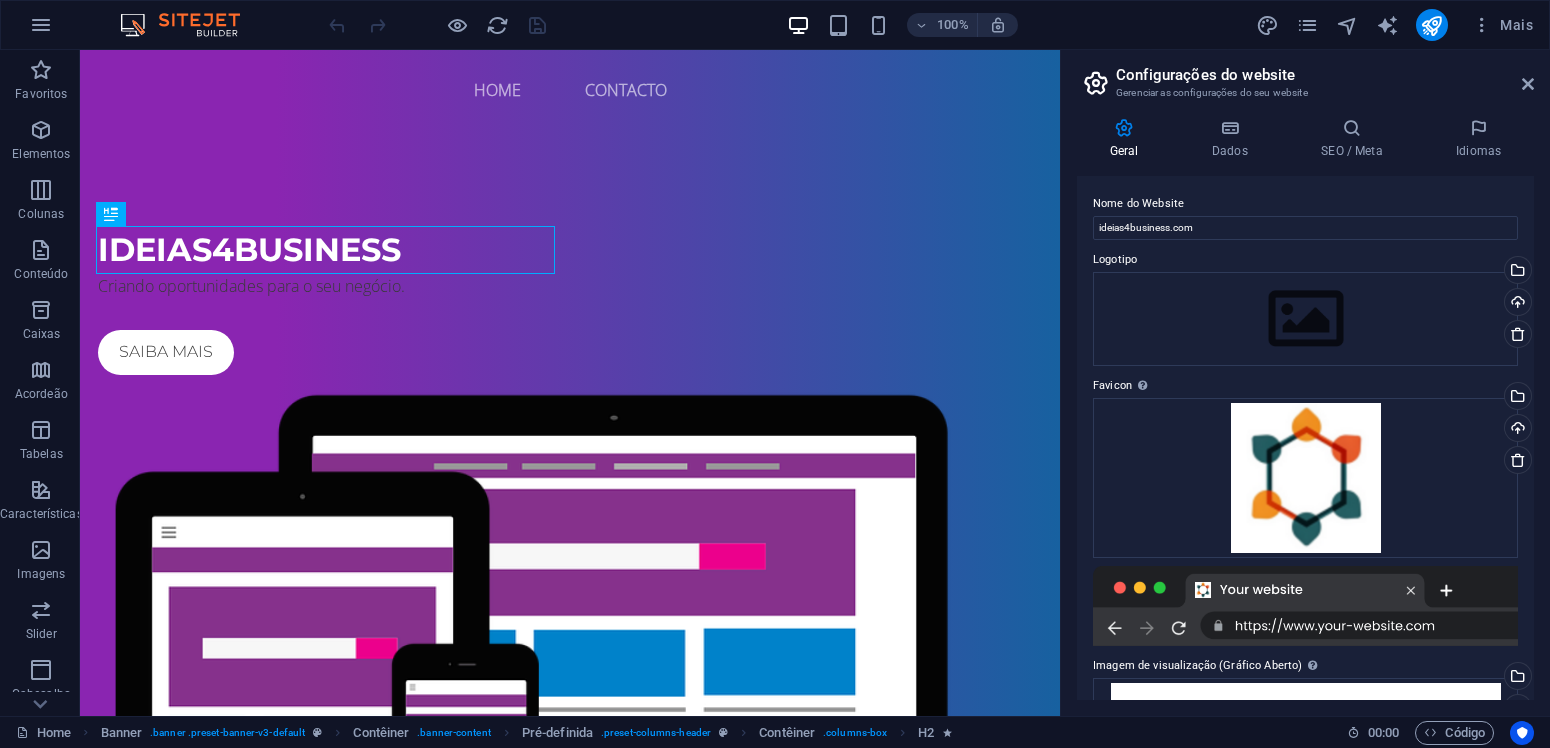 click at bounding box center (1124, 128) 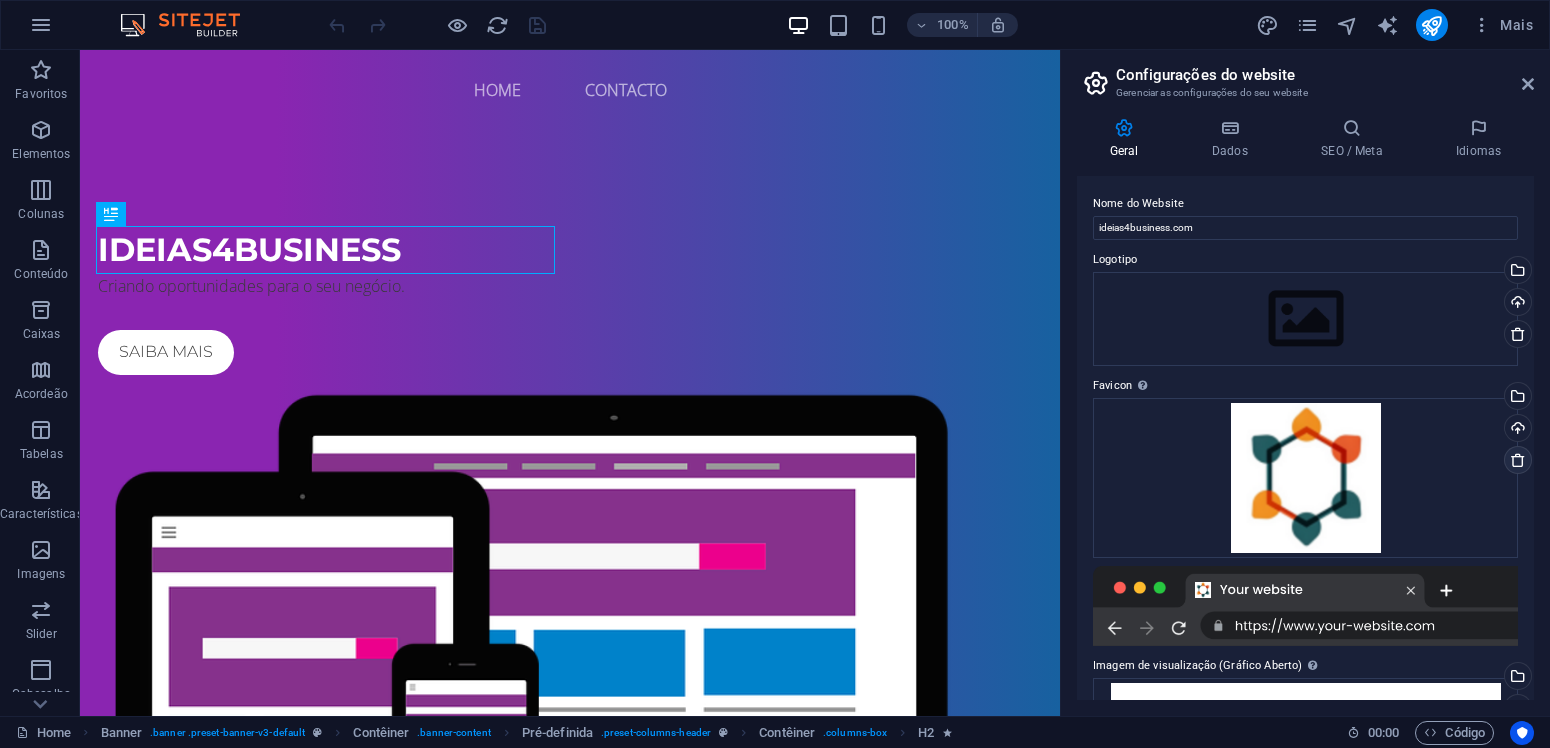 click at bounding box center (1518, 460) 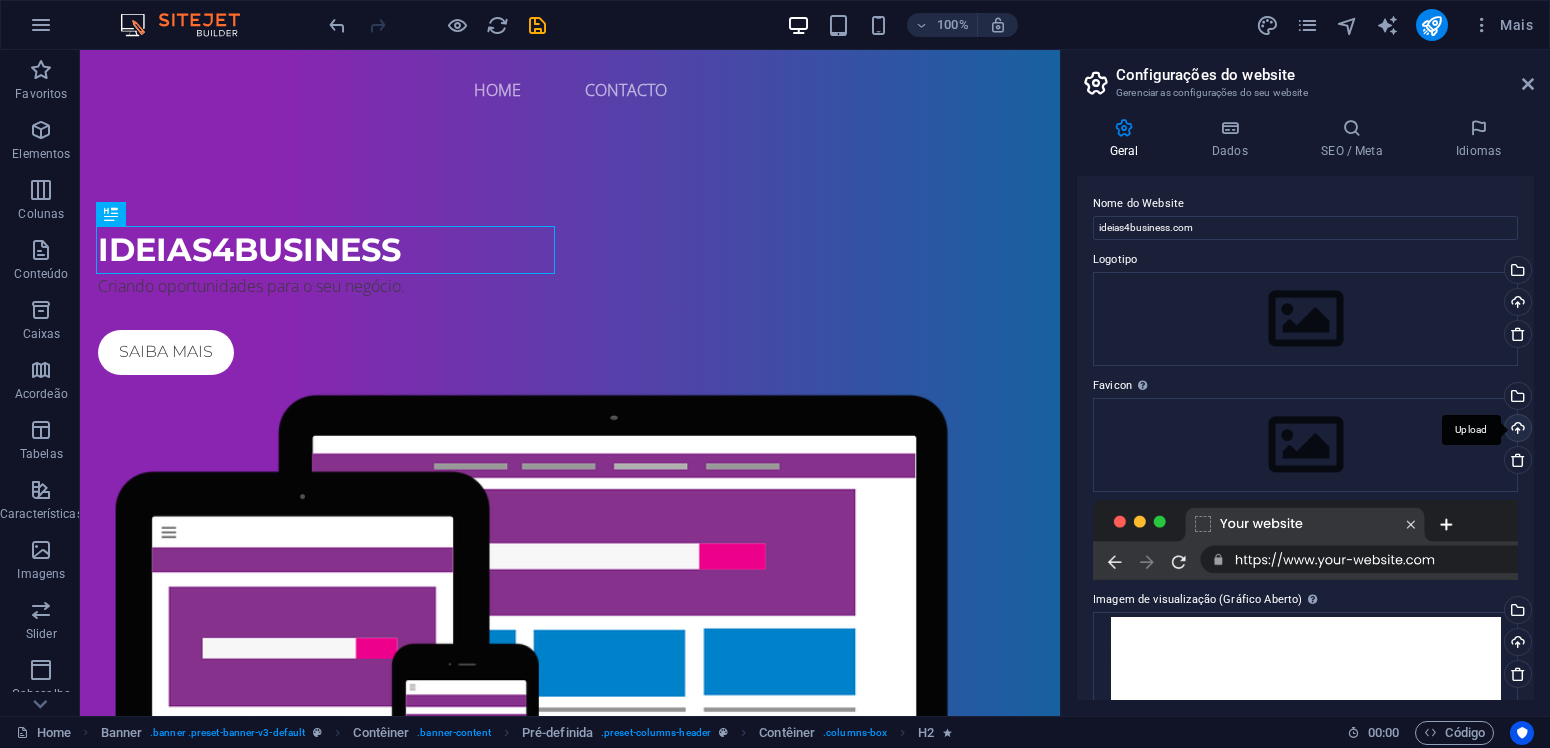 click on "Upload" at bounding box center [1516, 430] 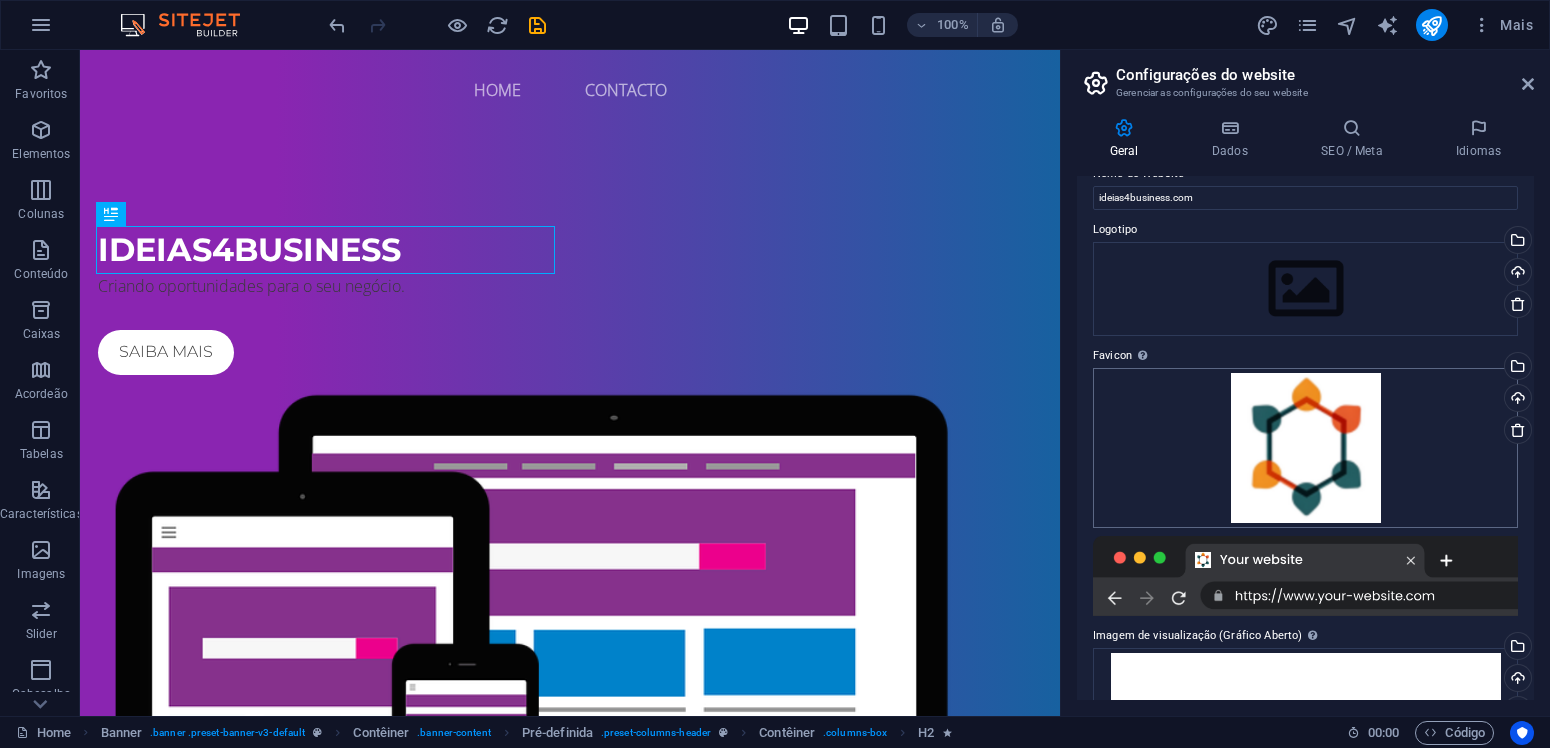 scroll, scrollTop: 0, scrollLeft: 0, axis: both 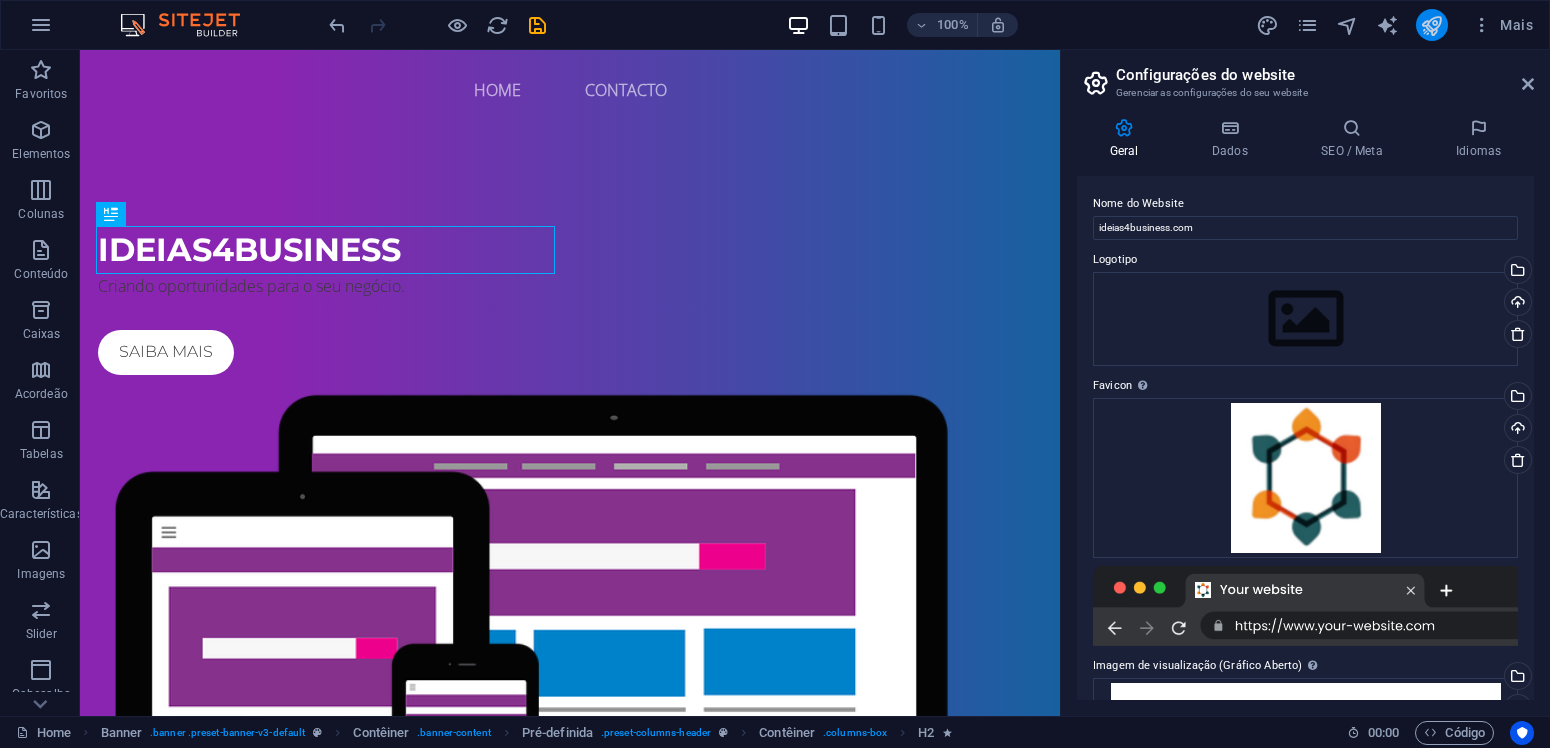 click at bounding box center (1431, 25) 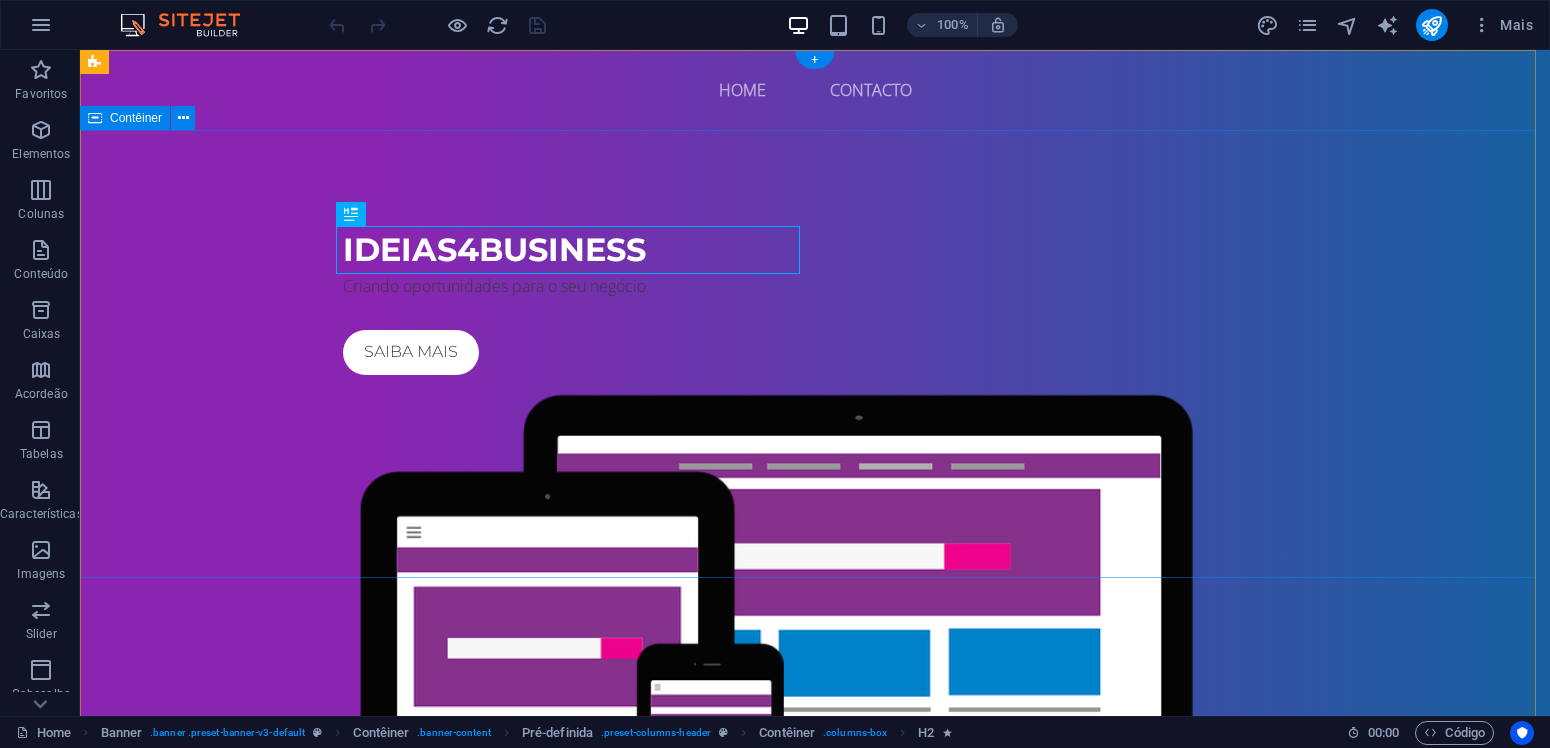 scroll, scrollTop: 0, scrollLeft: 0, axis: both 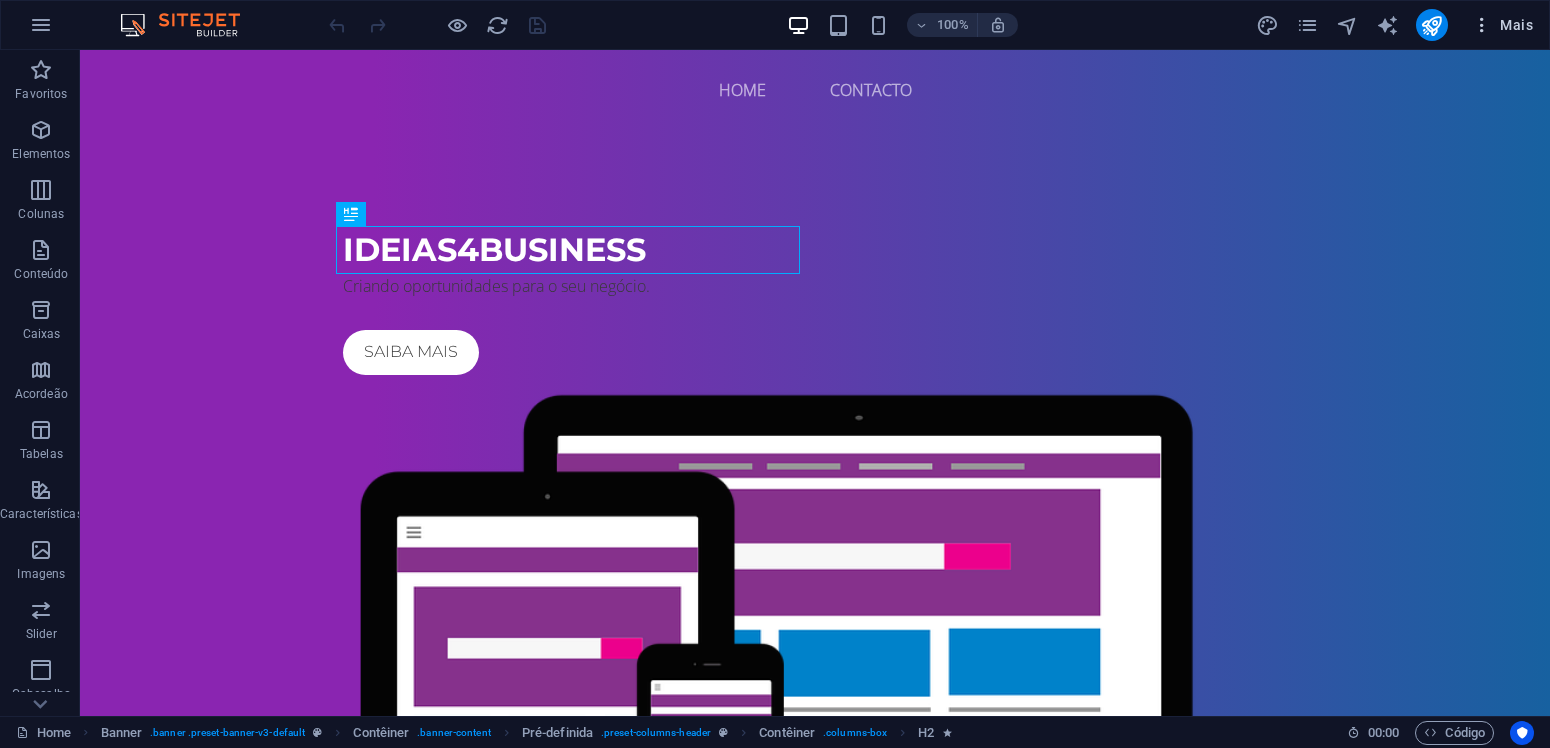 click on "Mais" at bounding box center (1502, 25) 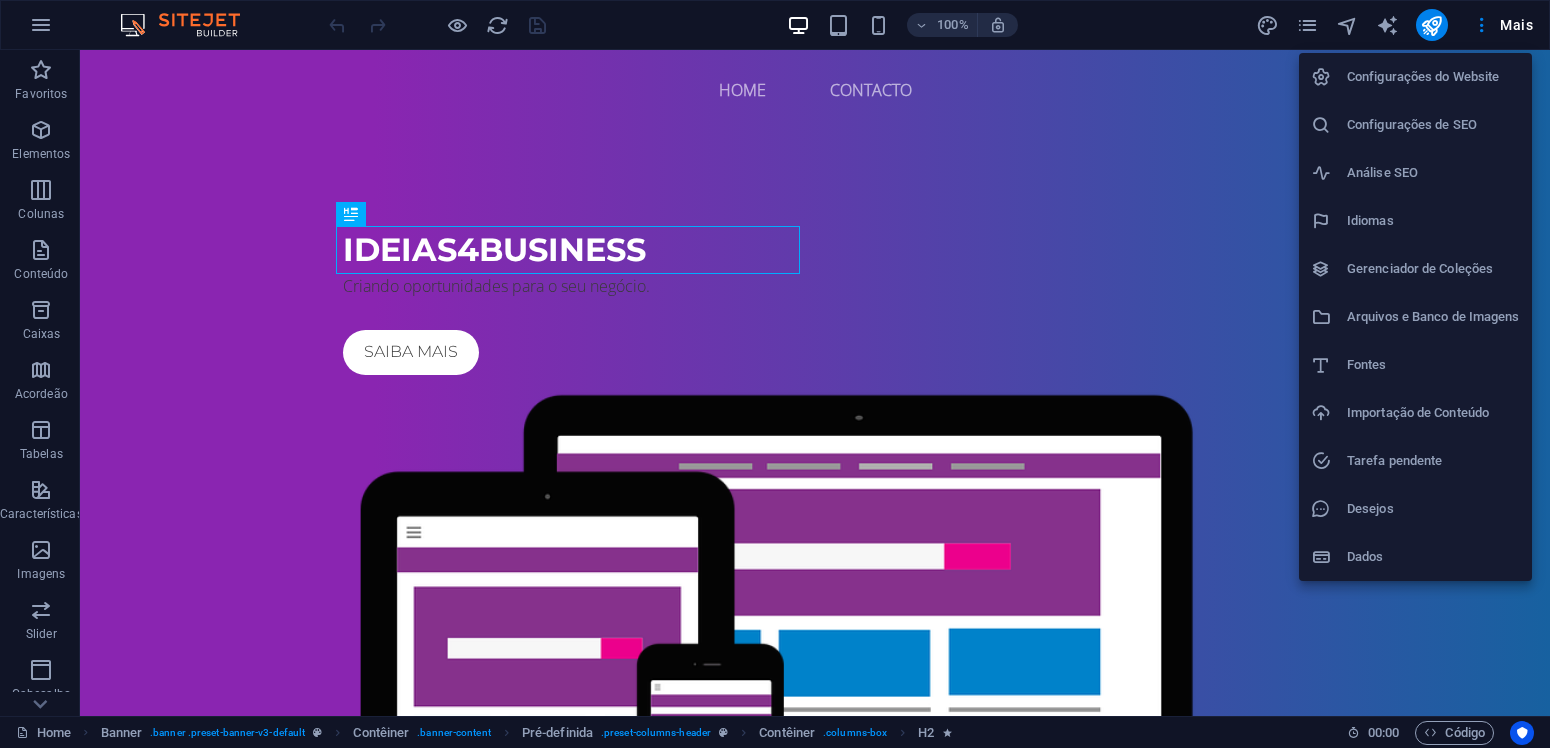 click on "Configurações do Website" at bounding box center (1433, 77) 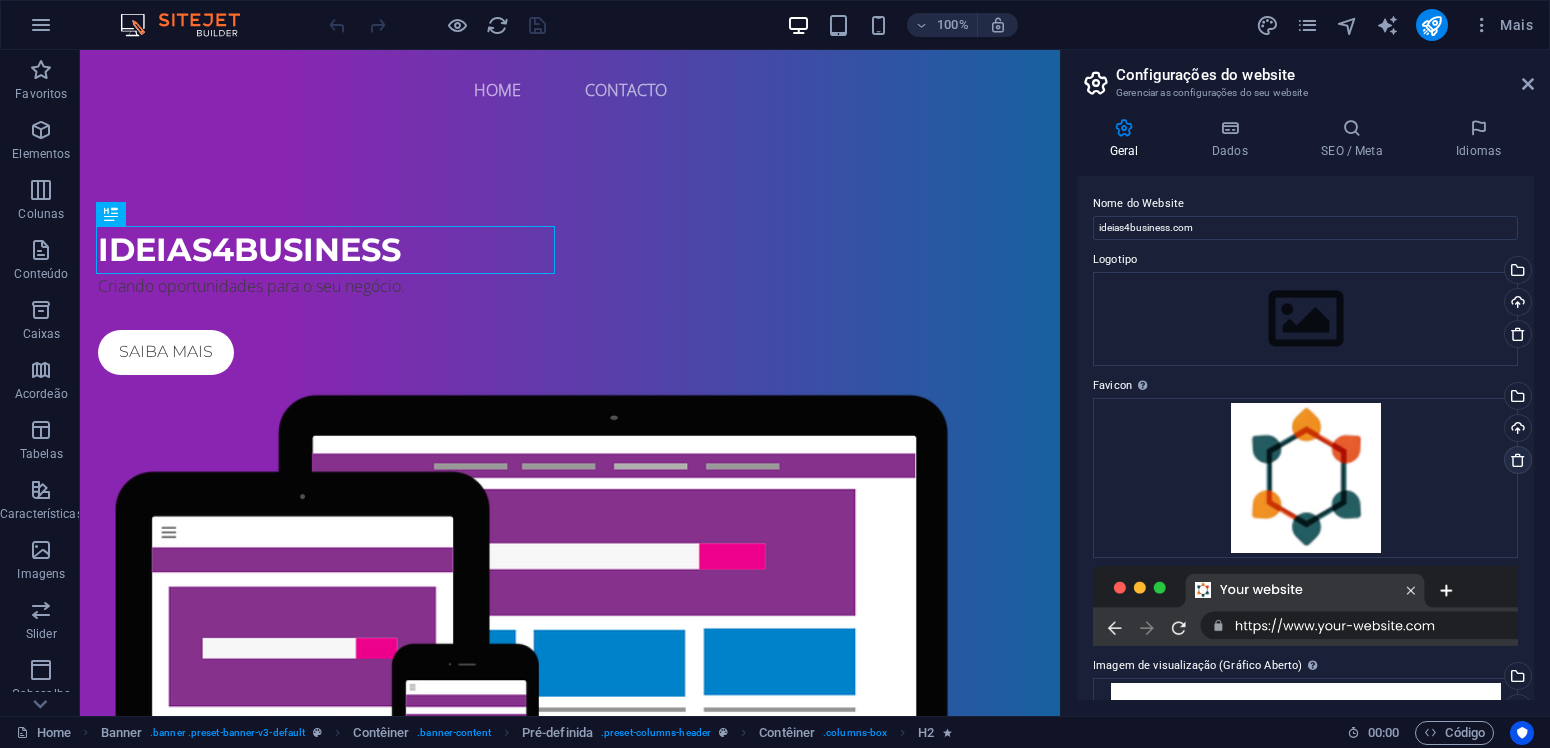click at bounding box center (1518, 460) 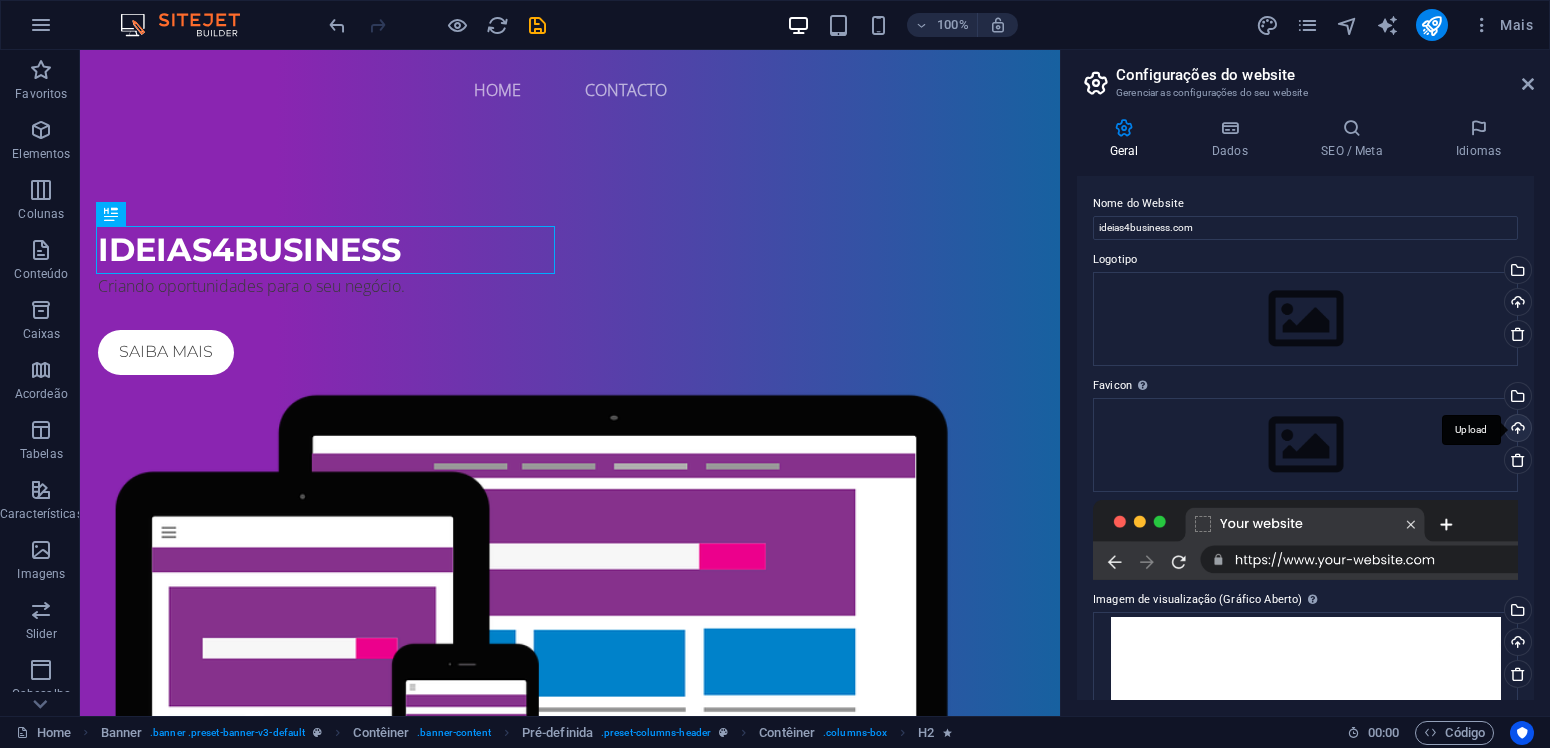 click on "Upload" at bounding box center (1516, 430) 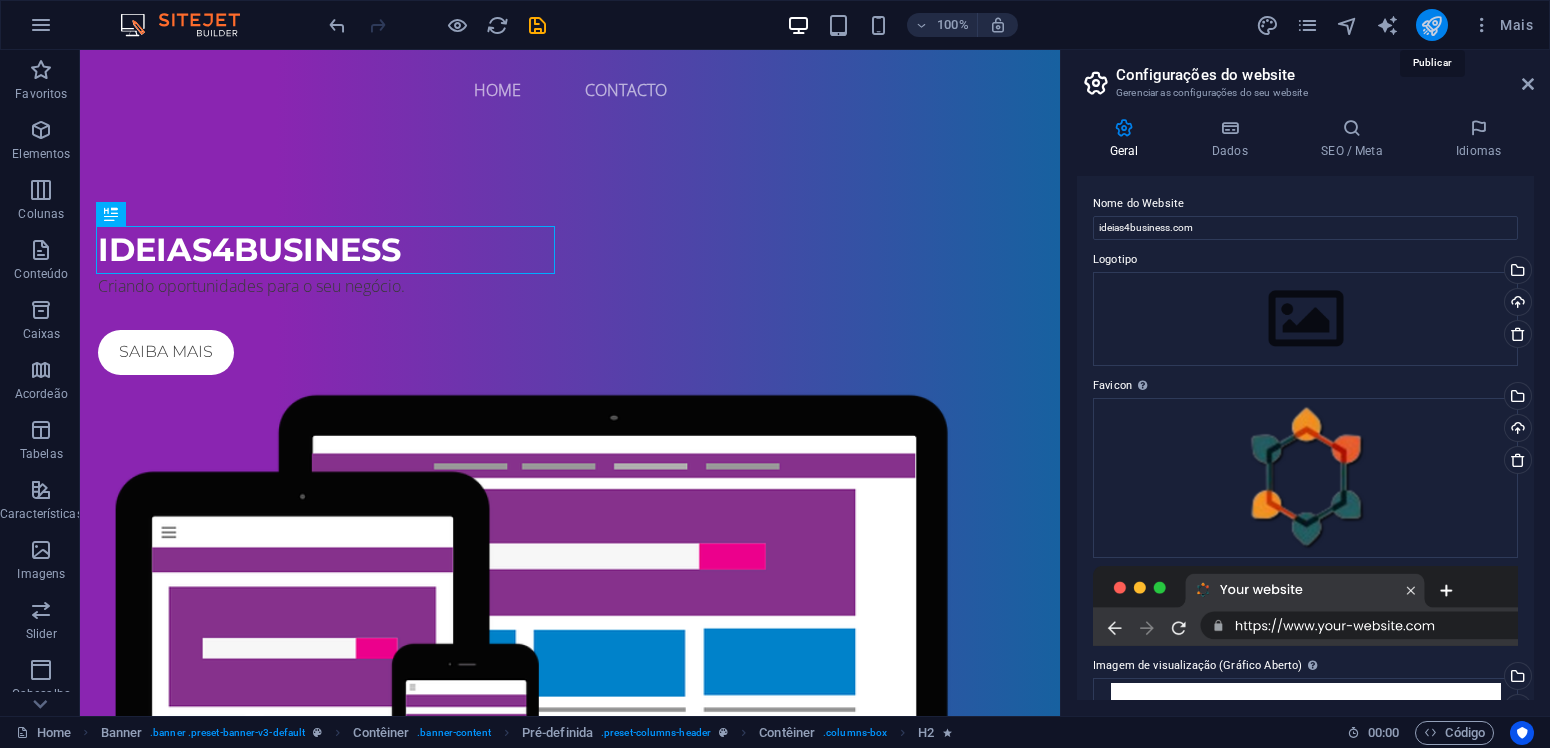 click at bounding box center (1431, 25) 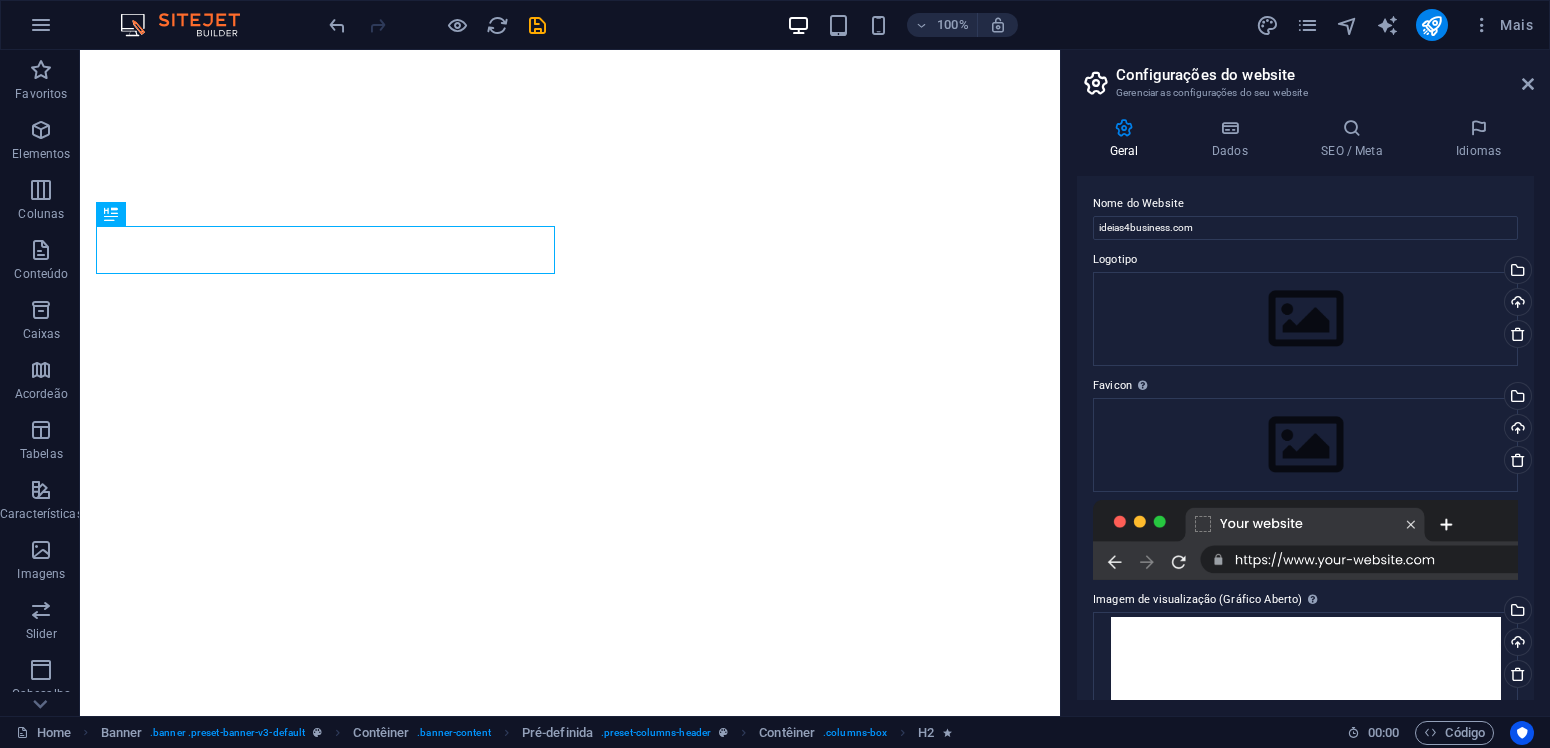 scroll, scrollTop: 0, scrollLeft: 0, axis: both 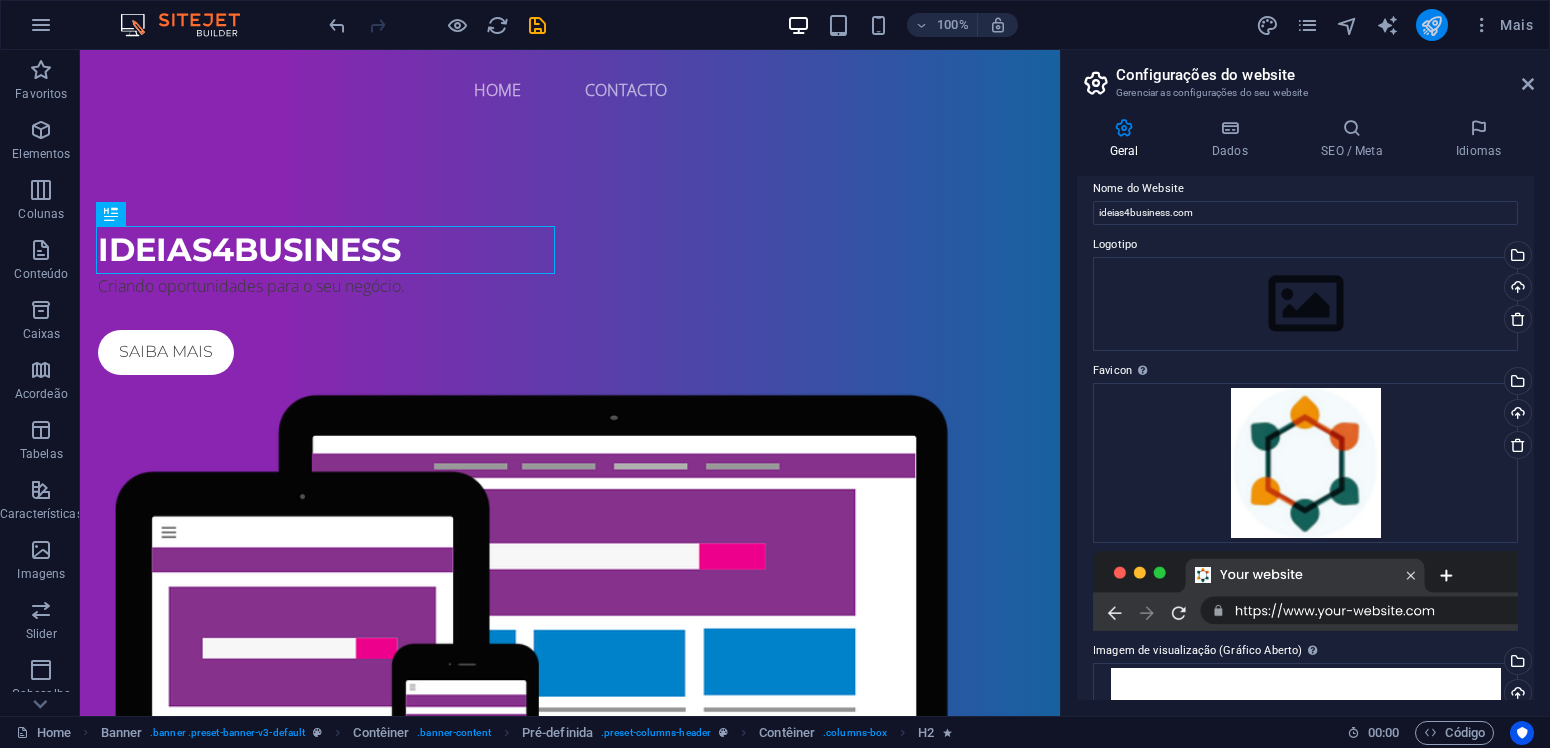 click at bounding box center [1431, 25] 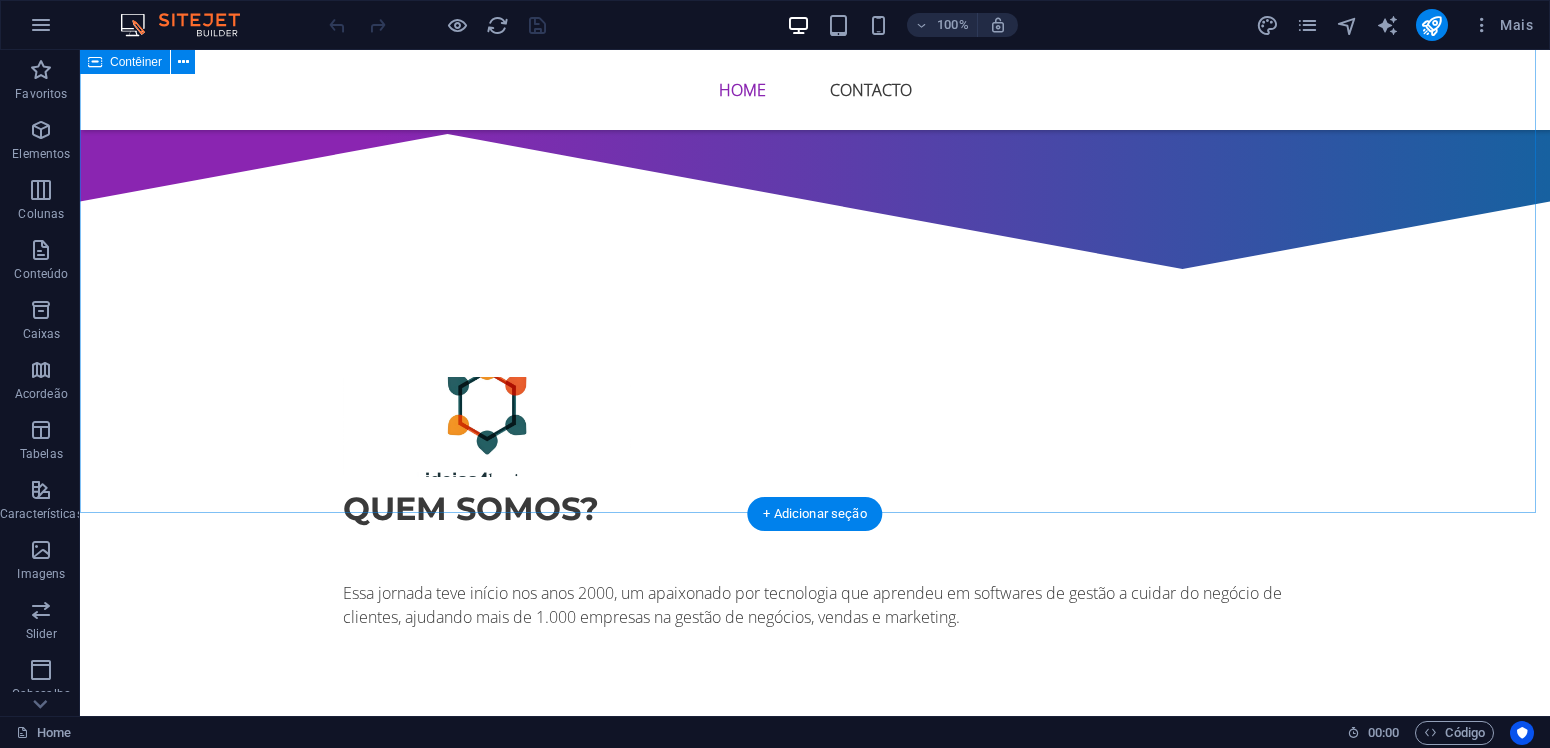 scroll, scrollTop: 840, scrollLeft: 0, axis: vertical 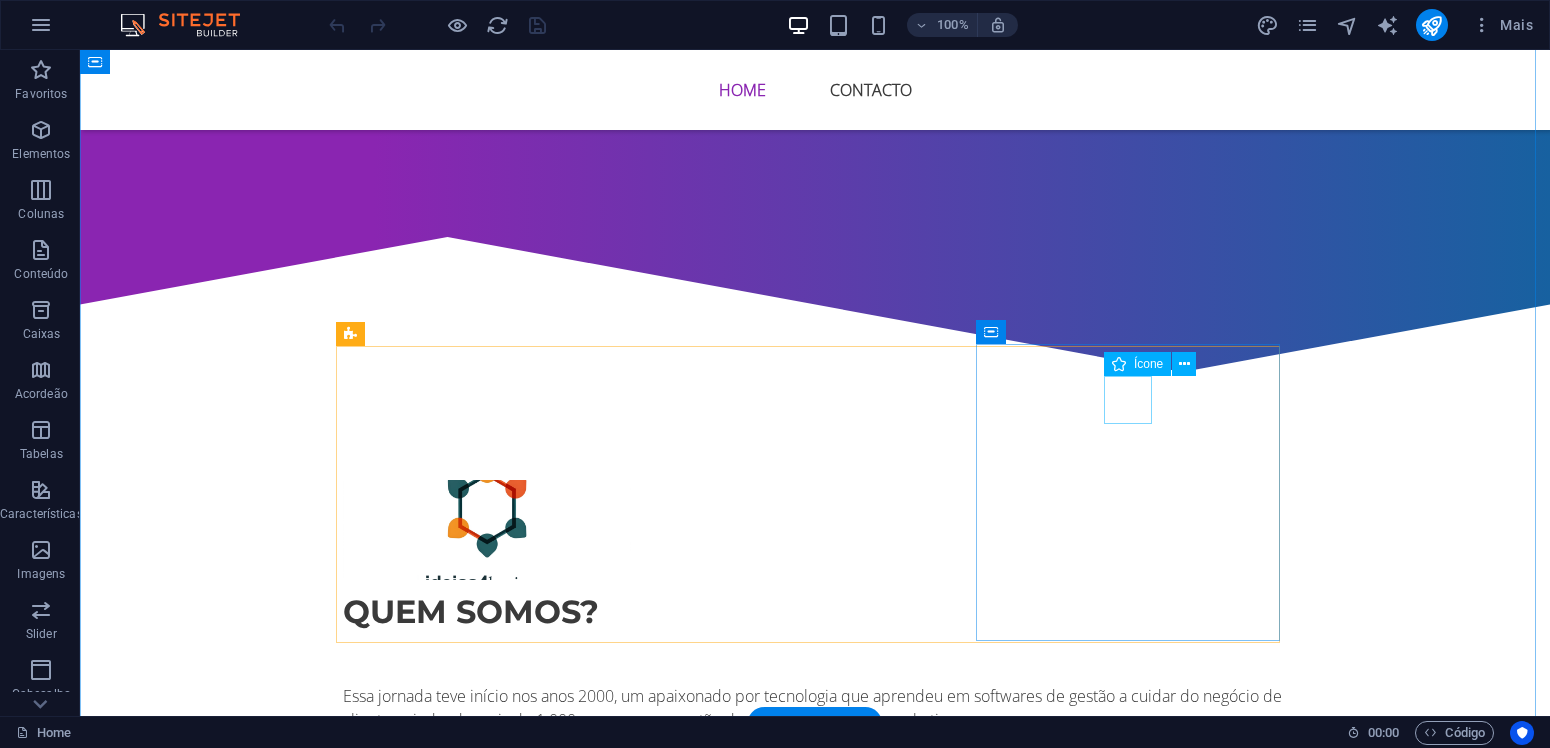 click at bounding box center (815, 1324) 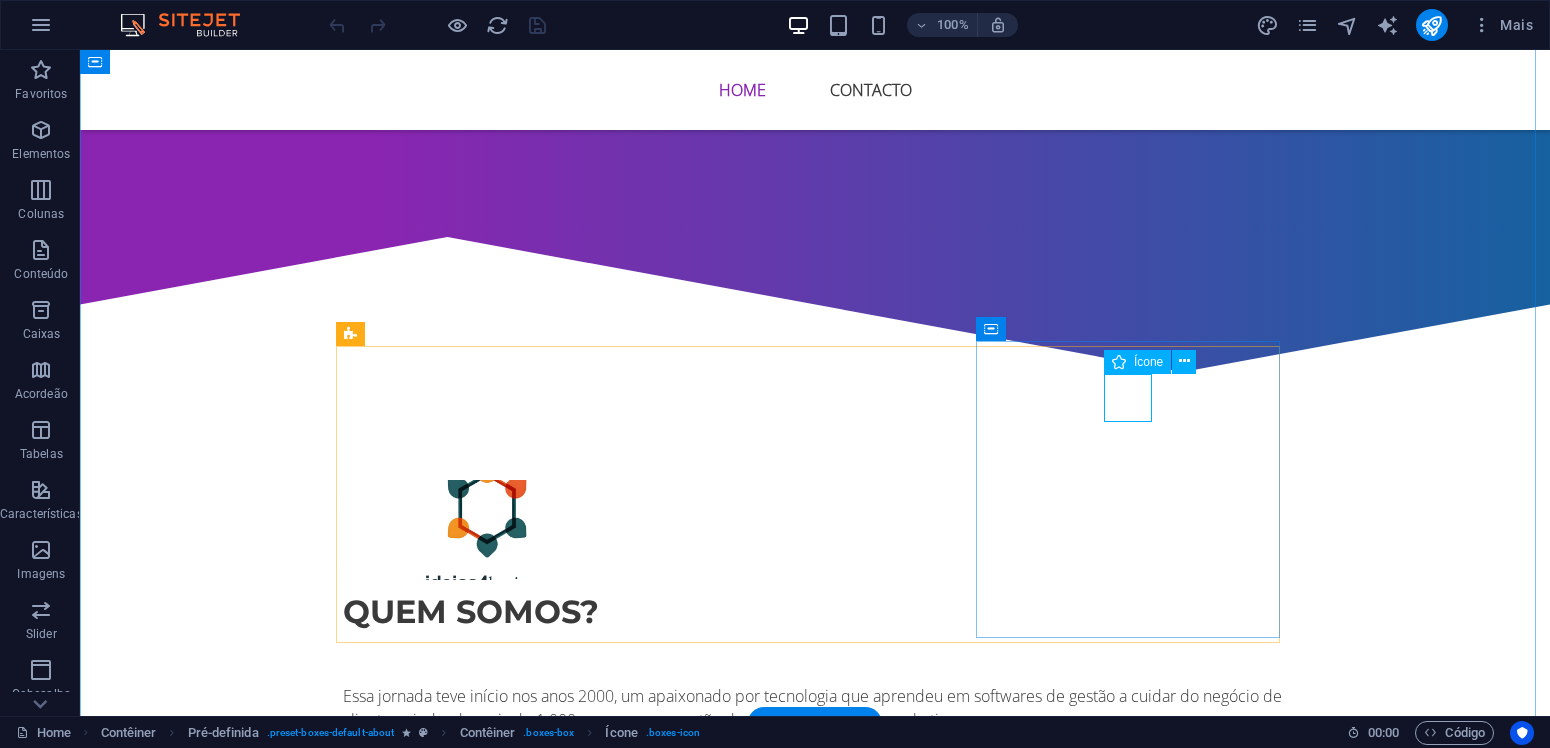 click at bounding box center [815, 1324] 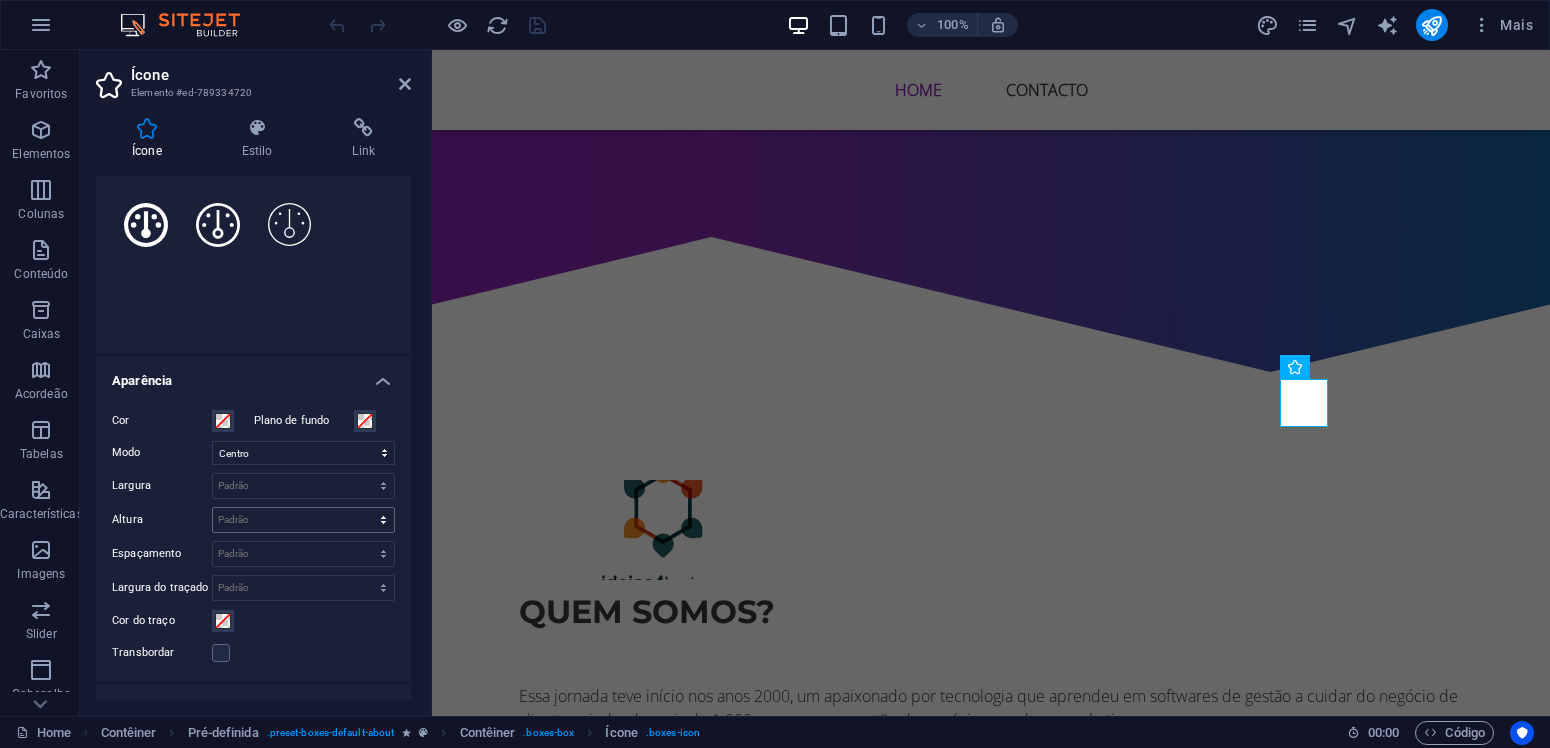 scroll, scrollTop: 285, scrollLeft: 0, axis: vertical 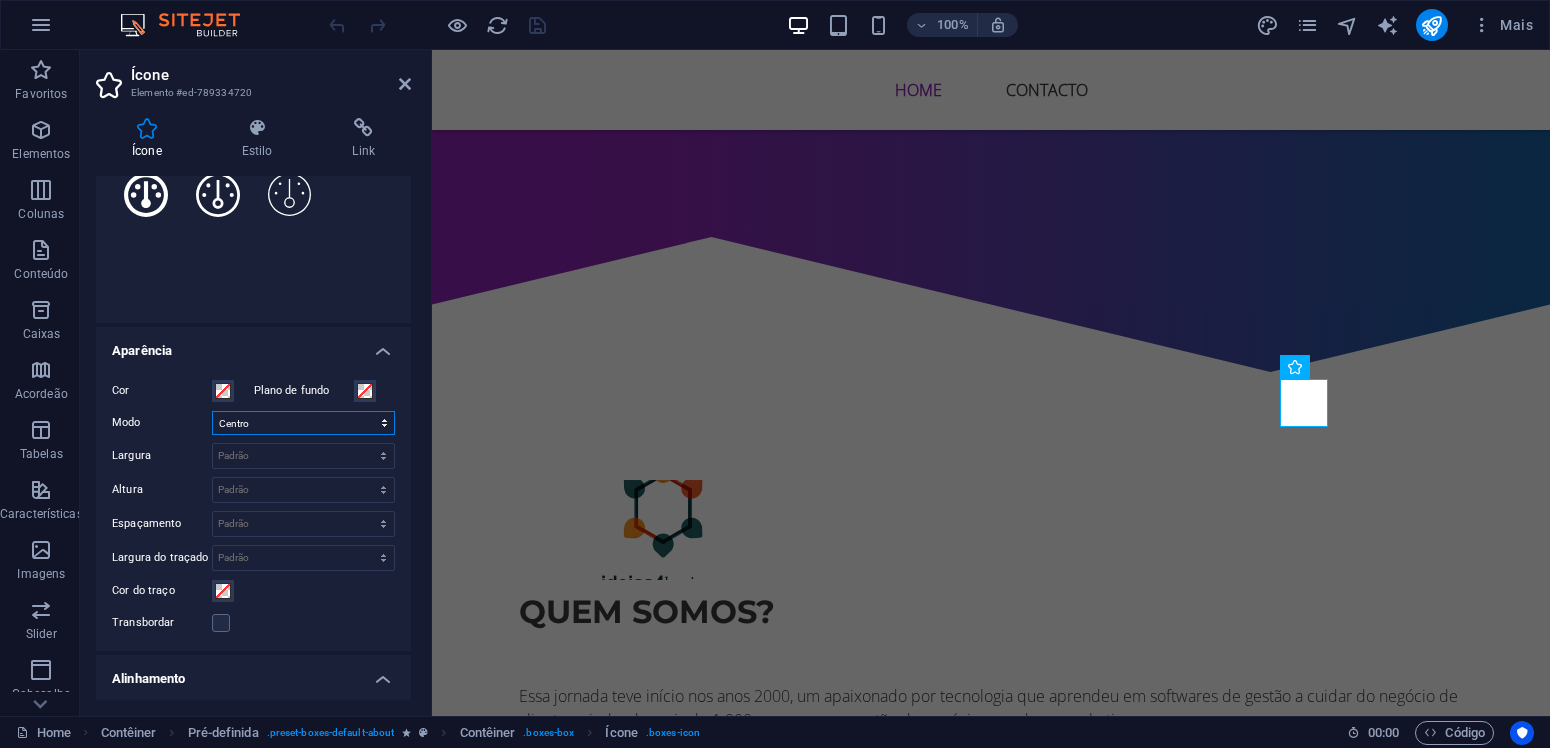 select on "none" 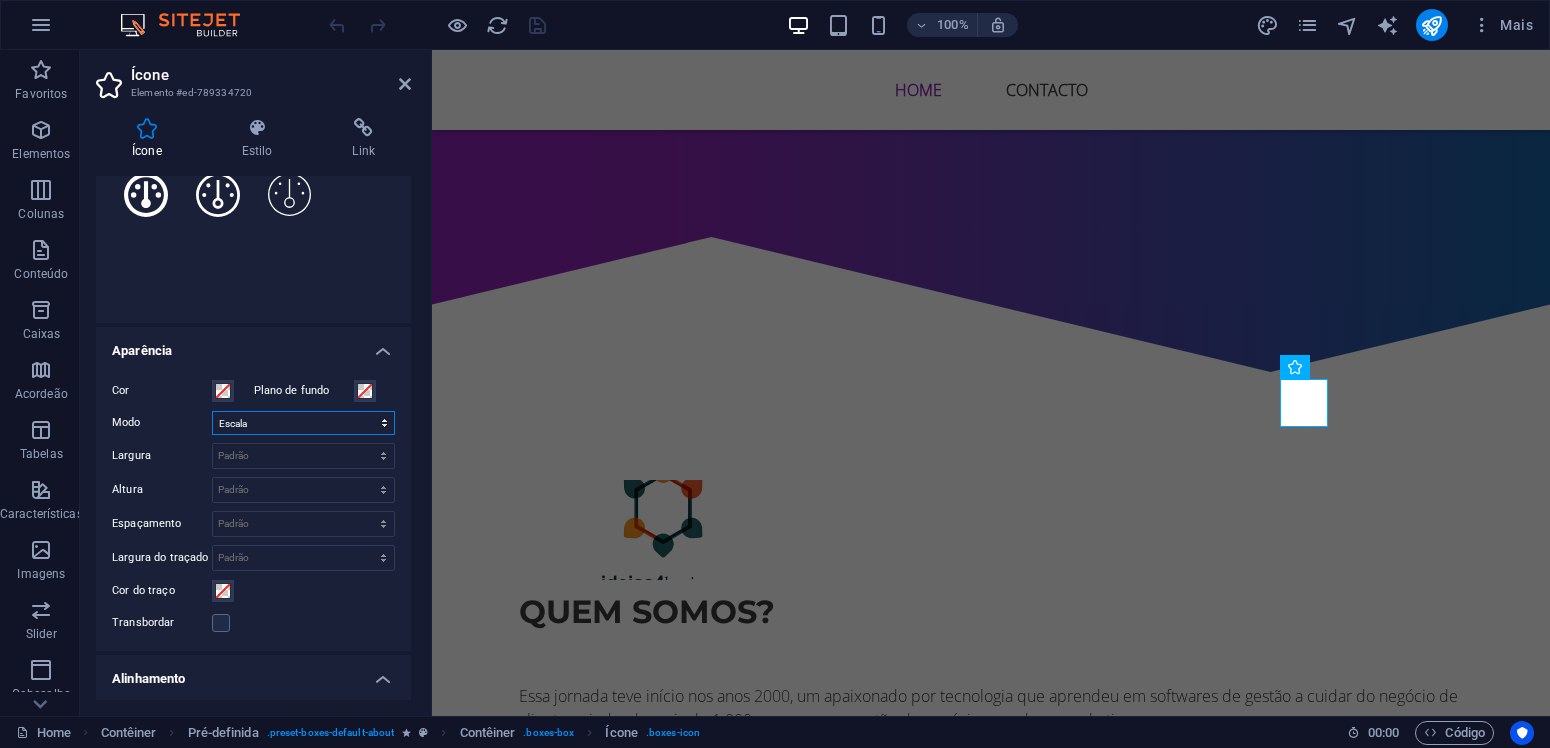 click on "Escala" at bounding box center [0, 0] 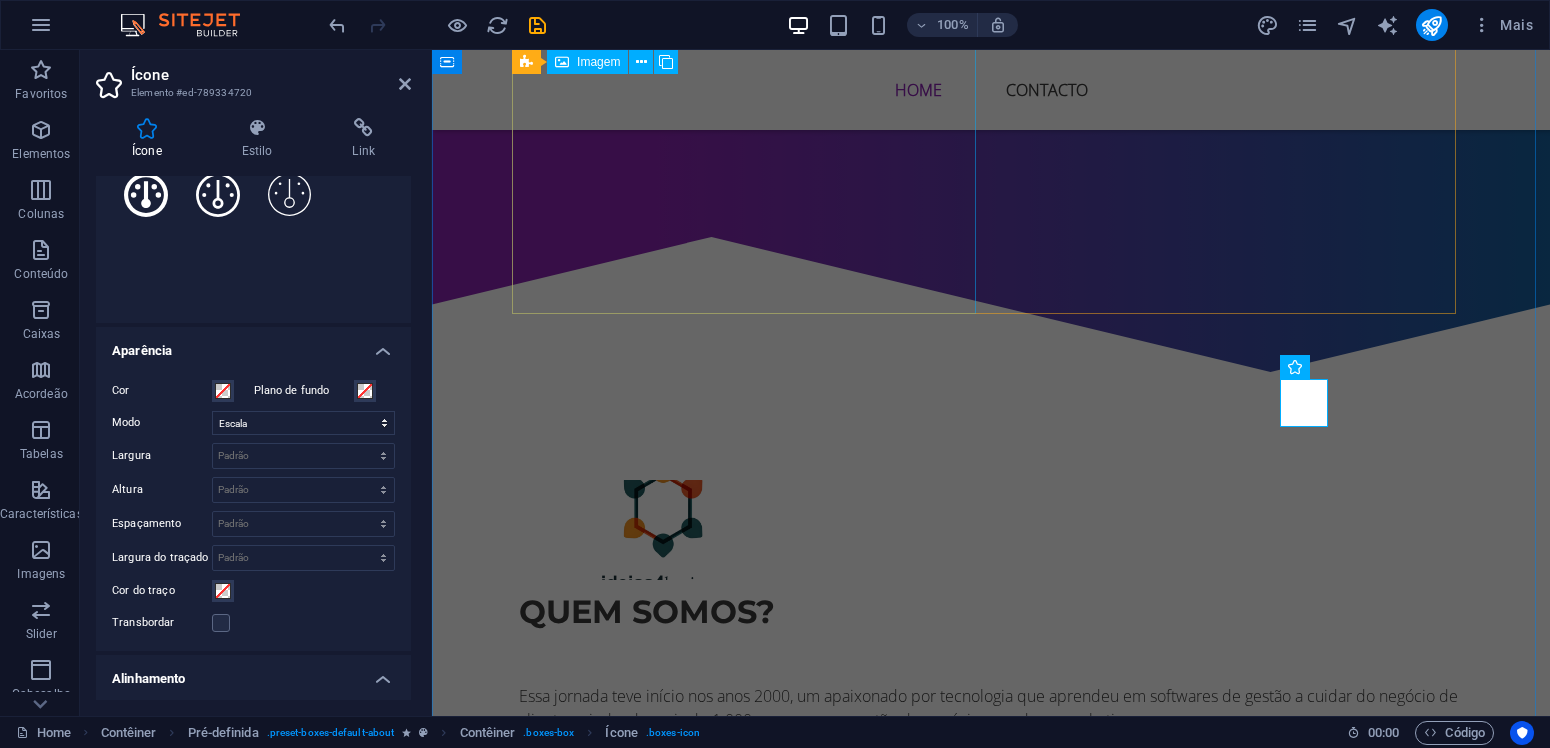 click at bounding box center (663, 530) 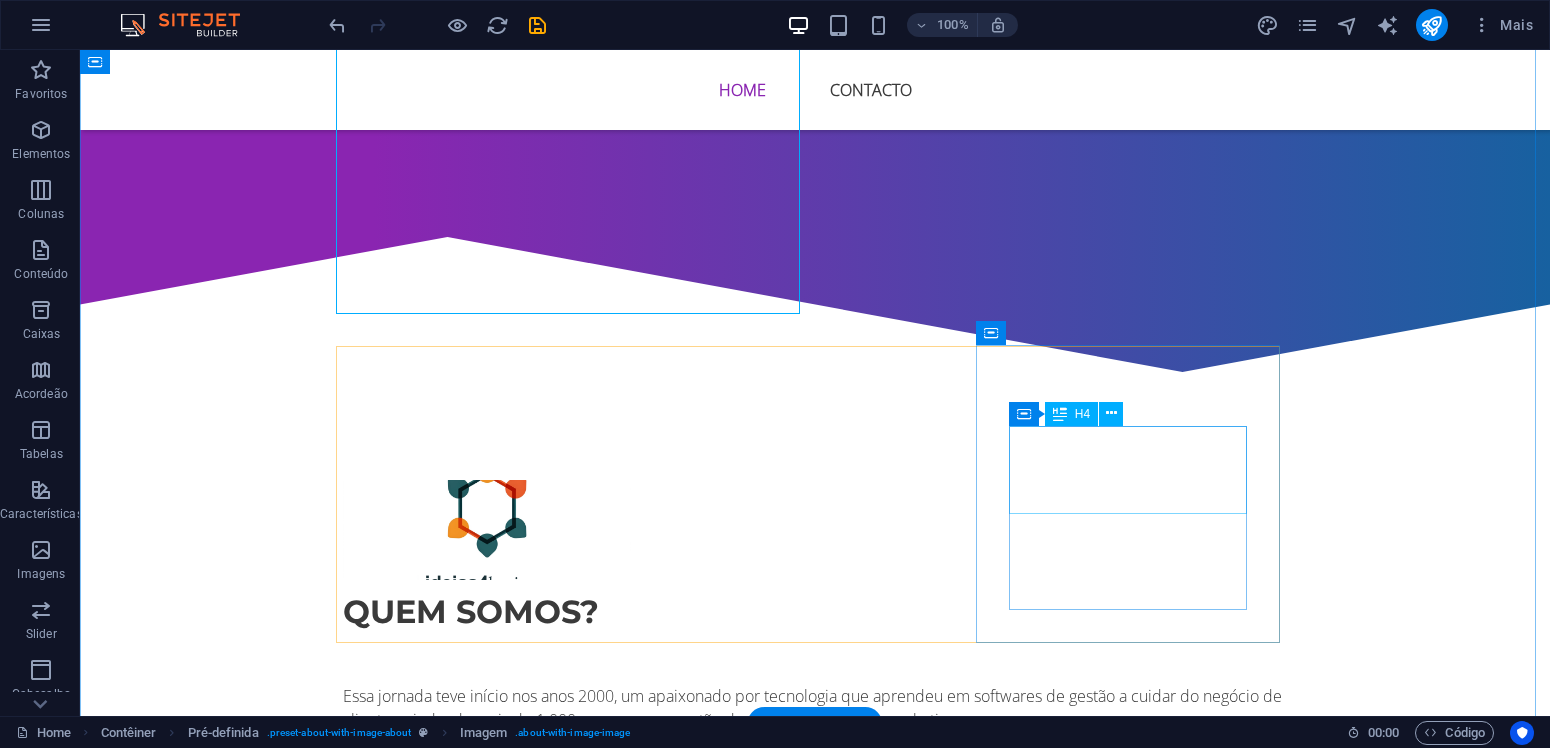 click on "Serviços profissionais" at bounding box center [815, 1374] 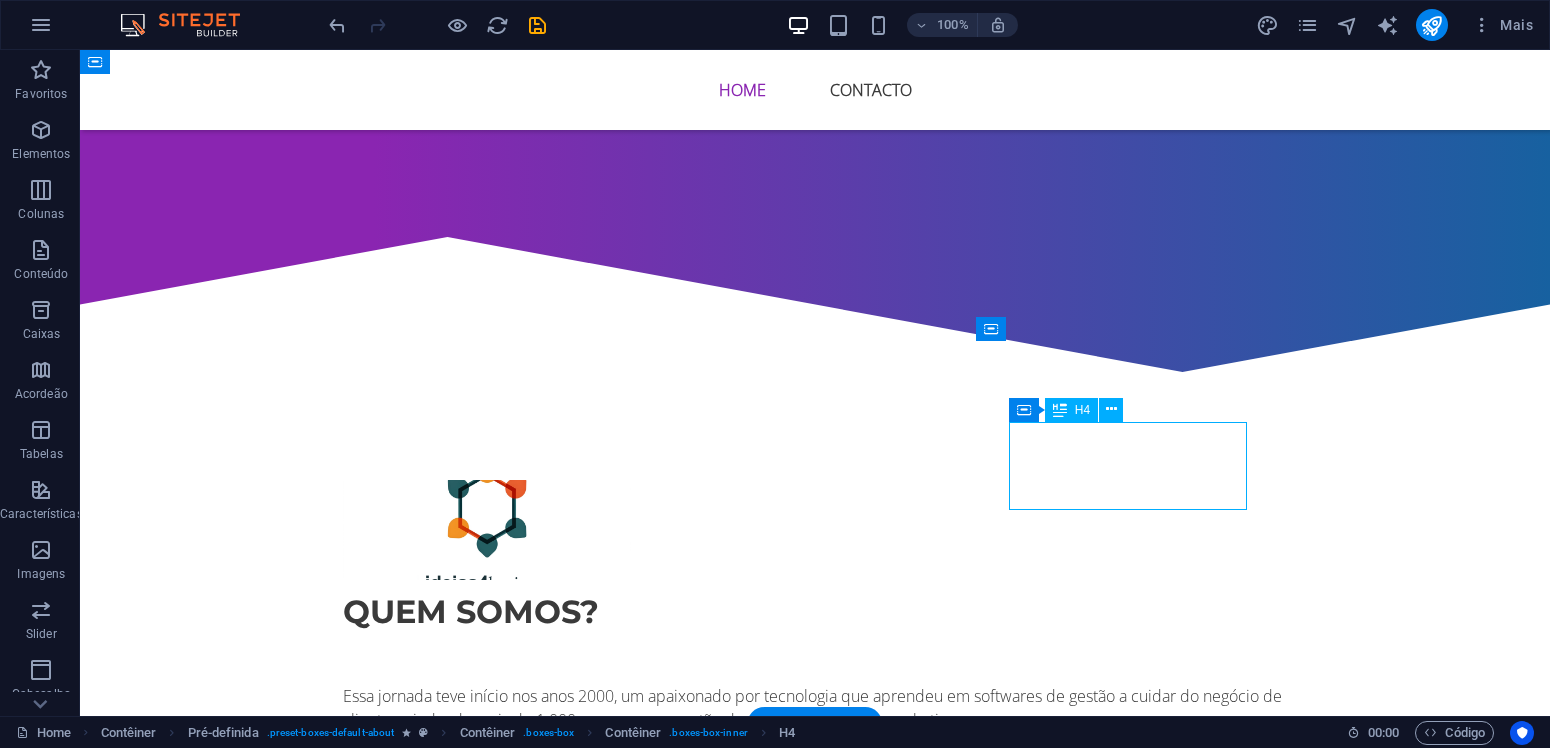 click on "Serviços profissionais" at bounding box center [815, 1374] 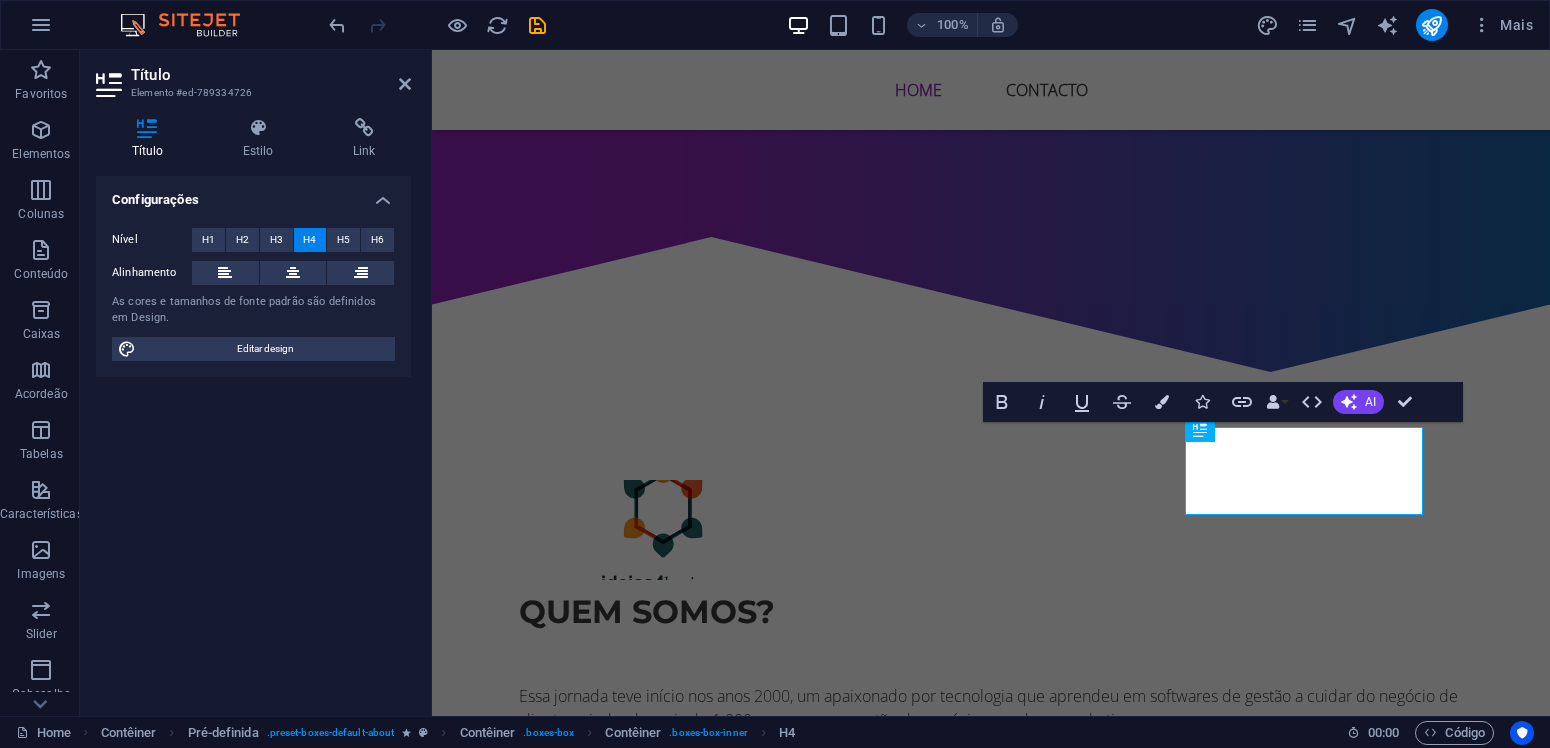click on "Configurações Nível H1 H2 H3 H4 H5 H6 Alinhamento As cores e tamanhos de fonte padrão são definidos em Design. Editar design" at bounding box center [253, 438] 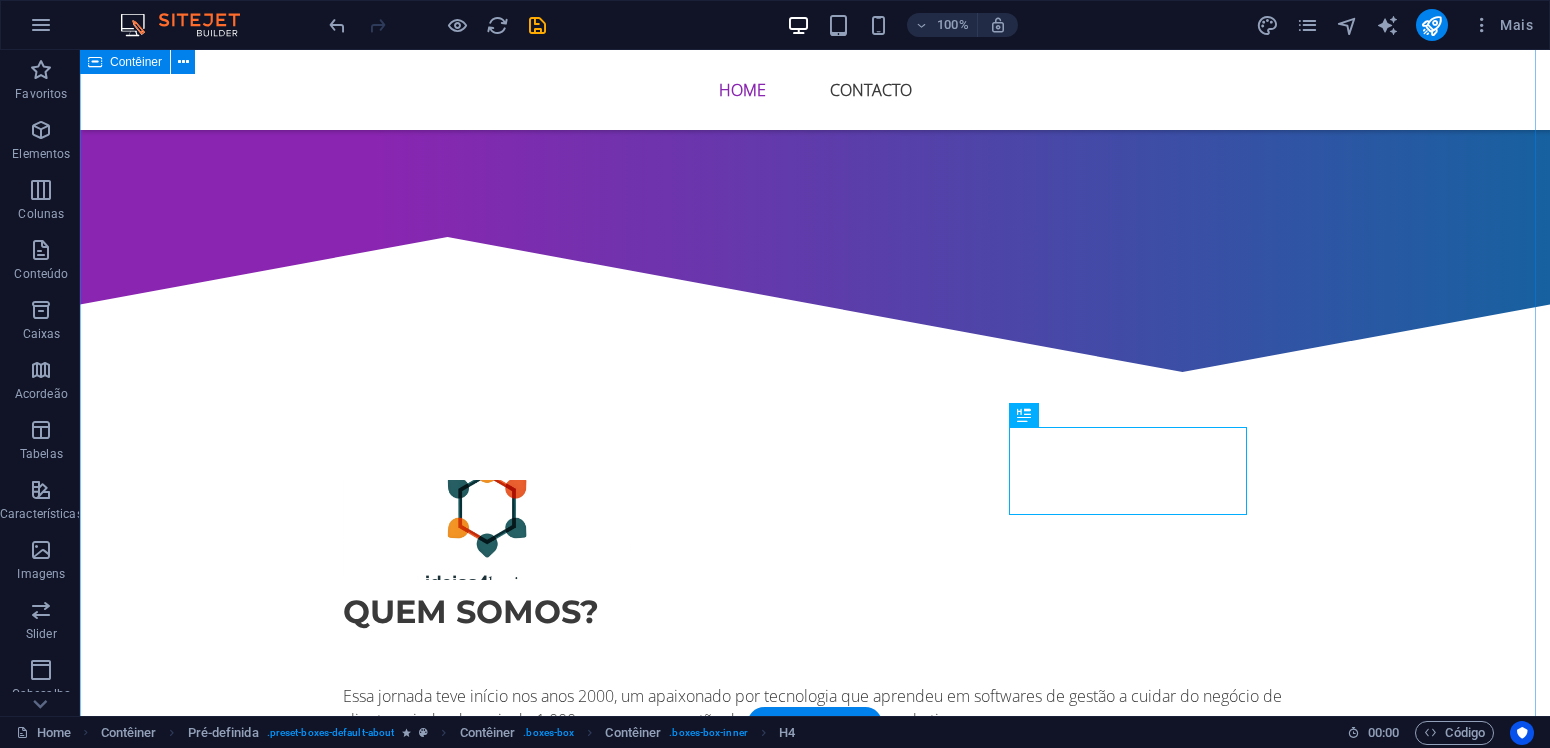 click on "quem somos? Essa jornada teve início nos anos 2000, um apaixonado por tecnologia que aprendeu em softwares de gestão a cuidar do negócio de clientes, ajudando mais de 1.000 empresas na gestão de negócios, vendas e marketing.  Acompanhamento dos seus anúncios Estamos à sua disposição em cada passo da jornada Análise de desempenho Acompanhamento semanal para analisar seu progresso Serviços profissionais Nossos especialistas estão à disposição para ajudá-lo a melhorar seu negócio até o nível mais alto possível" at bounding box center [815, 971] 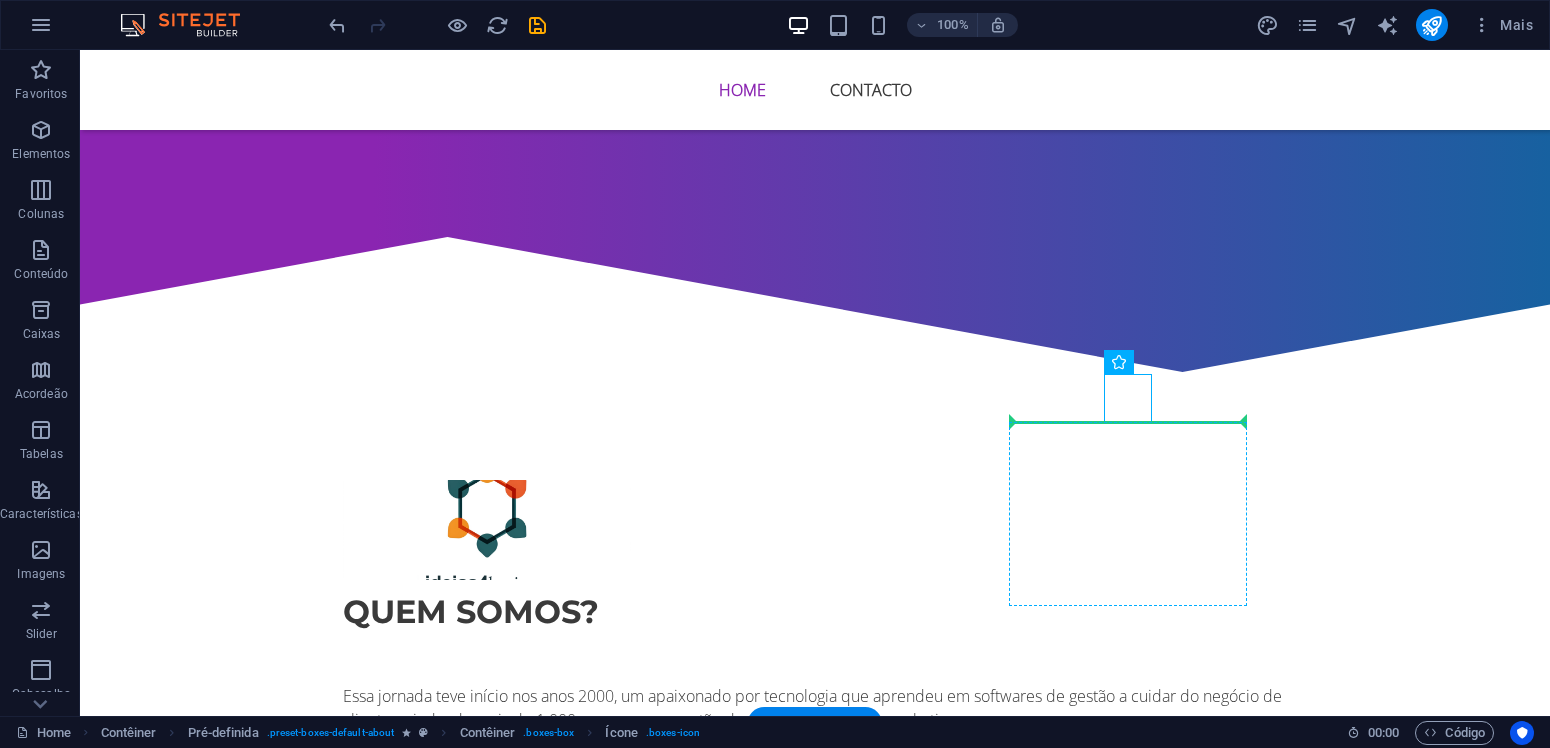 drag, startPoint x: 1126, startPoint y: 410, endPoint x: 1122, endPoint y: 449, distance: 39.20459 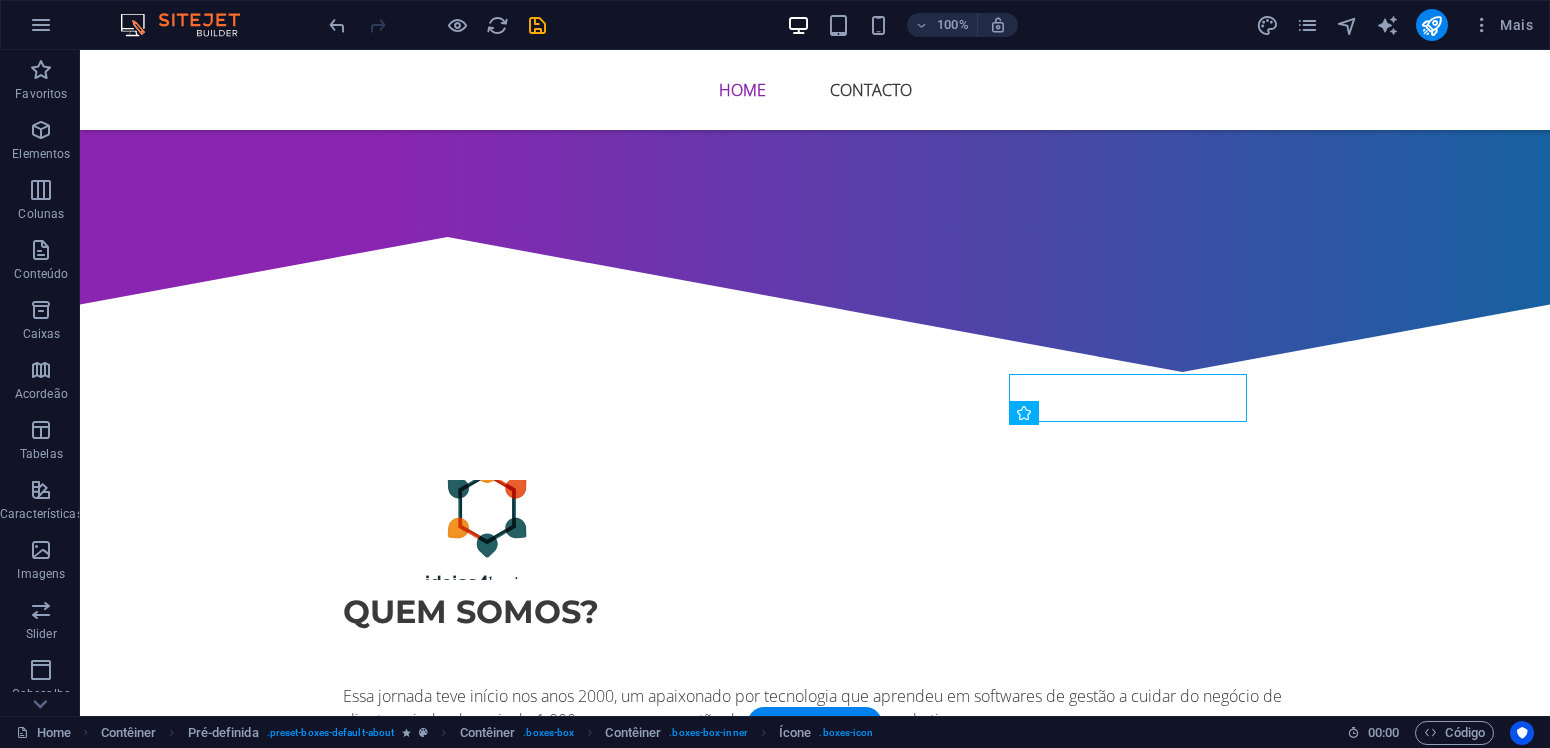 click on "Serviços profissionais" at bounding box center (815, 1374) 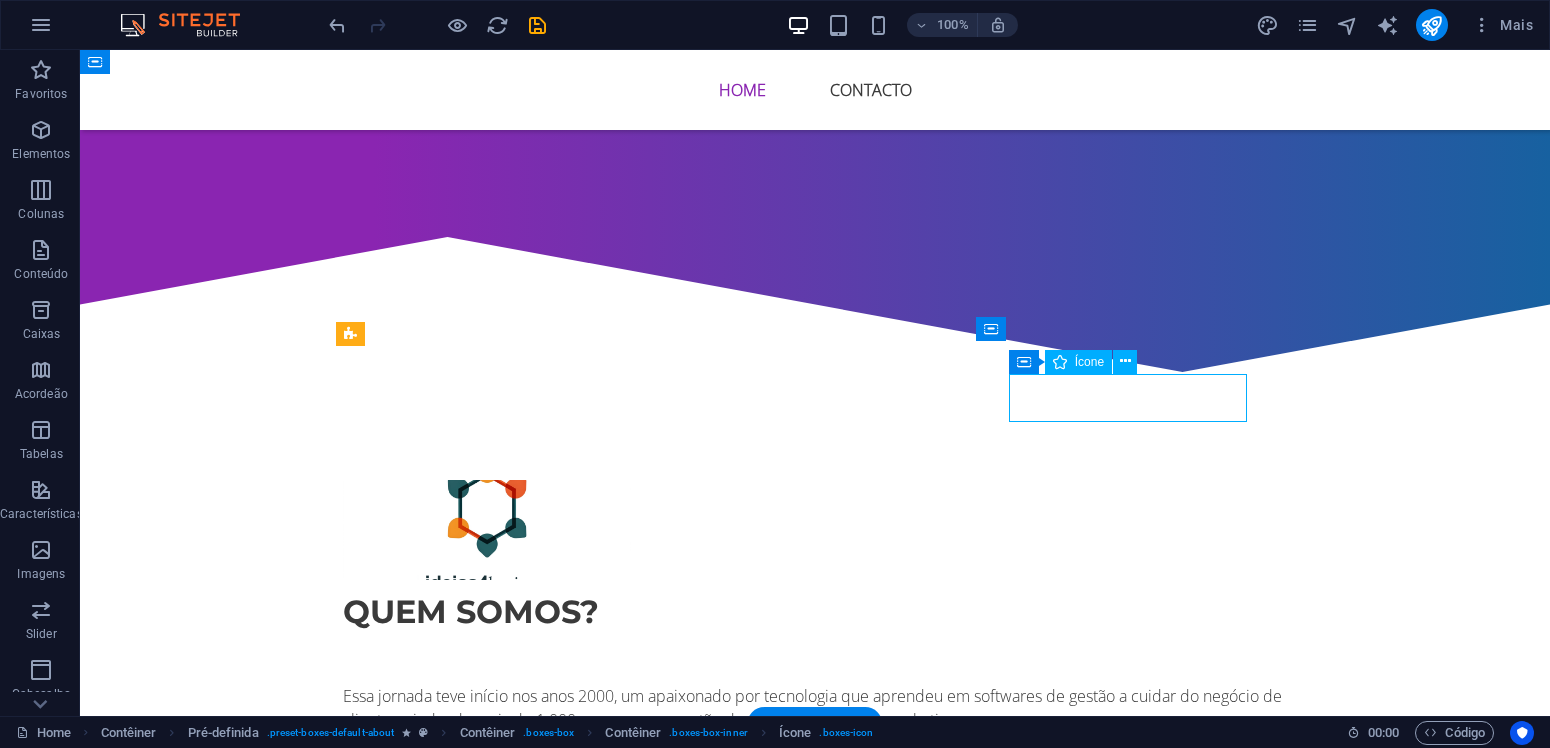 drag, startPoint x: 1034, startPoint y: 397, endPoint x: 1135, endPoint y: 403, distance: 101.17806 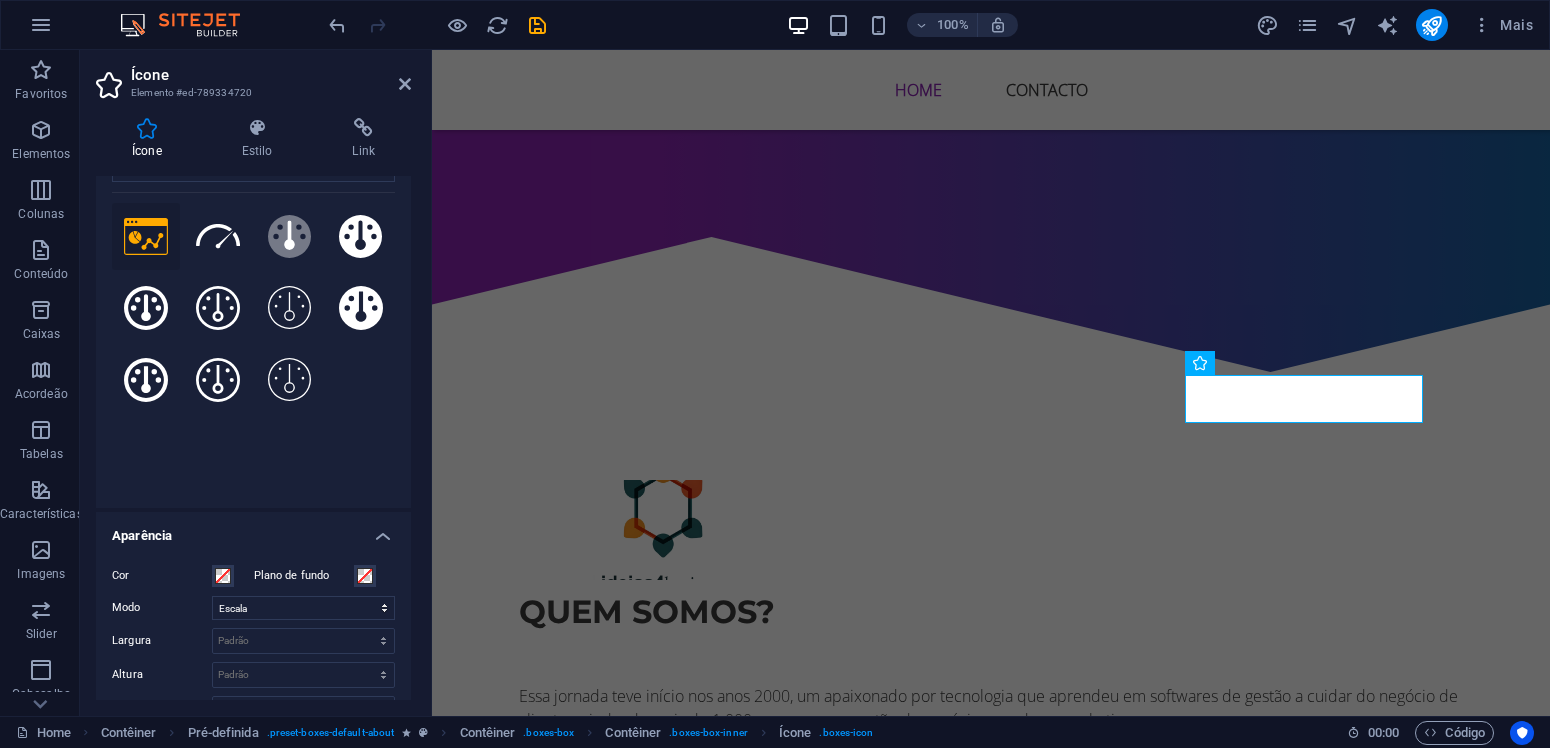 scroll, scrollTop: 190, scrollLeft: 0, axis: vertical 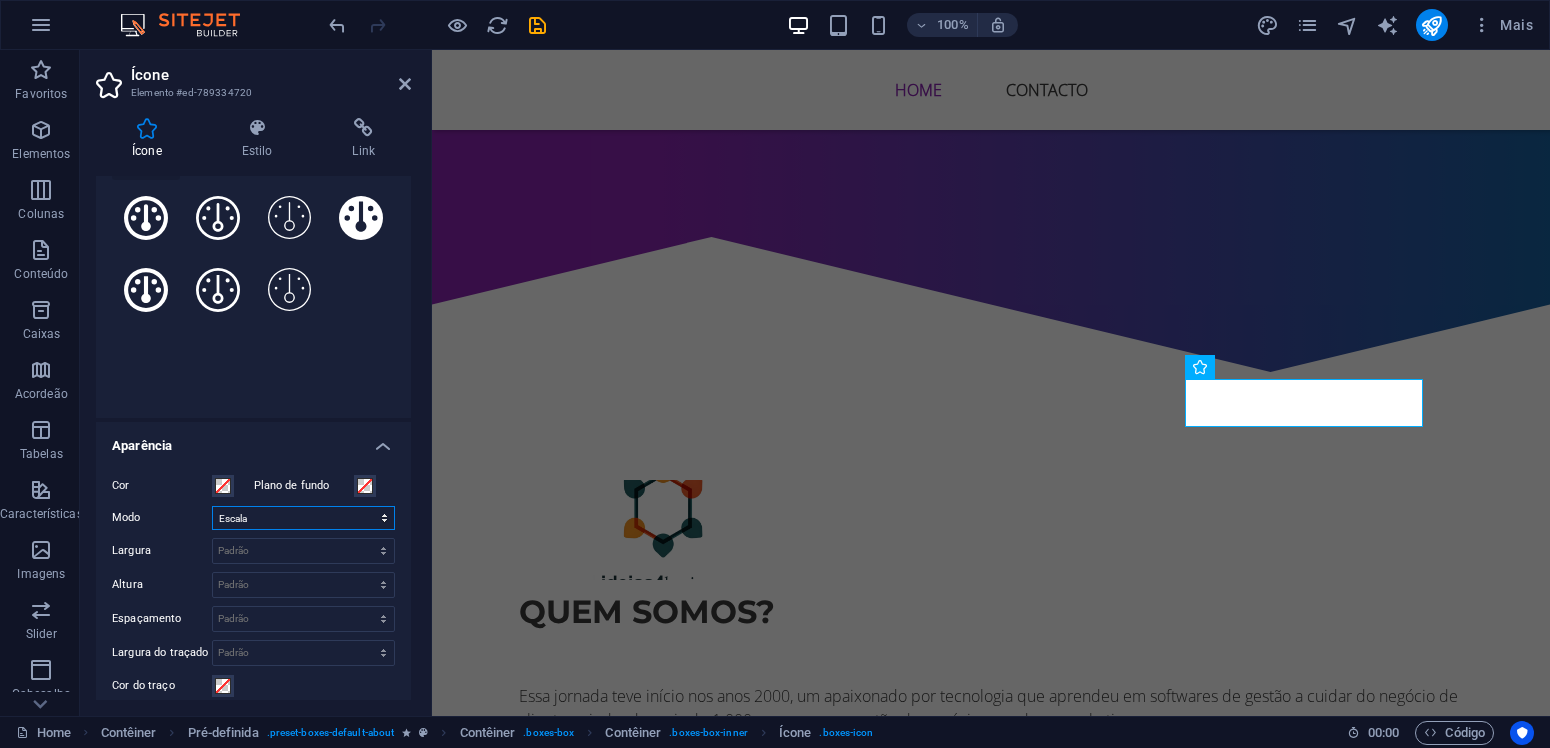 click on "Escala Esquerda Centro Direita" at bounding box center [303, 518] 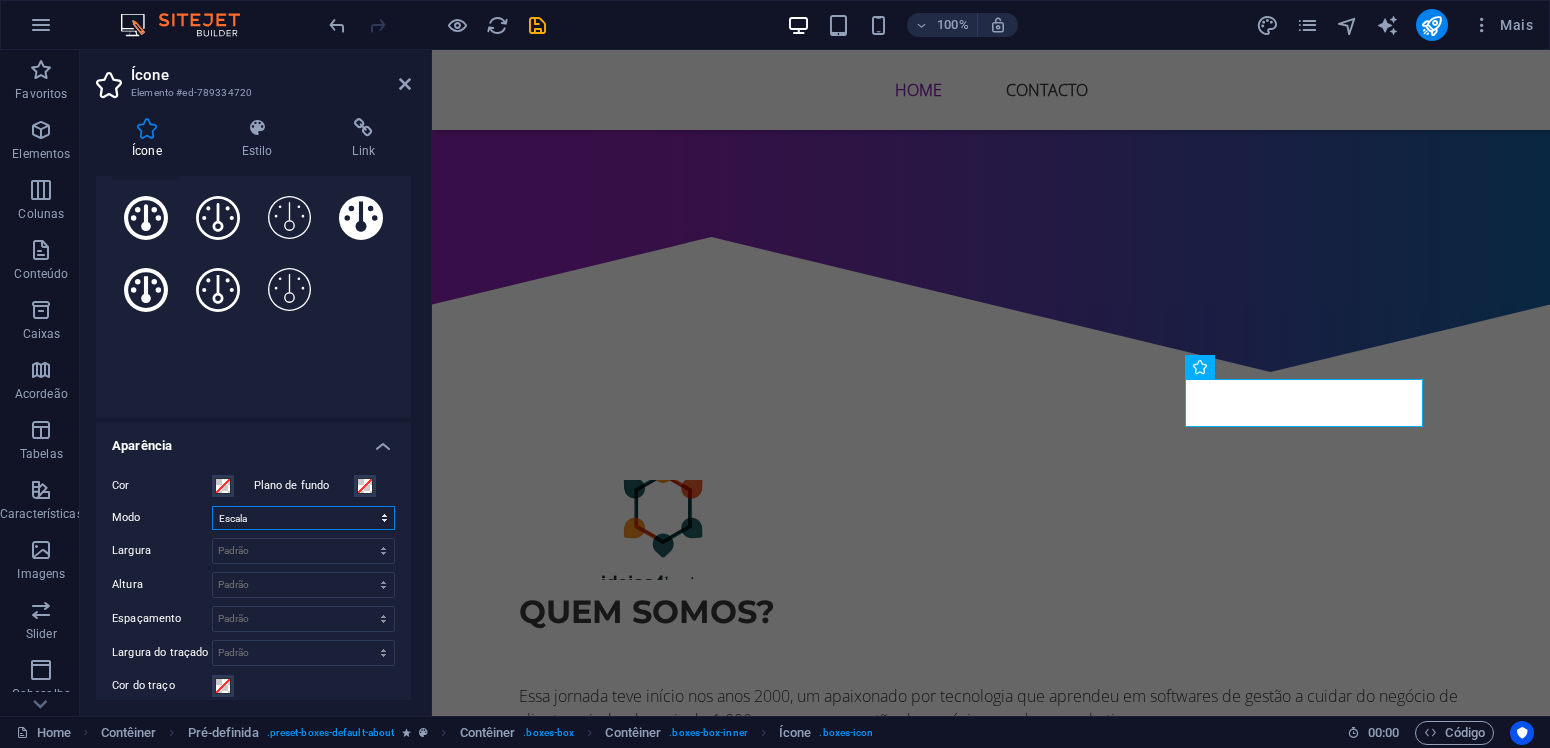 select on "xMidYMid" 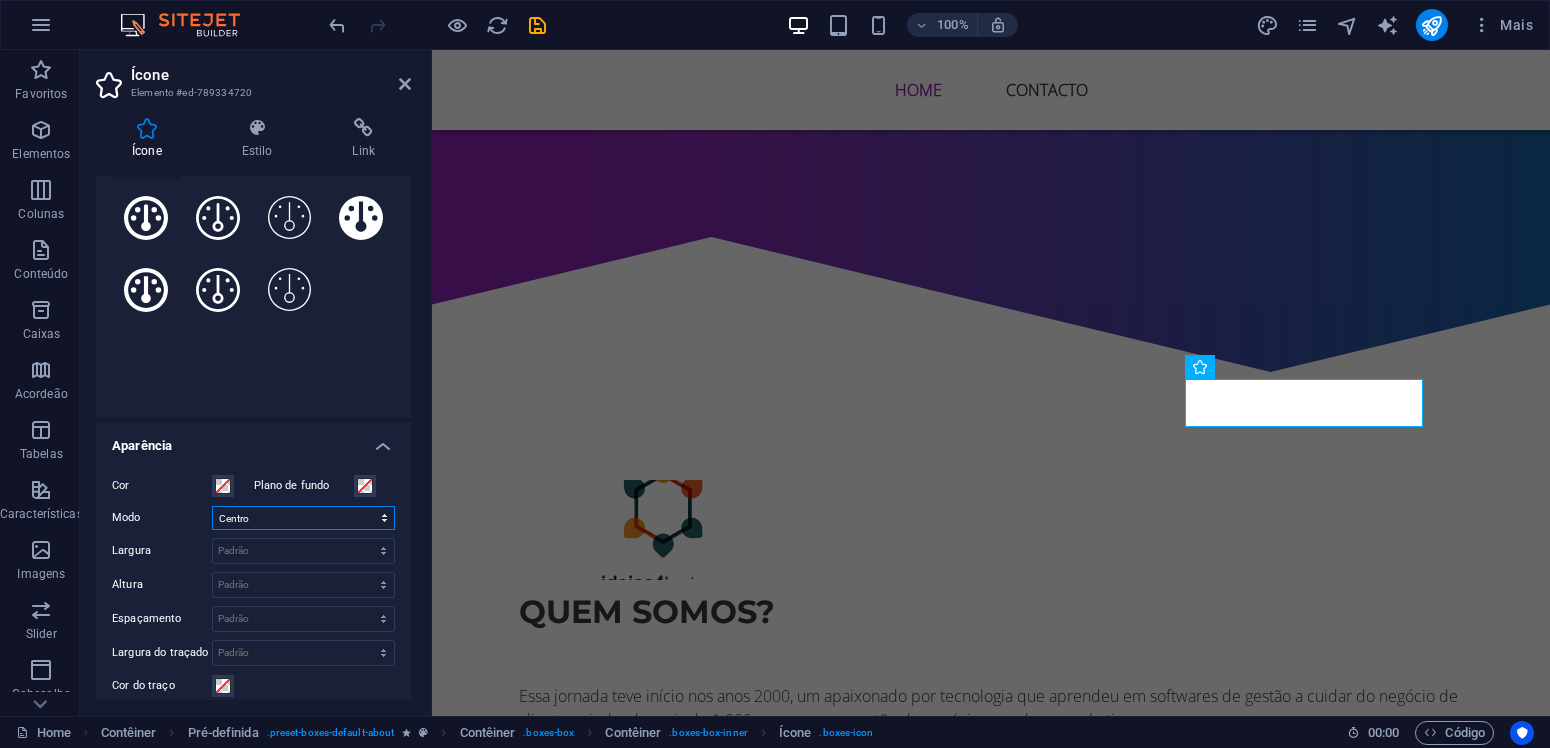click on "Centro" at bounding box center (0, 0) 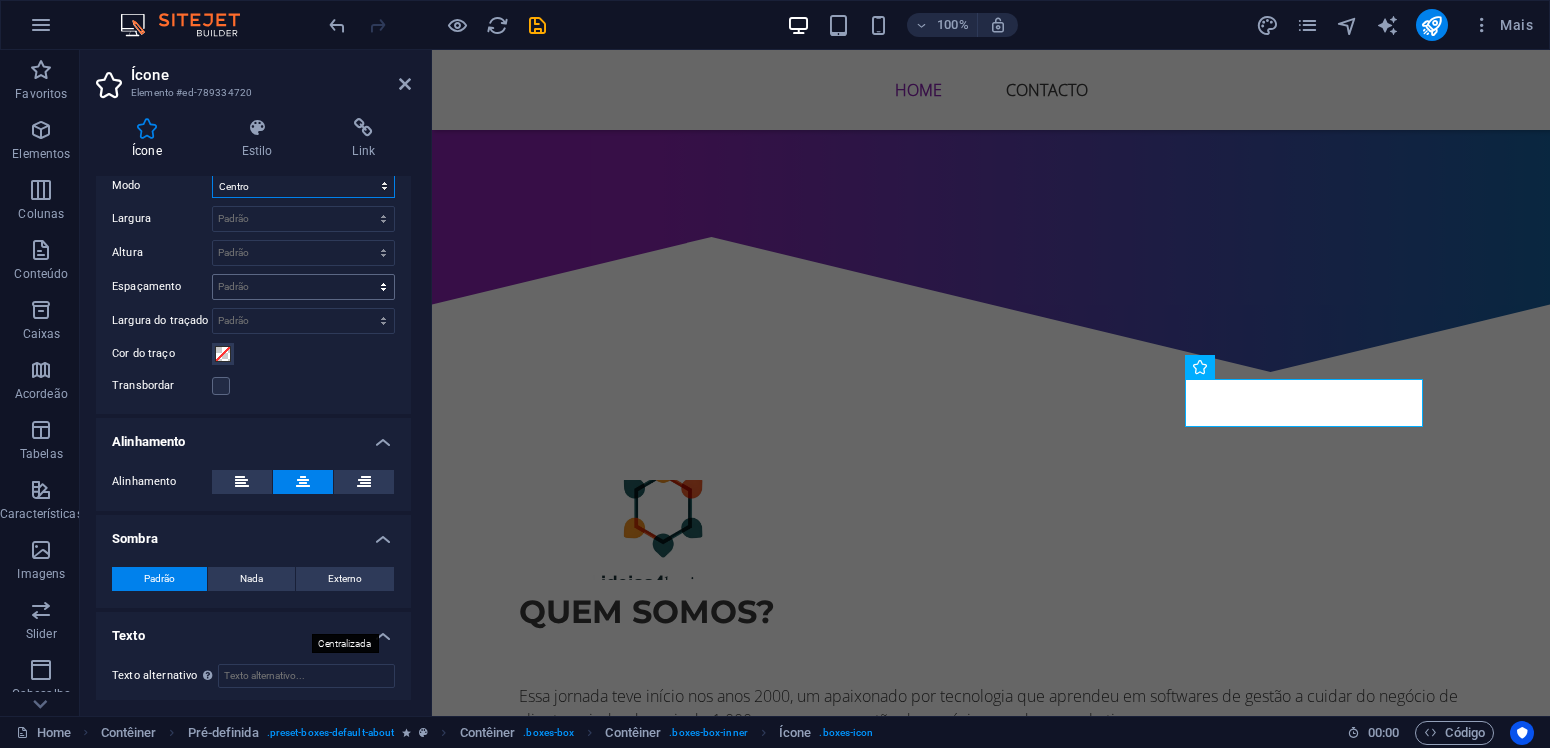 scroll, scrollTop: 525, scrollLeft: 0, axis: vertical 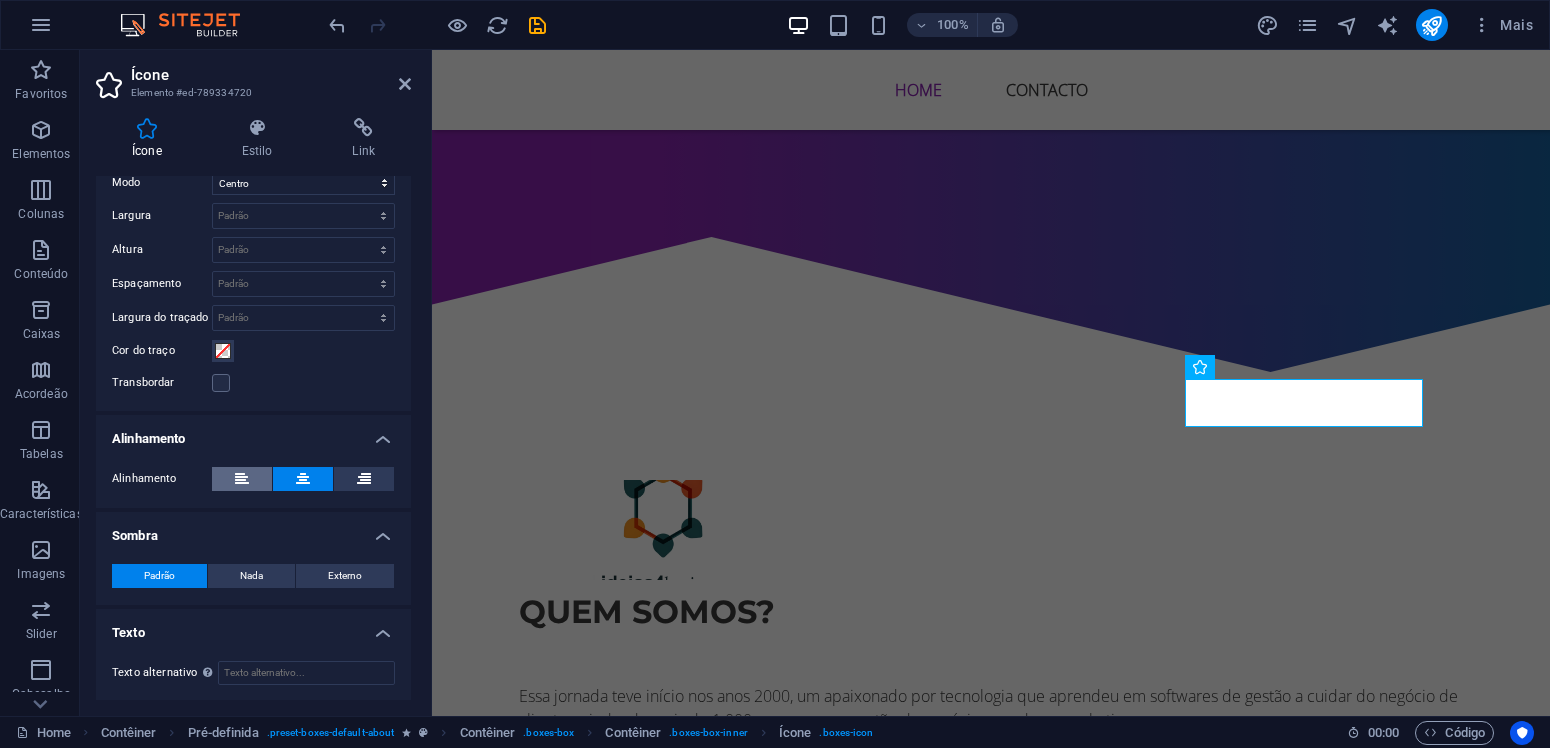 click at bounding box center [242, 479] 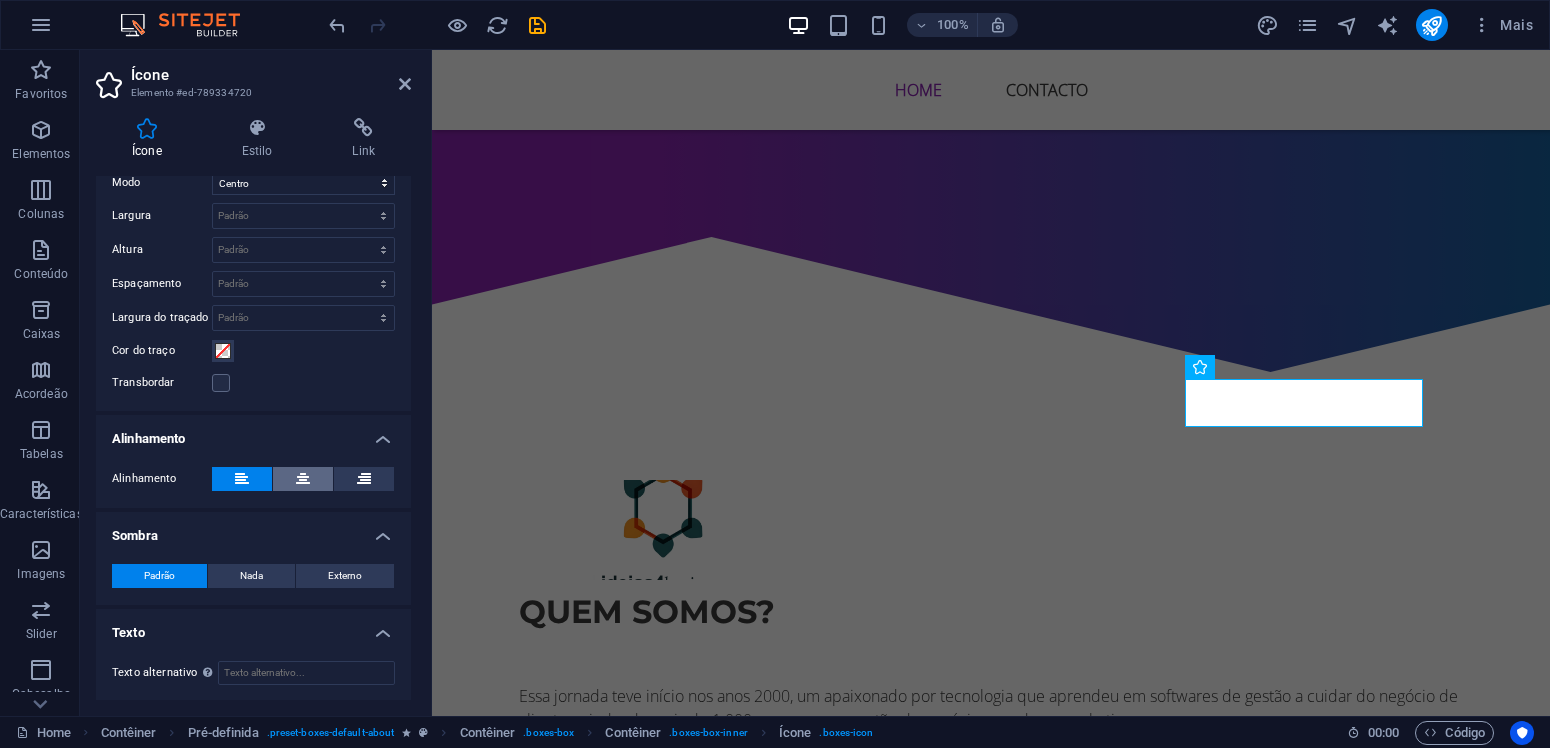click at bounding box center [303, 479] 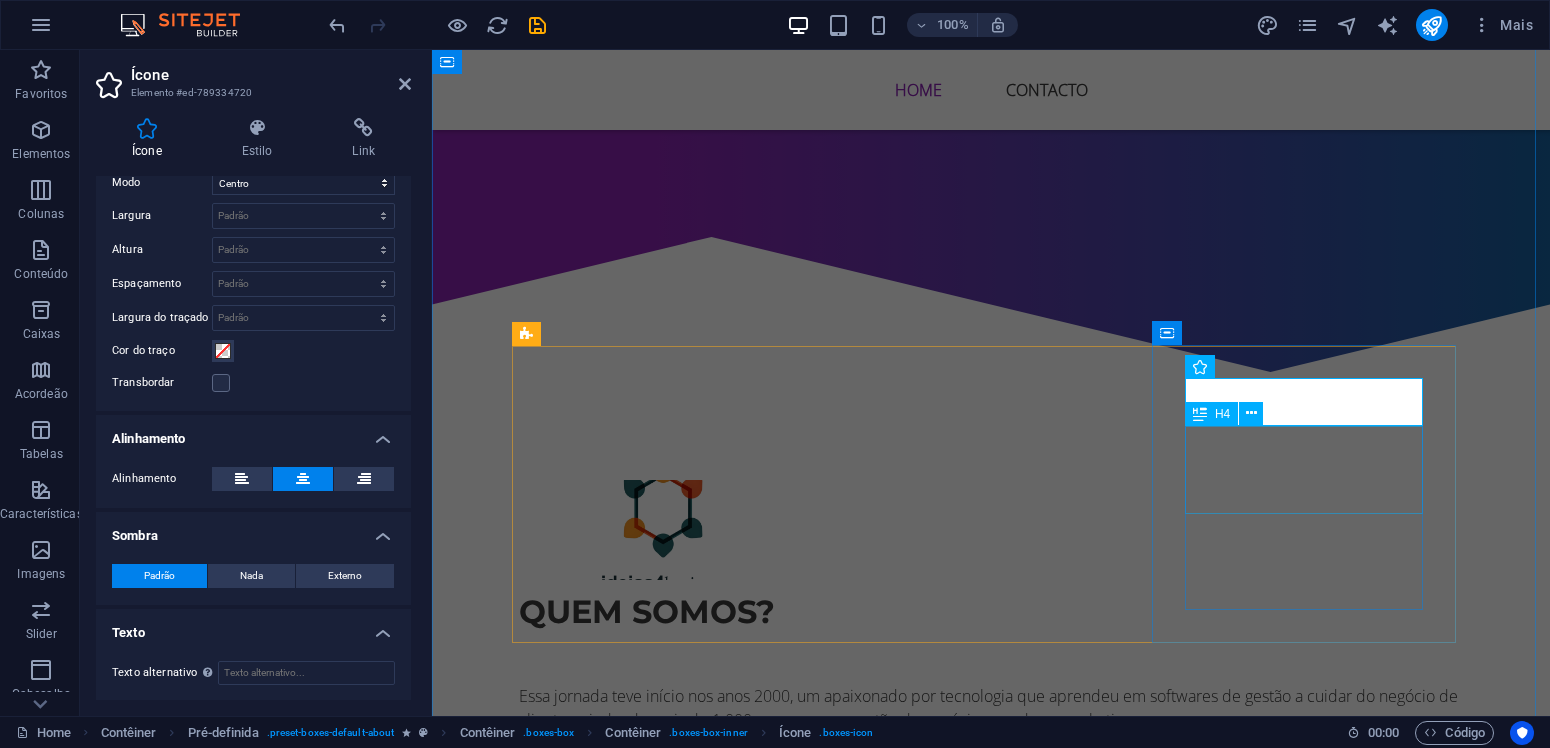 click on "Serviços profissionais" at bounding box center (991, 1374) 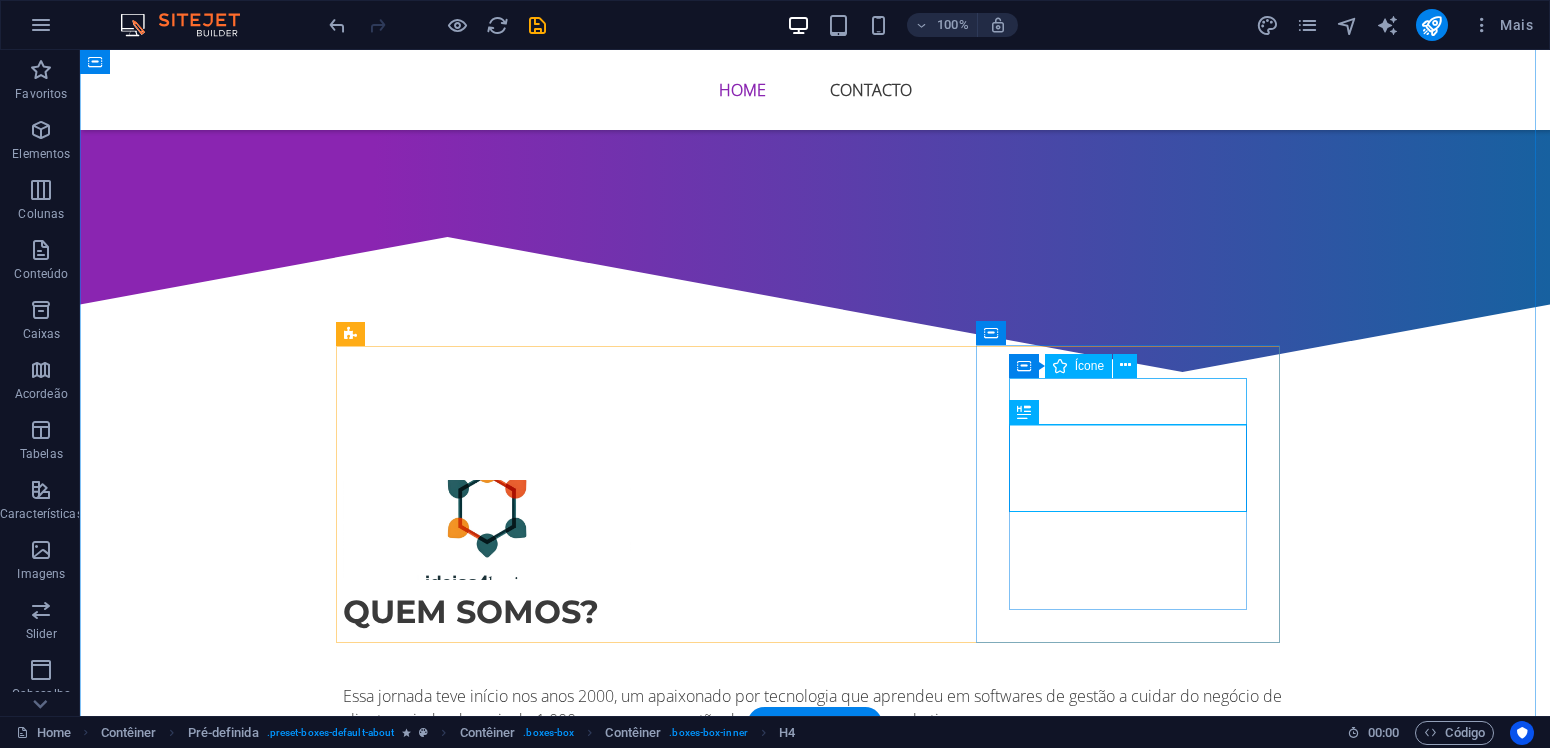 click at bounding box center [815, 1324] 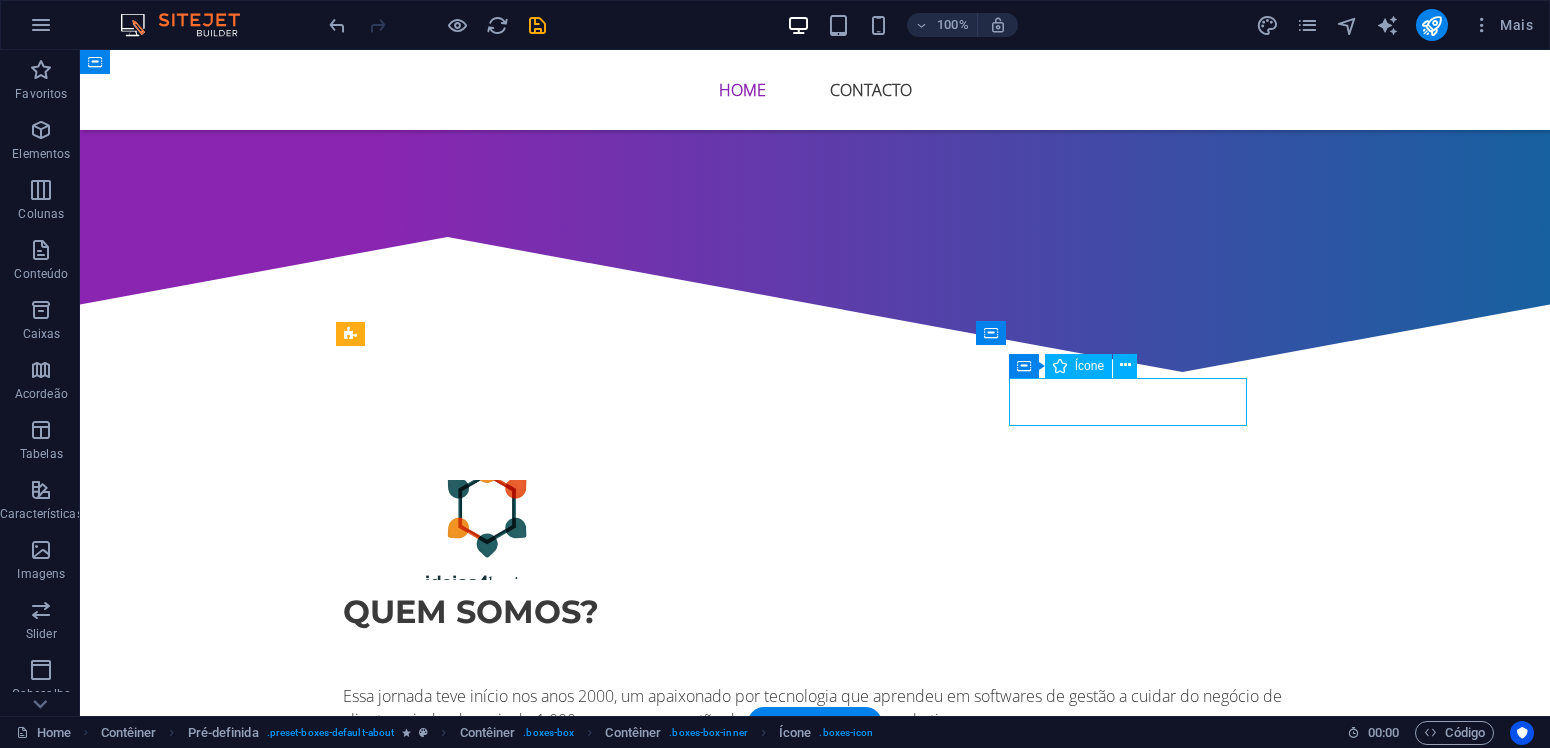 click at bounding box center [815, 1324] 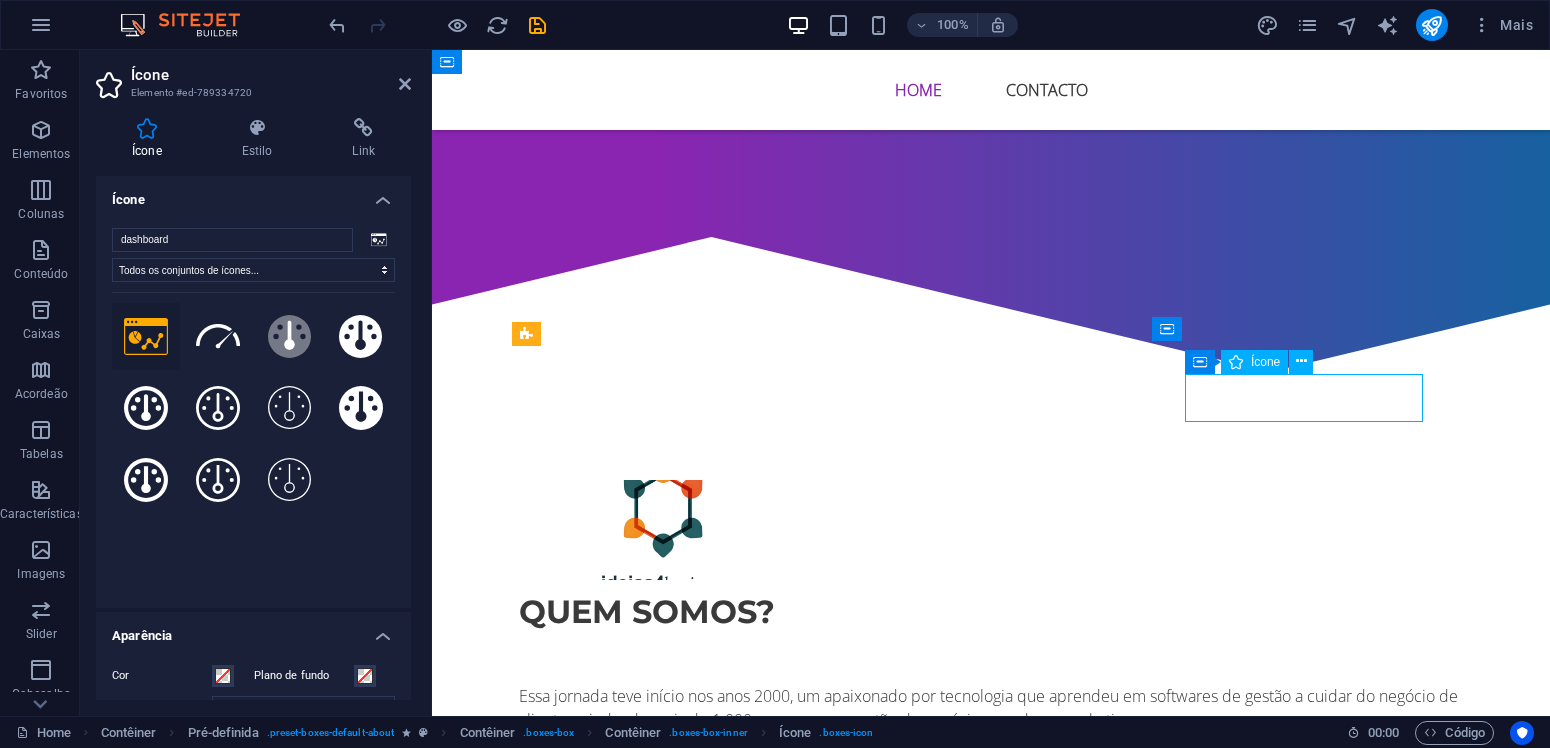 drag, startPoint x: 1210, startPoint y: 398, endPoint x: 1313, endPoint y: 403, distance: 103.121284 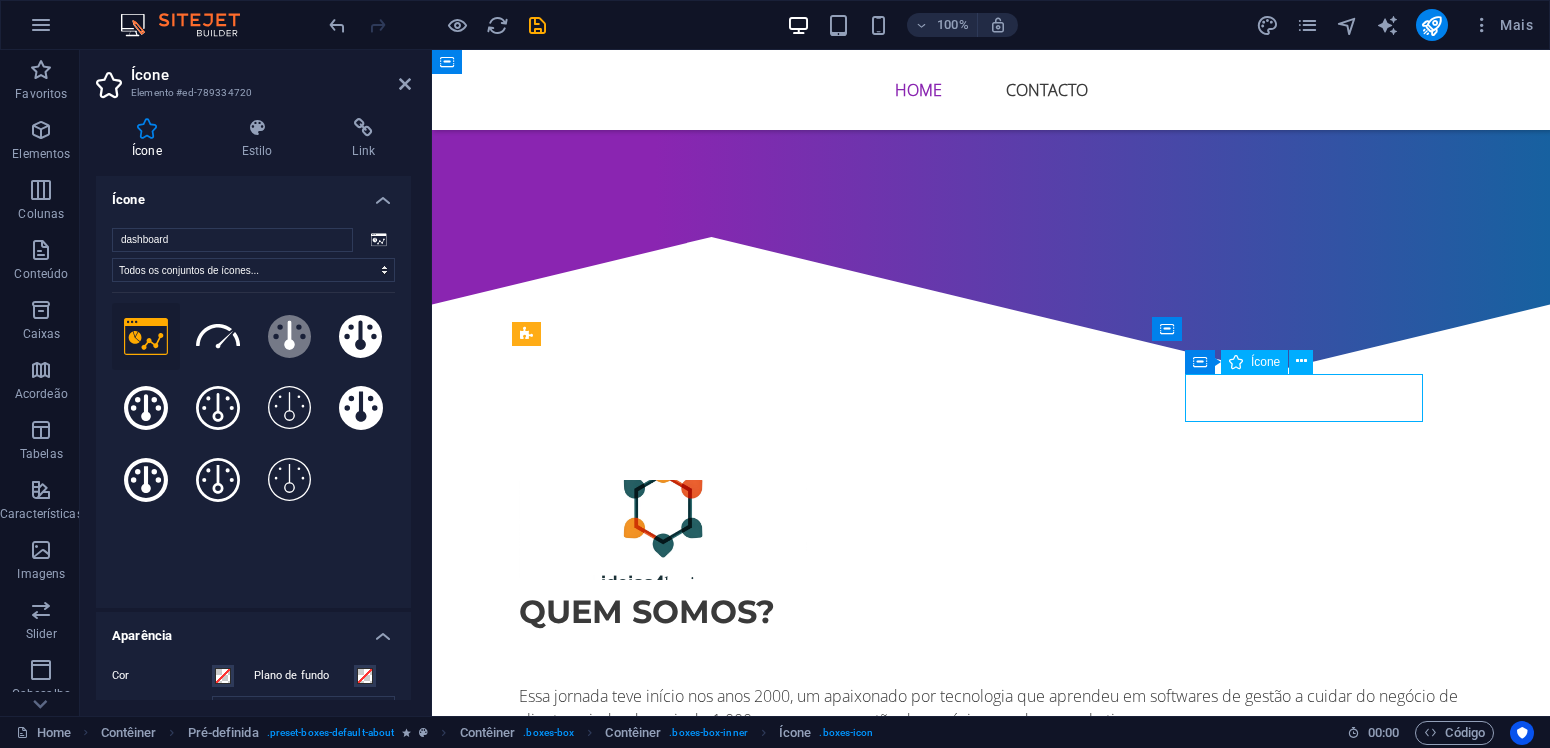 click on "Serviços profissionais" at bounding box center (991, 1374) 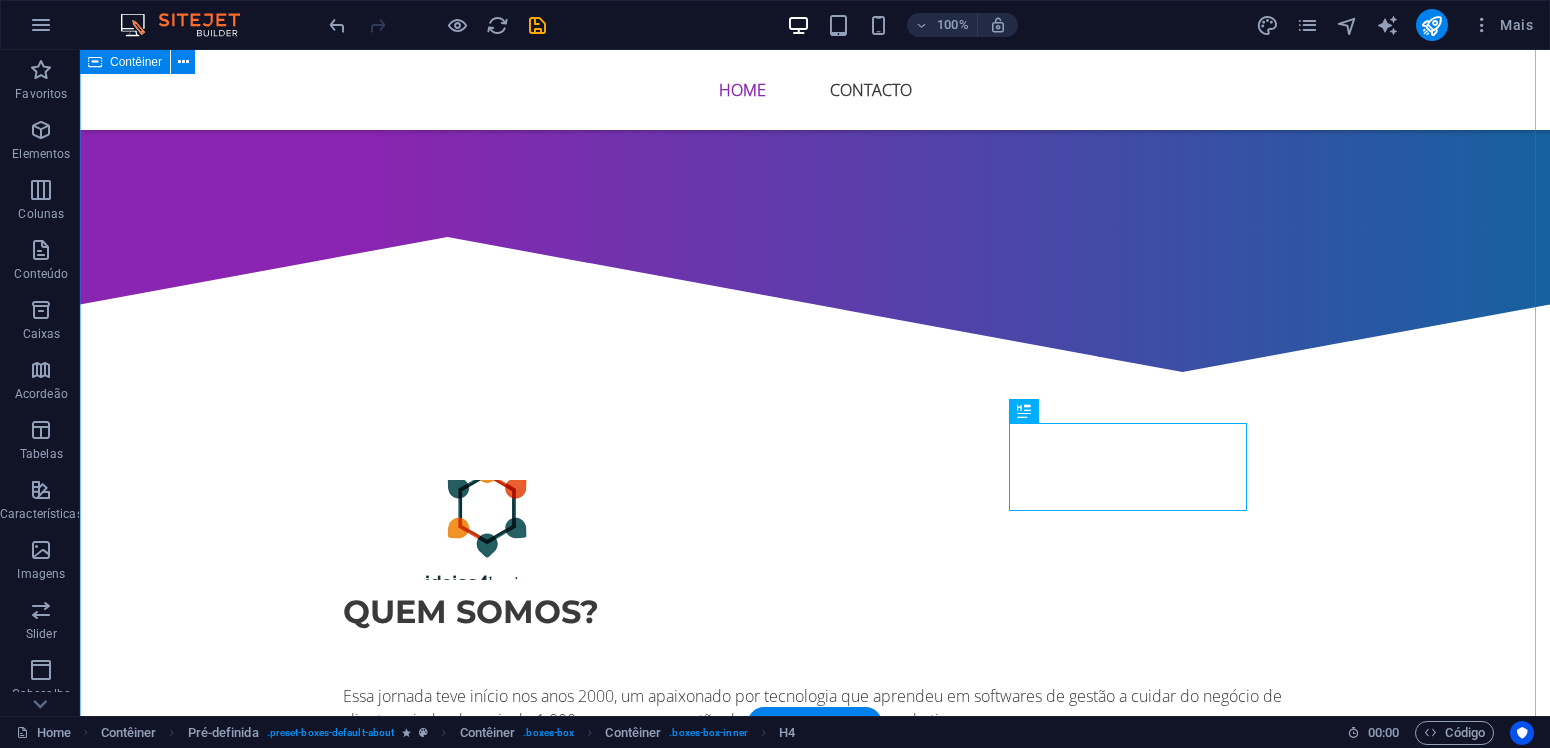 click on "quem somos? Essa jornada teve início nos anos 2000, um apaixonado por tecnologia que aprendeu em softwares de gestão a cuidar do negócio de clientes, ajudando mais de 1.000 empresas na gestão de negócios, vendas e marketing.  Acompanhamento dos seus anúncios Estamos à sua disposição em cada passo da jornada Análise de desempenho Acompanhamento semanal para analisar seu progresso Serviços profissionais Nossos especialistas estão à disposição para ajudá-lo a melhorar seu negócio até o nível mais alto possível" at bounding box center (815, 971) 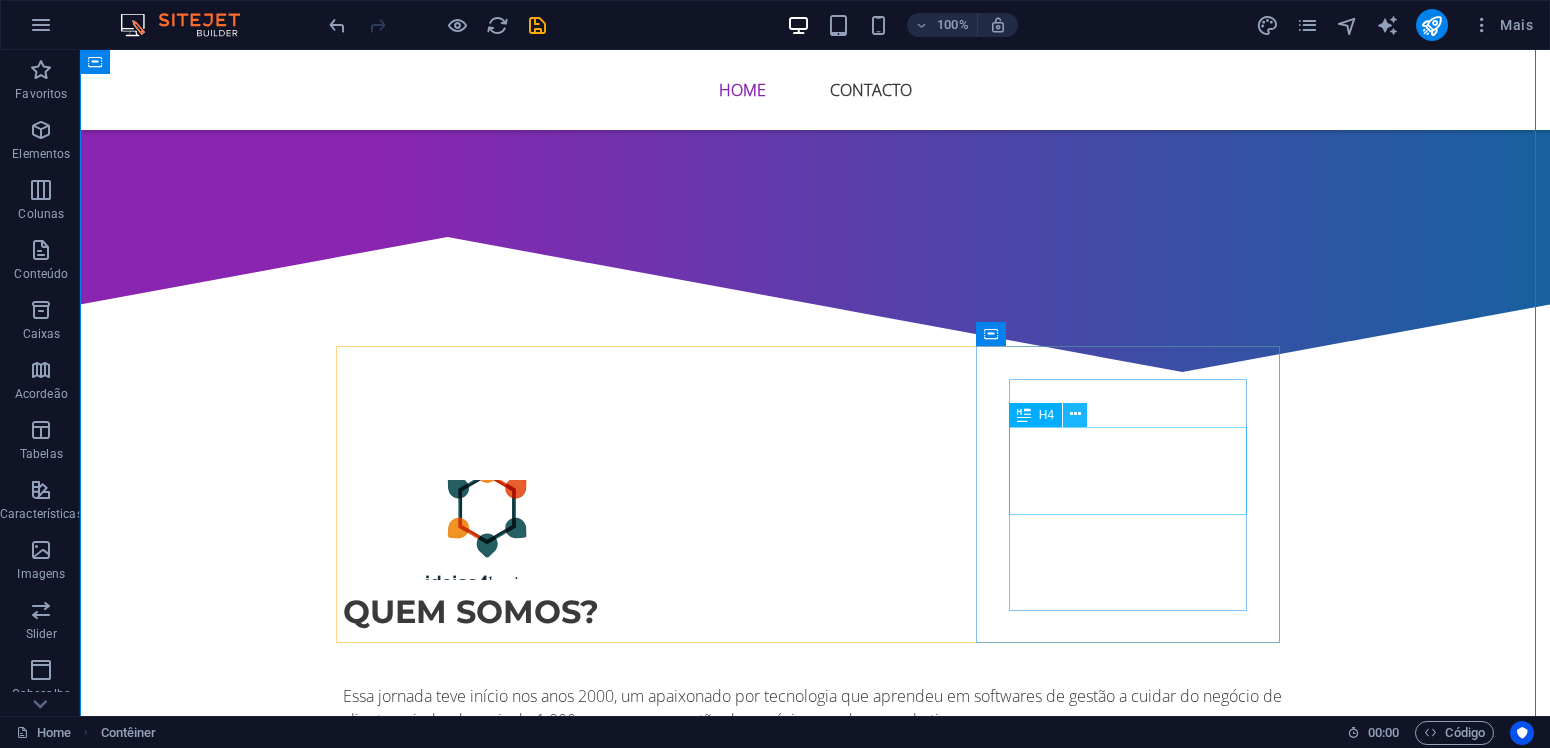 click at bounding box center [1075, 415] 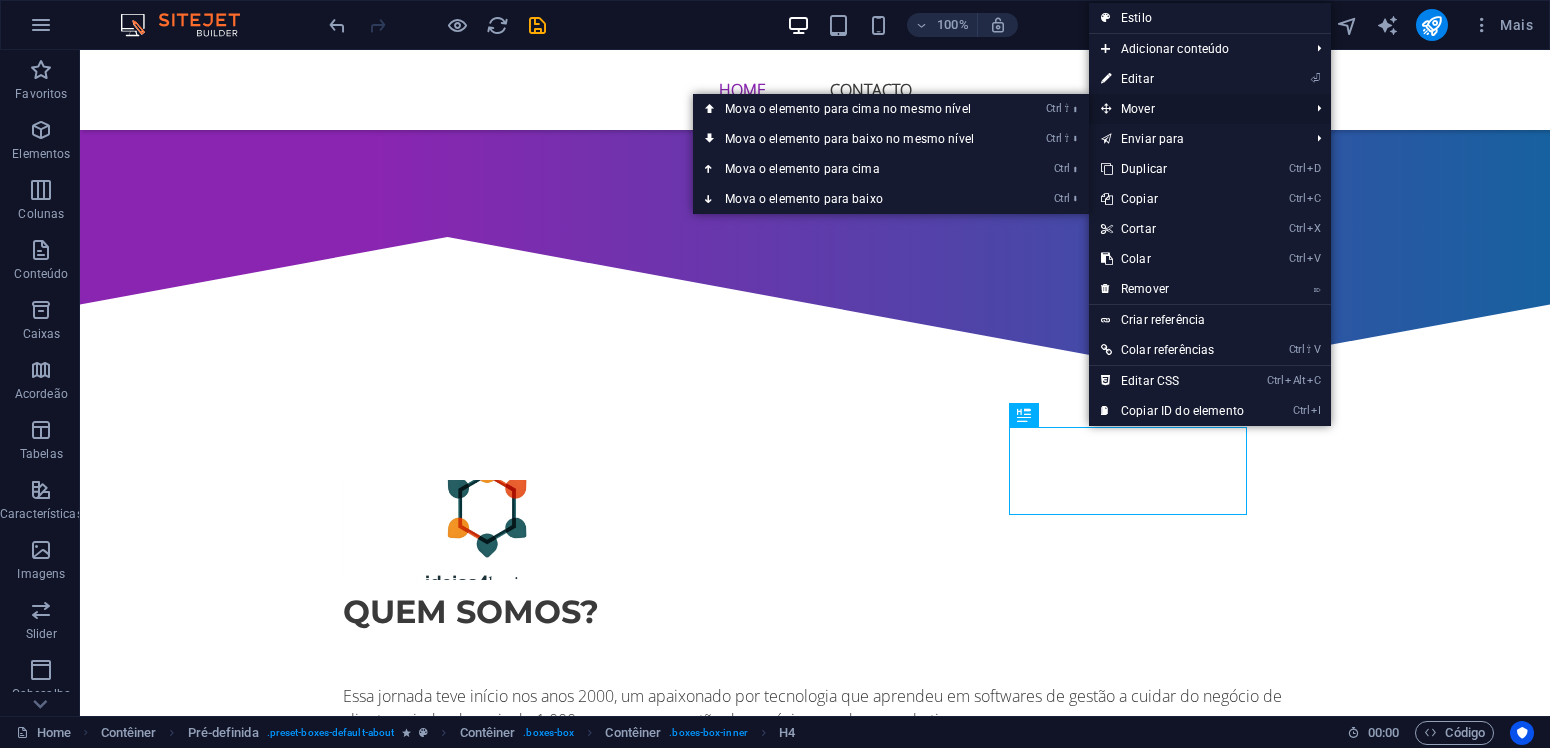 click on "Mover" at bounding box center (1195, 109) 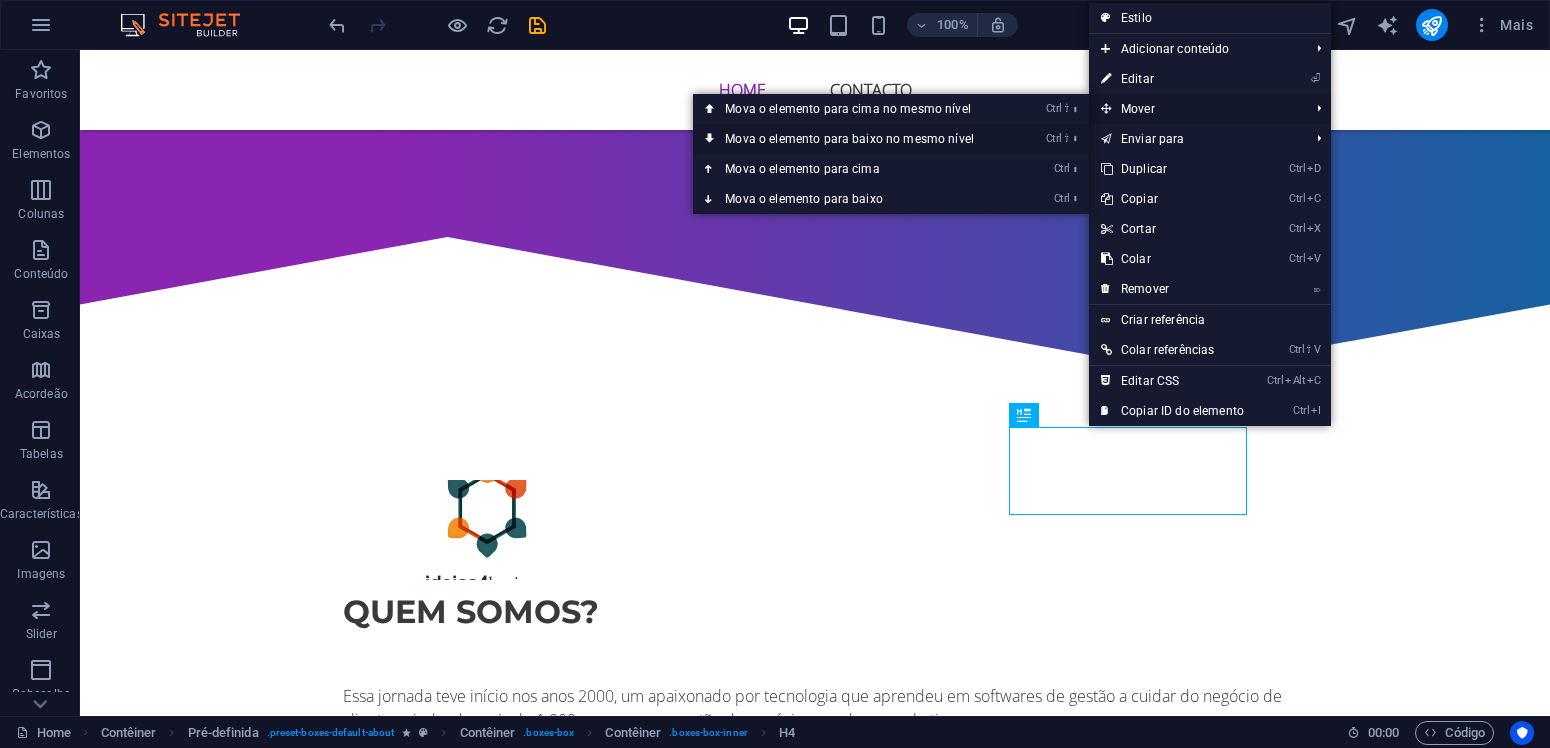 click on "Ctrl ⇧ ⬇  Mova o elemento para baixo no mesmo nível" at bounding box center [853, 139] 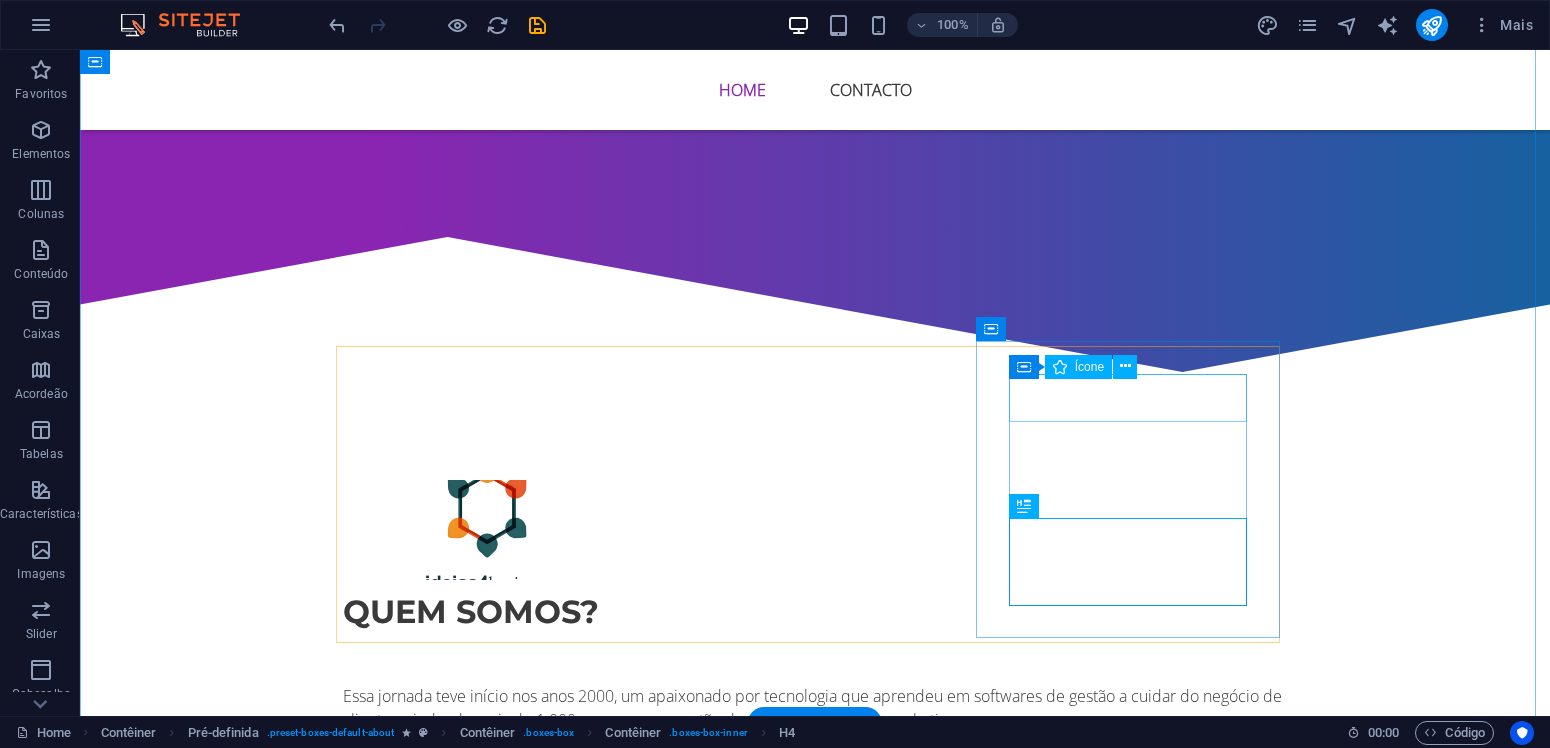 click at bounding box center [815, 1324] 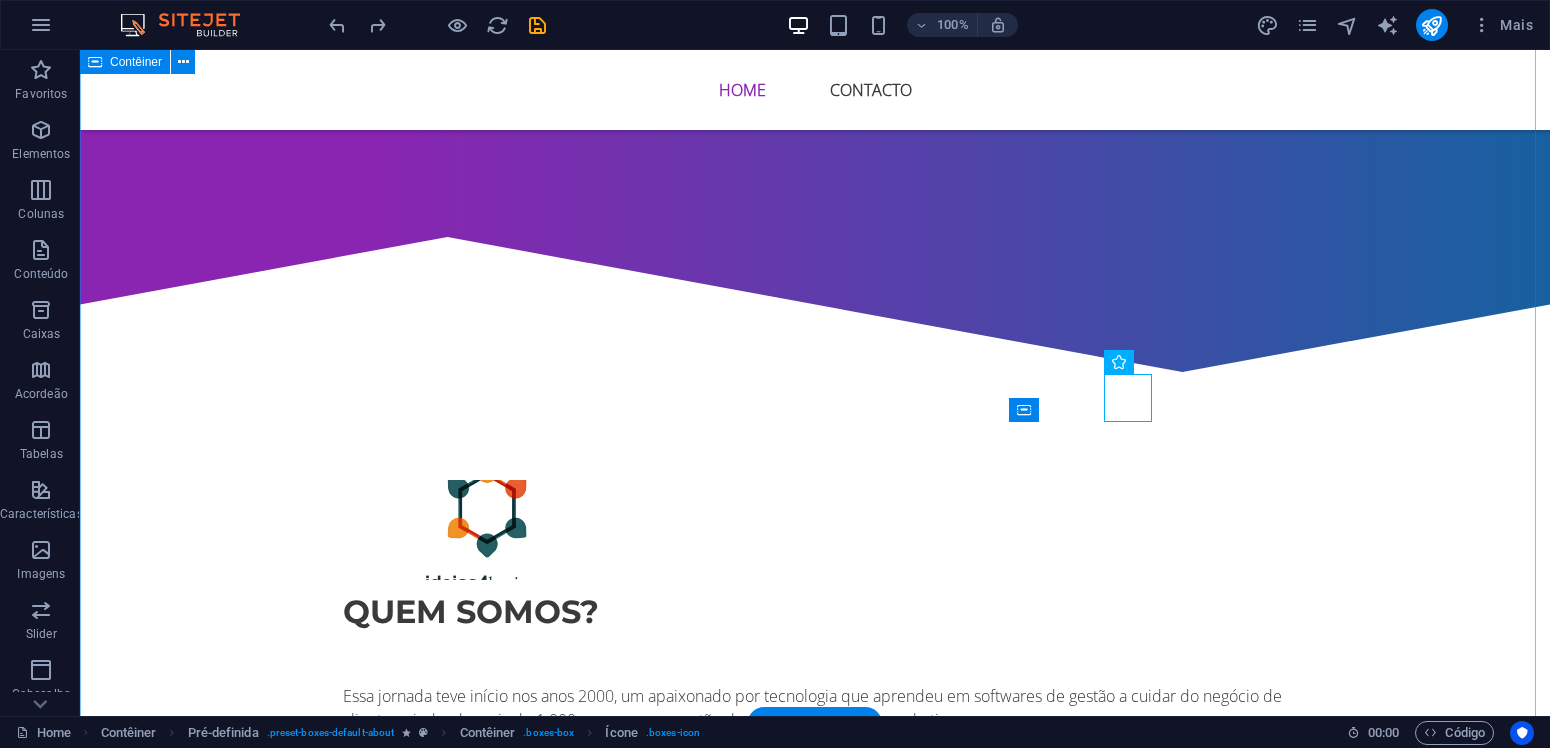 click on "quem somos? Essa jornada teve início nos anos 2000, um apaixonado por tecnologia que aprendeu em softwares de gestão a cuidar do negócio de clientes, ajudando mais de 1.000 empresas na gestão de negócios, vendas e marketing.  Acompanhamento dos seus anúncios Estamos à sua disposição em cada passo da jornada Análise de desempenho Acompanhamento semanal para analisar seu progresso Serviços profissionais Nossos especialistas estão à disposição para ajudá-lo a melhorar seu negócio até o nível mais alto possível" at bounding box center (815, 971) 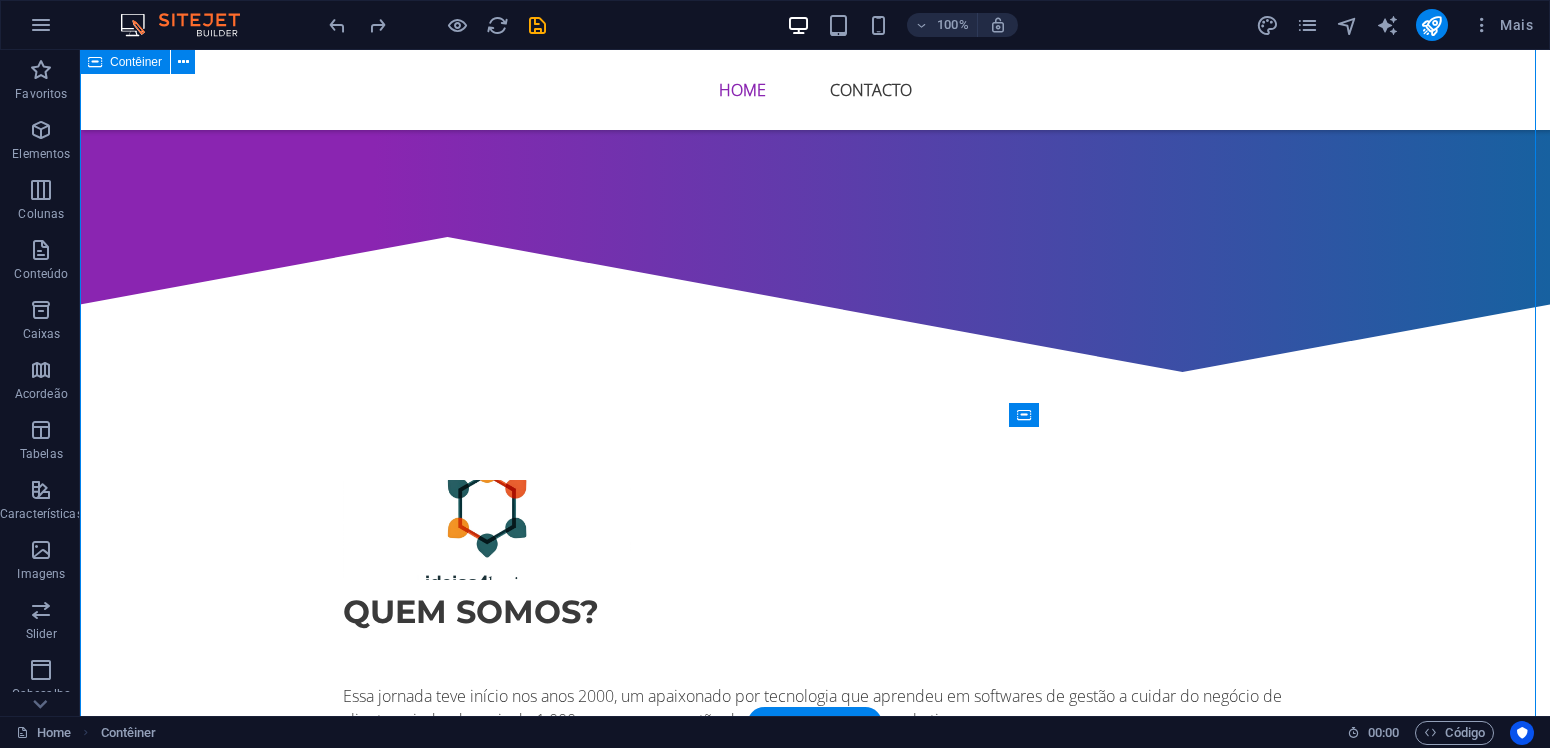 click on "quem somos? Essa jornada teve início nos anos 2000, um apaixonado por tecnologia que aprendeu em softwares de gestão a cuidar do negócio de clientes, ajudando mais de 1.000 empresas na gestão de negócios, vendas e marketing.  Acompanhamento dos seus anúncios Estamos à sua disposição em cada passo da jornada Análise de desempenho Acompanhamento semanal para analisar seu progresso Serviços profissionais Nossos especialistas estão à disposição para ajudá-lo a melhorar seu negócio até o nível mais alto possível" at bounding box center [815, 971] 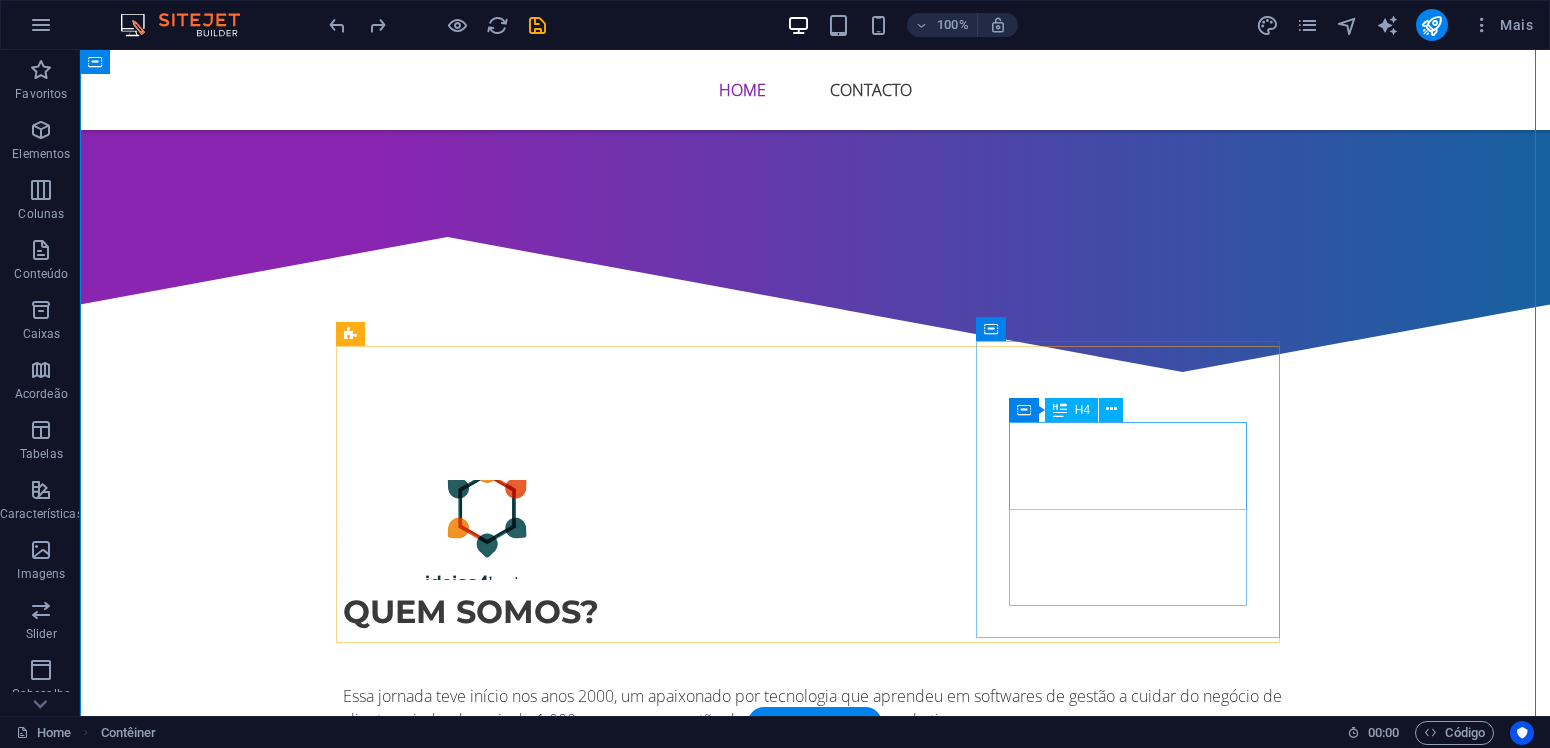 click on "Serviços profissionais" at bounding box center [815, 1374] 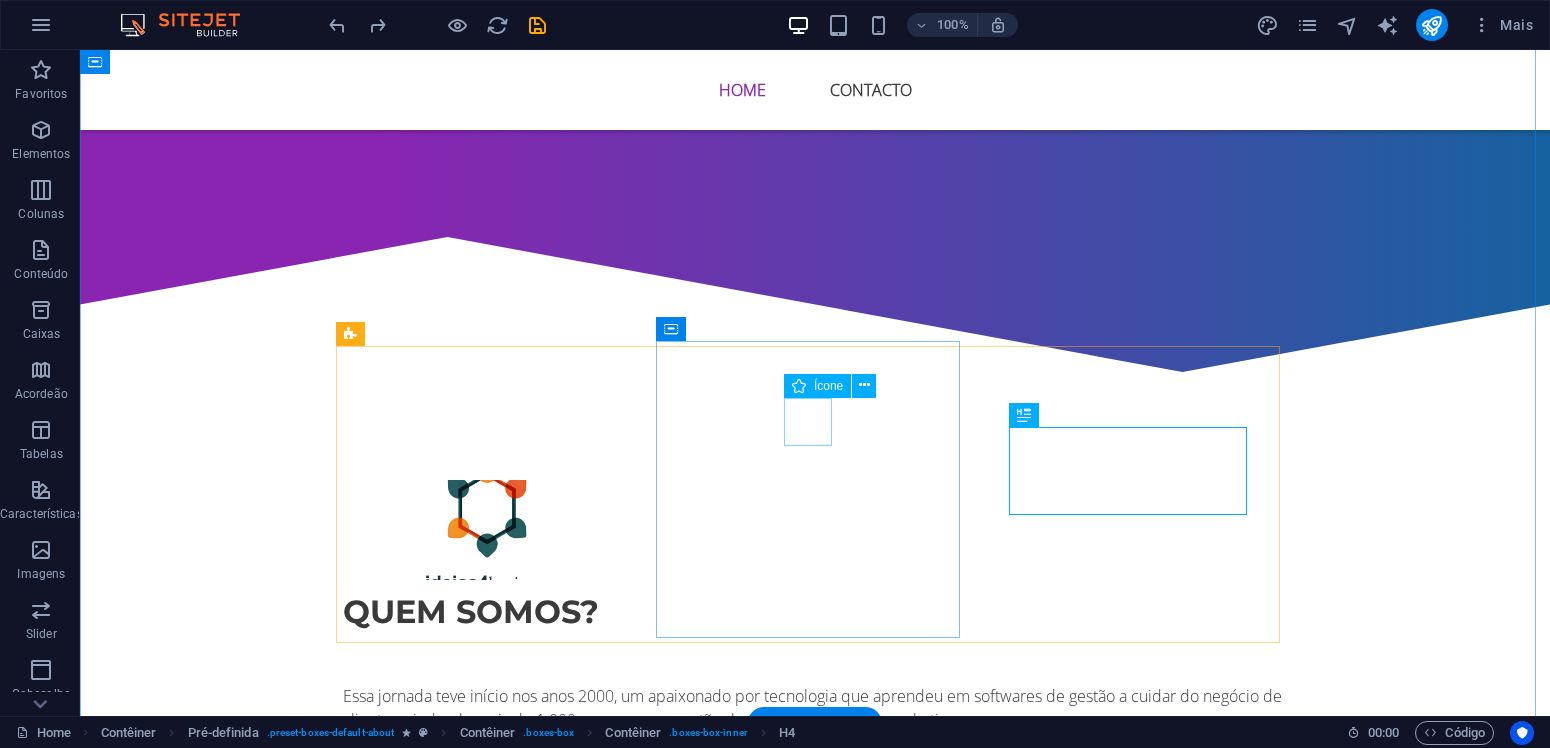 click at bounding box center [815, 1126] 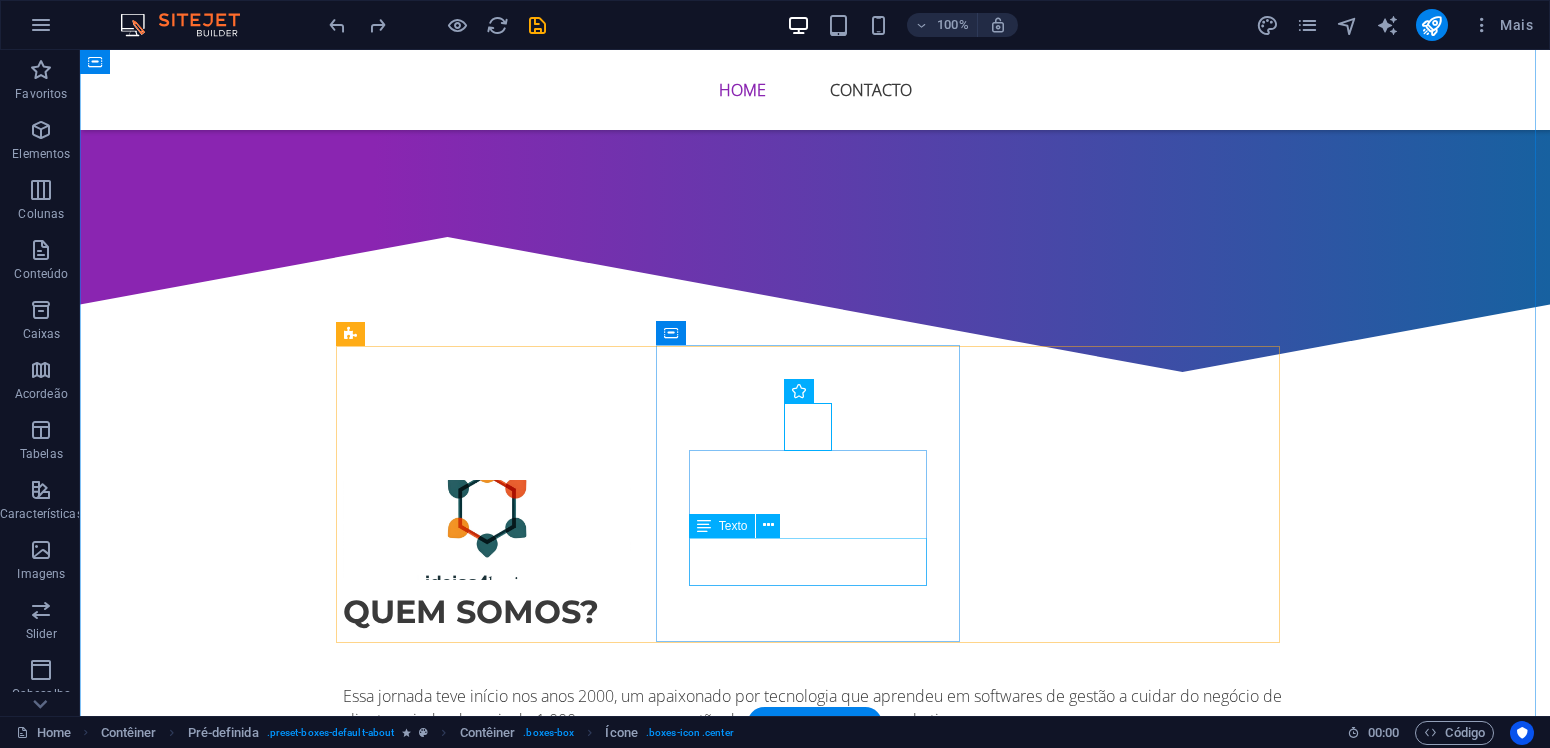 click on "Acompanhamento semanal para analisar seu progresso" at bounding box center (815, 1214) 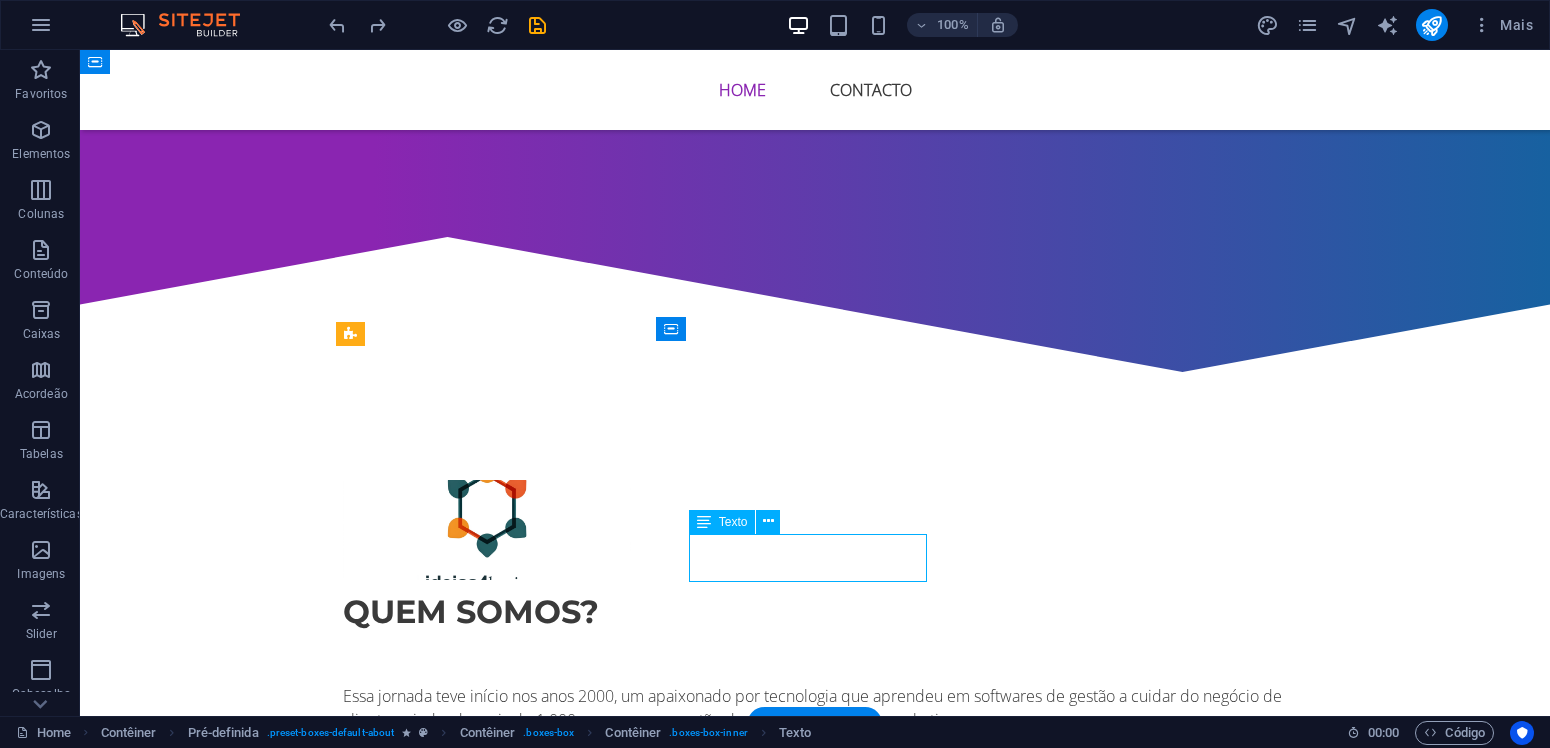 click on "Acompanhamento semanal para analisar seu progresso" at bounding box center (815, 1214) 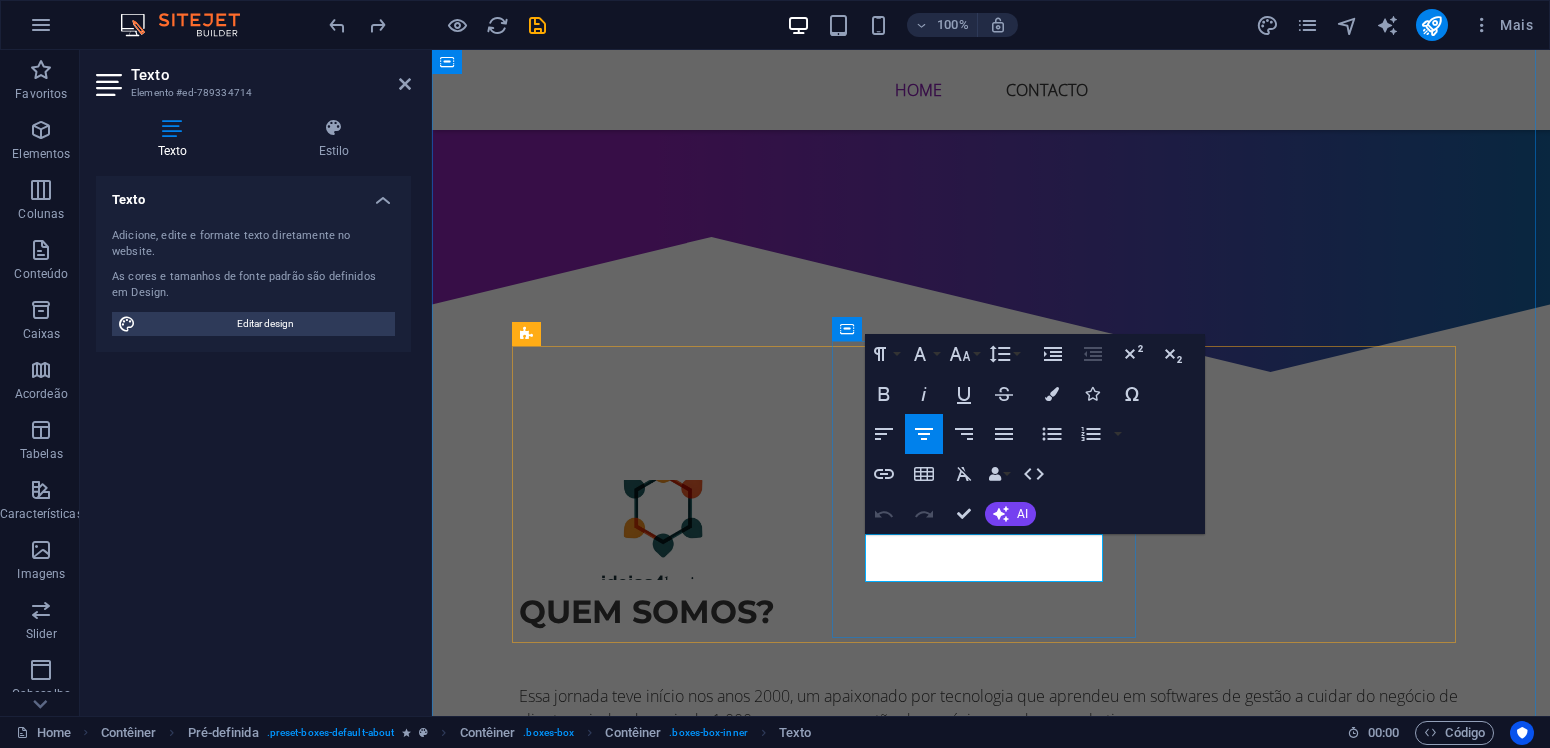 click on "Acompanhamento semanal para analisar seu progresso" at bounding box center [991, 1214] 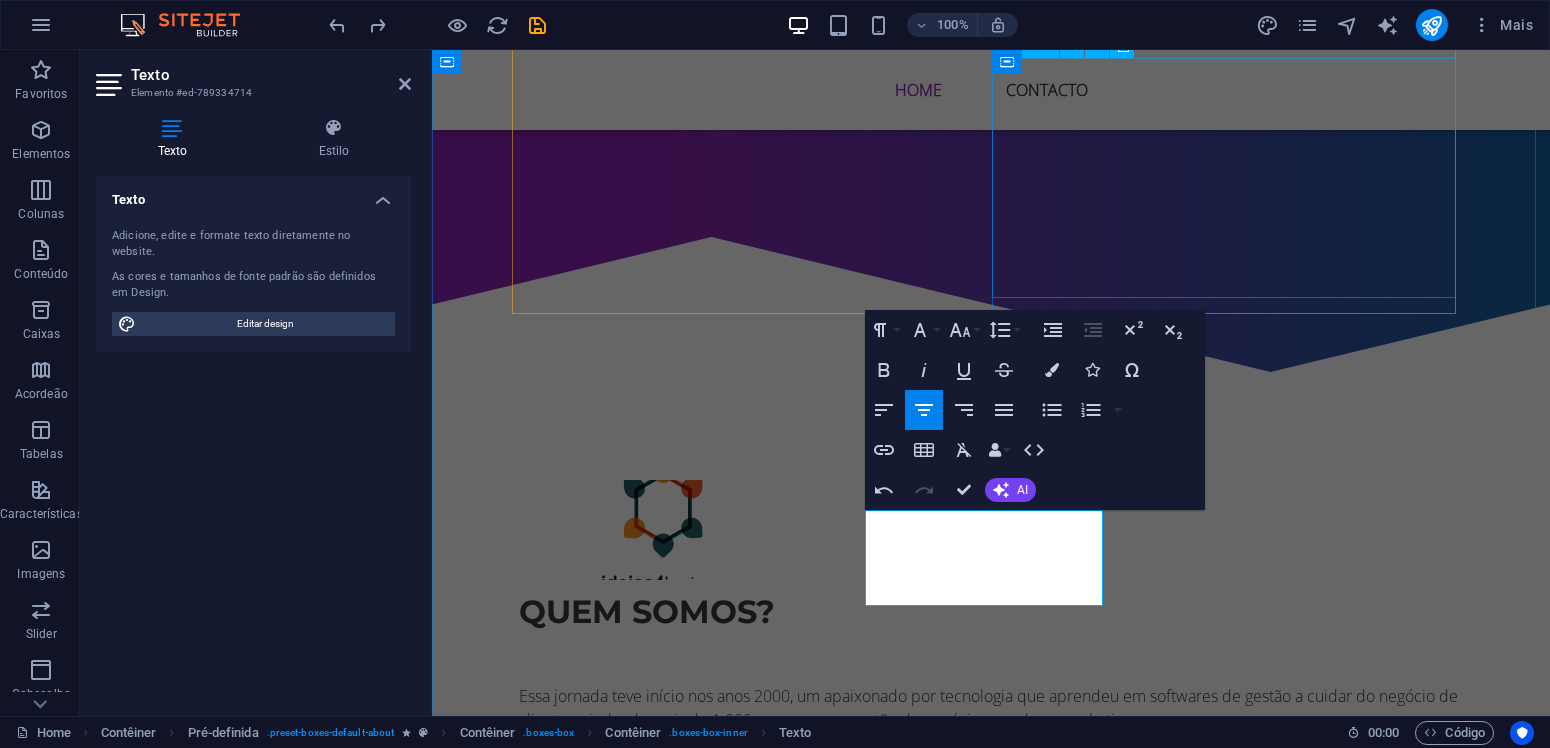 click on "Essa jornada teve início nos anos 2000, um apaixonado por tecnologia que aprendeu em softwares de gestão a cuidar do negócio de clientes, ajudando mais de 1.000 empresas na gestão de negócios, vendas e marketing." at bounding box center [991, 732] 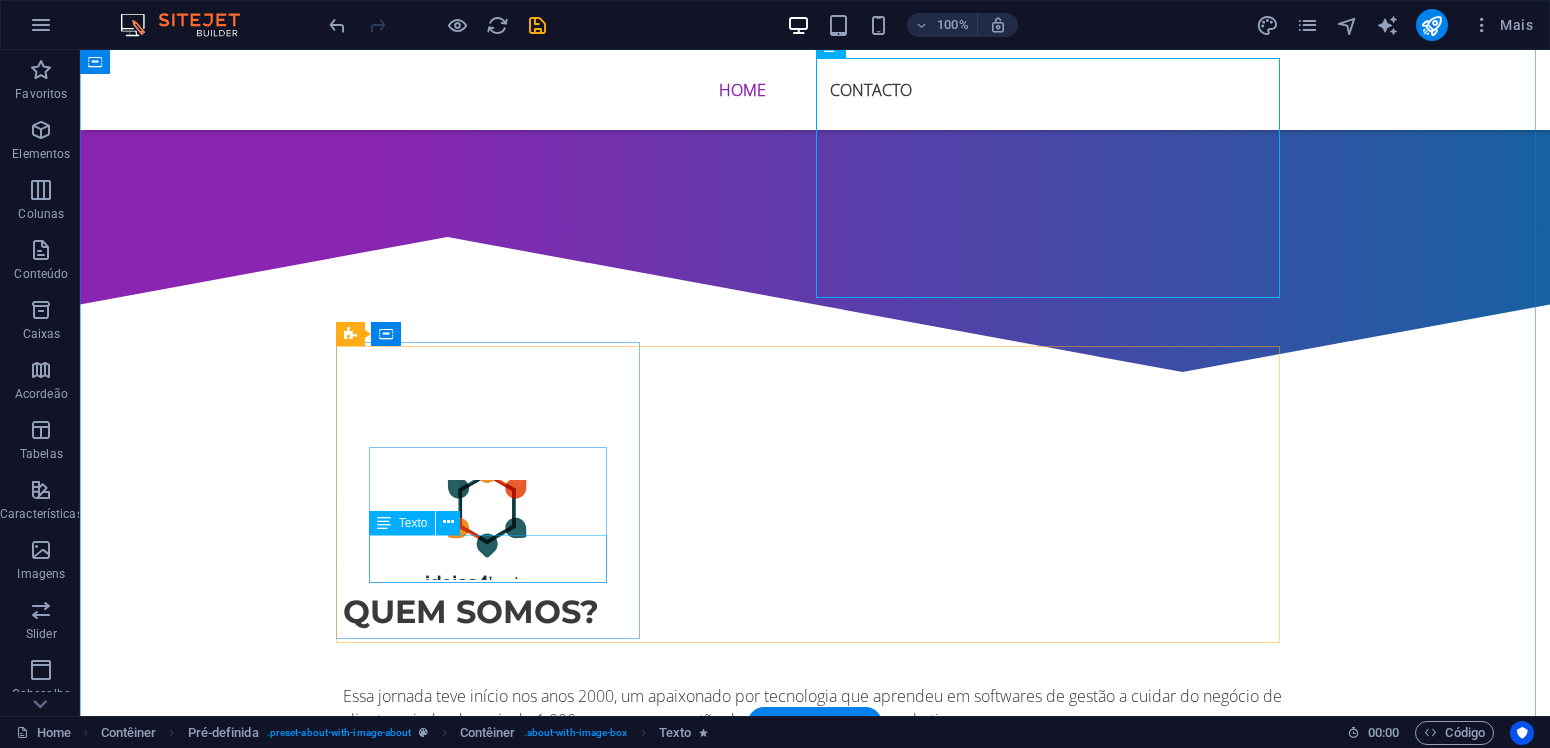 click on "Estamos à sua disposição em cada passo da jornada" at bounding box center (815, 1016) 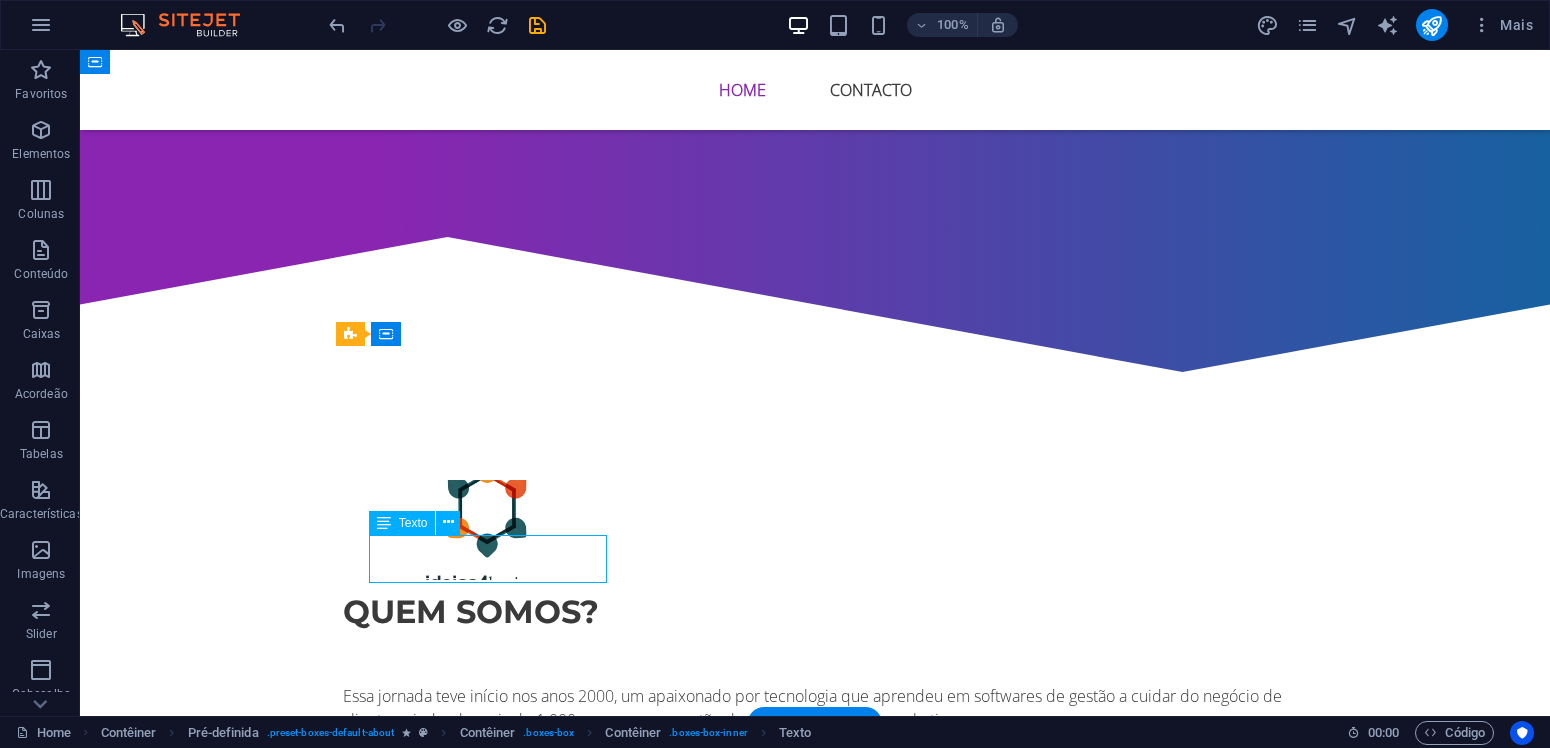click on "Estamos à sua disposição em cada passo da jornada" at bounding box center (815, 1016) 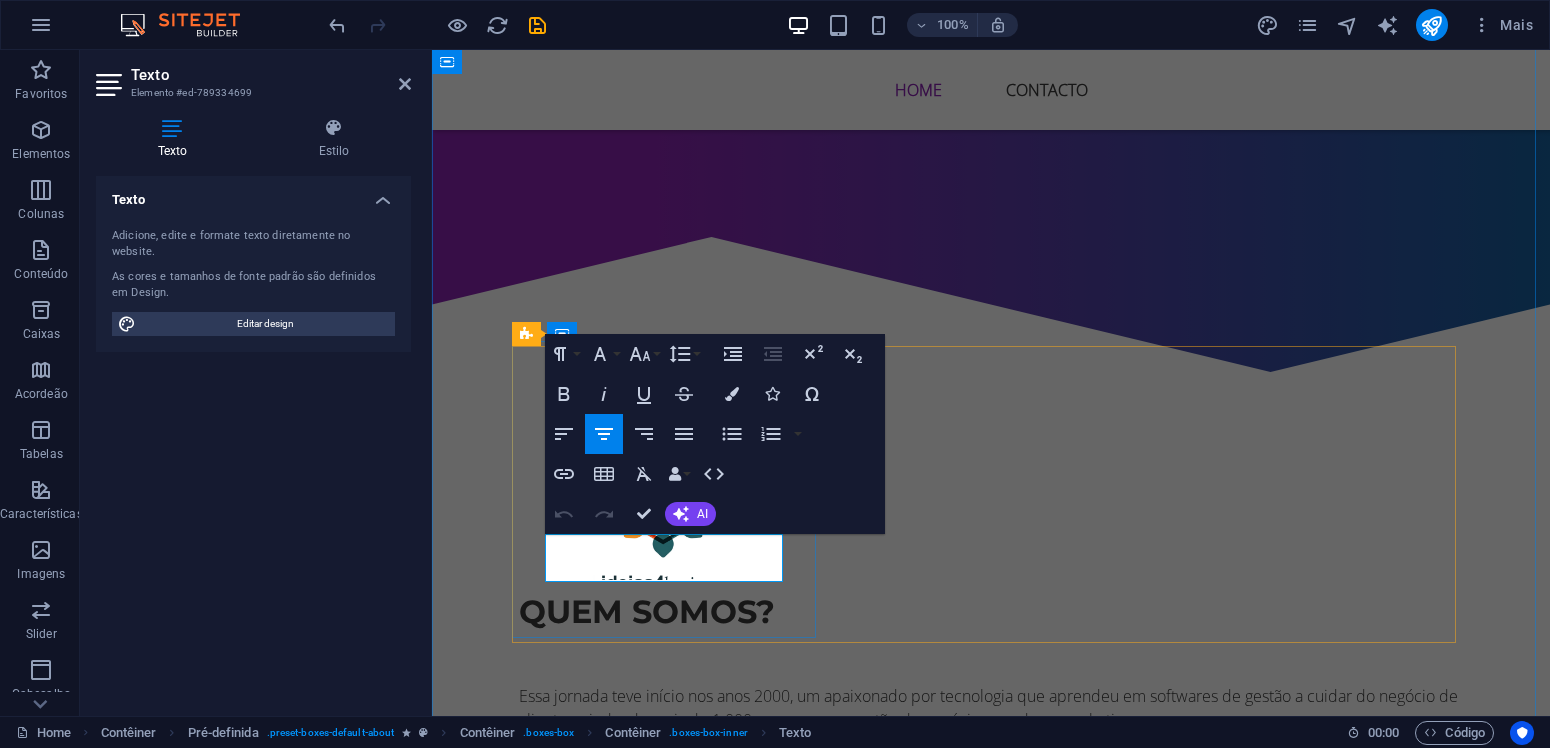 click on "Estamos à sua disposição em cada passo da jornada" at bounding box center [991, 1016] 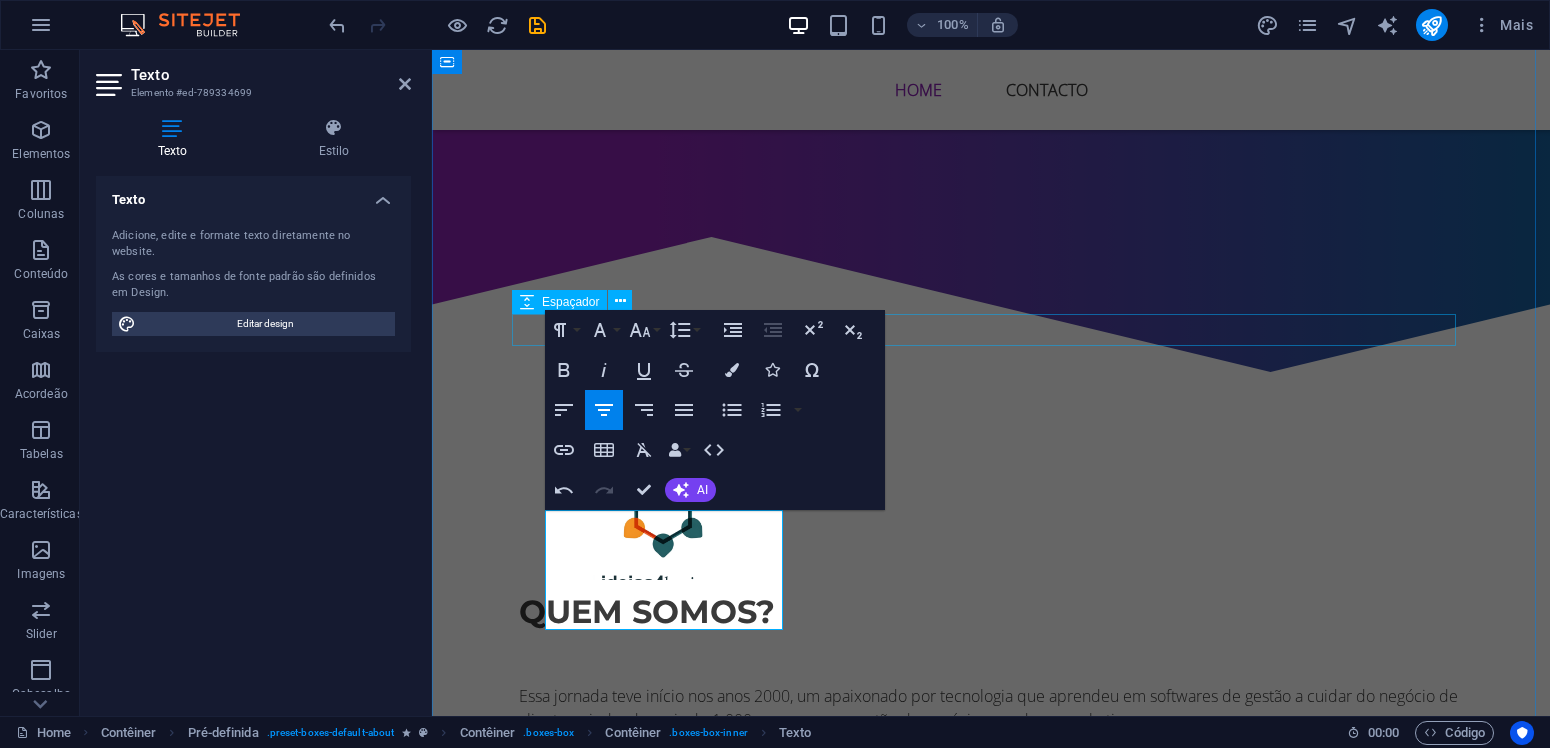 click on "Essa jornada teve início nos anos 2000, um apaixonado por tecnologia que aprendeu em softwares de gestão a cuidar do negócio de clientes, ajudando mais de 1.000 empresas na gestão de negócios, vendas e marketing." at bounding box center [991, 732] 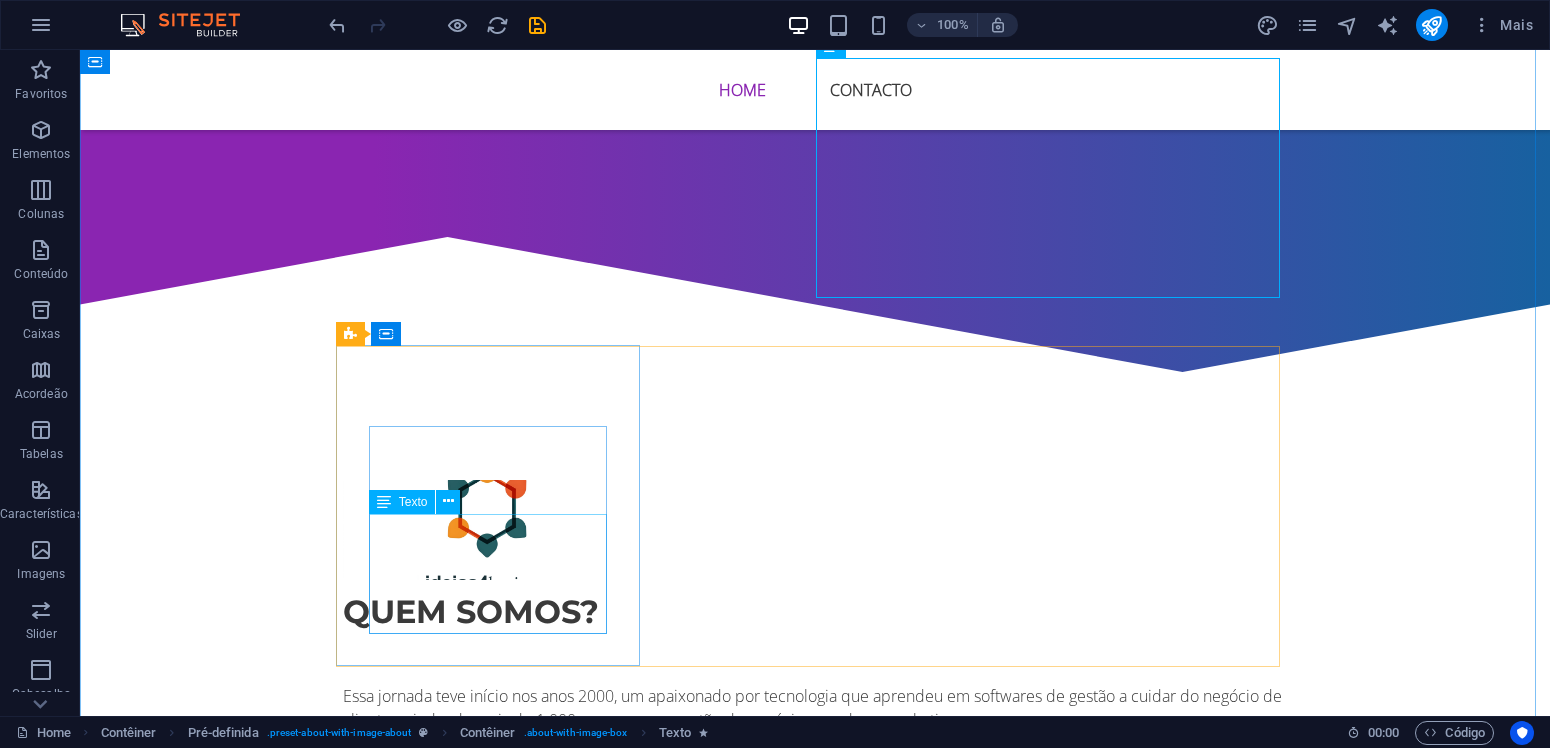 click on "Estamos à sua disposição em cada passo da jornada" at bounding box center (815, 1052) 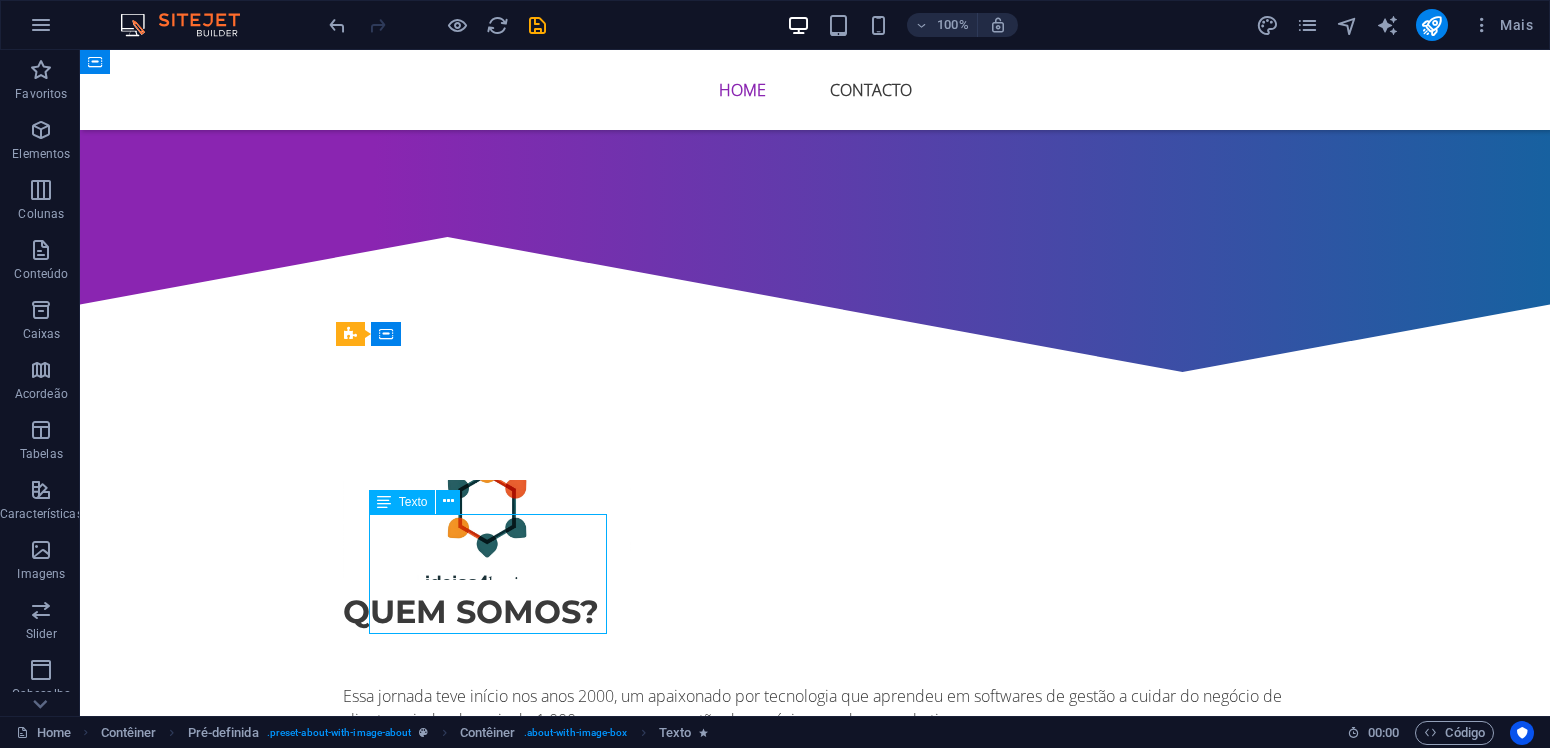 click on "Estamos à sua disposição em cada passo da jornada" at bounding box center [815, 1052] 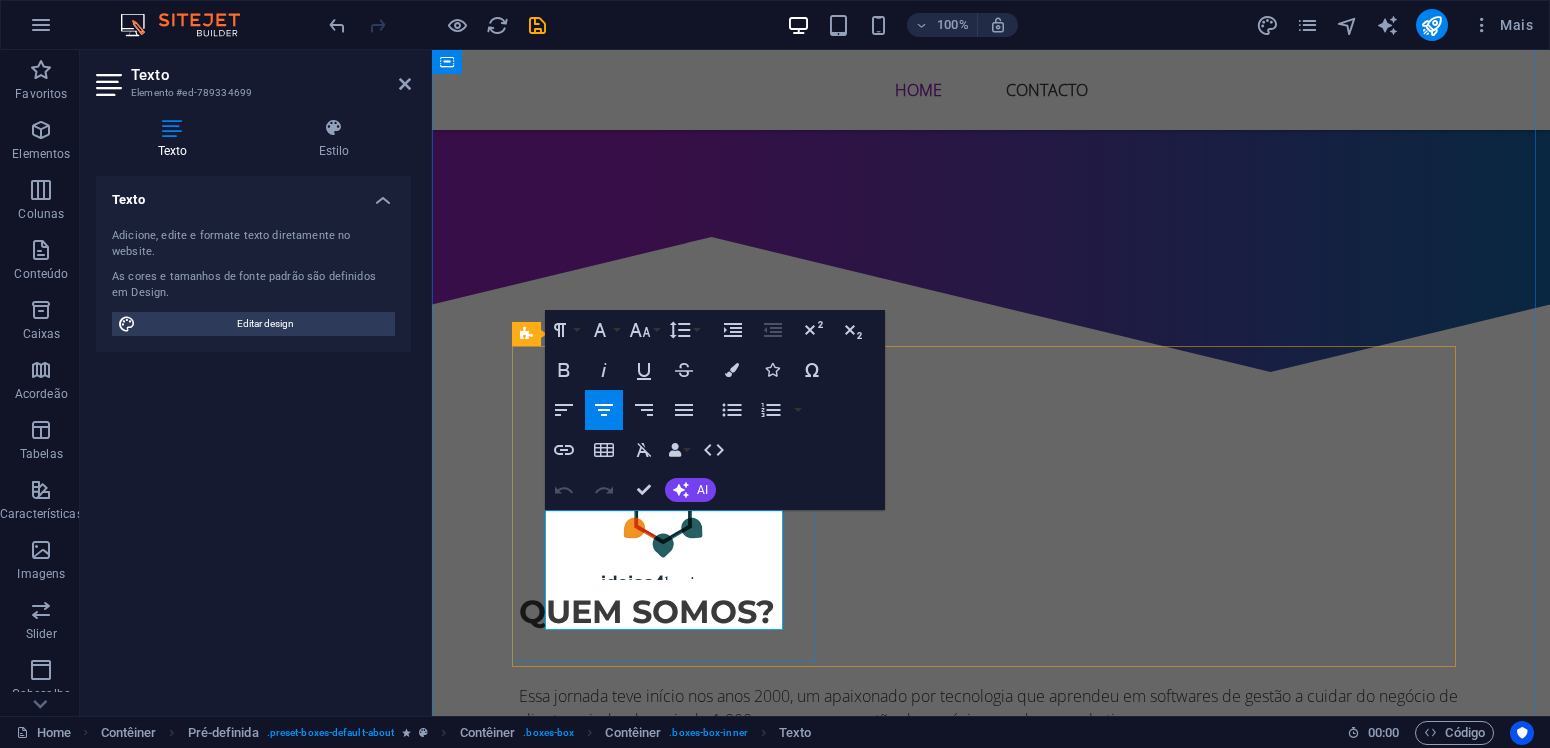 click on "Acompanhamento dos seus anúncios Estamos à sua disposição em cada passo da jornada" at bounding box center [991, 1002] 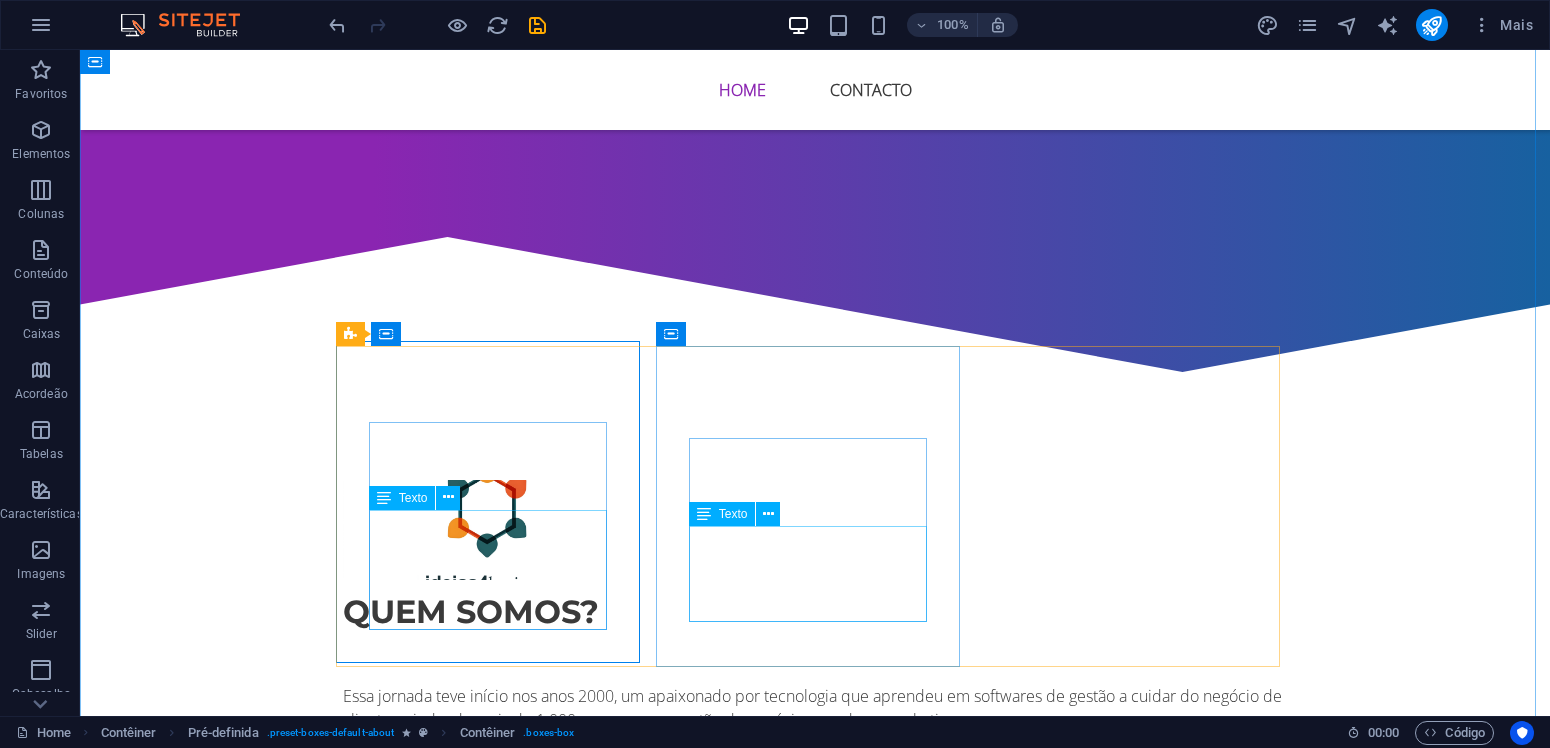 click on "Acompanhamento semanal para analisar seu progresso" at bounding box center (815, 1310) 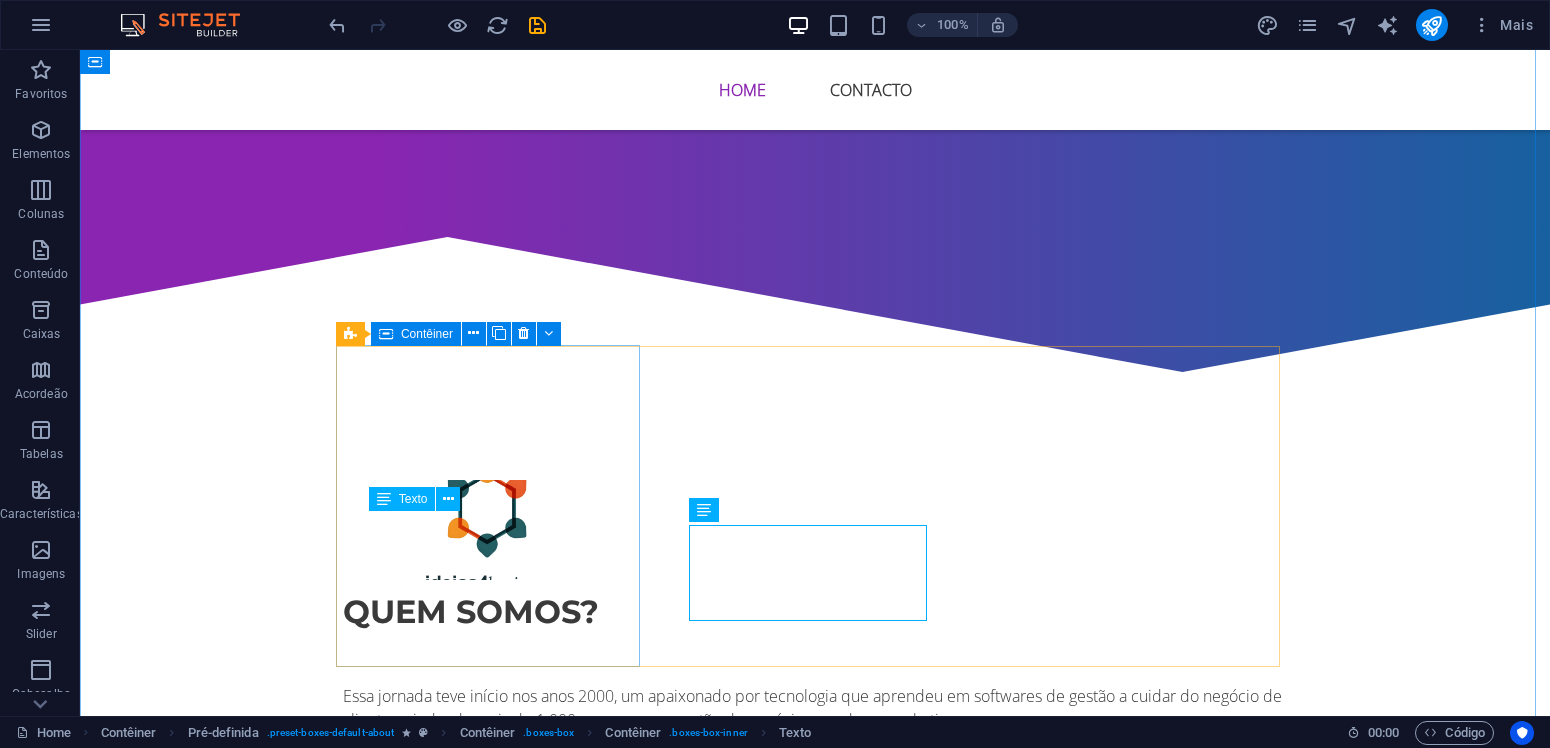click on "Estamos à sua disposição em cada passo da jornada" at bounding box center [815, 1052] 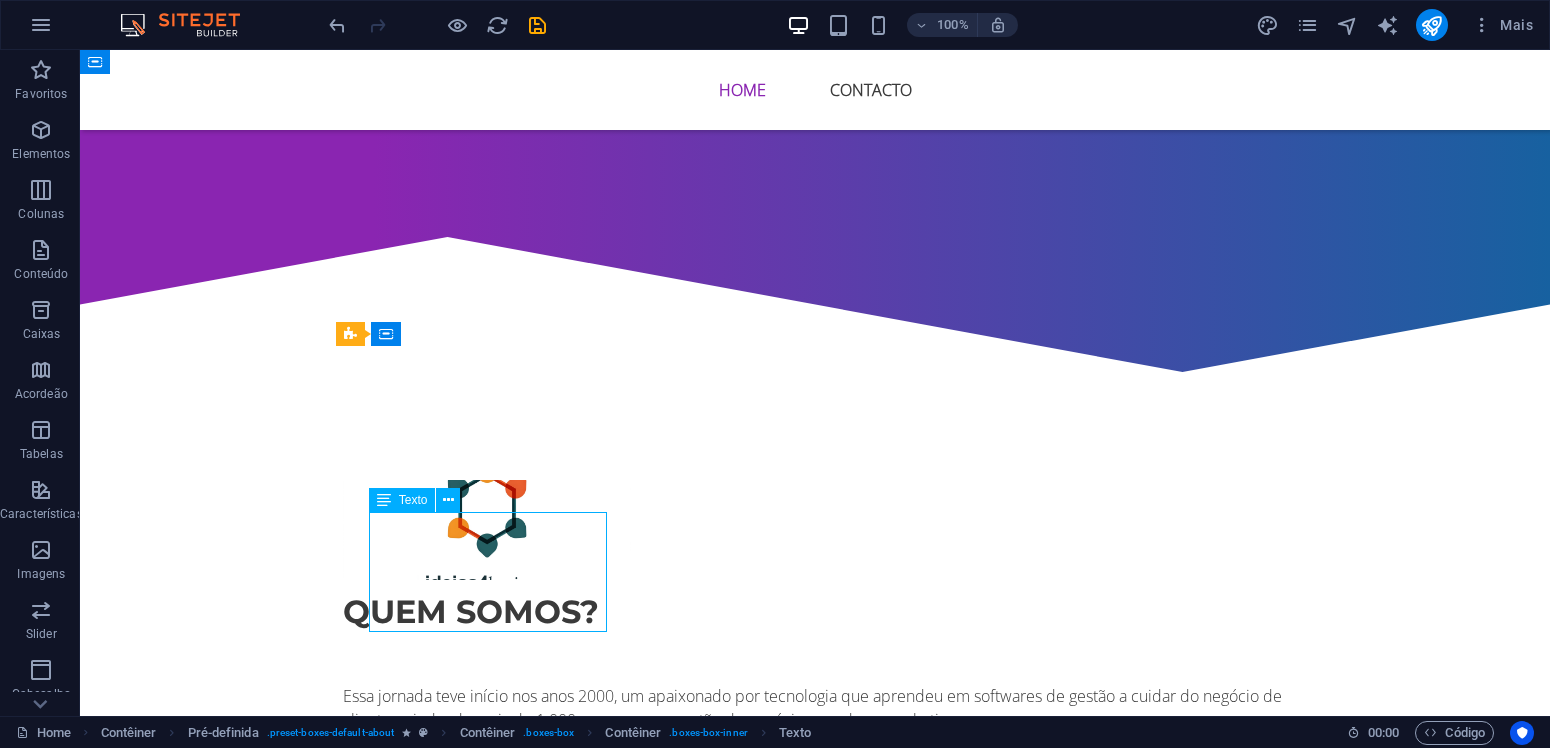 click on "Estamos à sua disposição em cada passo da jornada" at bounding box center [815, 1052] 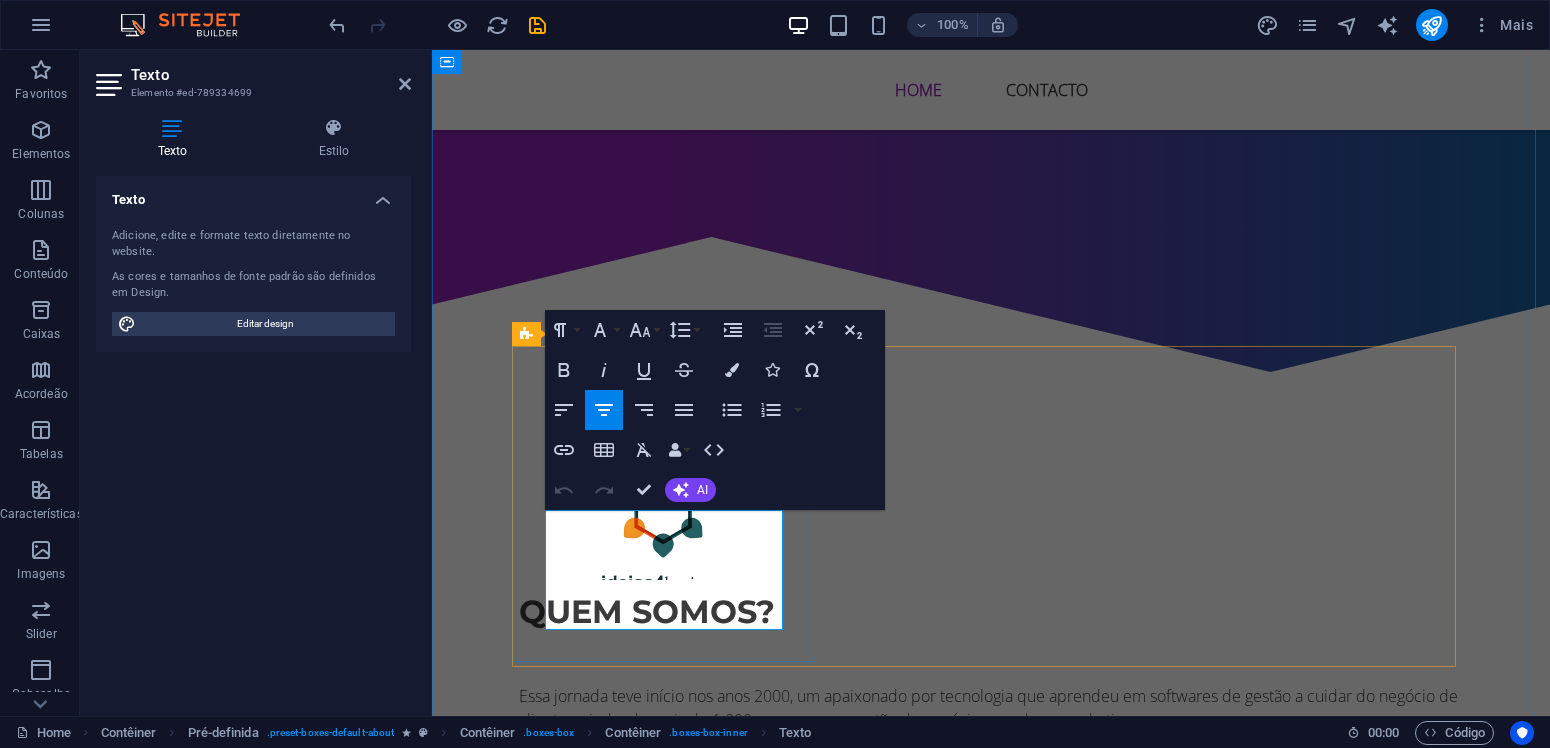 click at bounding box center [991, 1040] 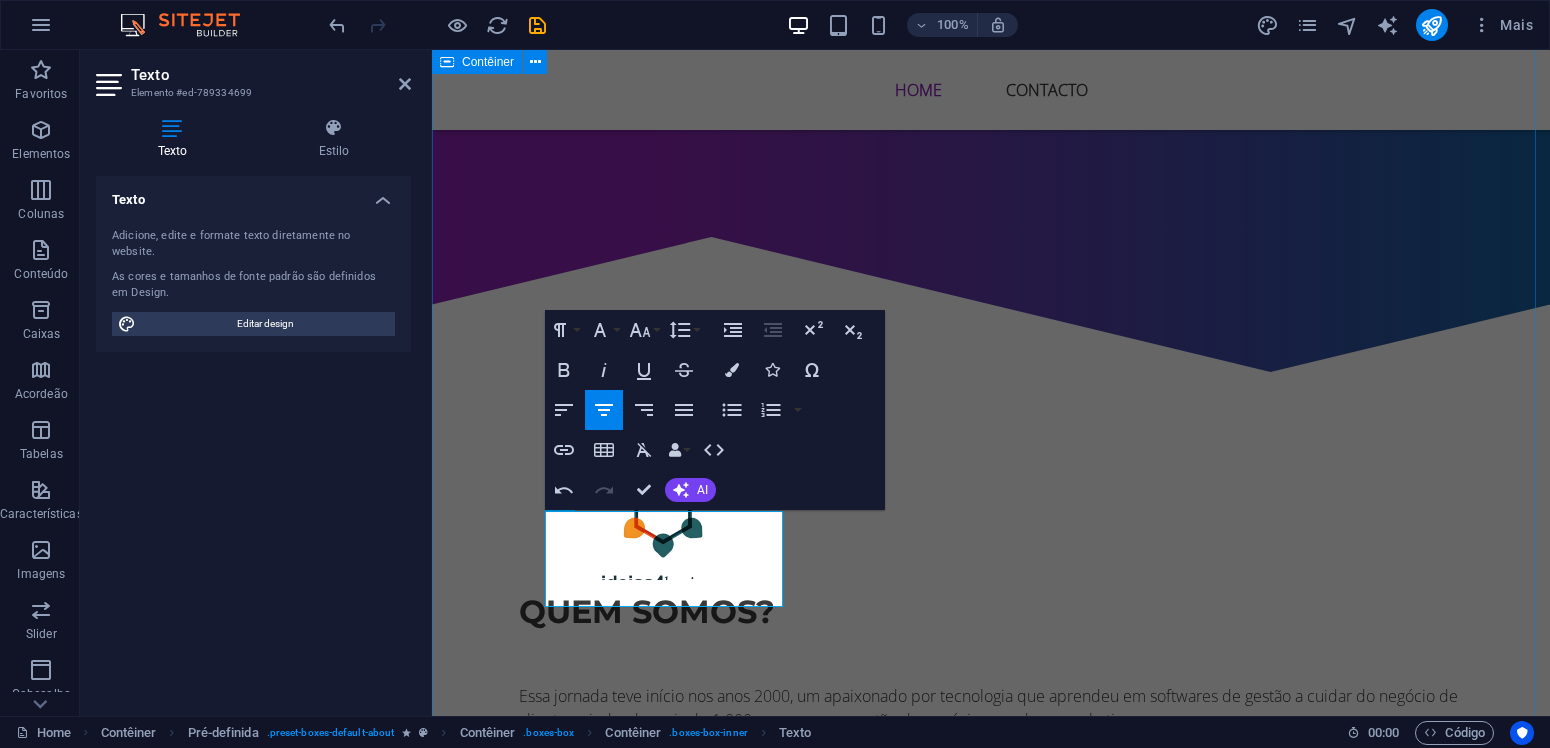 click on "quem somos? Essa jornada teve início nos anos 2000, um apaixonado por tecnologia que aprendeu em softwares de gestão a cuidar do negócio de clientes, ajudando mais de 1.000 empresas na gestão de negócios, vendas e marketing.  Acompanhamento dos seus anúncios Estamos à sua disposição em cada passo da jornada Análise de desempenho Acompanhamento semanal para analisar seu progresso Serviços profissionais Nossos especialistas estão à disposição para ajudá-lo a melhorar seu negócio até o nível mais alto possível" at bounding box center [991, 1019] 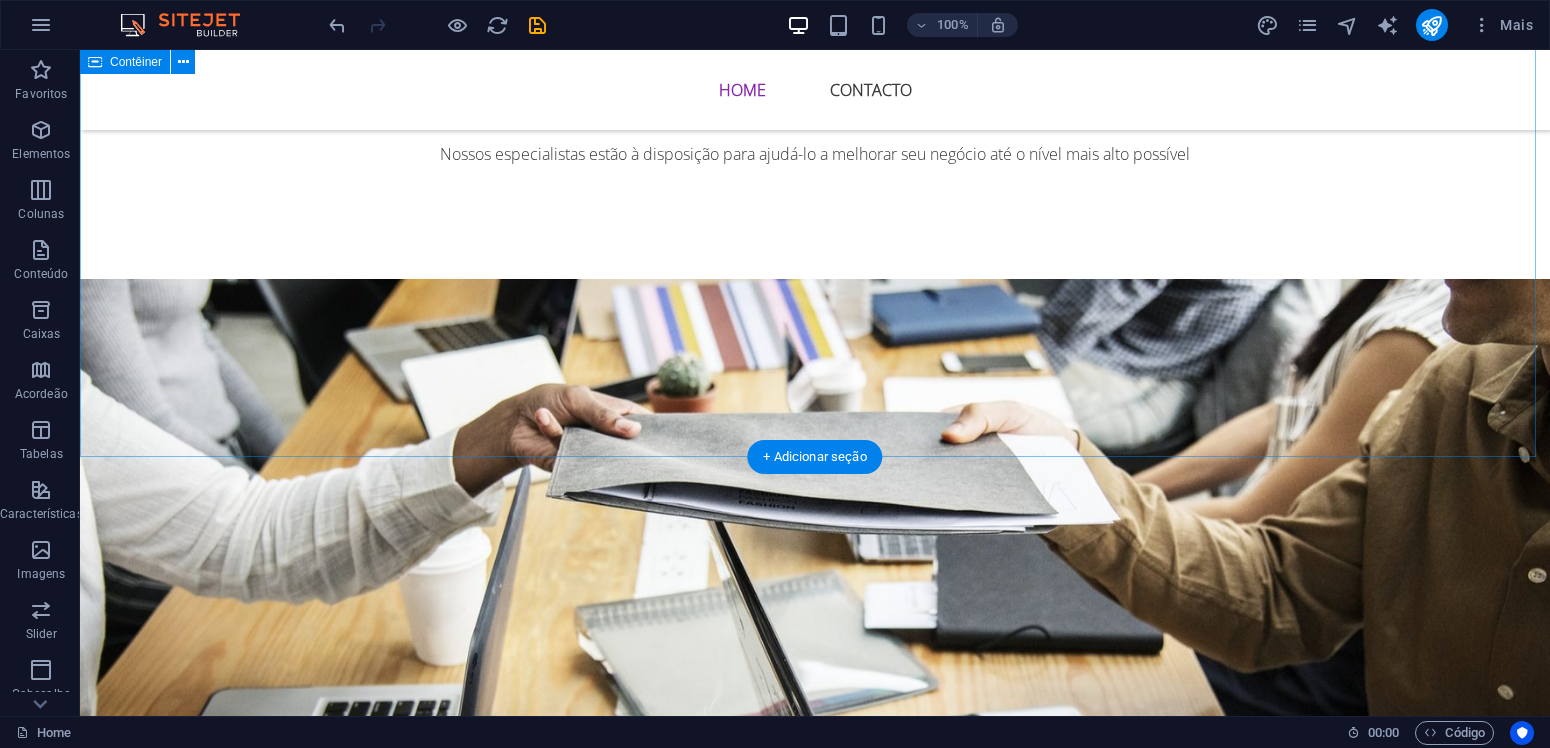 scroll, scrollTop: 2292, scrollLeft: 0, axis: vertical 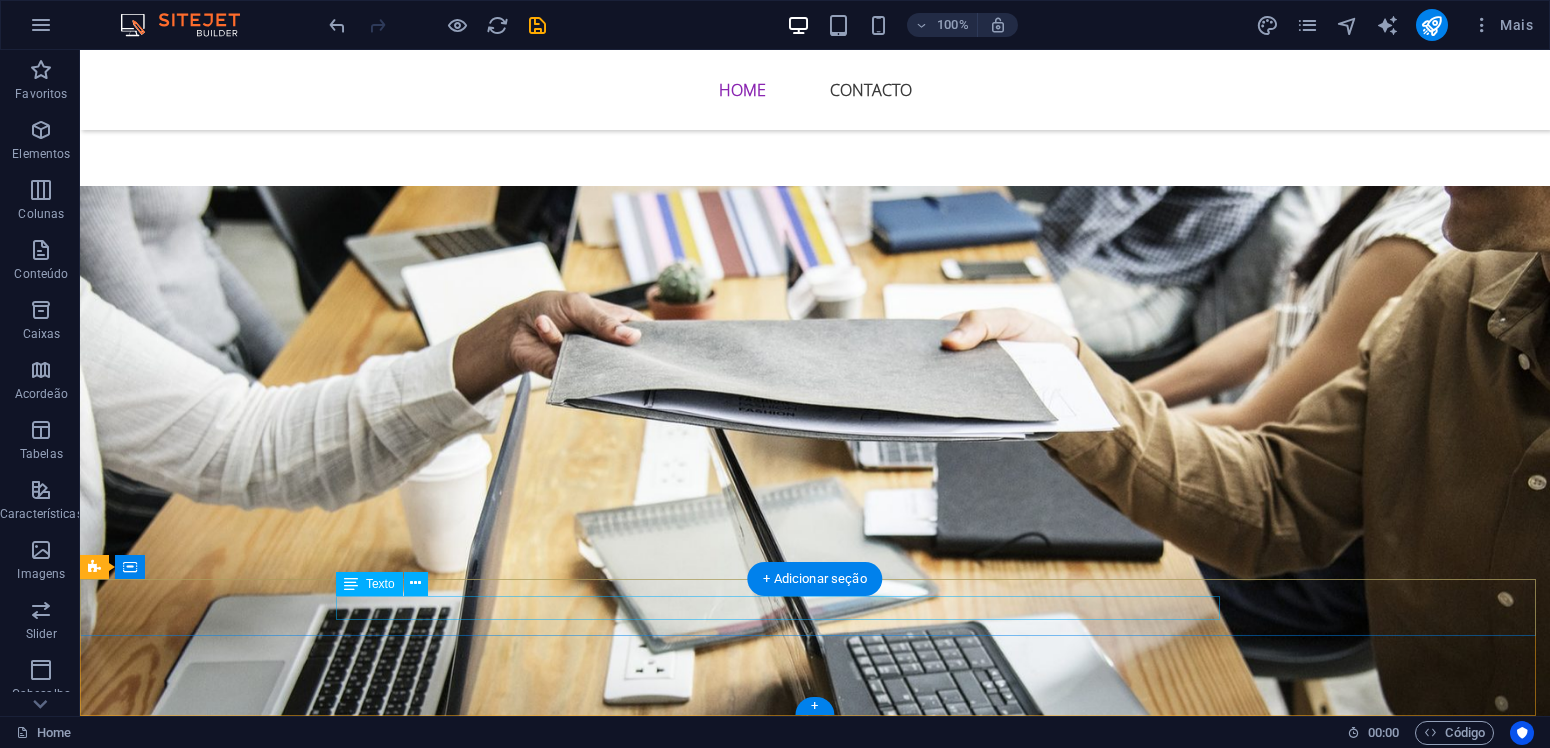 click on "© ideias4business 2025 |  Privacy" at bounding box center [815, 2104] 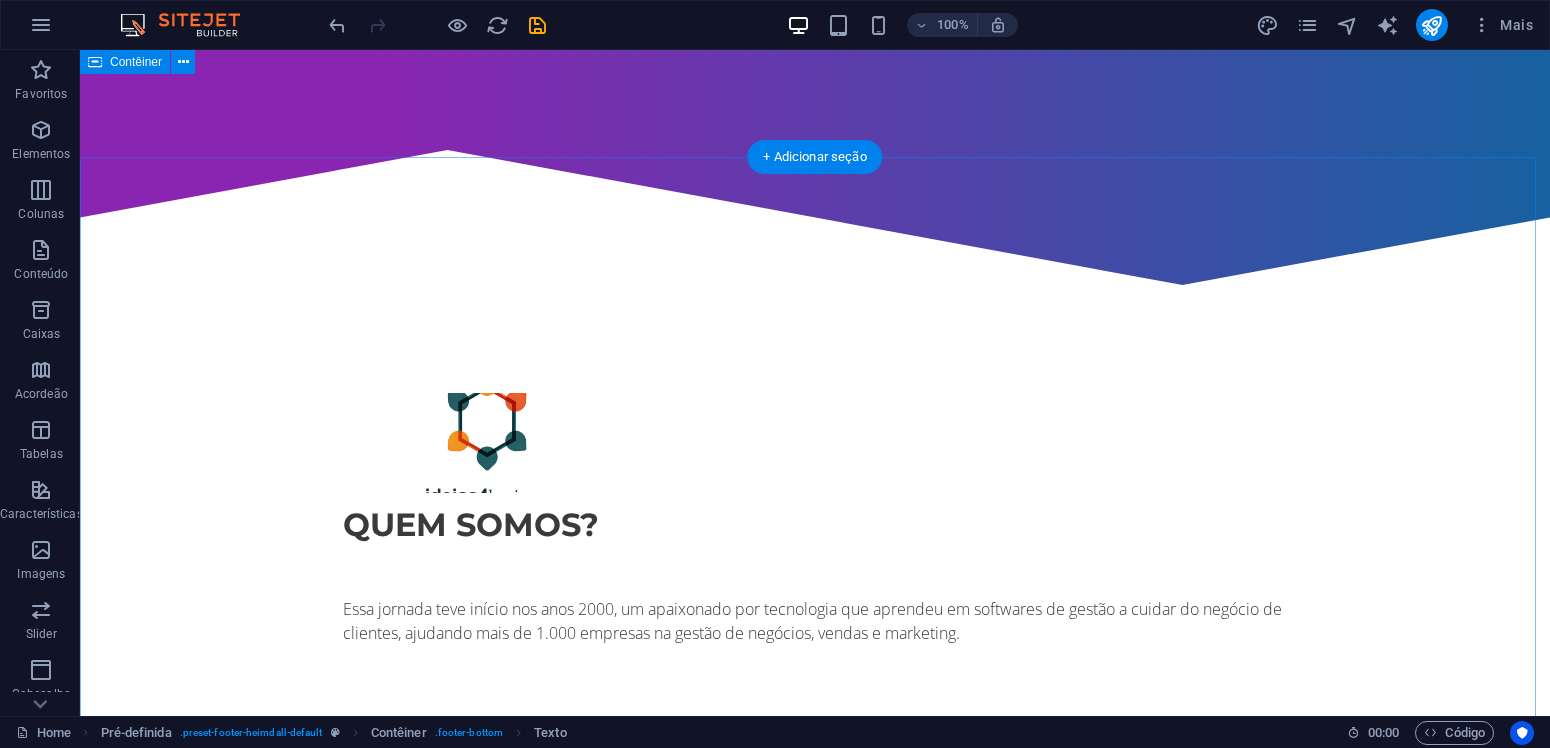 scroll, scrollTop: 507, scrollLeft: 0, axis: vertical 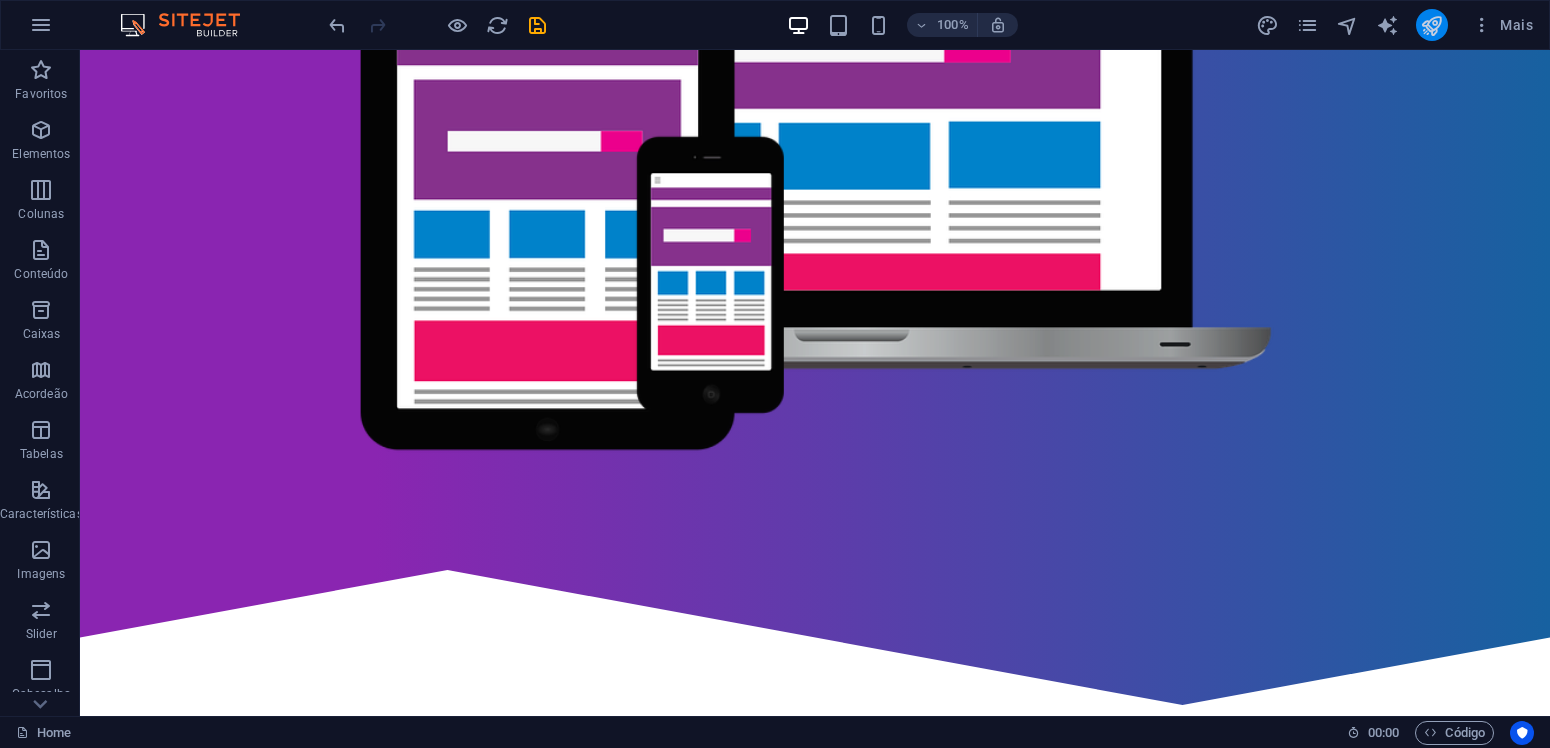 click at bounding box center (1431, 25) 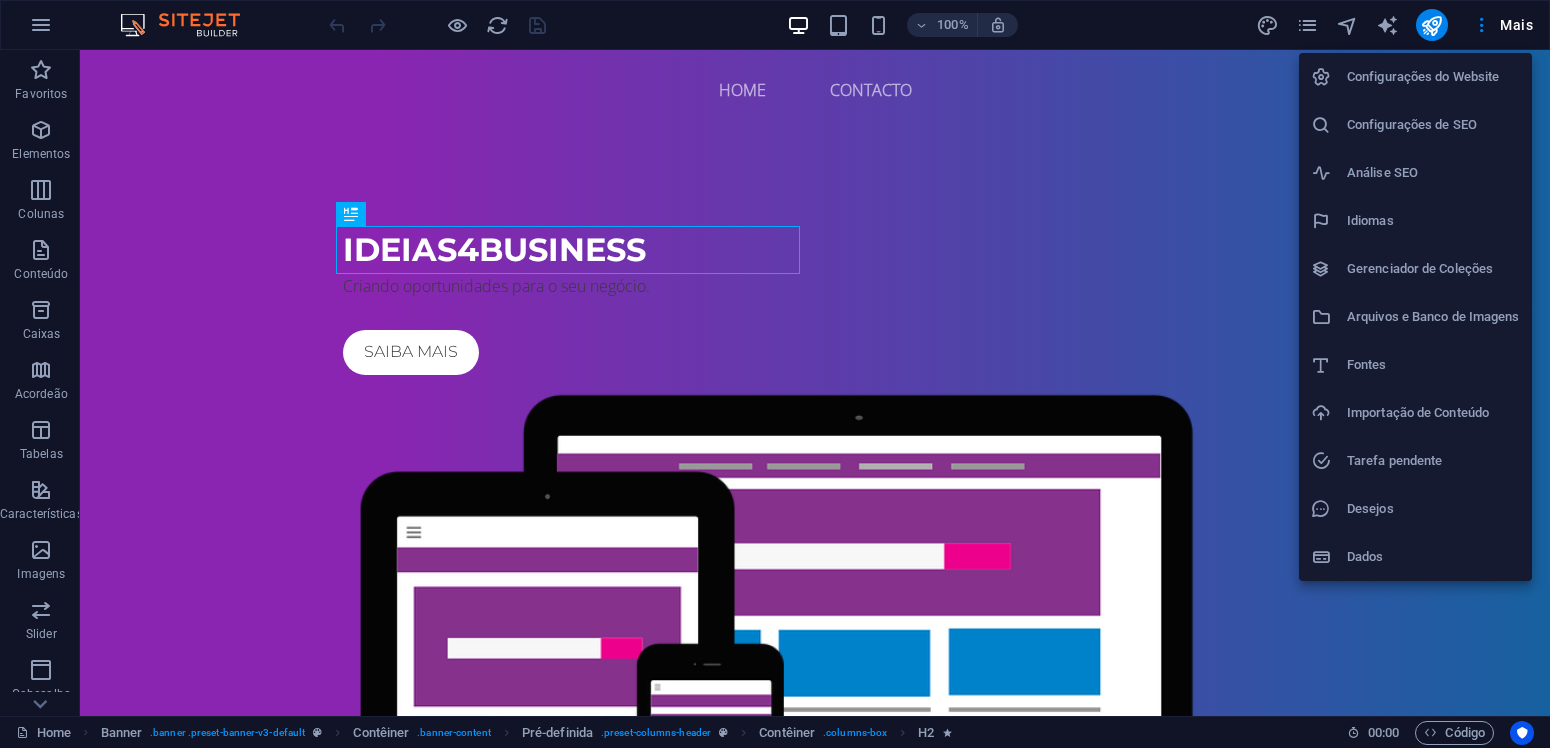 scroll, scrollTop: 0, scrollLeft: 0, axis: both 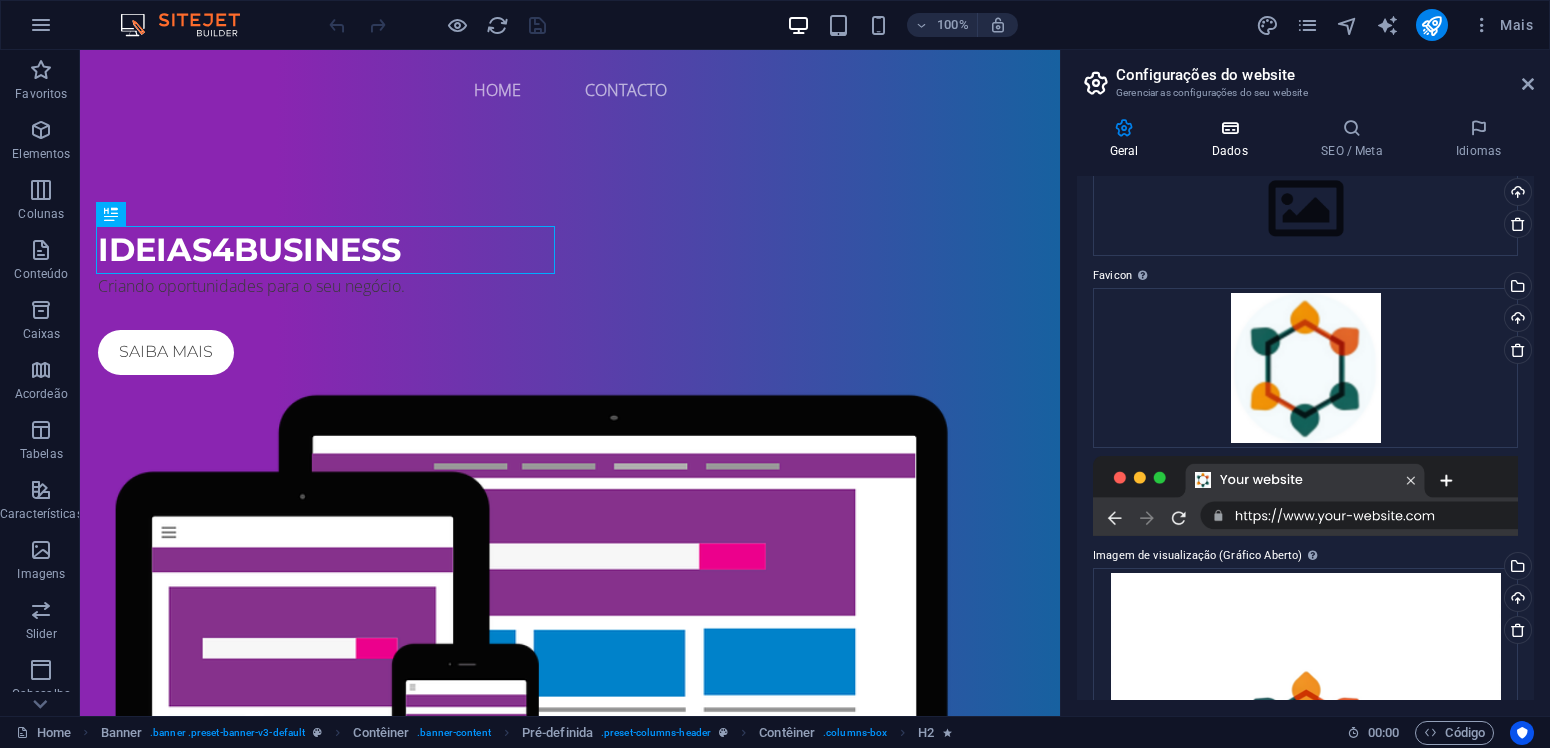click at bounding box center [1229, 128] 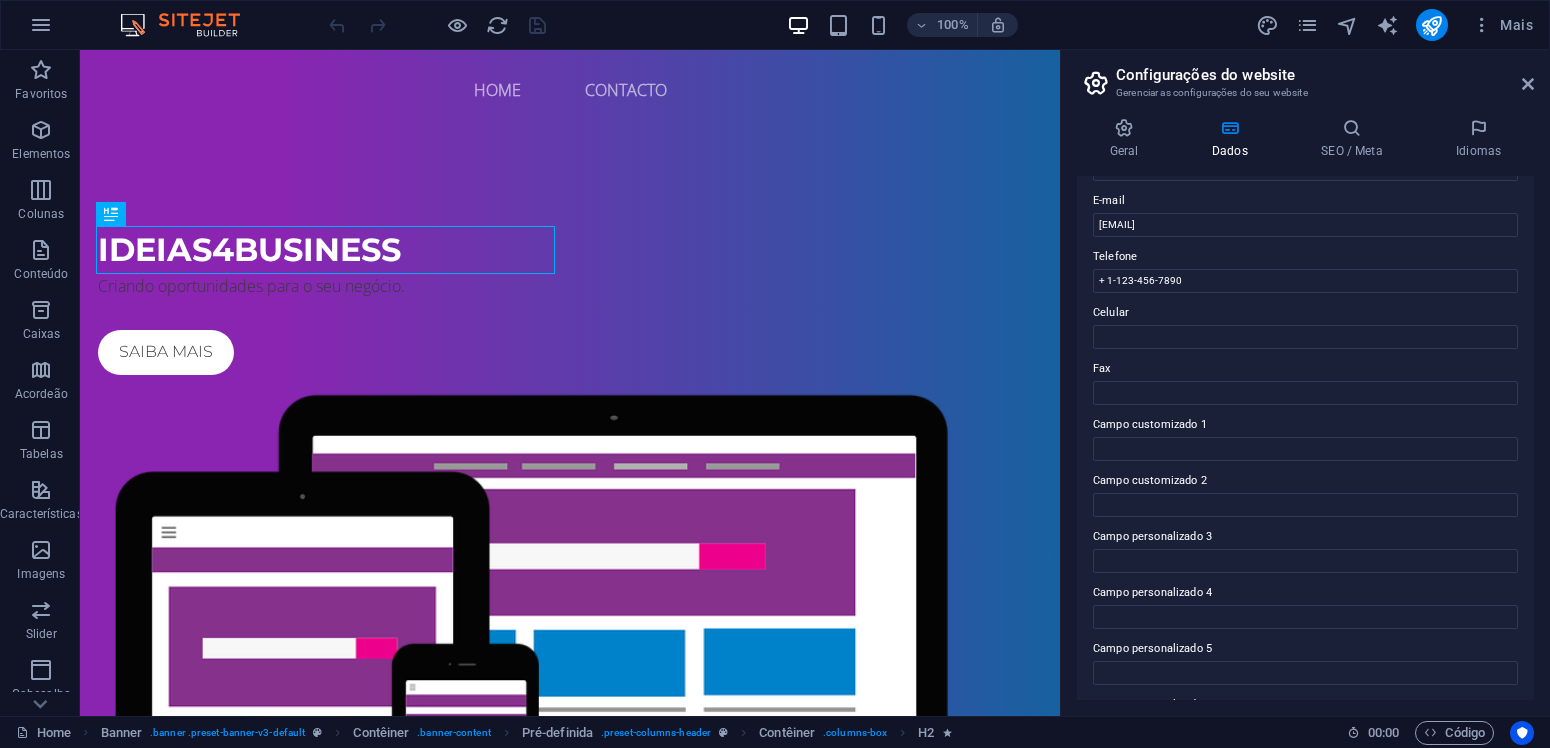 scroll, scrollTop: 0, scrollLeft: 0, axis: both 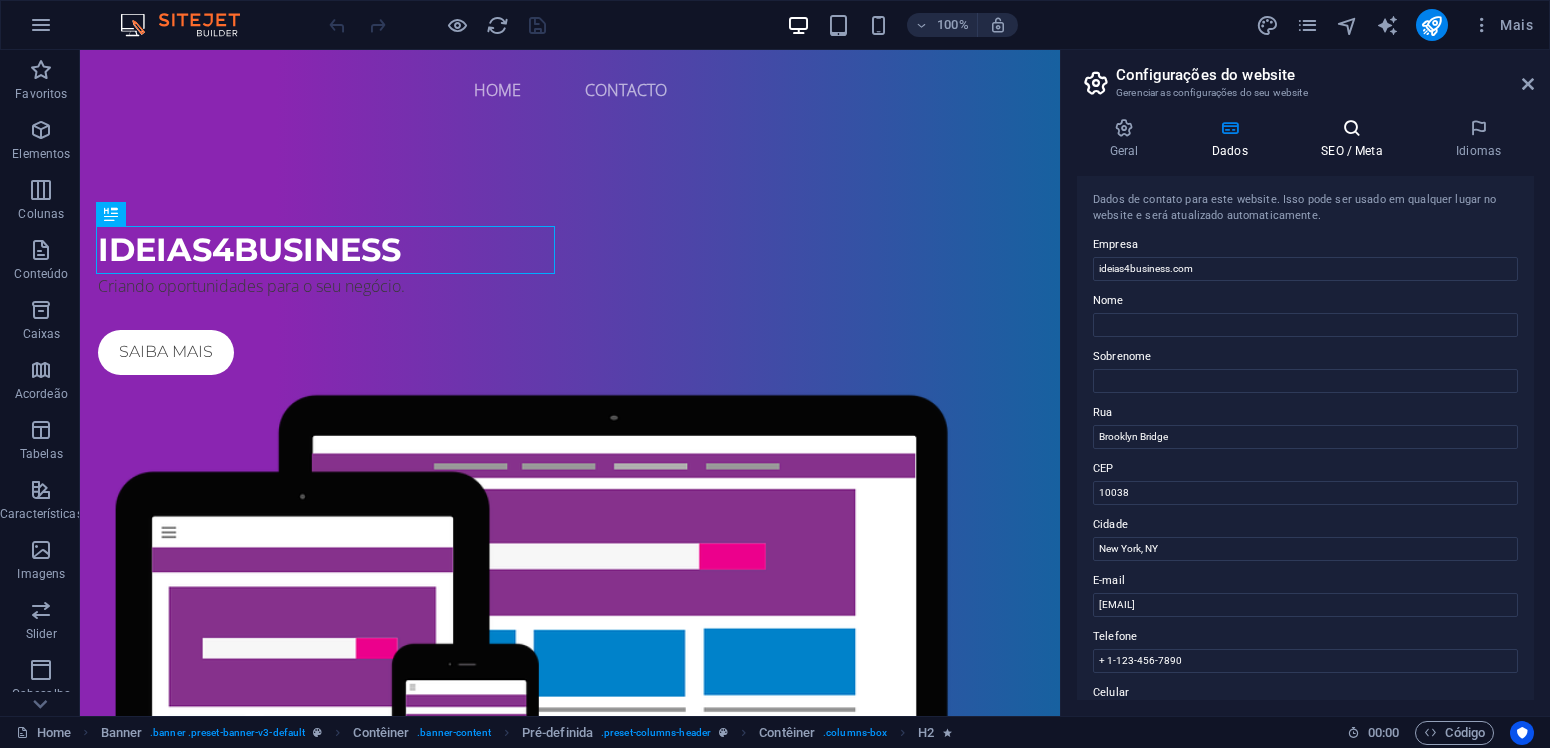 click on "SEO / Meta" at bounding box center [1356, 139] 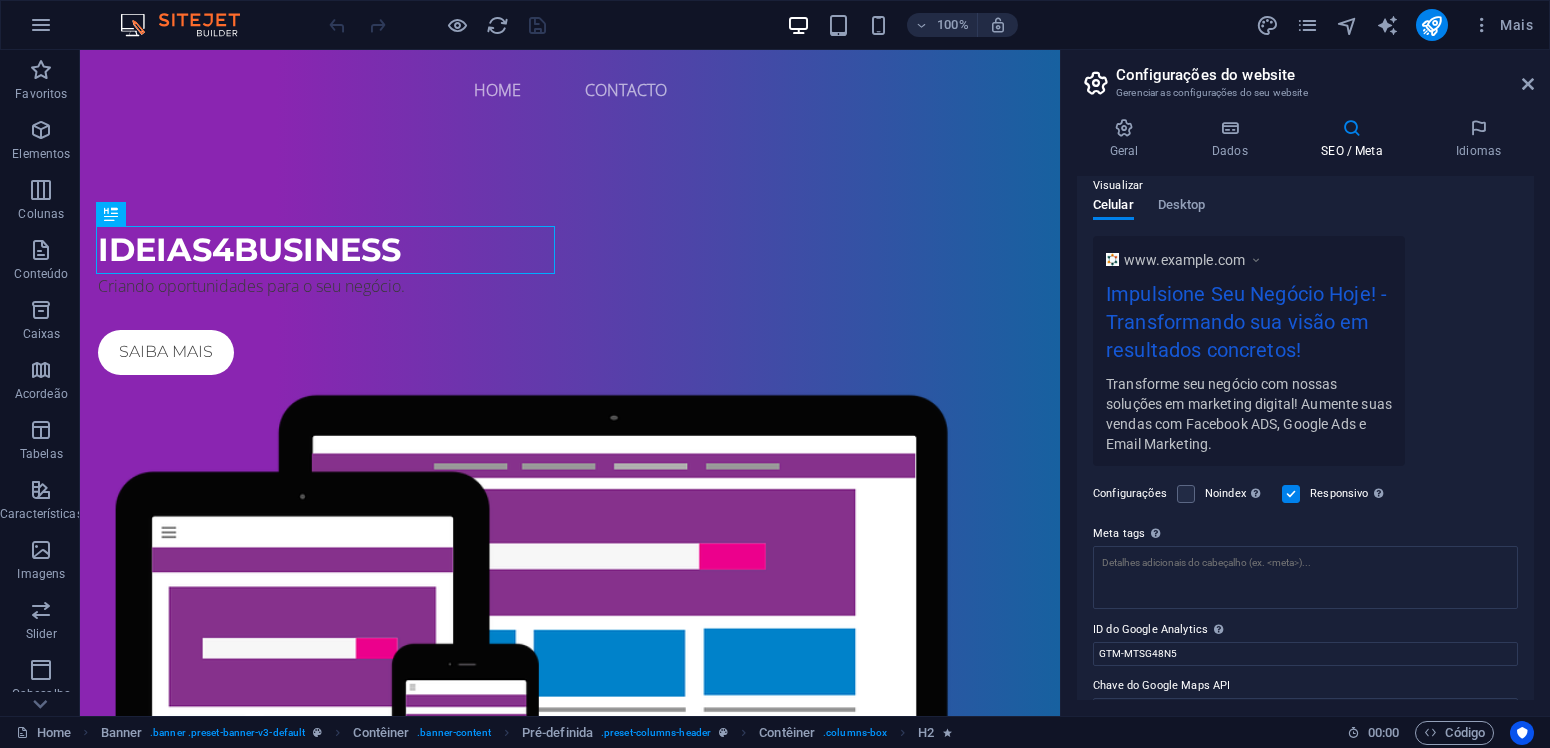 scroll, scrollTop: 327, scrollLeft: 0, axis: vertical 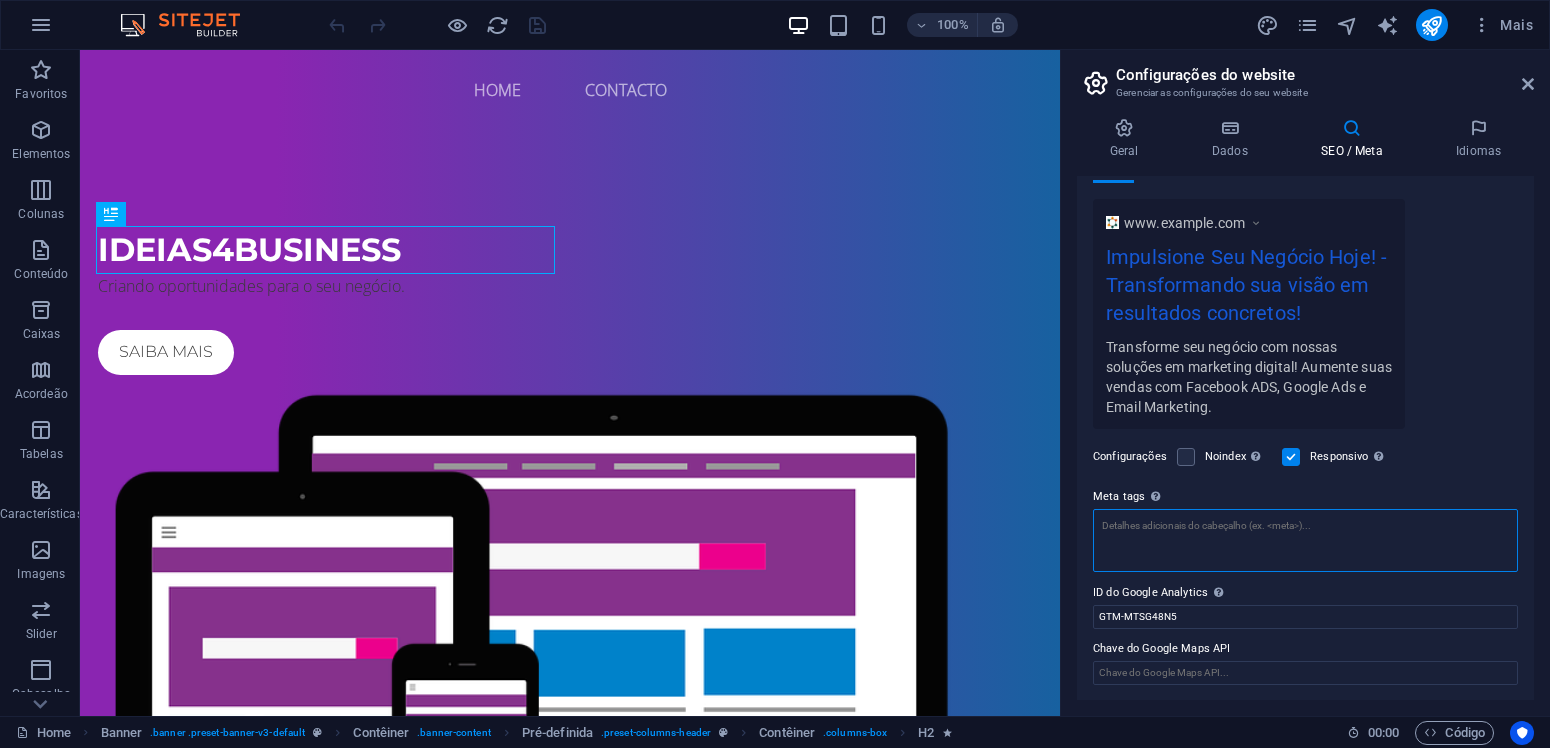 click on "Meta tags Insira o código HTML aqui que será colocado dentro das tags  do seu website. Observe que seu website pode não funcionar se você incluir um código com erros." at bounding box center [1305, 540] 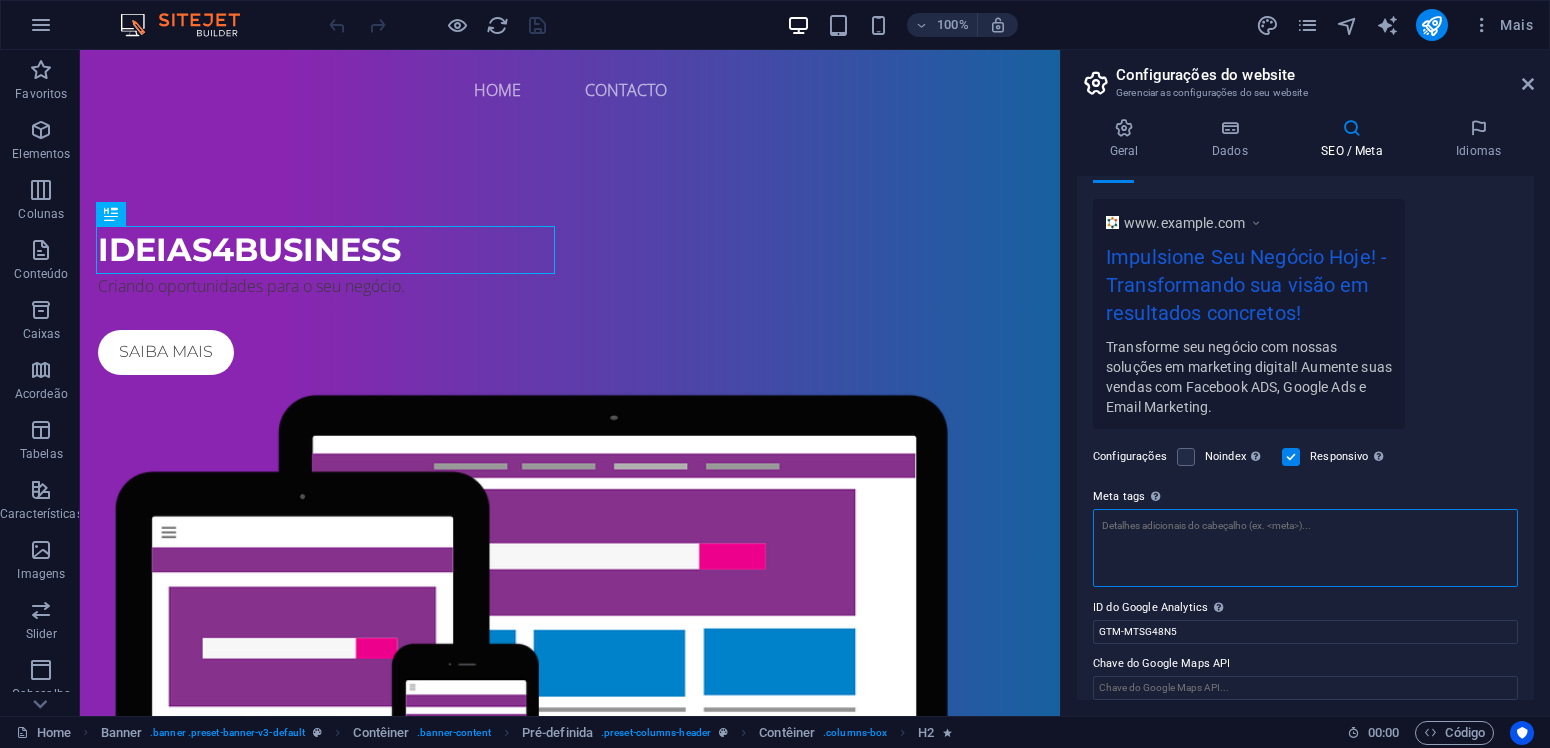 scroll, scrollTop: 312, scrollLeft: 0, axis: vertical 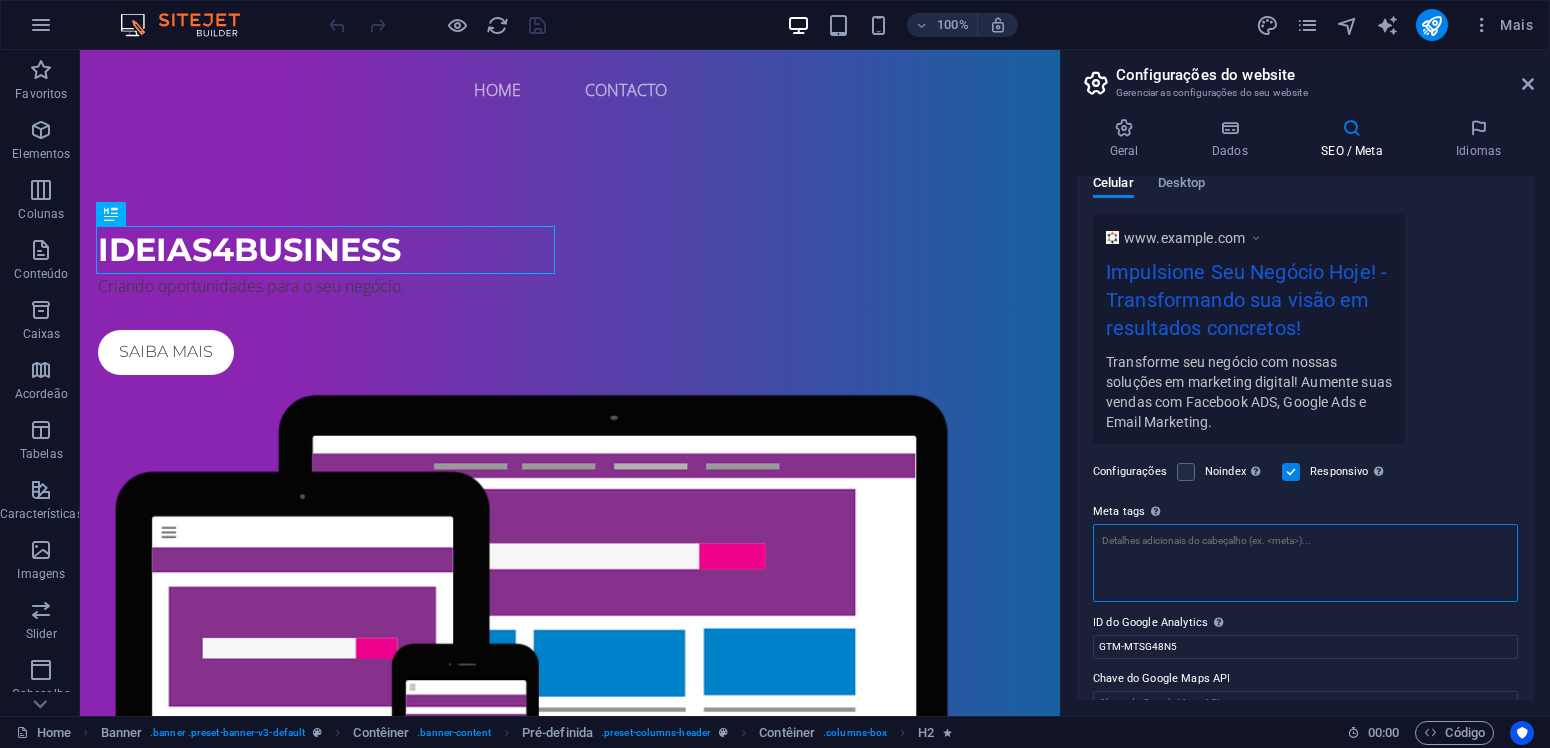 paste on "<!-- Meta Pixel Code -->
<script>
!function(f,b,e,v,n,t,s)
{if(f.fbq)return;n=f.fbq=function(){n.callMethod?
n.callMethod.apply(n,arguments):n.queue.push(arguments)};
if(!f._fbq)f._fbq=n;n.push=n;n.loaded=!0;n.version='2.0';
n.queue=[];t=b.createElement(e);t.async=!0;
t.src=v;s=b.getElementsByTagName(e)[0];
s.parentNode.insertBefore(t,s)}(window, document,'script',
'https://connect.facebook.net/en_US/fbevents.js');
fbq('init', '1027848105878833');
fbq('track', 'PageView');
</script>
<noscript><img height="1" width="1" style="display:none"
src="https://www.facebook.com/tr?id=1027848105878833&ev=PageView&noscript=1"
/></noscript>
<!-- End Meta Pixel Code -->" 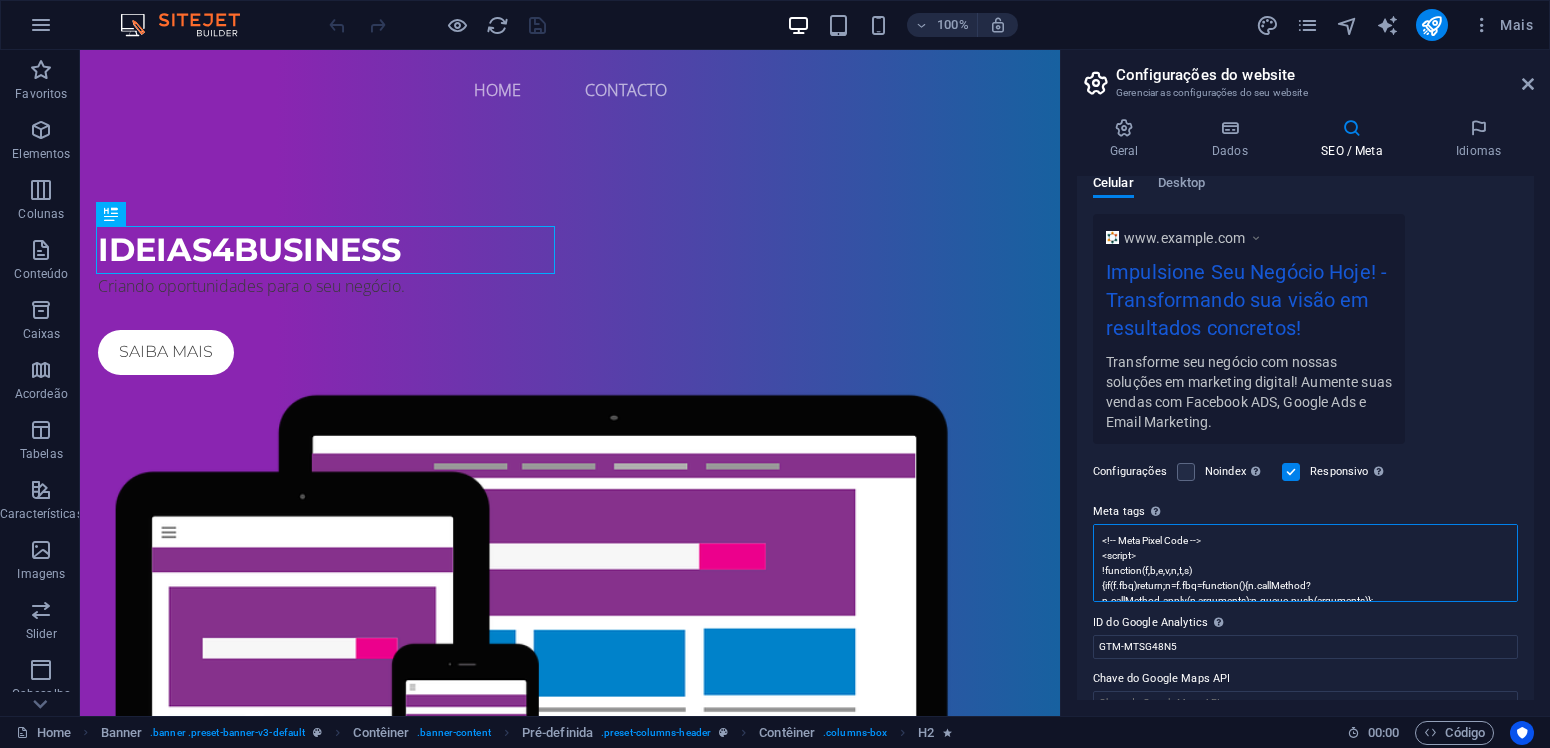 scroll, scrollTop: 0, scrollLeft: 0, axis: both 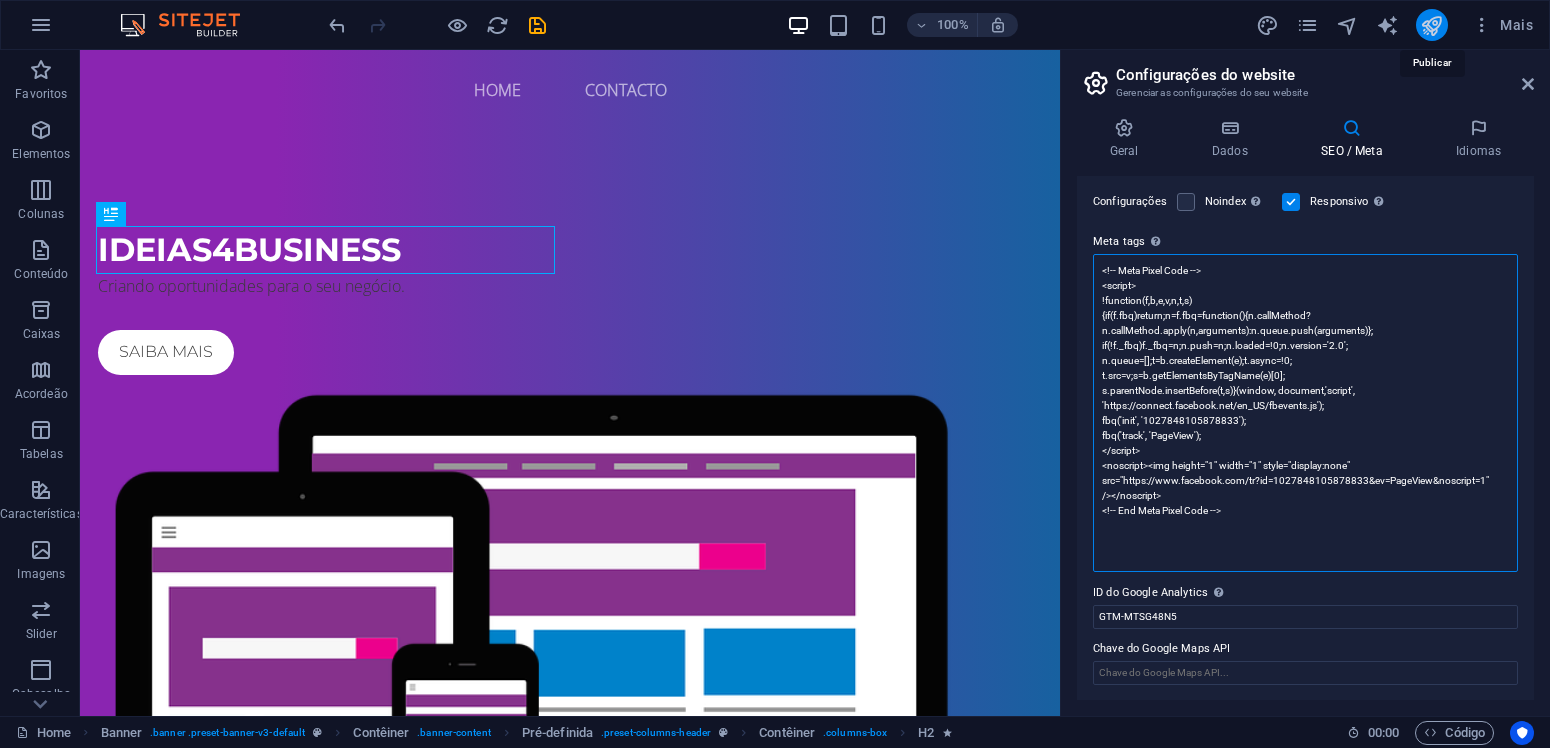 type on "<!-- Meta Pixel Code -->
<script>
!function(f,b,e,v,n,t,s)
{if(f.fbq)return;n=f.fbq=function(){n.callMethod?
n.callMethod.apply(n,arguments):n.queue.push(arguments)};
if(!f._fbq)f._fbq=n;n.push=n;n.loaded=!0;n.version='2.0';
n.queue=[];t=b.createElement(e);t.async=!0;
t.src=v;s=b.getElementsByTagName(e)[0];
s.parentNode.insertBefore(t,s)}(window, document,'script',
'https://connect.facebook.net/en_US/fbevents.js');
fbq('init', '1027848105878833');
fbq('track', 'PageView');
</script>
<noscript><img height="1" width="1" style="display:none"
src="https://www.facebook.com/tr?id=1027848105878833&ev=PageView&noscript=1"
/></noscript>
<!-- End Meta Pixel Code -->" 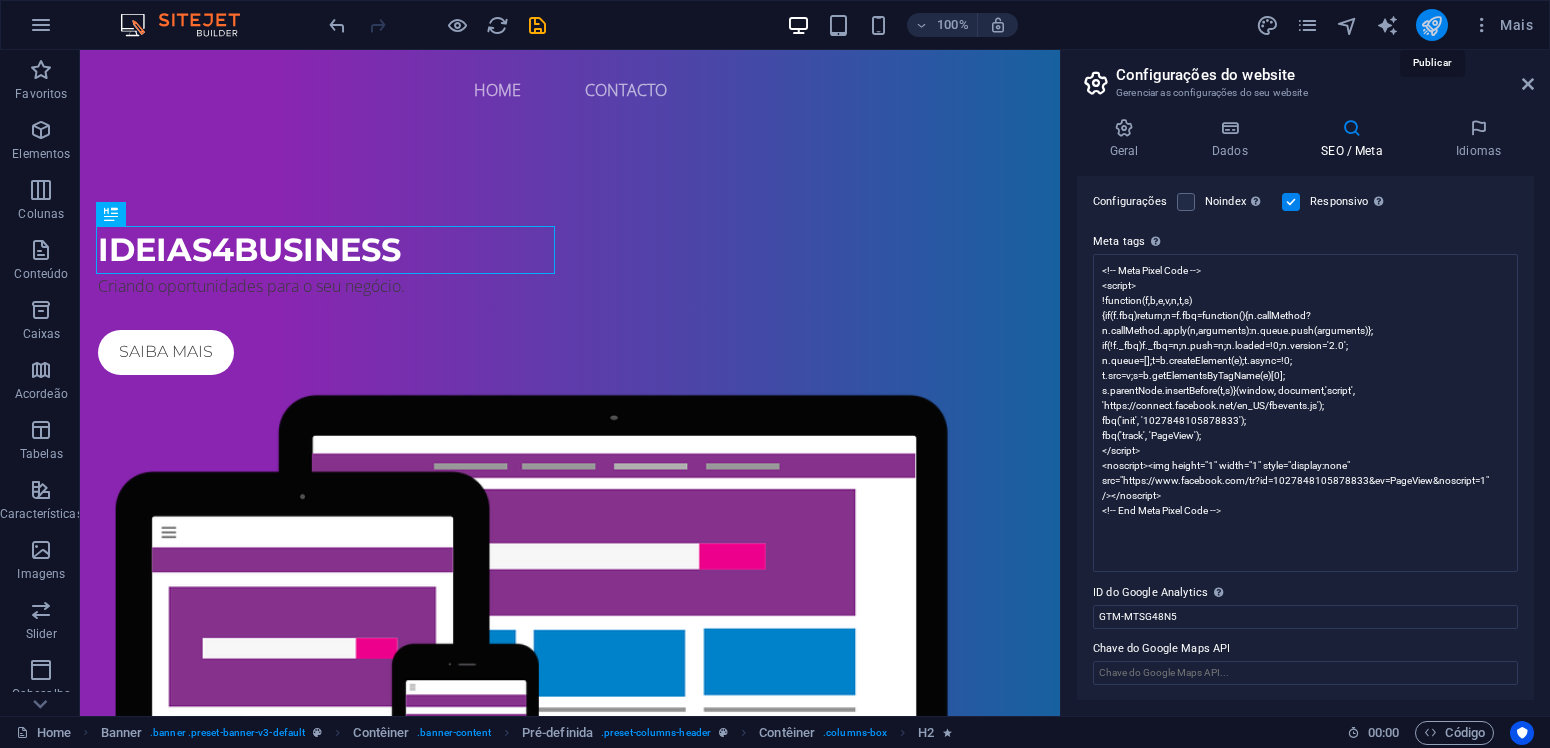 click at bounding box center [1431, 25] 